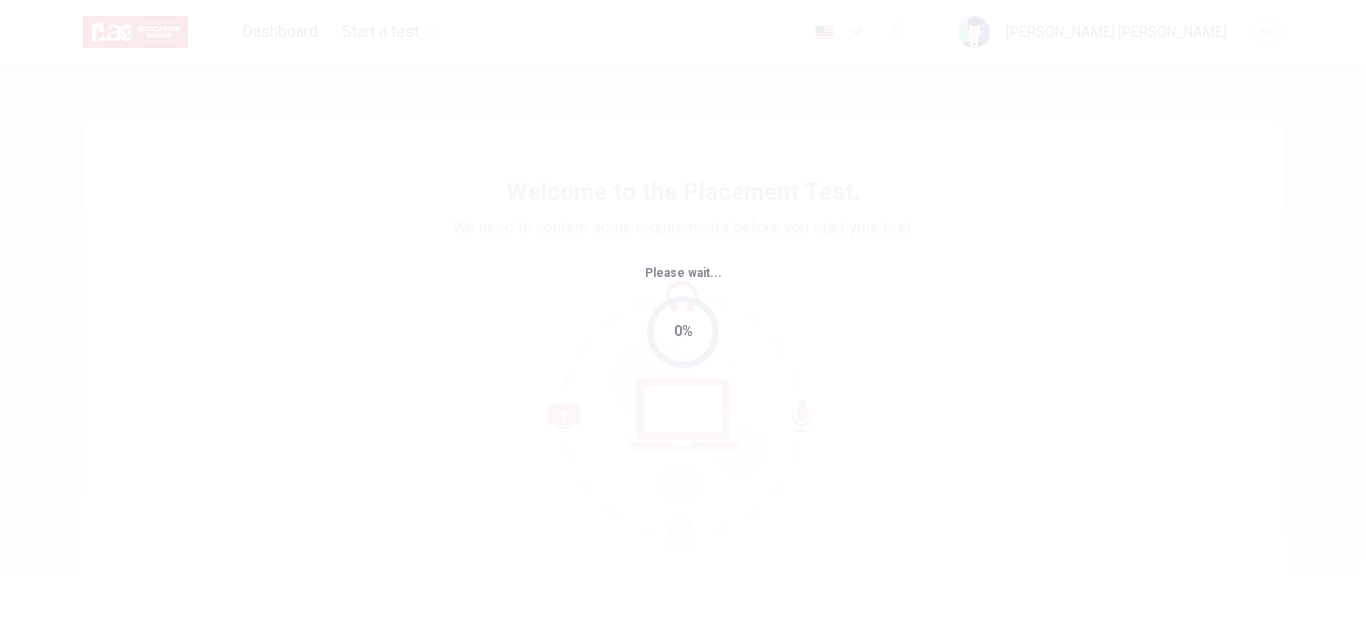 scroll, scrollTop: 0, scrollLeft: 0, axis: both 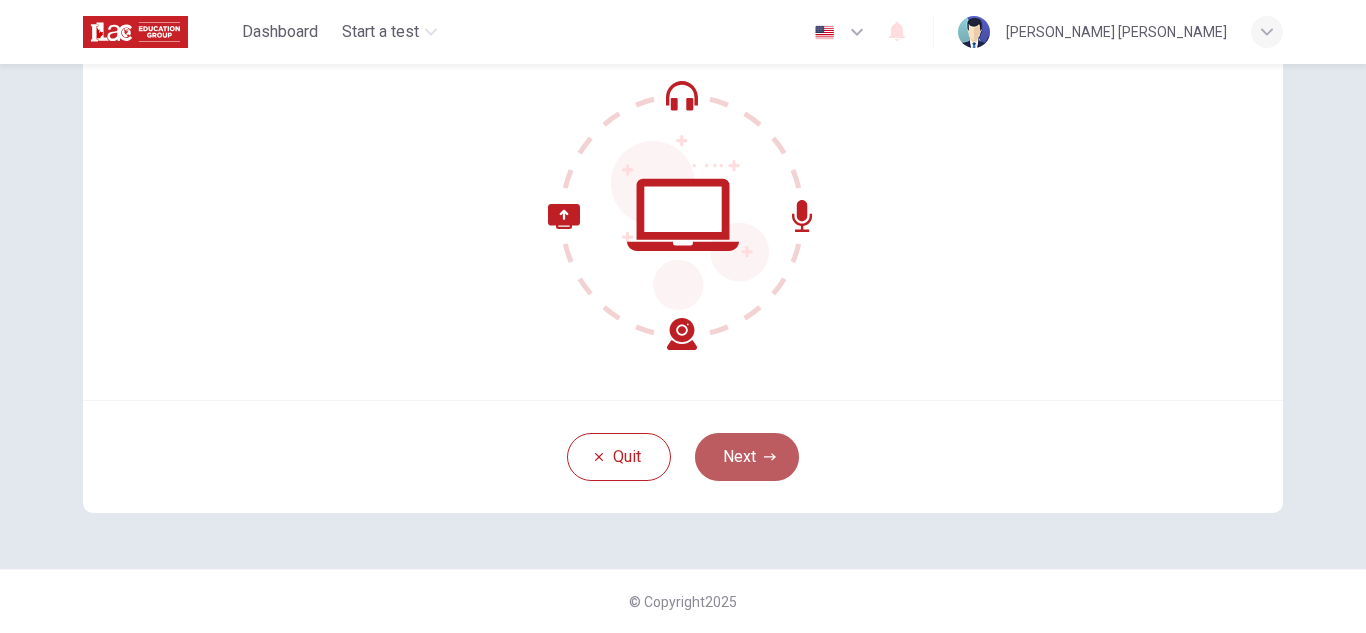 click on "Next" at bounding box center (747, 457) 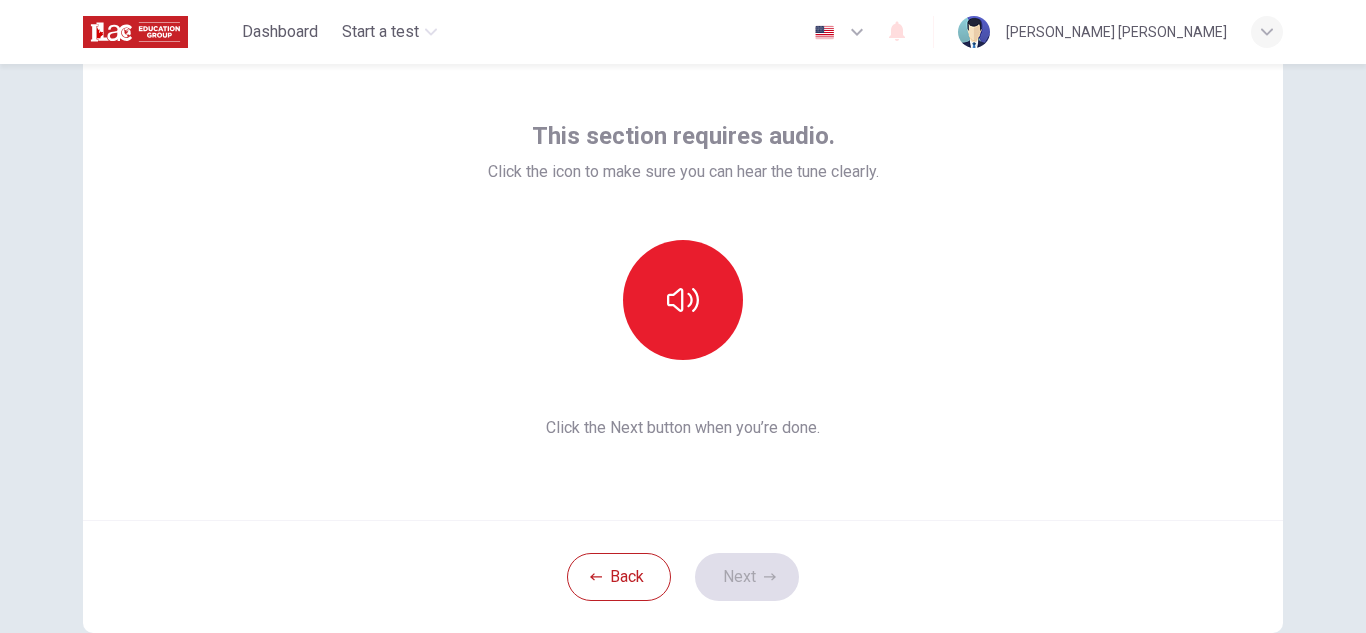 scroll, scrollTop: 45, scrollLeft: 0, axis: vertical 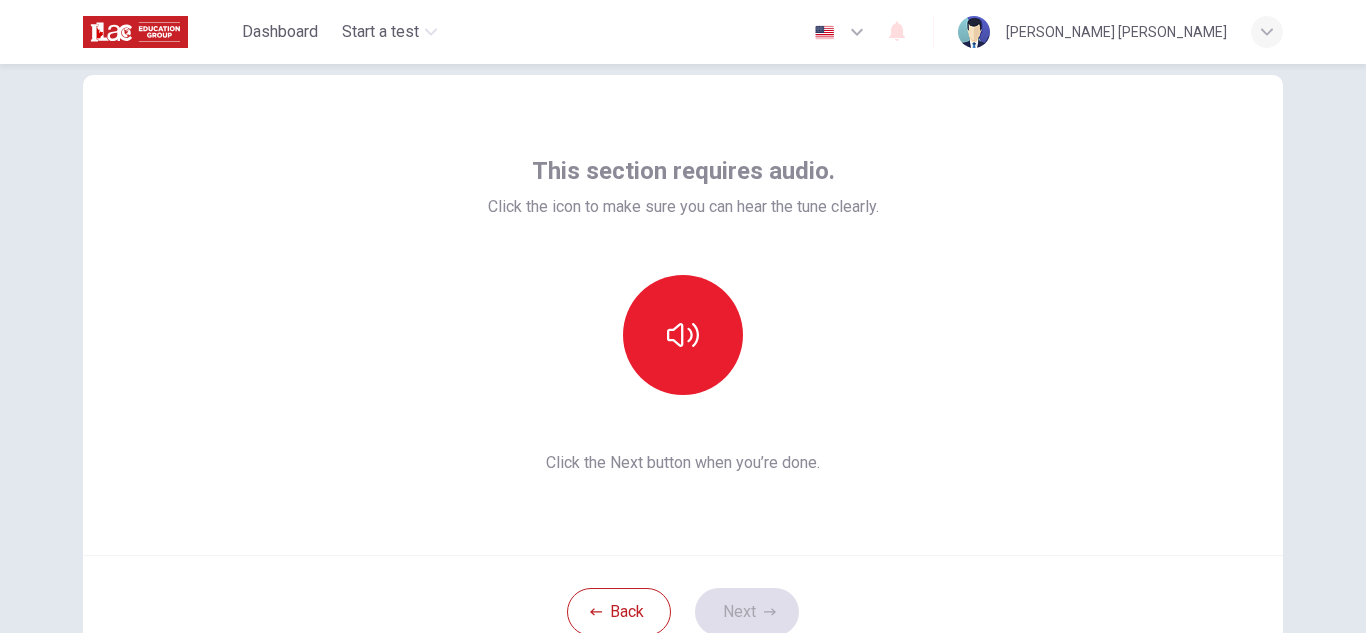 click on "This section requires audio. Click the icon to make sure you can hear the tune clearly. Click the Next button when you’re done." at bounding box center [683, 315] 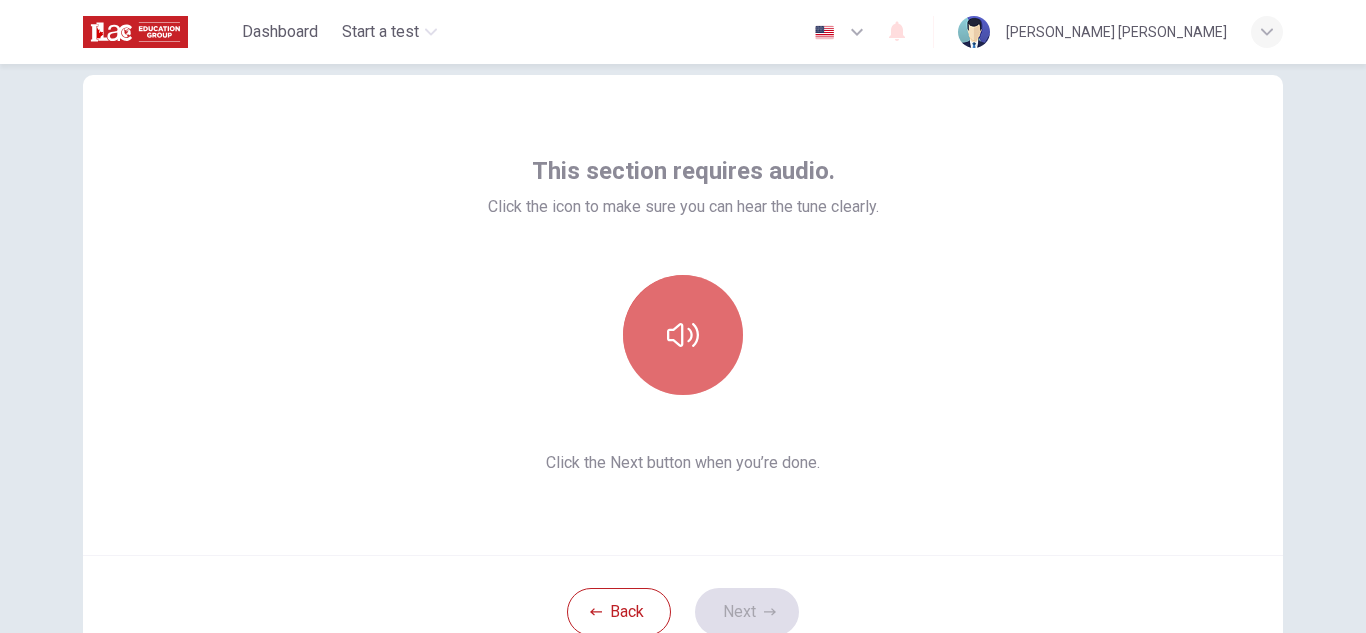 click 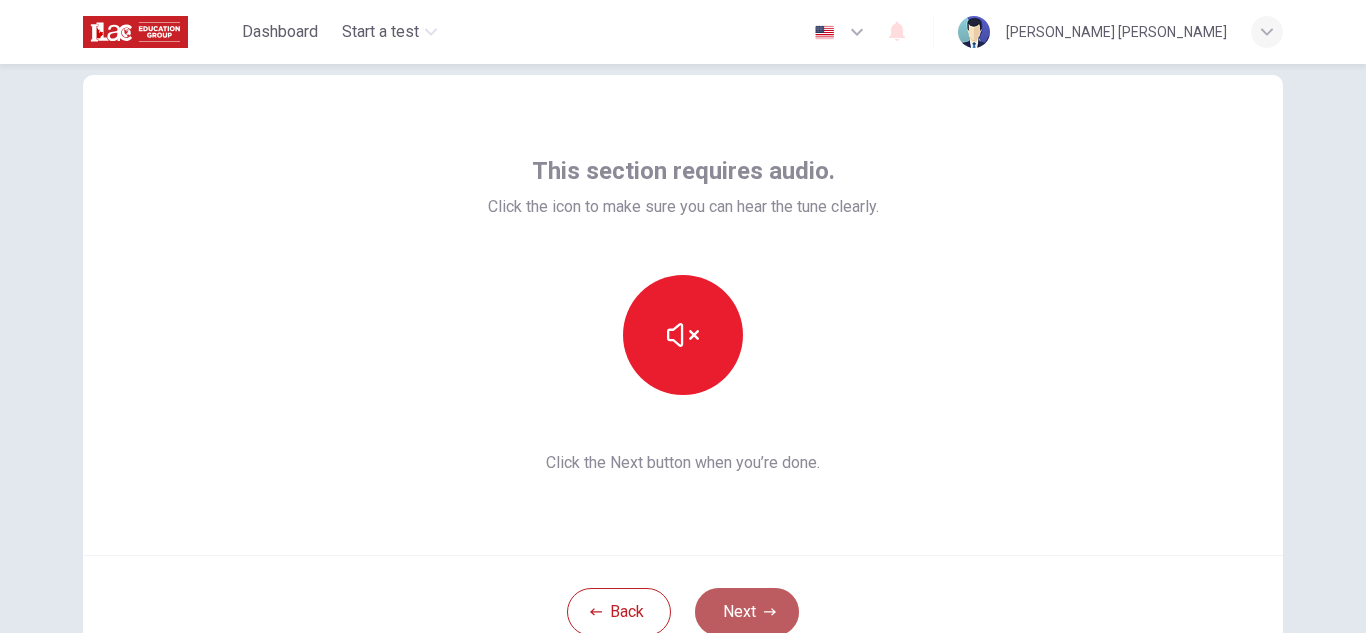 click on "Next" at bounding box center (747, 612) 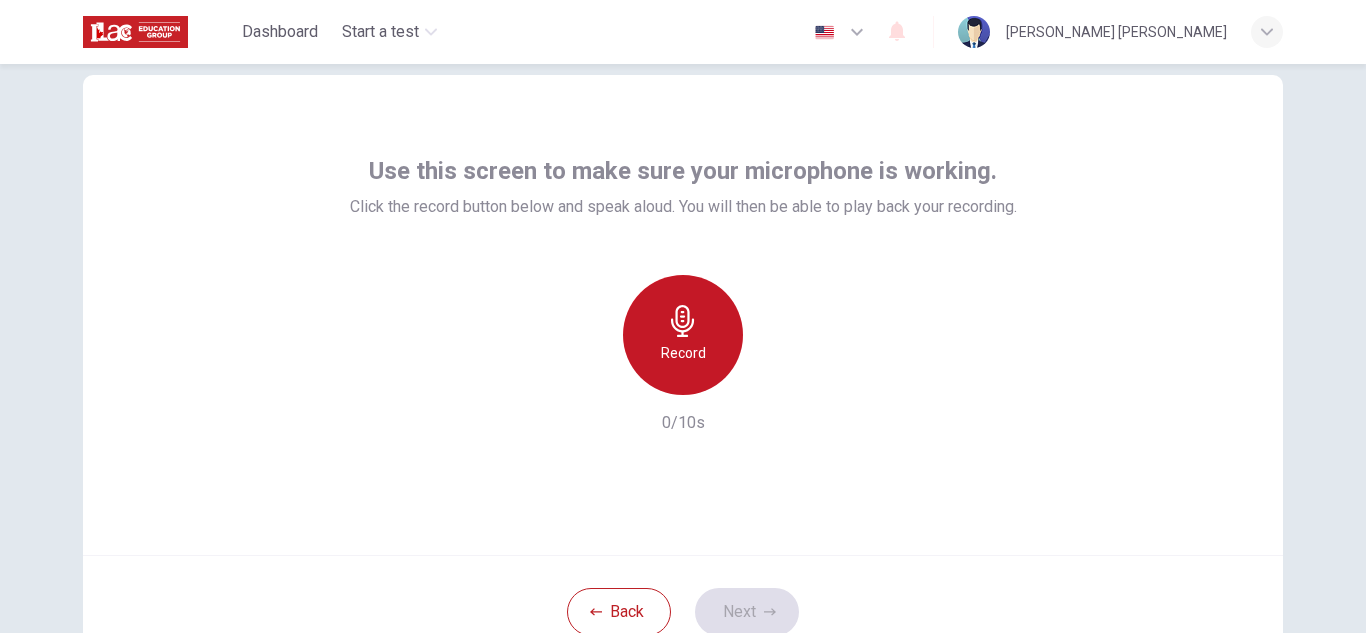 click 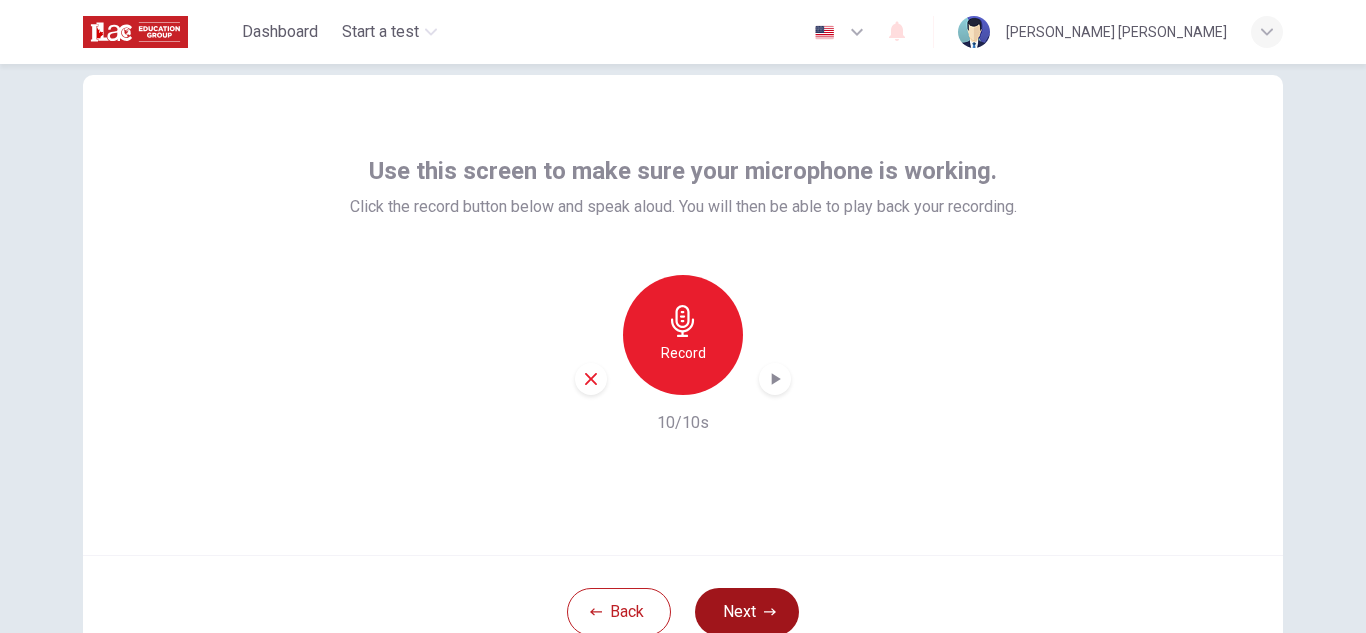 click on "Next" at bounding box center [747, 612] 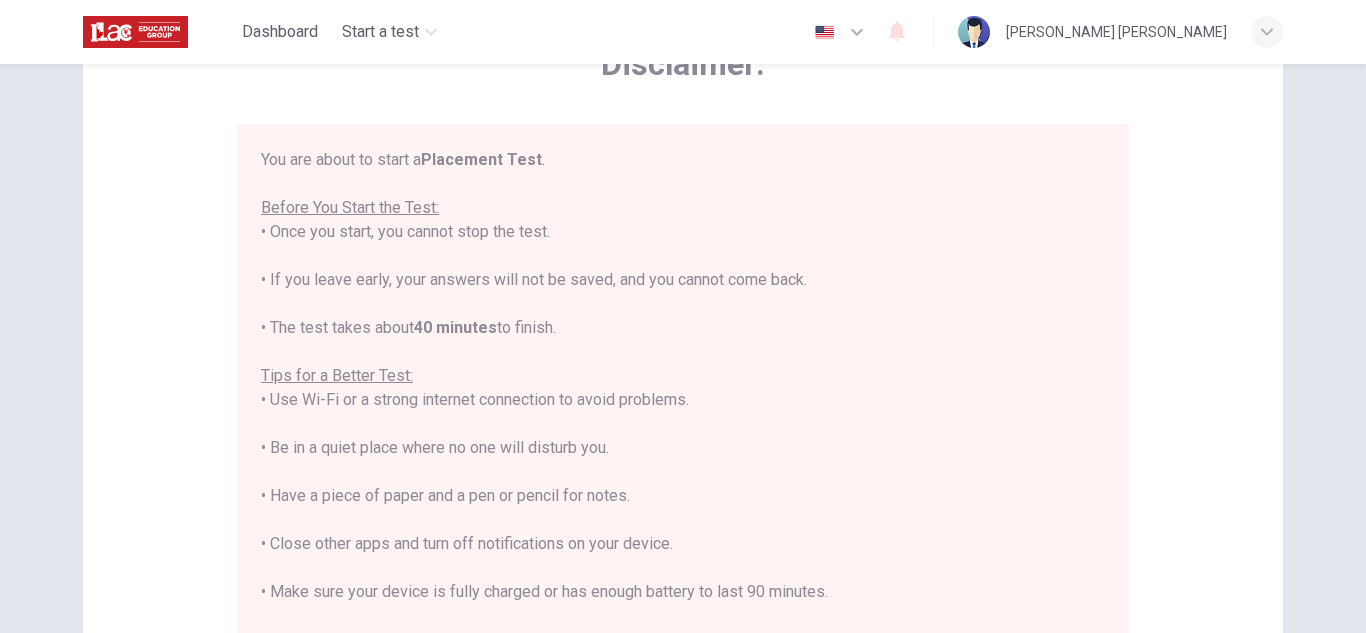 scroll, scrollTop: 137, scrollLeft: 0, axis: vertical 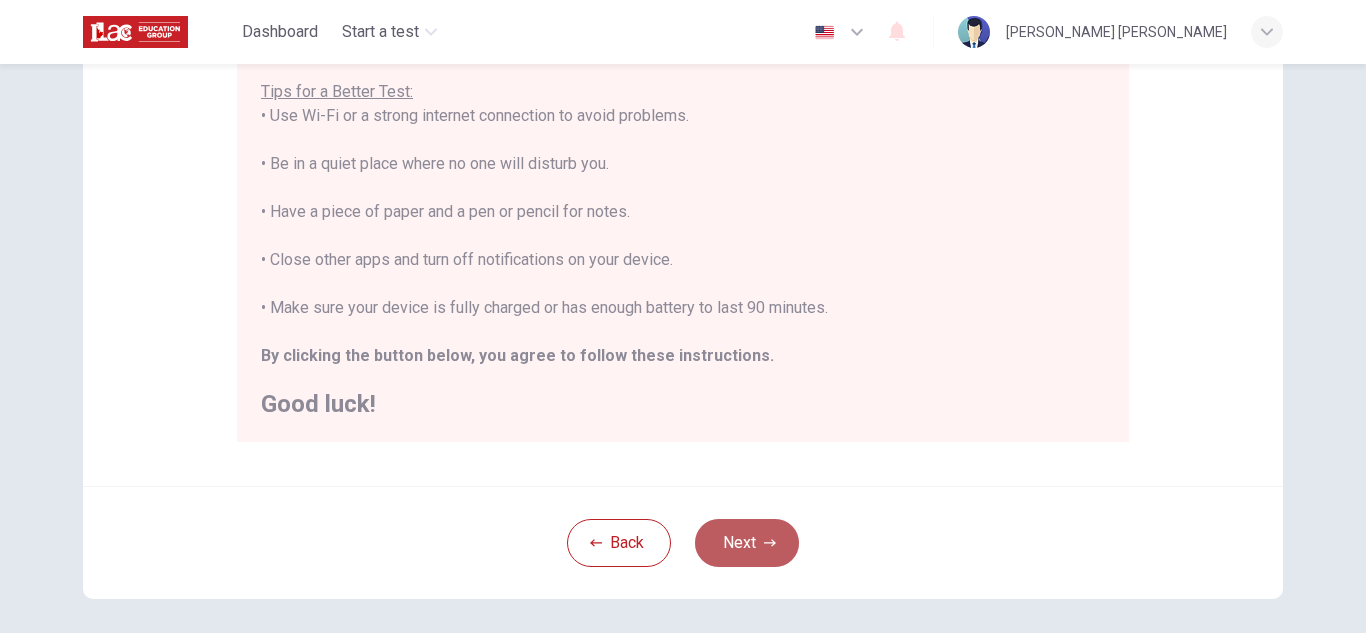 click on "Next" at bounding box center (747, 543) 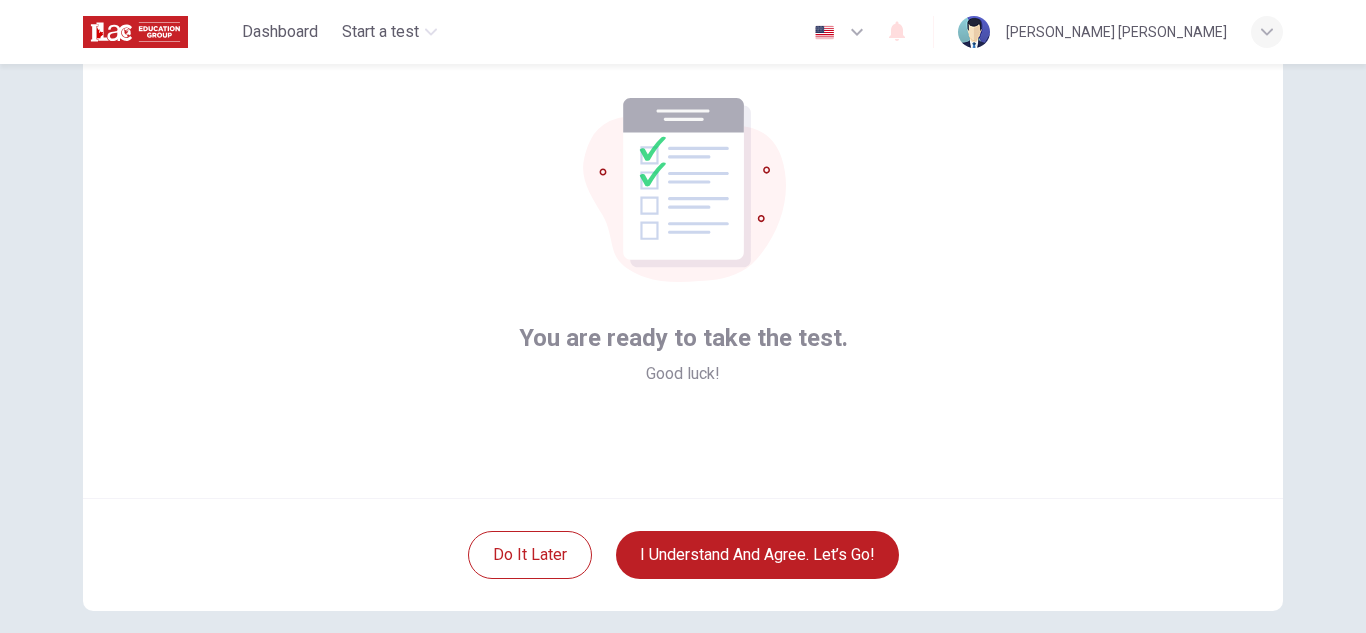 scroll, scrollTop: 116, scrollLeft: 0, axis: vertical 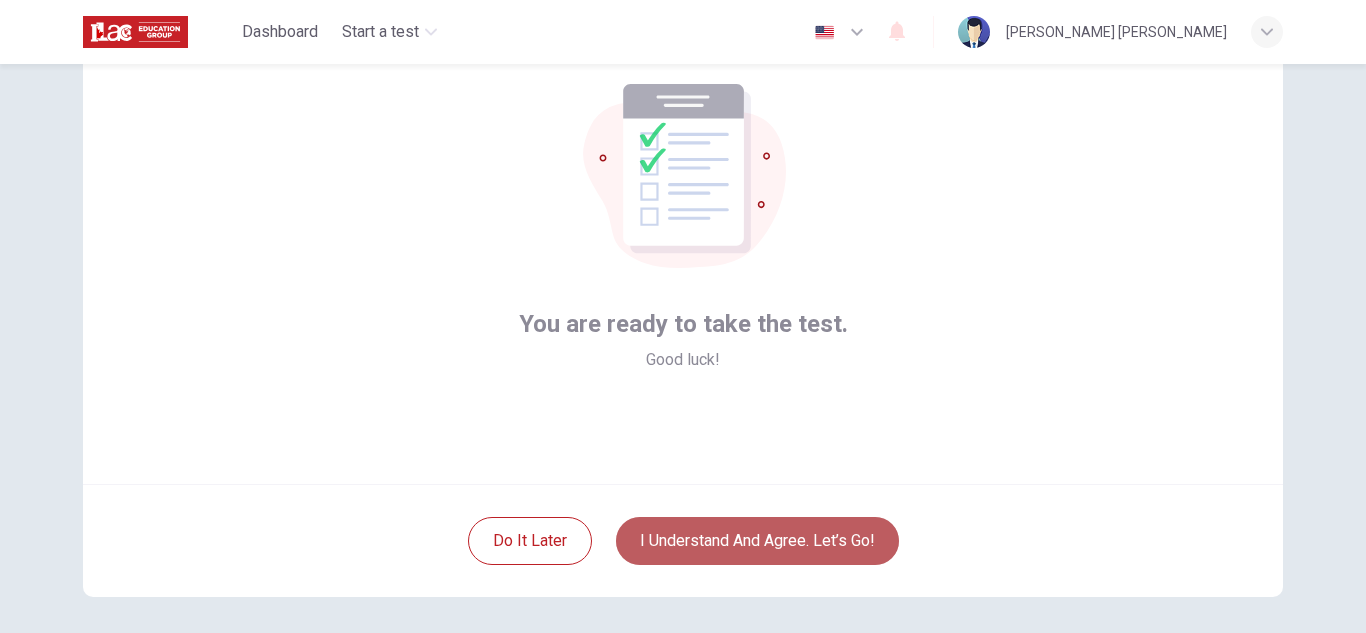 click on "I understand and agree. Let’s go!" at bounding box center [757, 541] 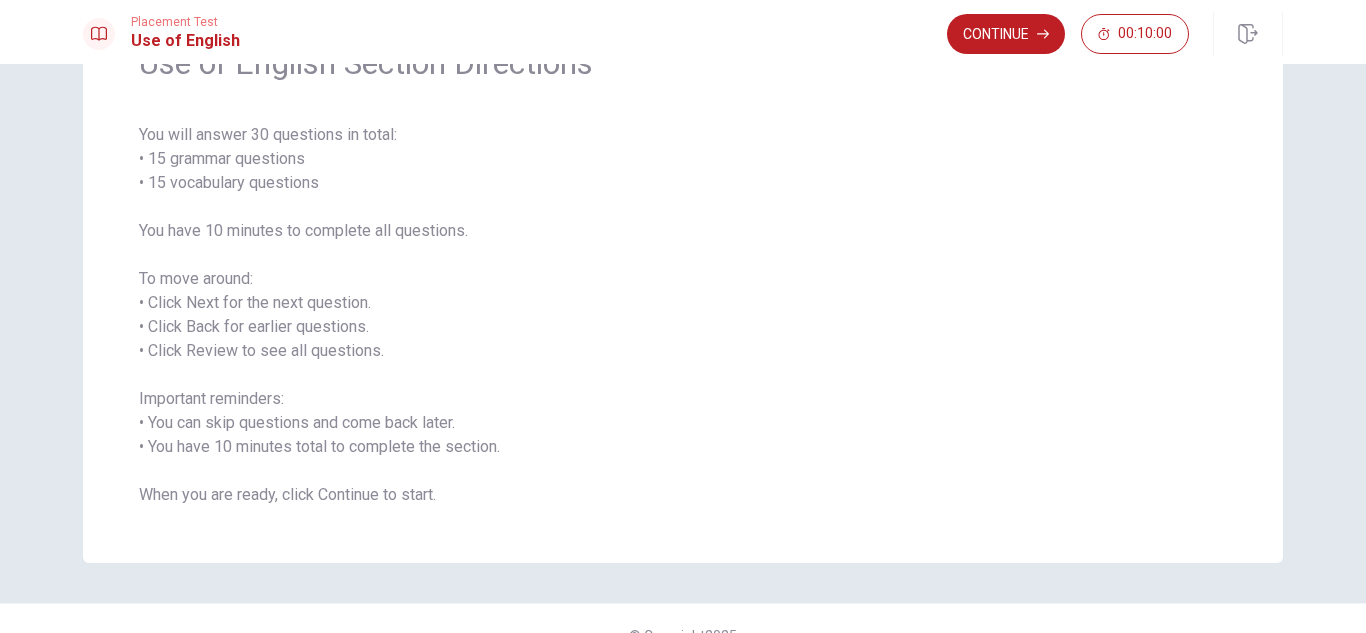 scroll, scrollTop: 110, scrollLeft: 0, axis: vertical 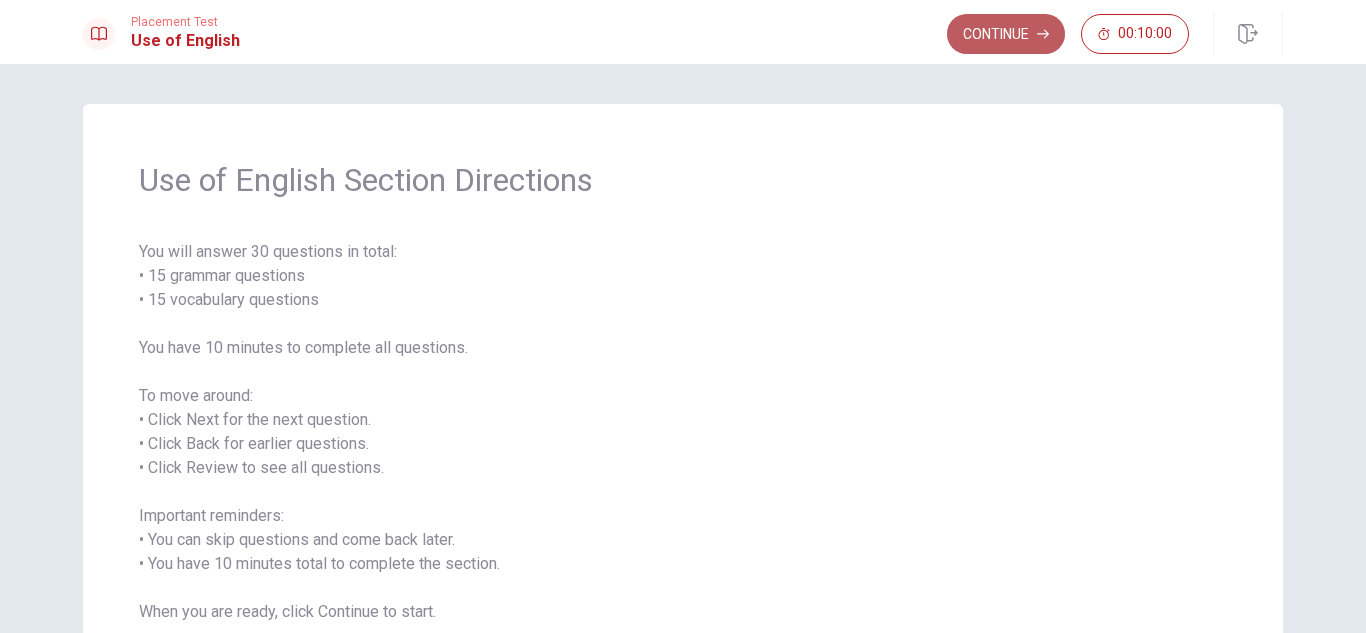 click on "Continue" at bounding box center [1006, 34] 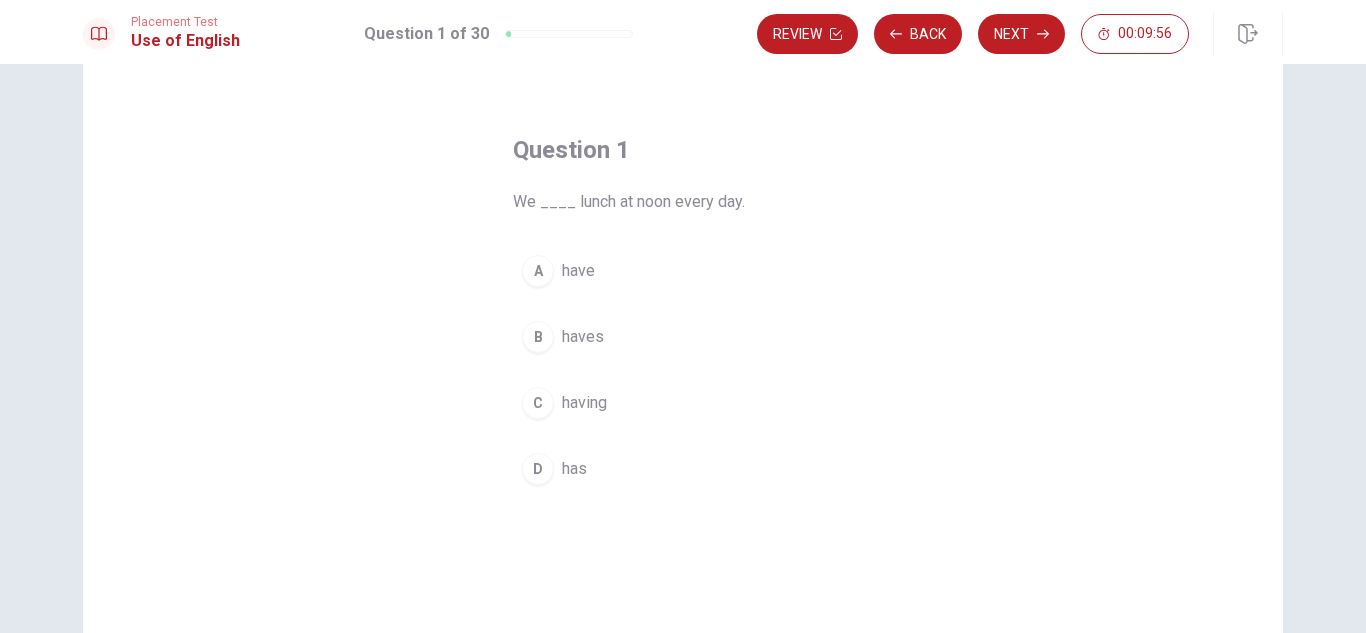 scroll, scrollTop: 54, scrollLeft: 0, axis: vertical 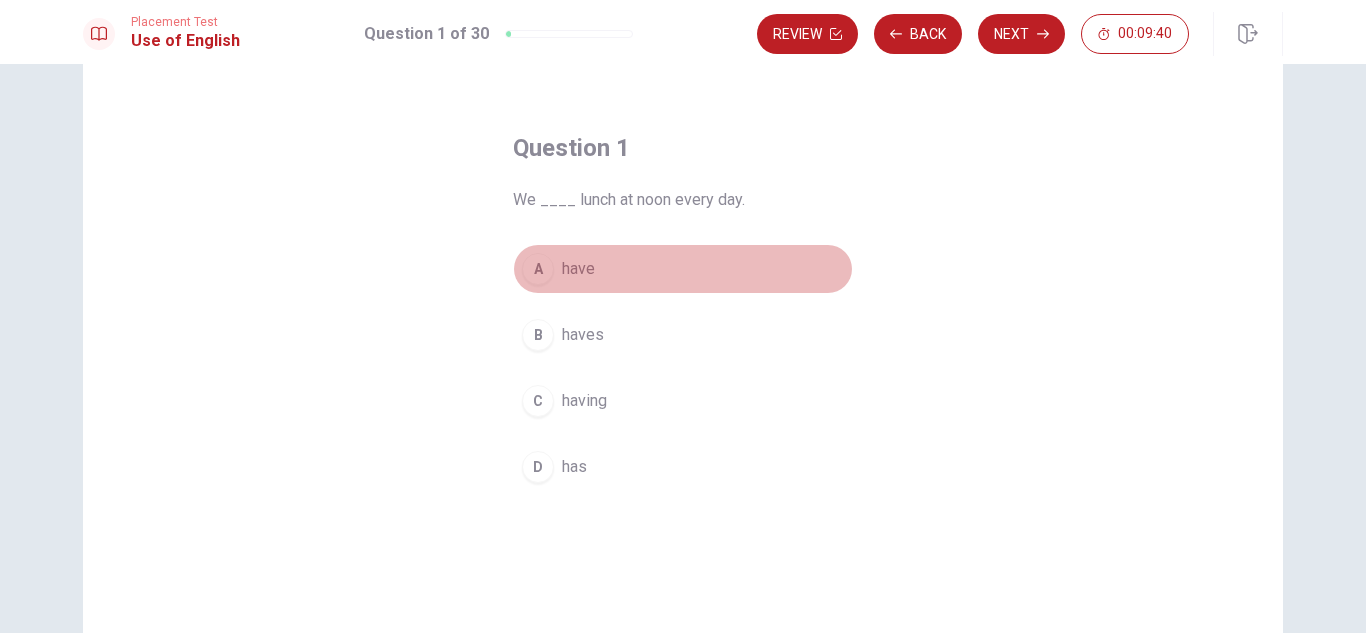 click on "A" at bounding box center (538, 269) 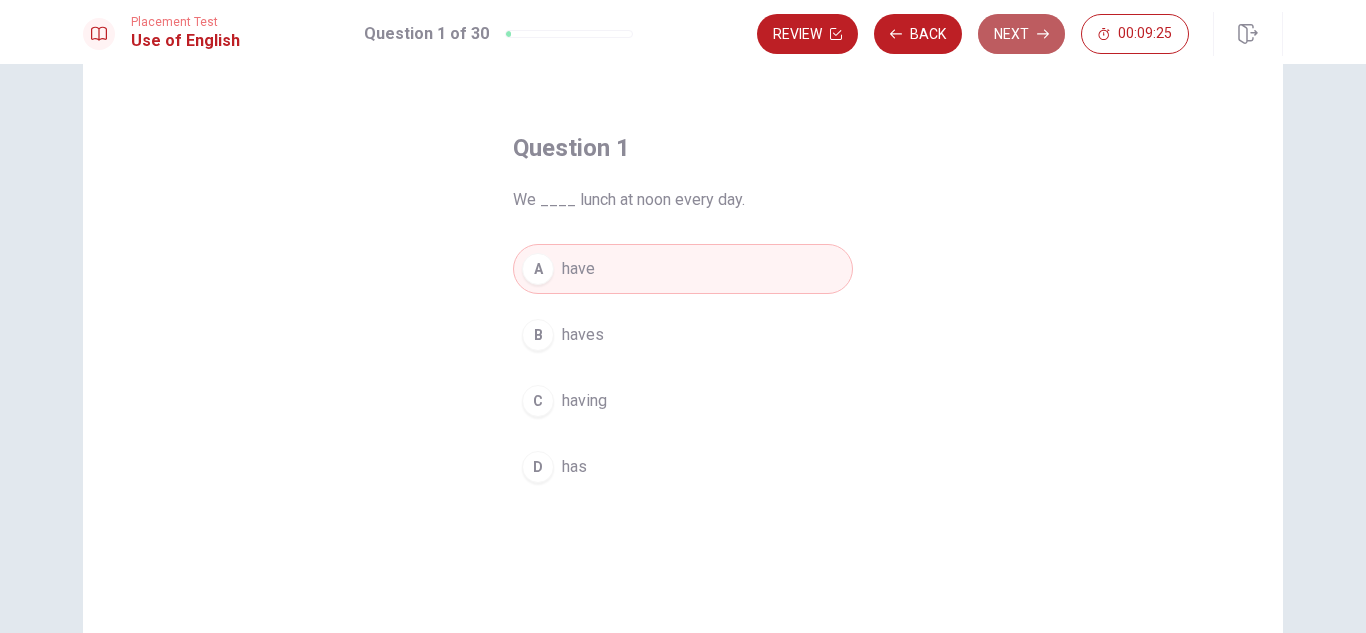 click on "Next" at bounding box center (1021, 34) 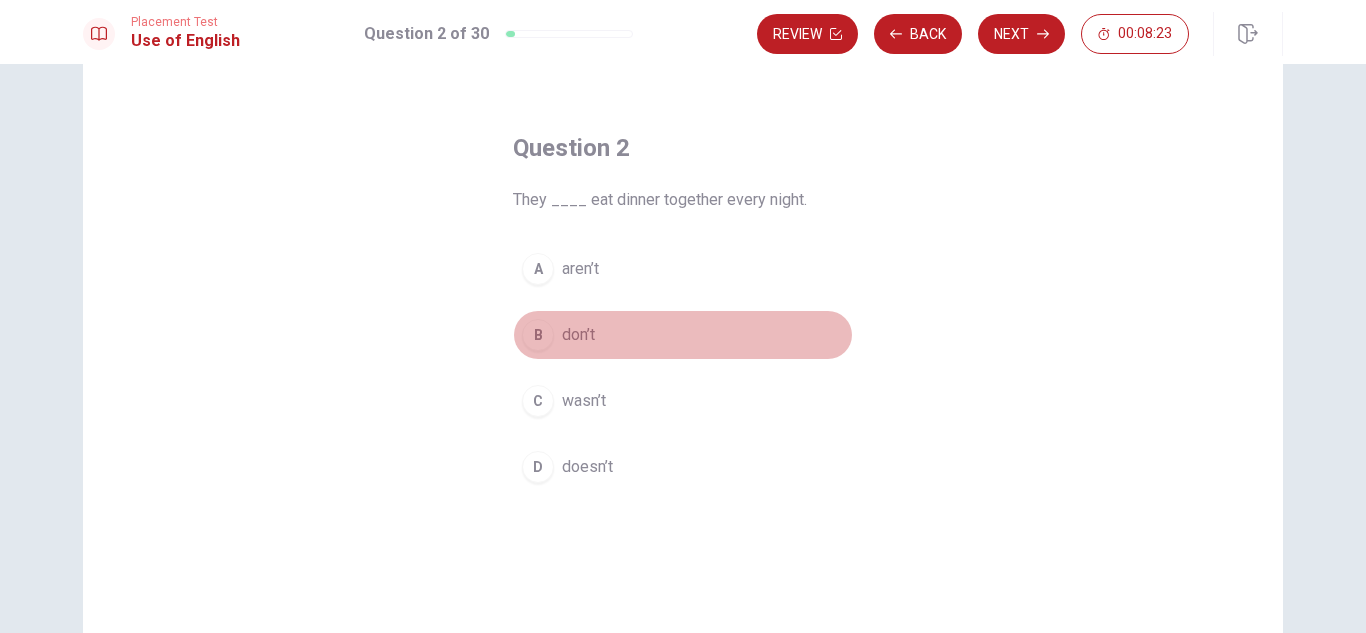 click on "B" at bounding box center [538, 335] 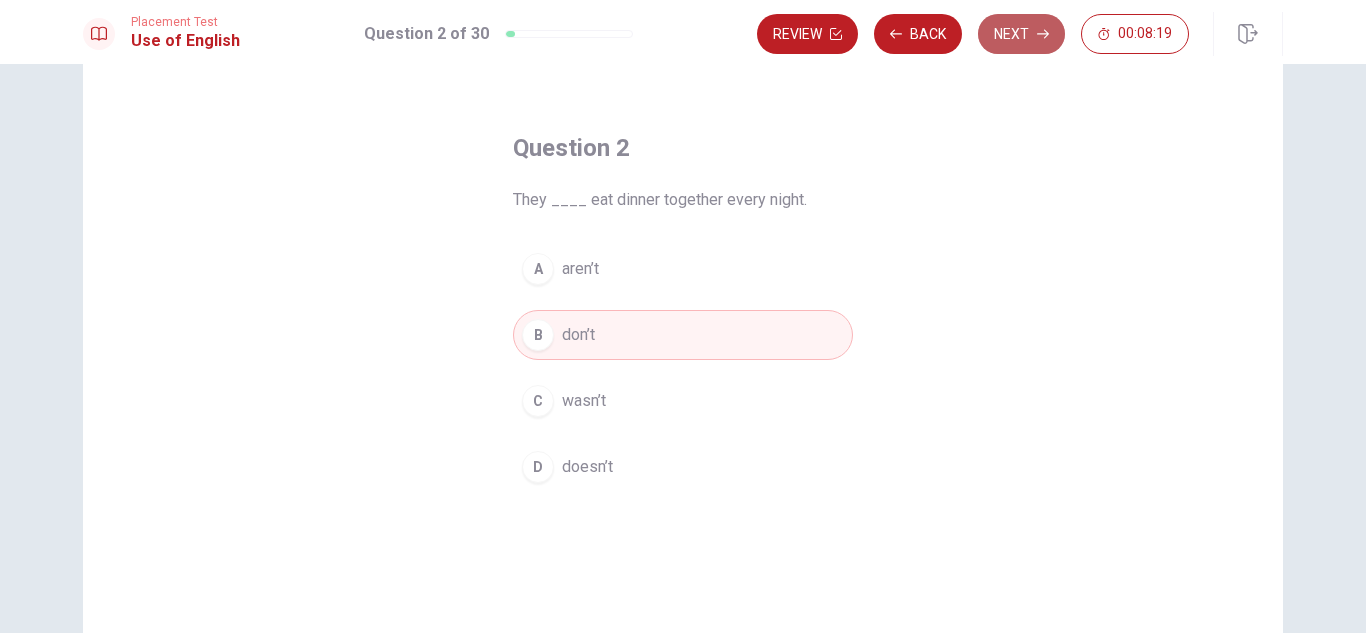 click on "Next" at bounding box center (1021, 34) 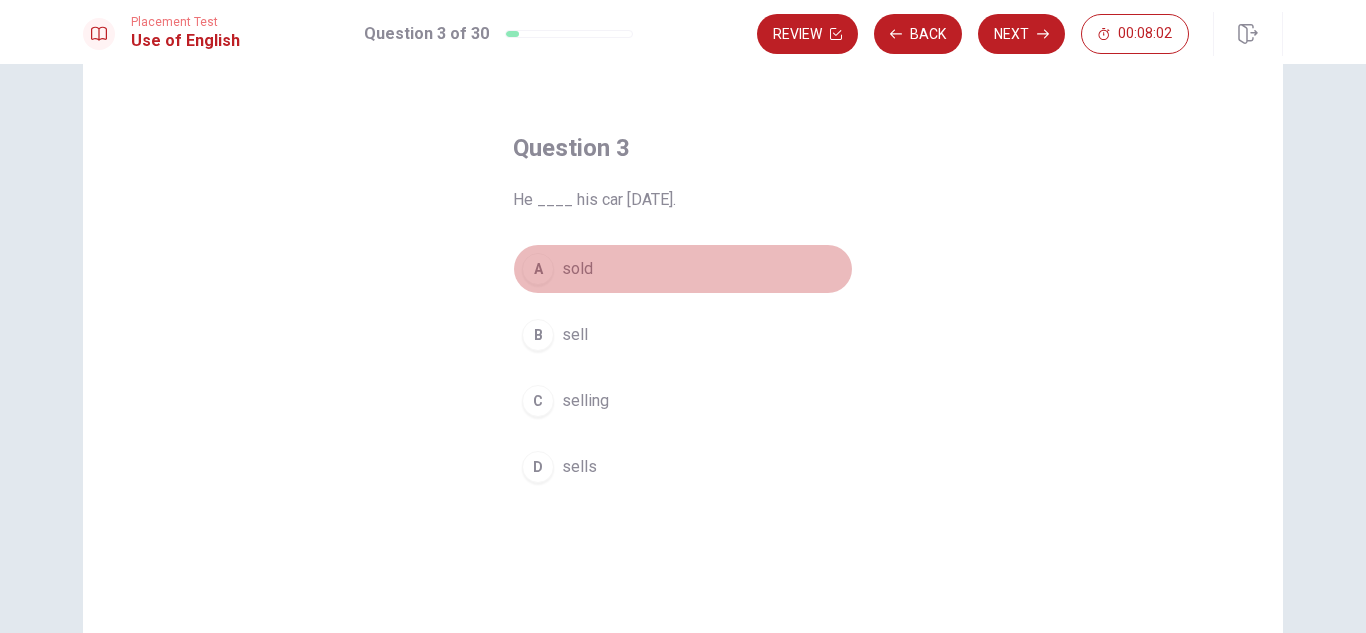 click on "sold" at bounding box center (577, 269) 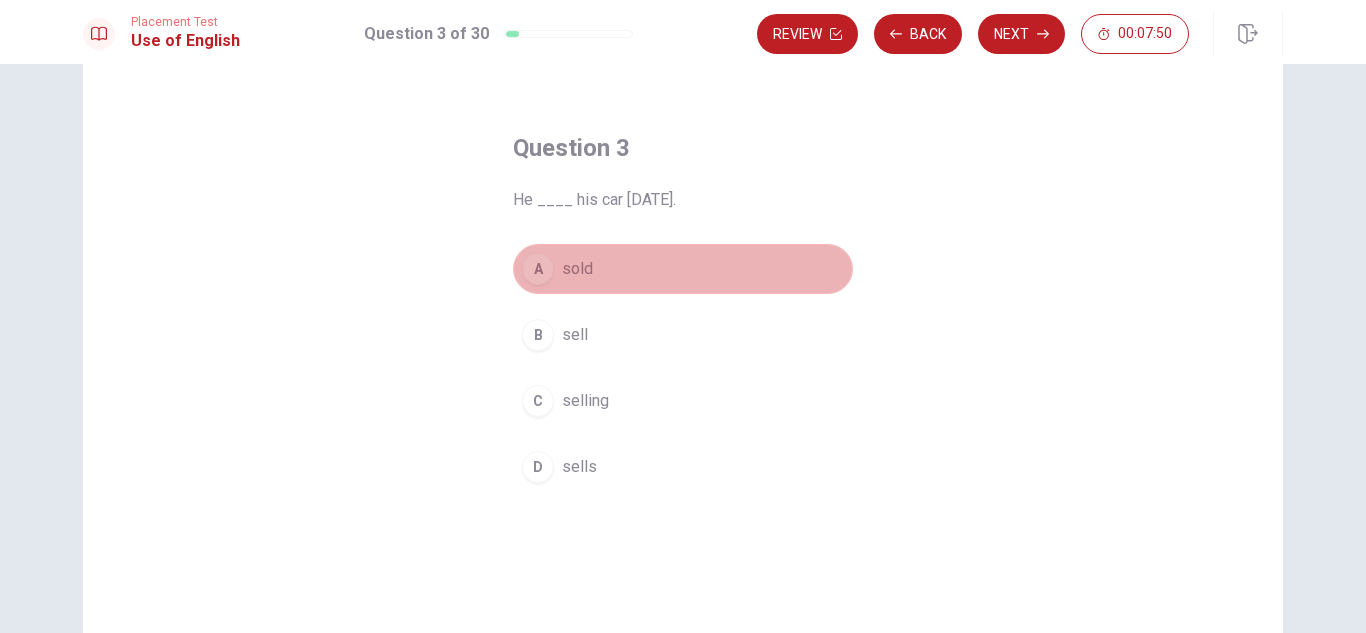 click on "sold" at bounding box center (577, 269) 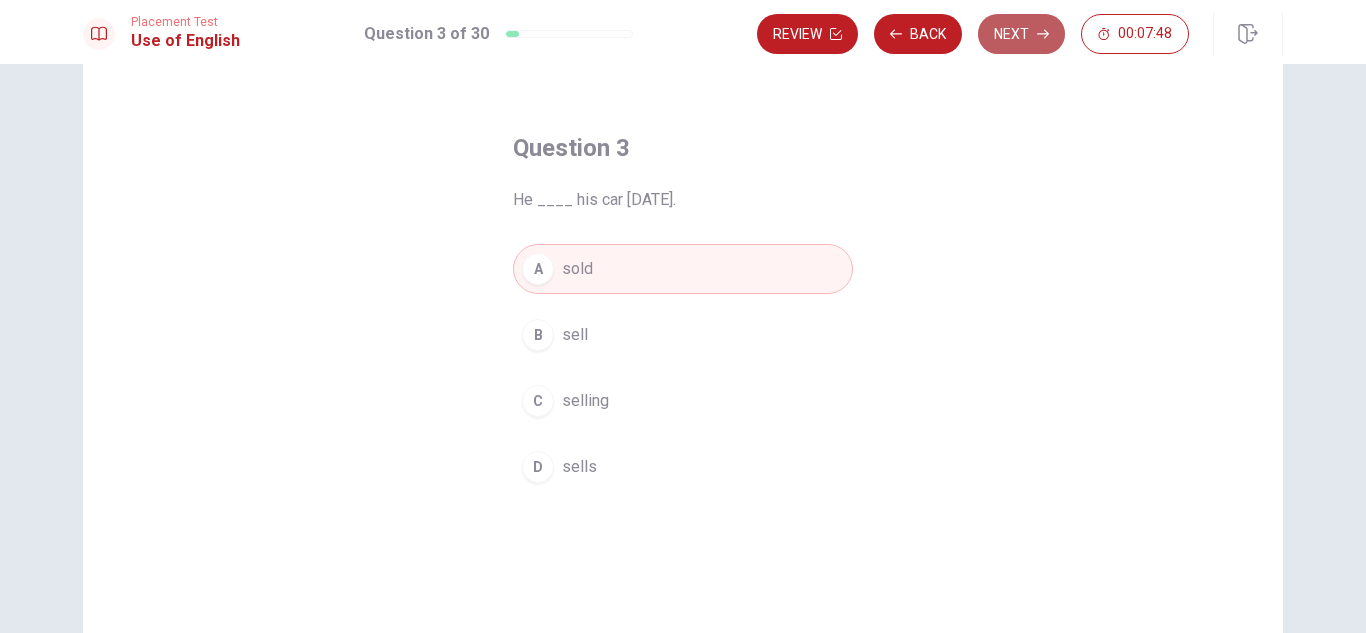 click on "Next" at bounding box center (1021, 34) 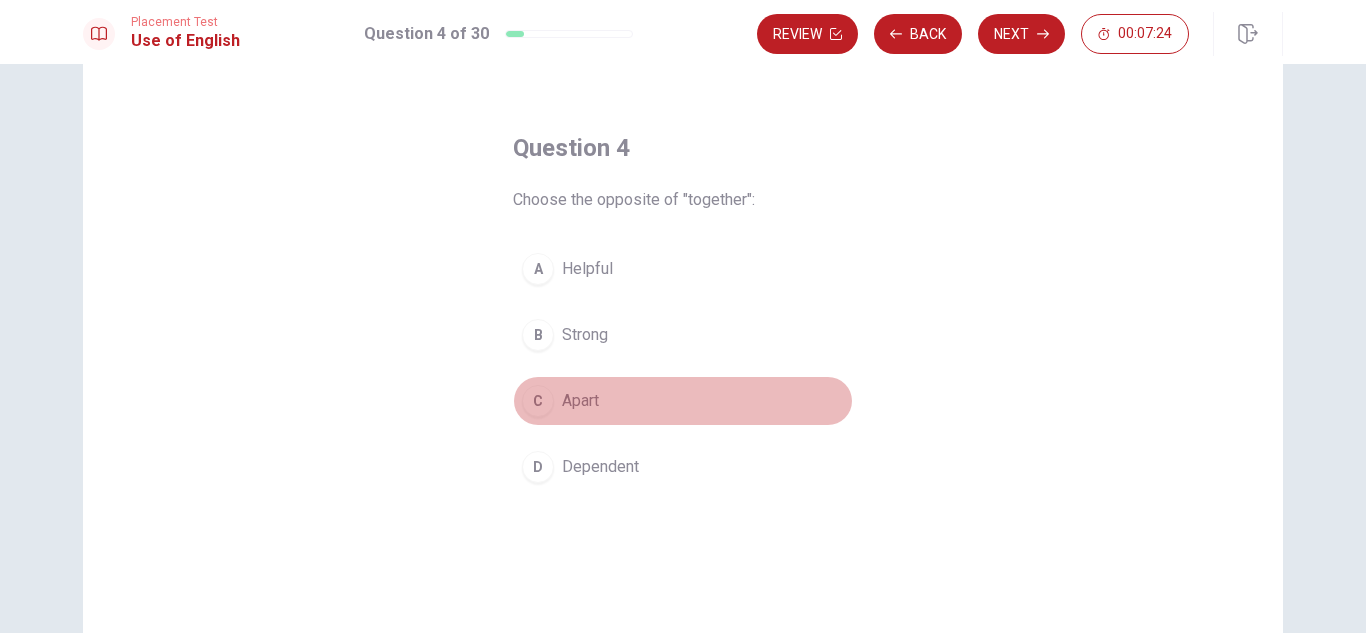 click on "C" at bounding box center [538, 401] 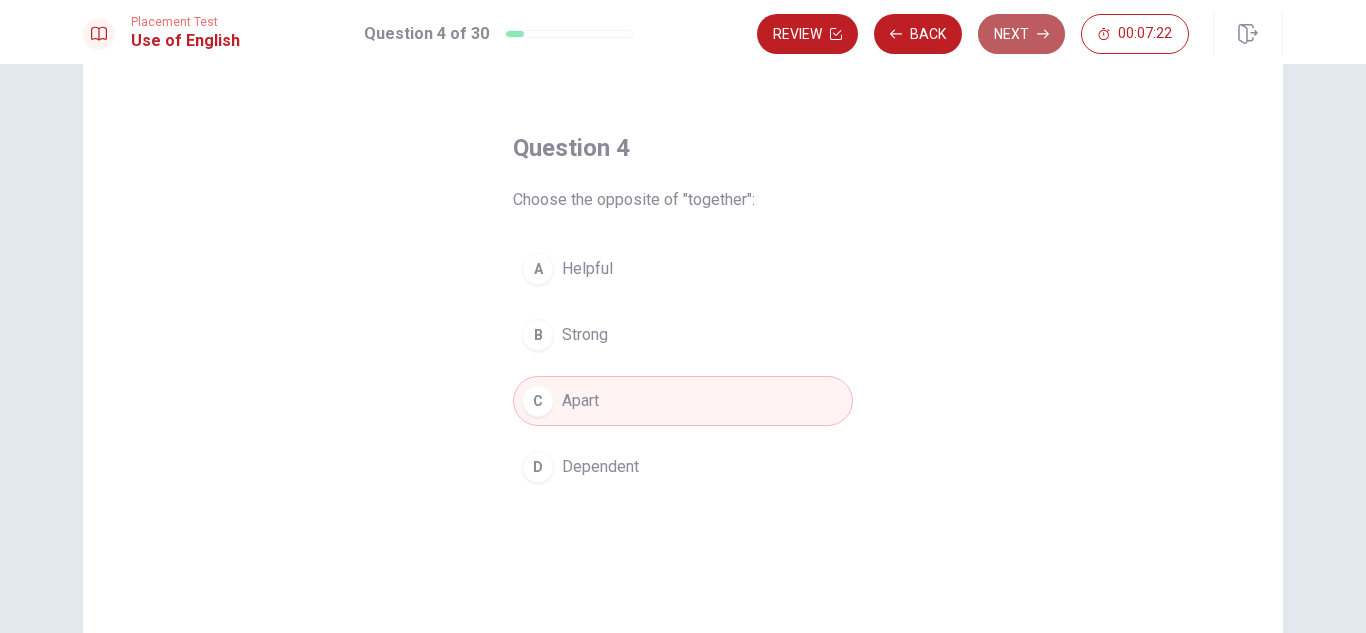 click on "Next" at bounding box center [1021, 34] 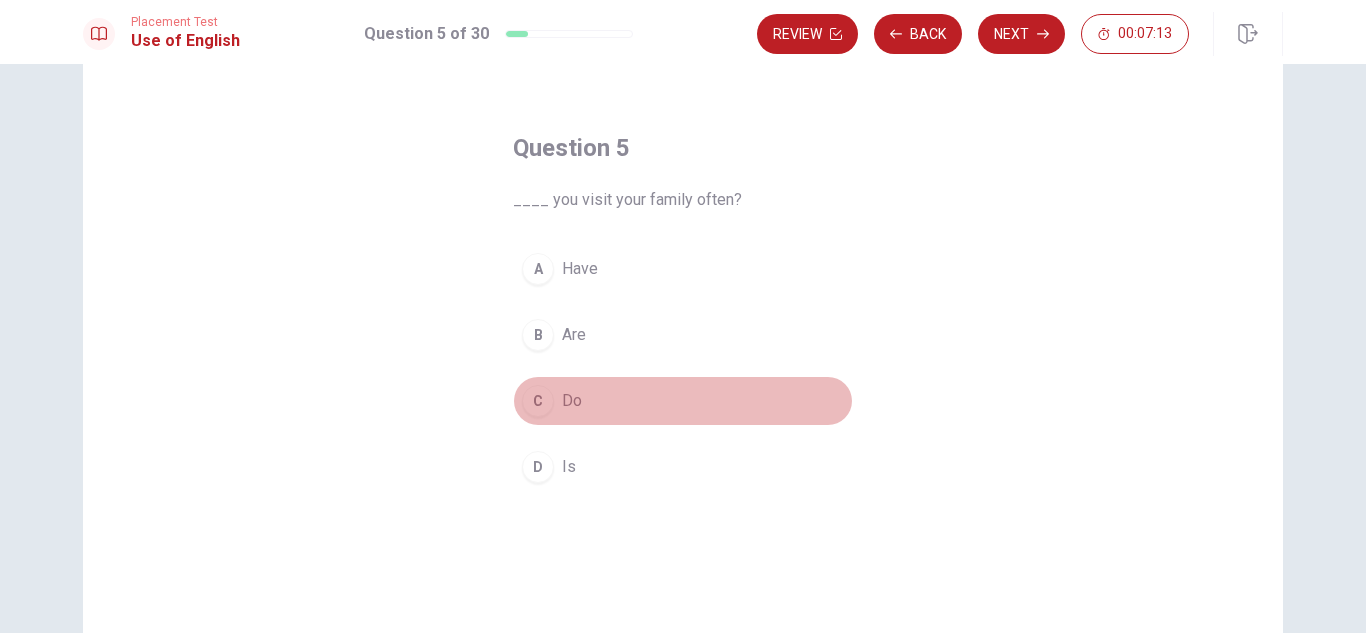 click on "C" at bounding box center [538, 401] 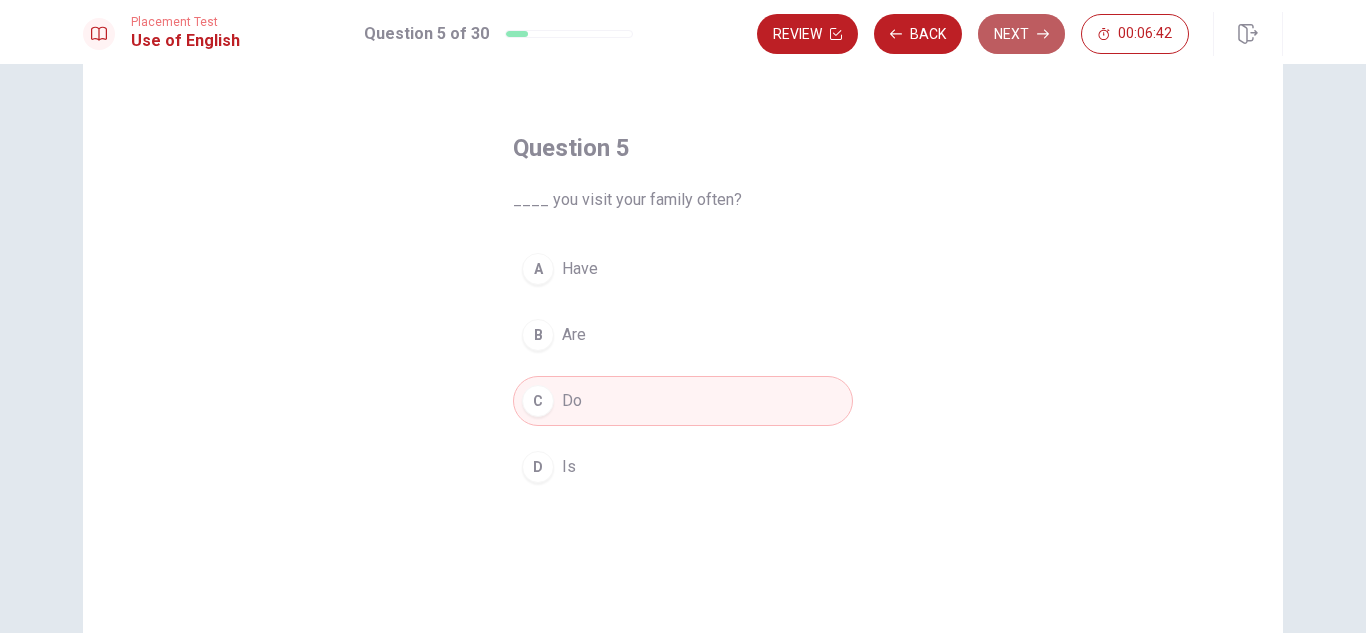 click on "Next" at bounding box center [1021, 34] 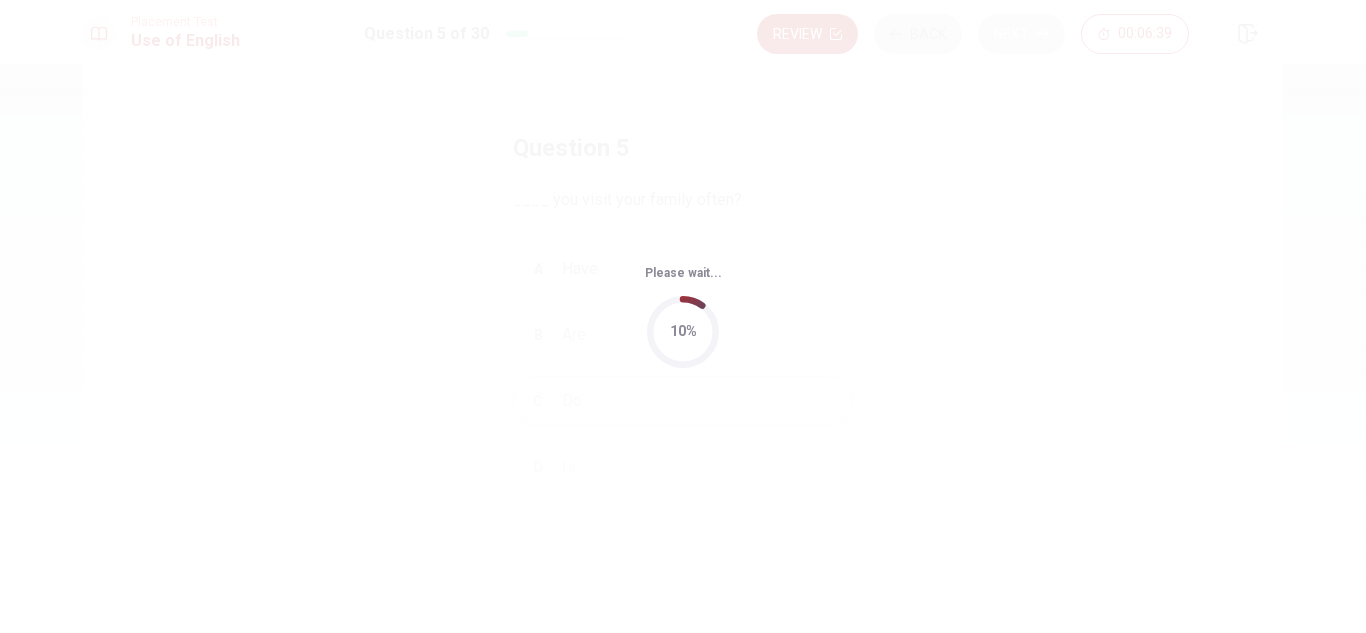 scroll, scrollTop: 0, scrollLeft: 0, axis: both 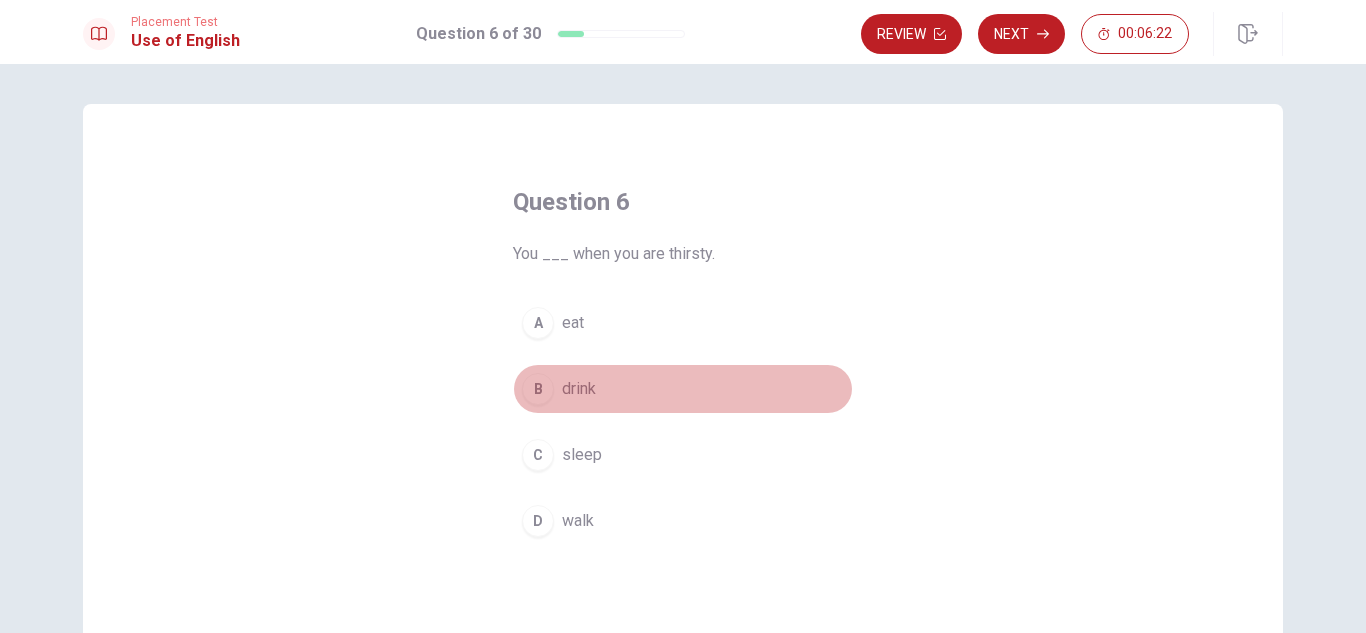 click on "B" at bounding box center (538, 389) 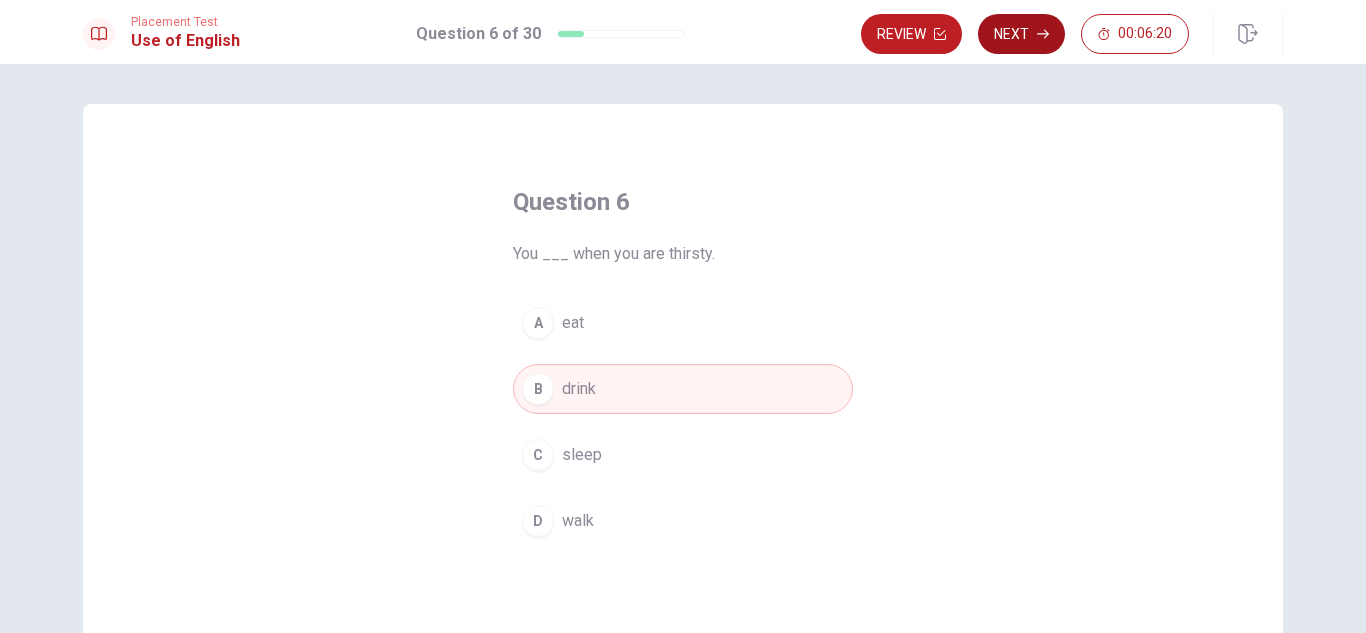 click on "Next" at bounding box center (1021, 34) 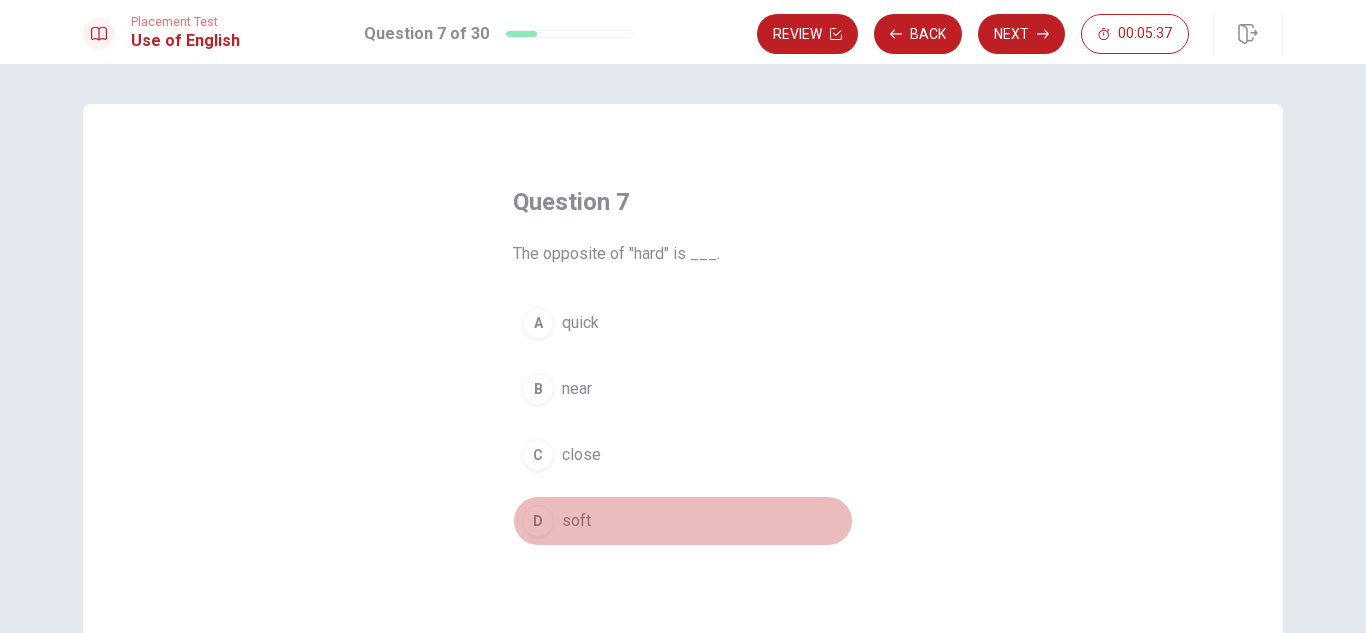 click on "D" at bounding box center (538, 521) 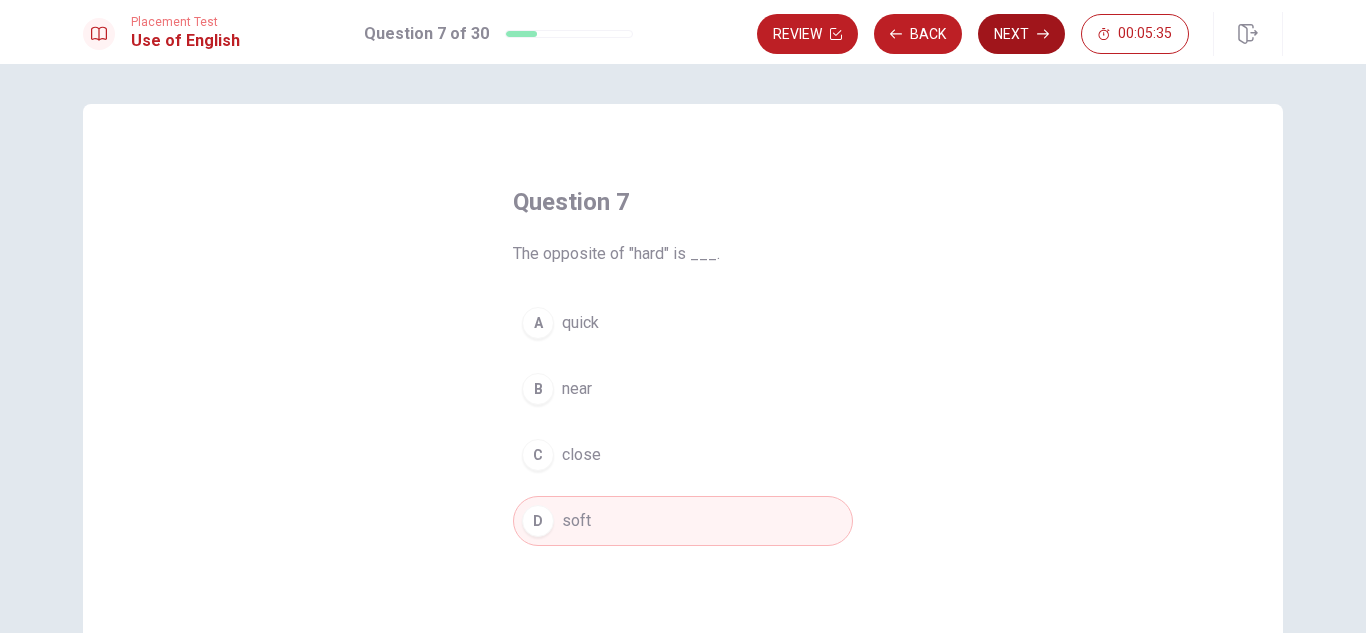 click on "Next" at bounding box center (1021, 34) 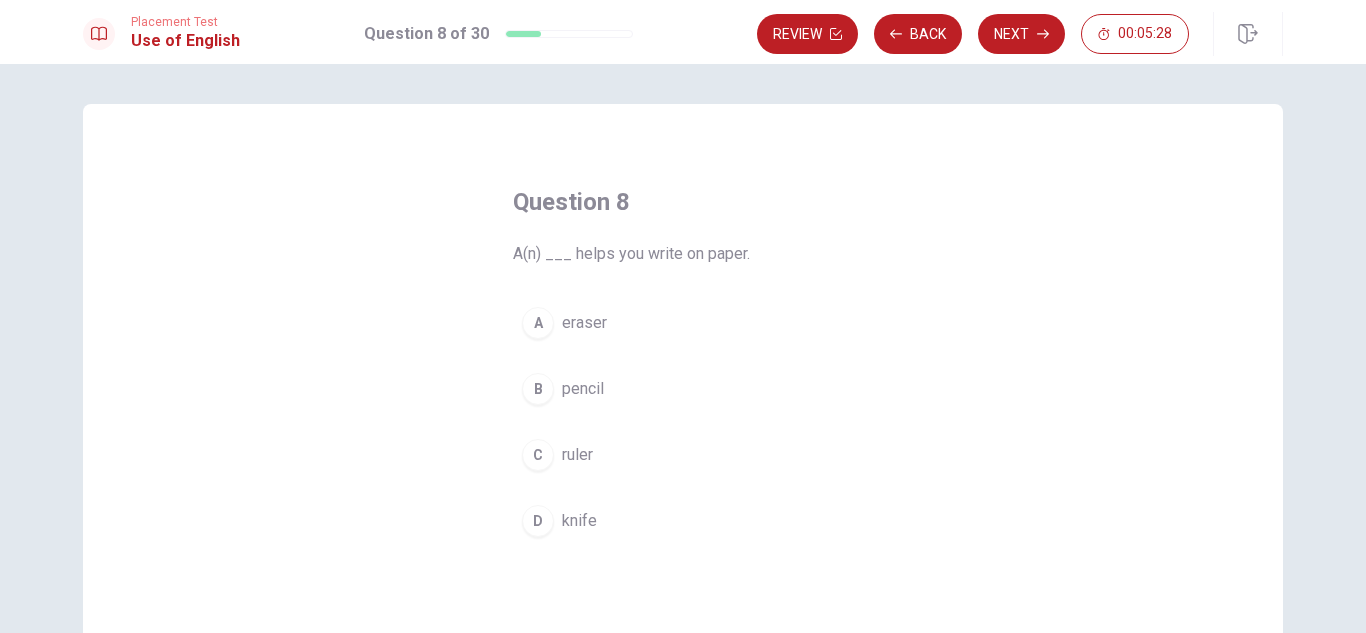 click on "pencil" at bounding box center [583, 389] 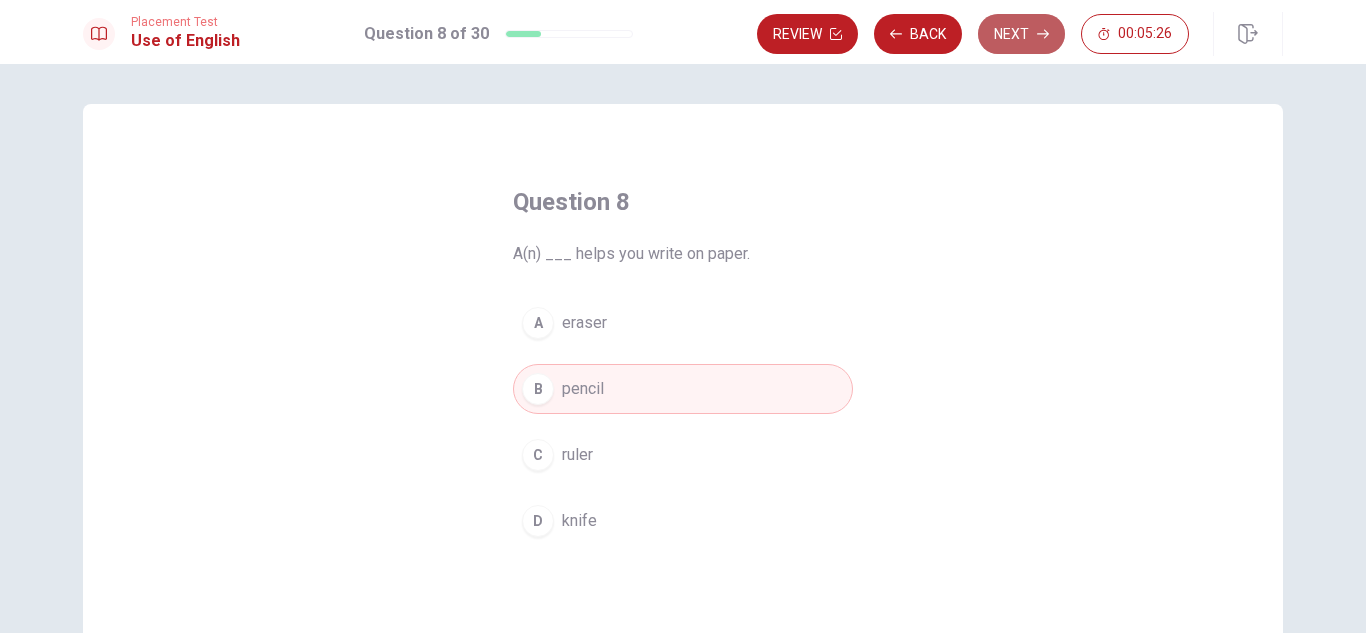 click on "Next" at bounding box center [1021, 34] 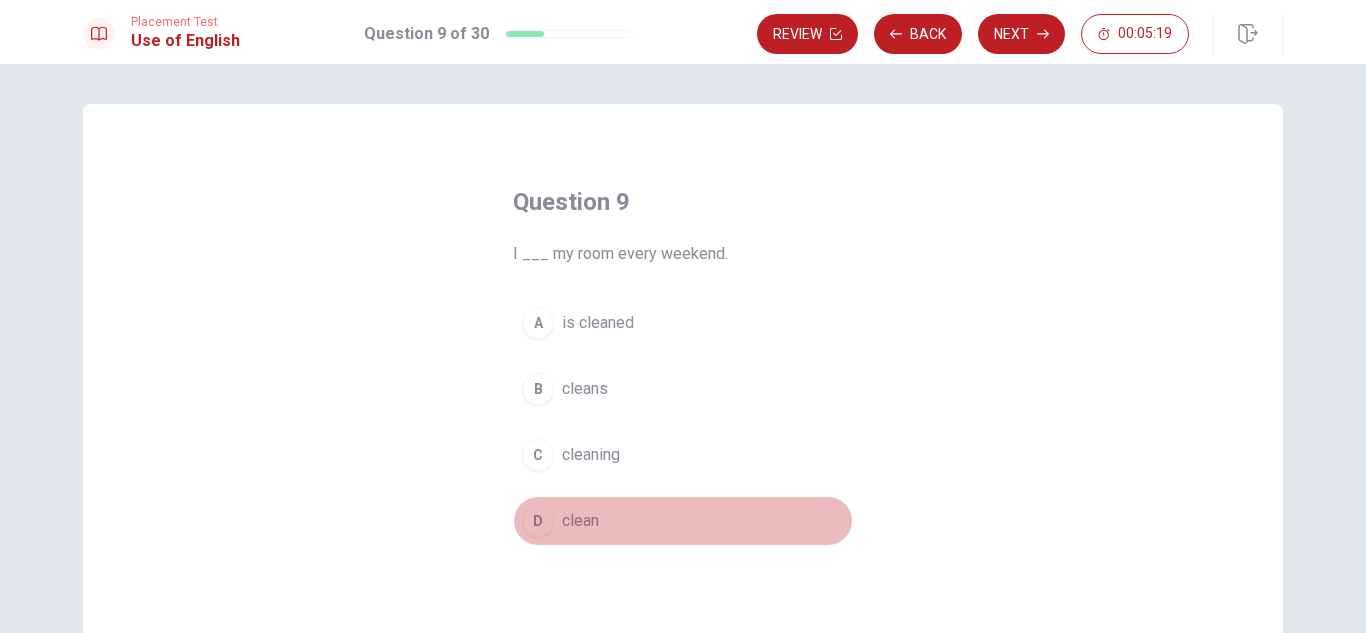 click on "D" at bounding box center [538, 521] 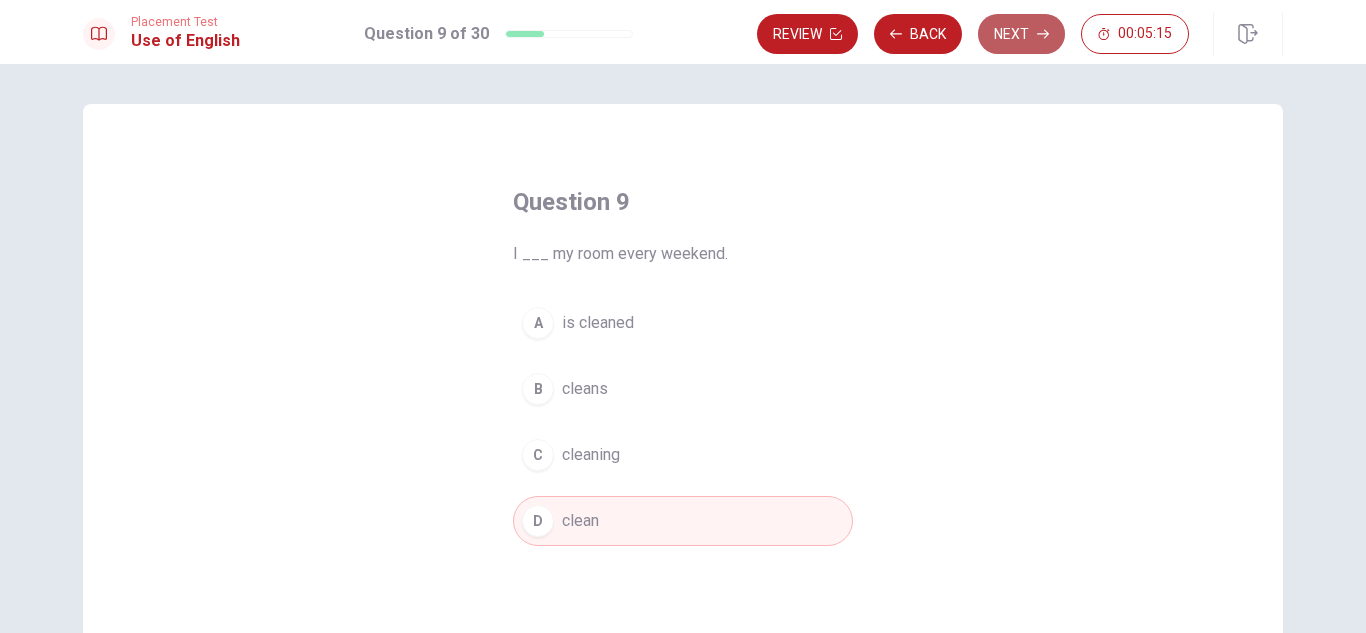 click on "Next" at bounding box center (1021, 34) 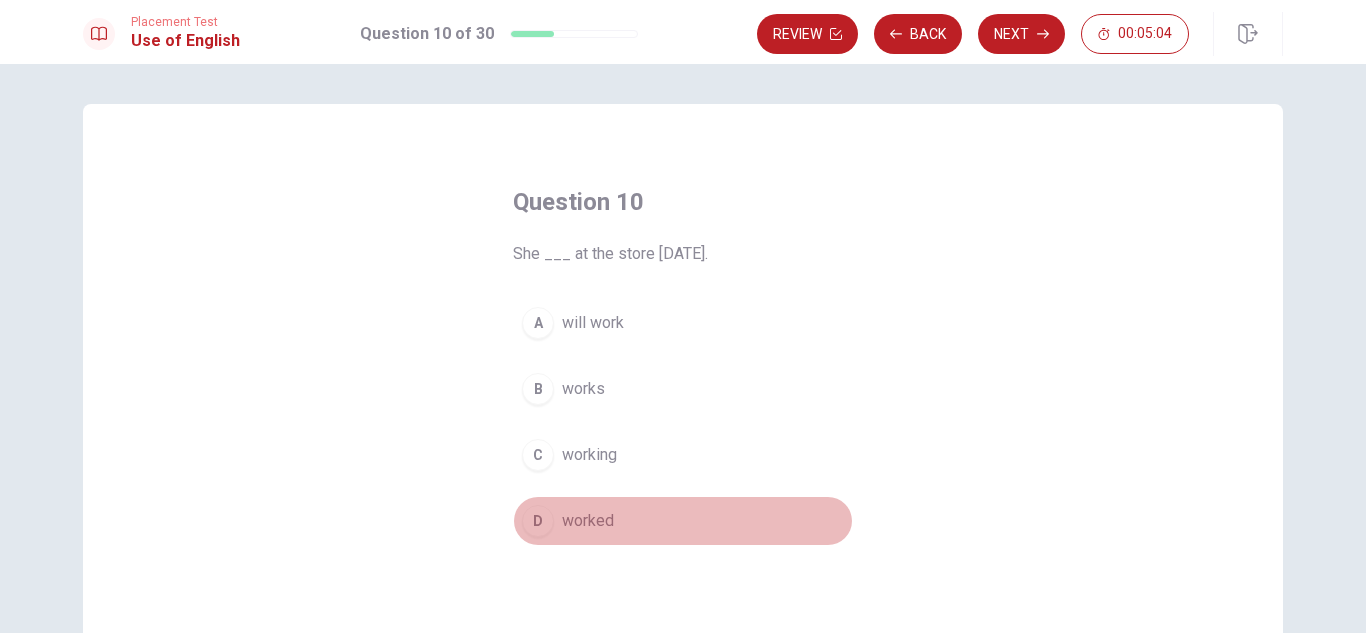 click on "D" at bounding box center (538, 521) 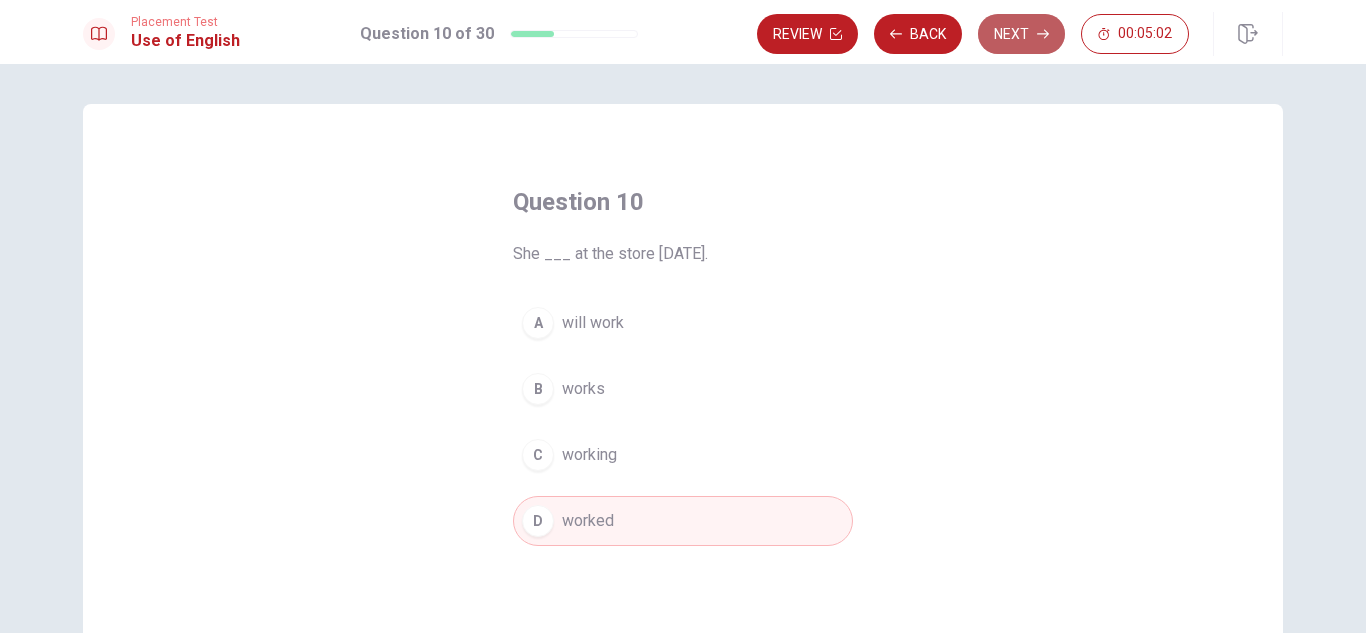 click on "Next" at bounding box center (1021, 34) 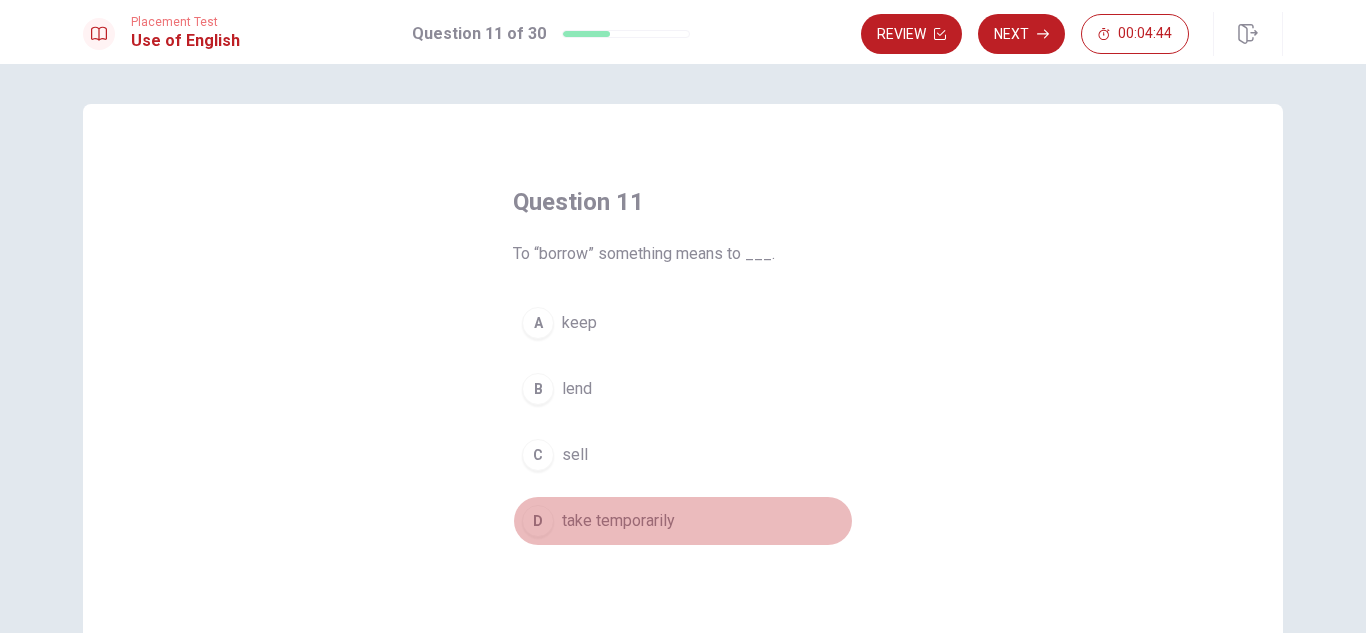 click on "D" at bounding box center (538, 521) 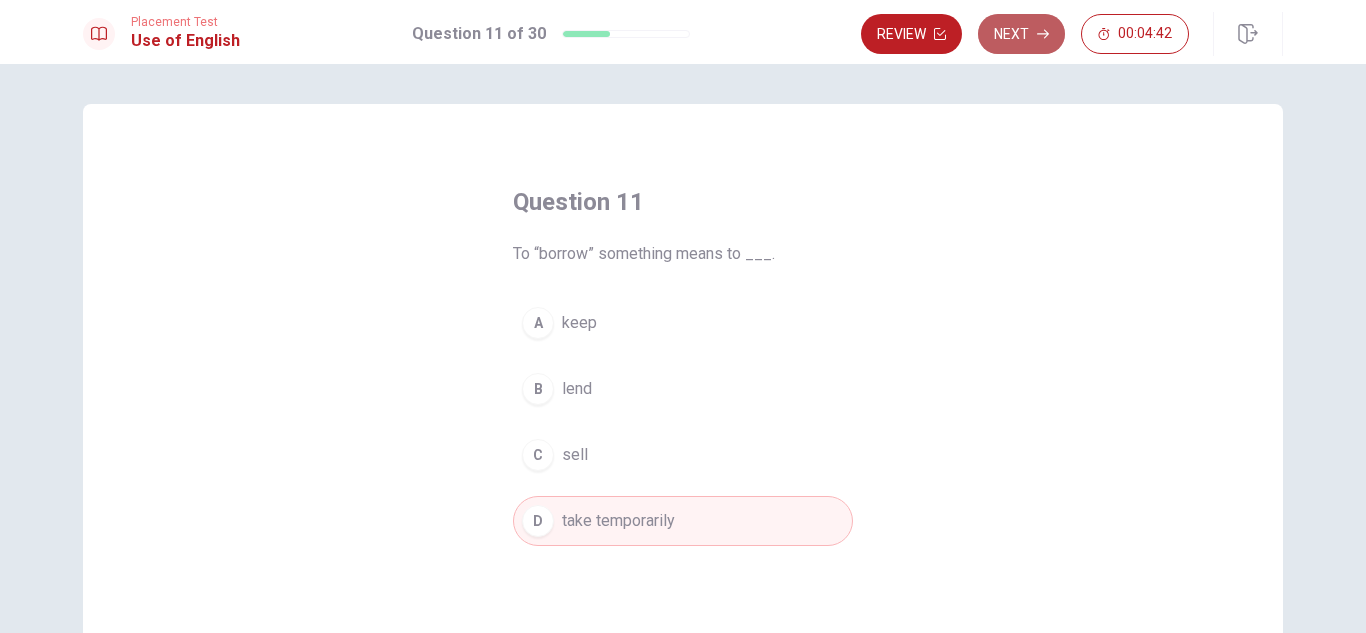 click 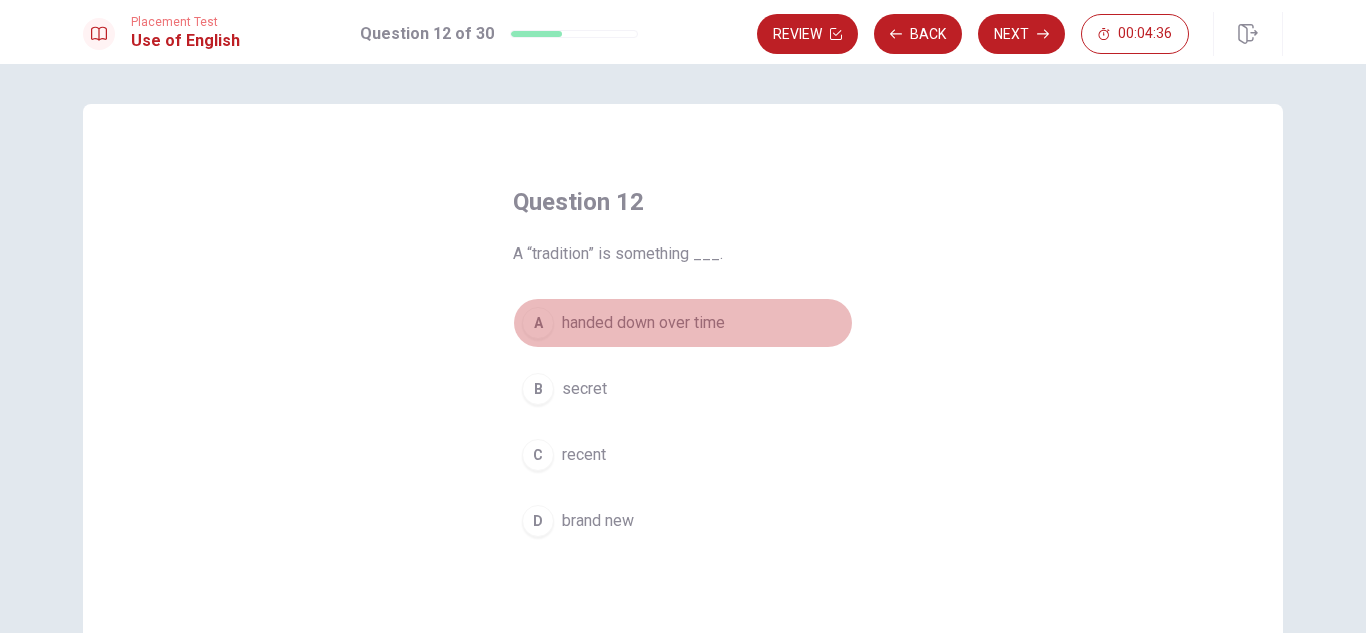 click on "A handed down over time" at bounding box center [683, 323] 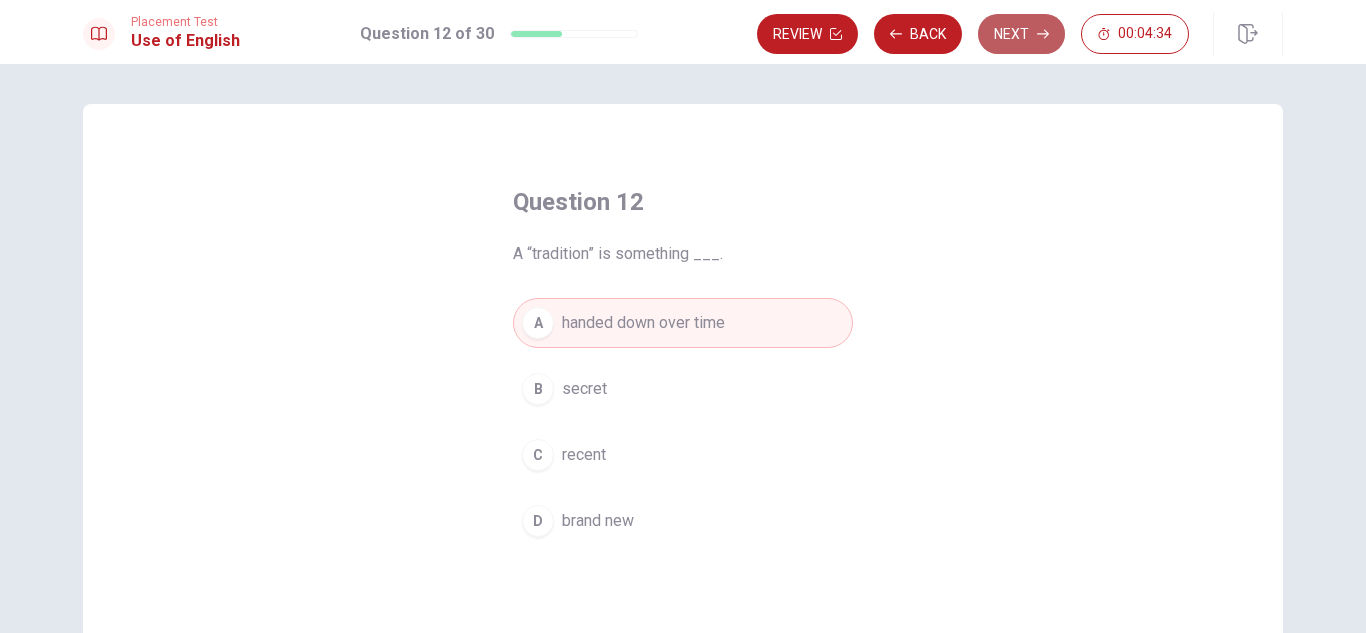 click on "Next" at bounding box center [1021, 34] 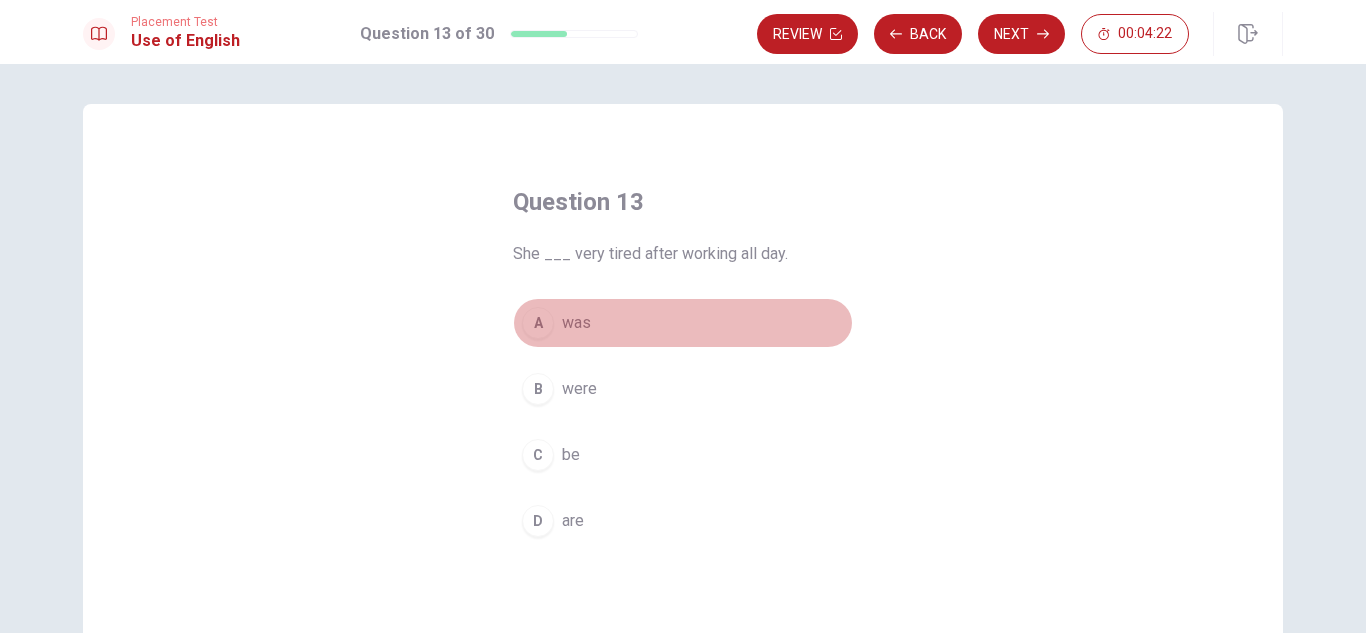 click on "A was" at bounding box center [683, 323] 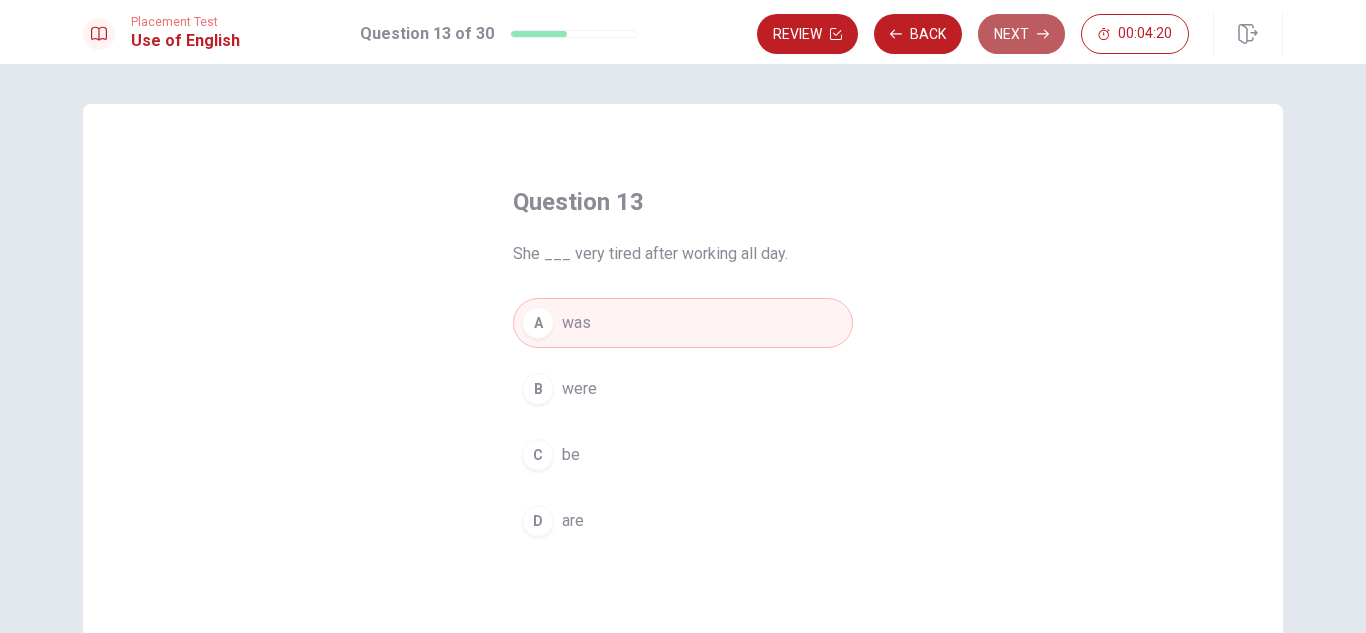 click on "Next" at bounding box center [1021, 34] 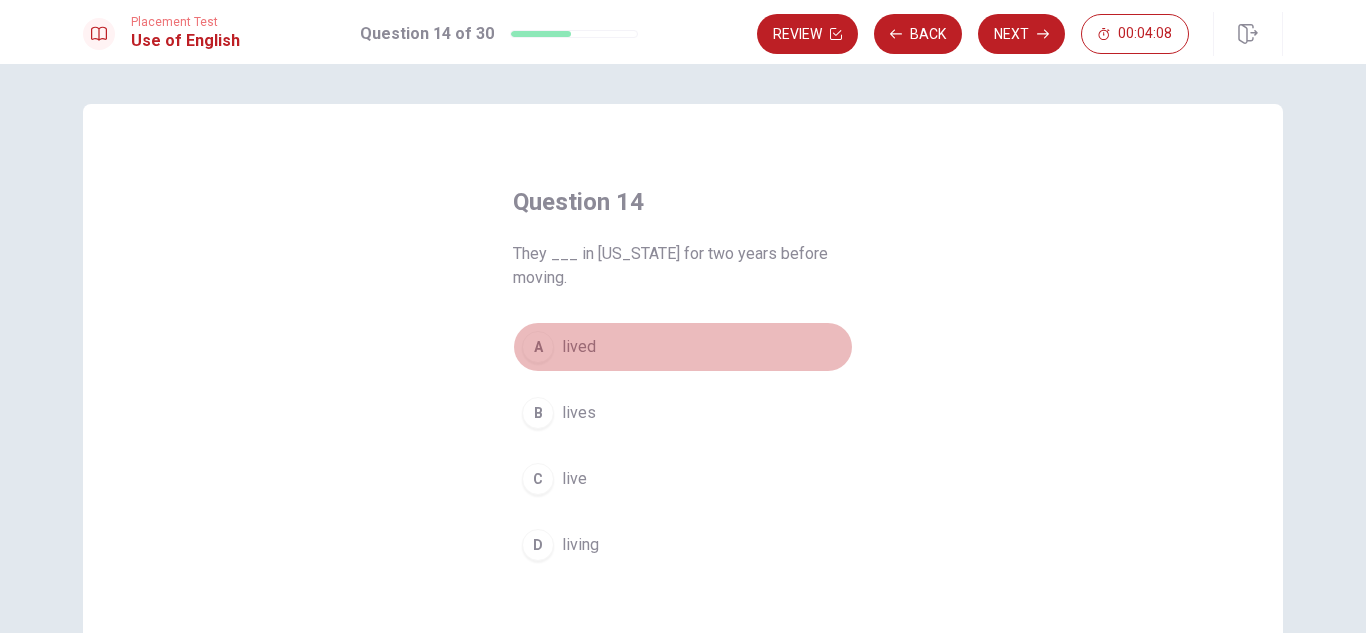 click on "A" at bounding box center (538, 347) 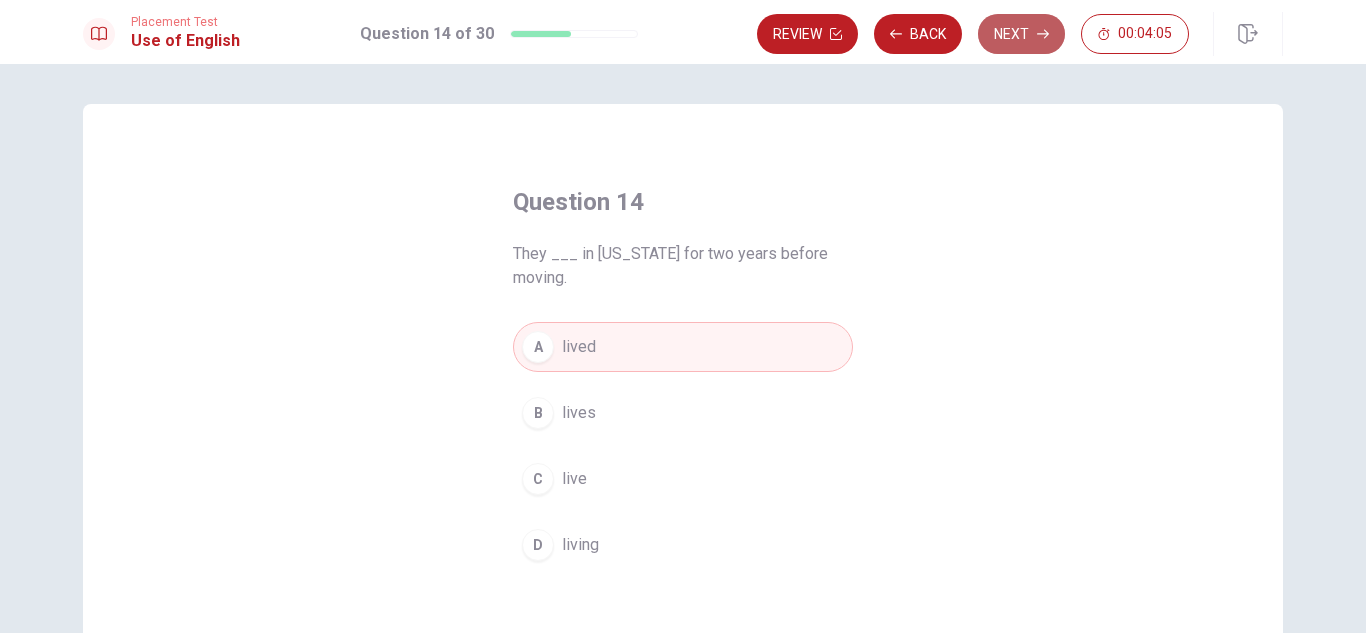 click on "Next" at bounding box center (1021, 34) 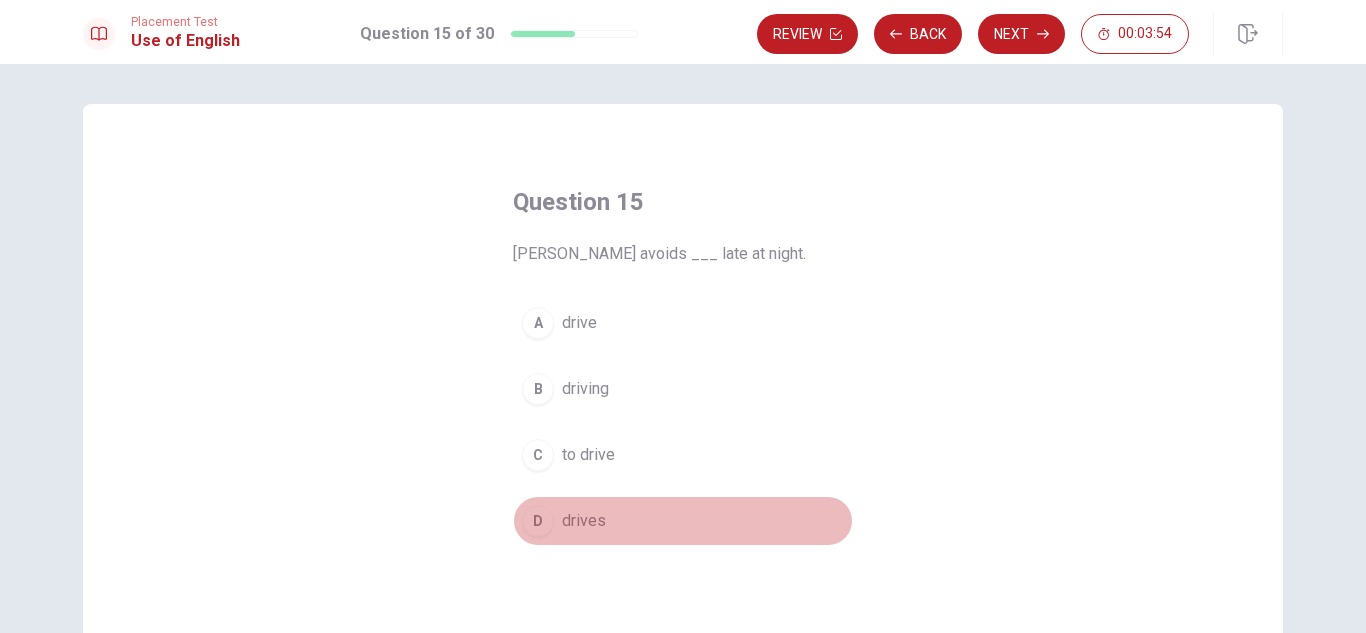 click on "drives" at bounding box center (584, 521) 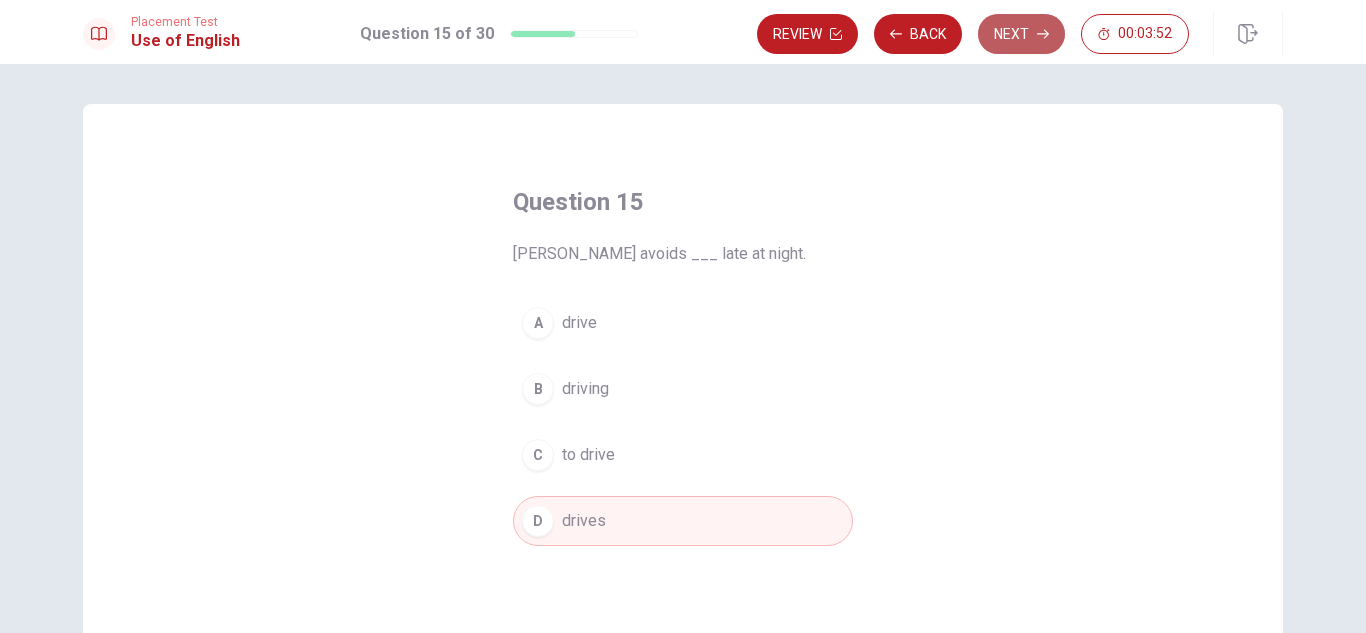 click on "Next" at bounding box center (1021, 34) 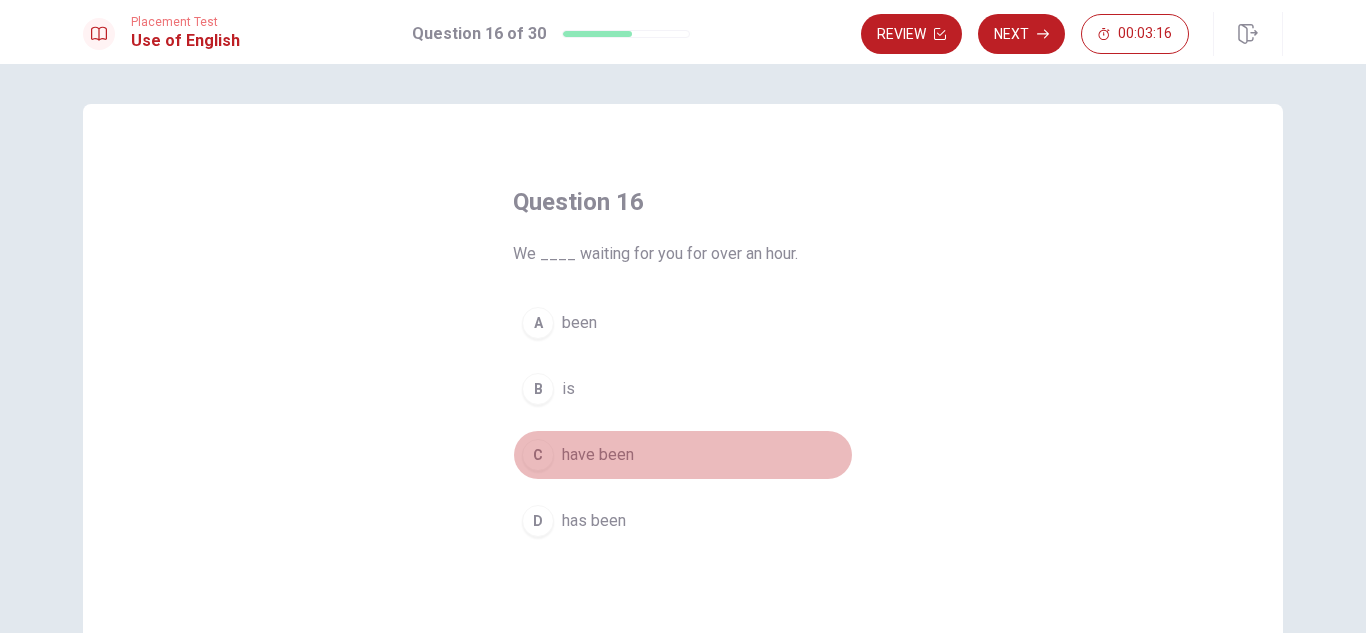 click on "have been" at bounding box center (598, 455) 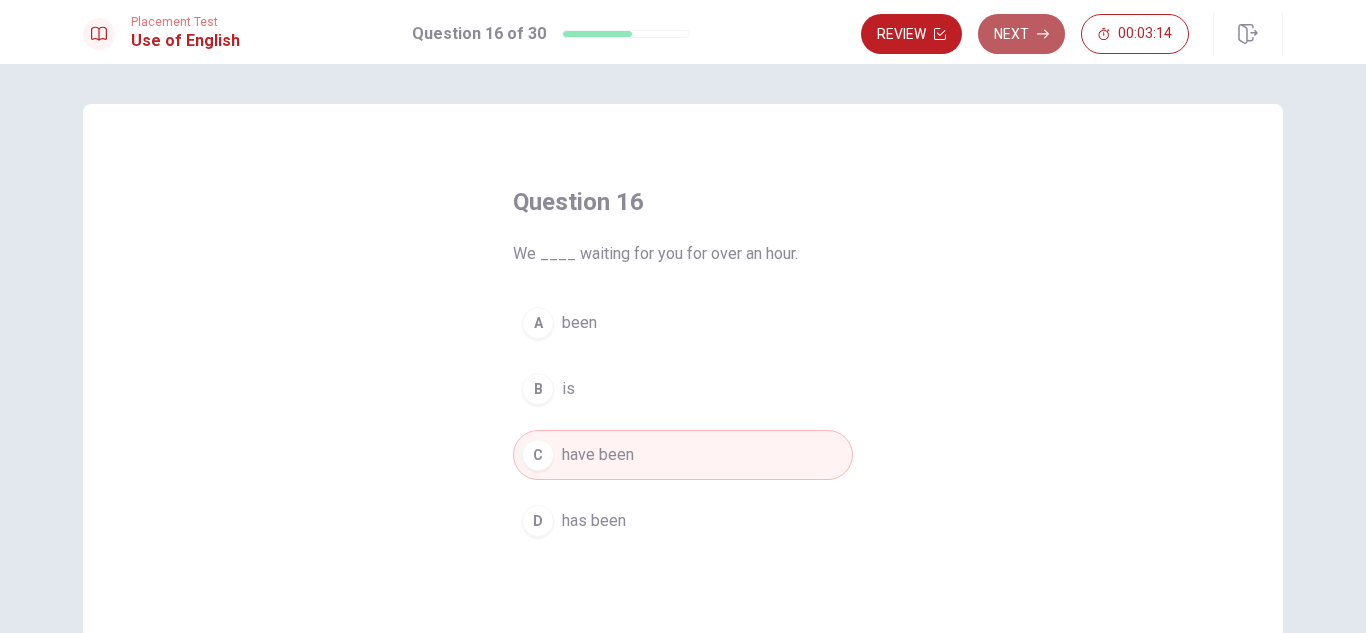 click on "Next" at bounding box center (1021, 34) 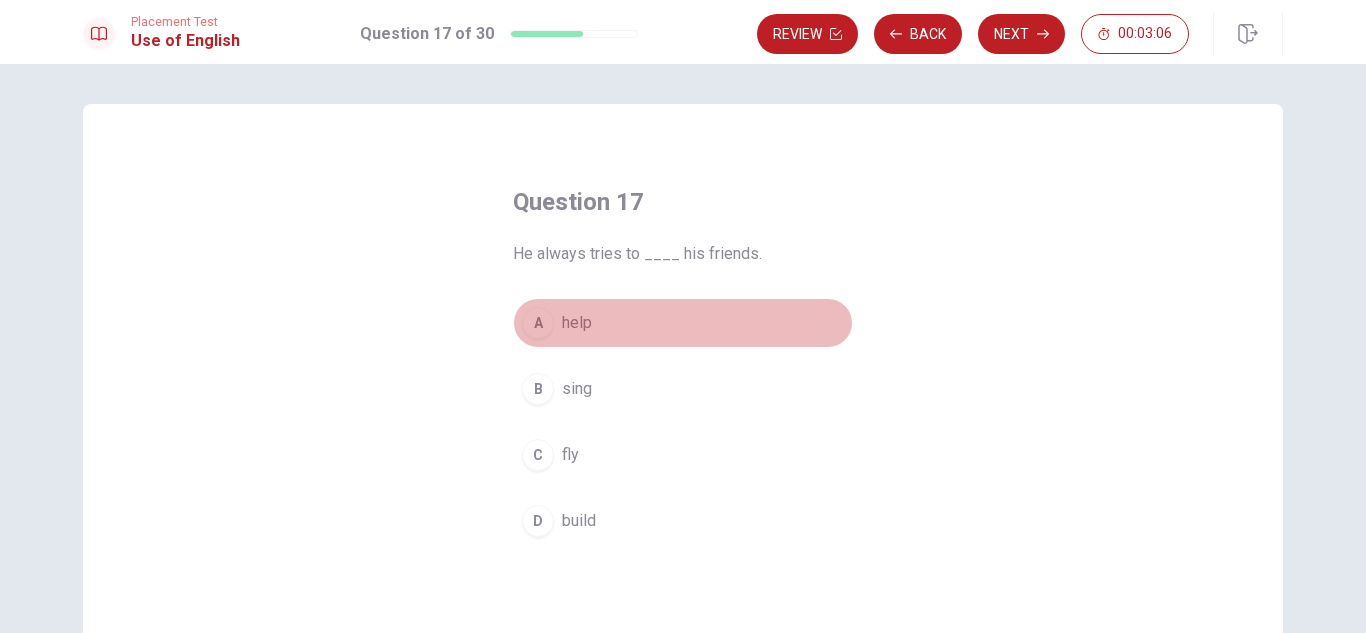 click on "help" at bounding box center [577, 323] 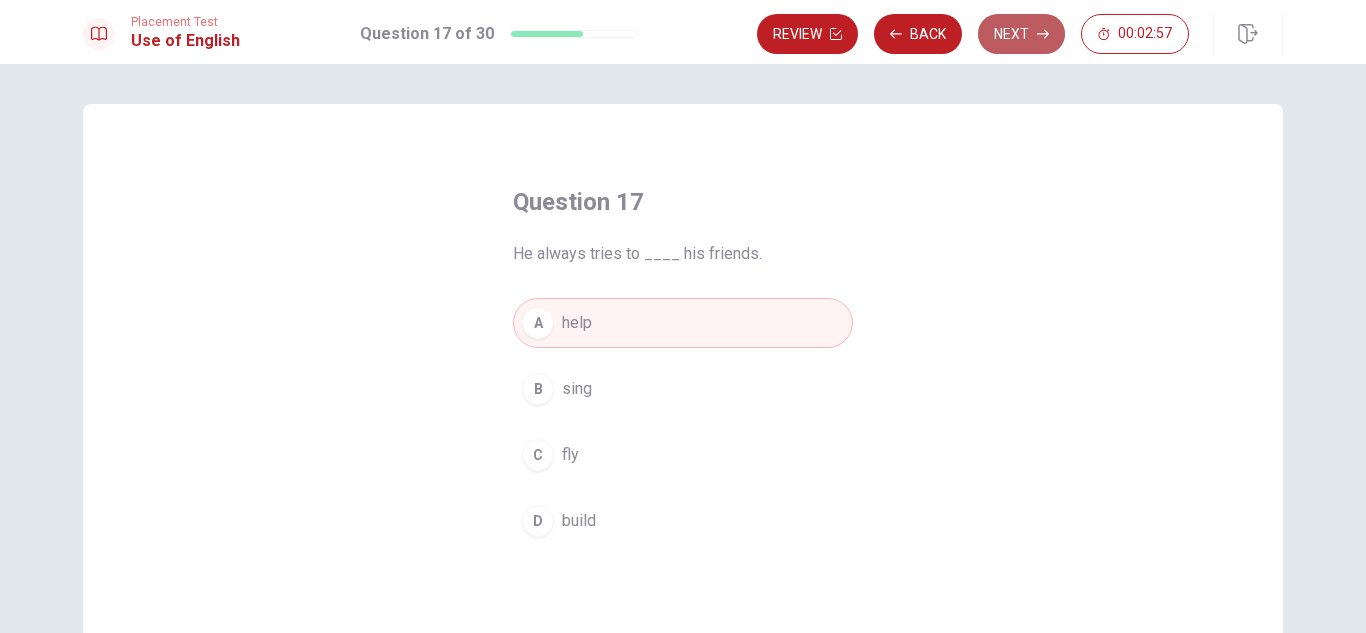 click on "Next" at bounding box center (1021, 34) 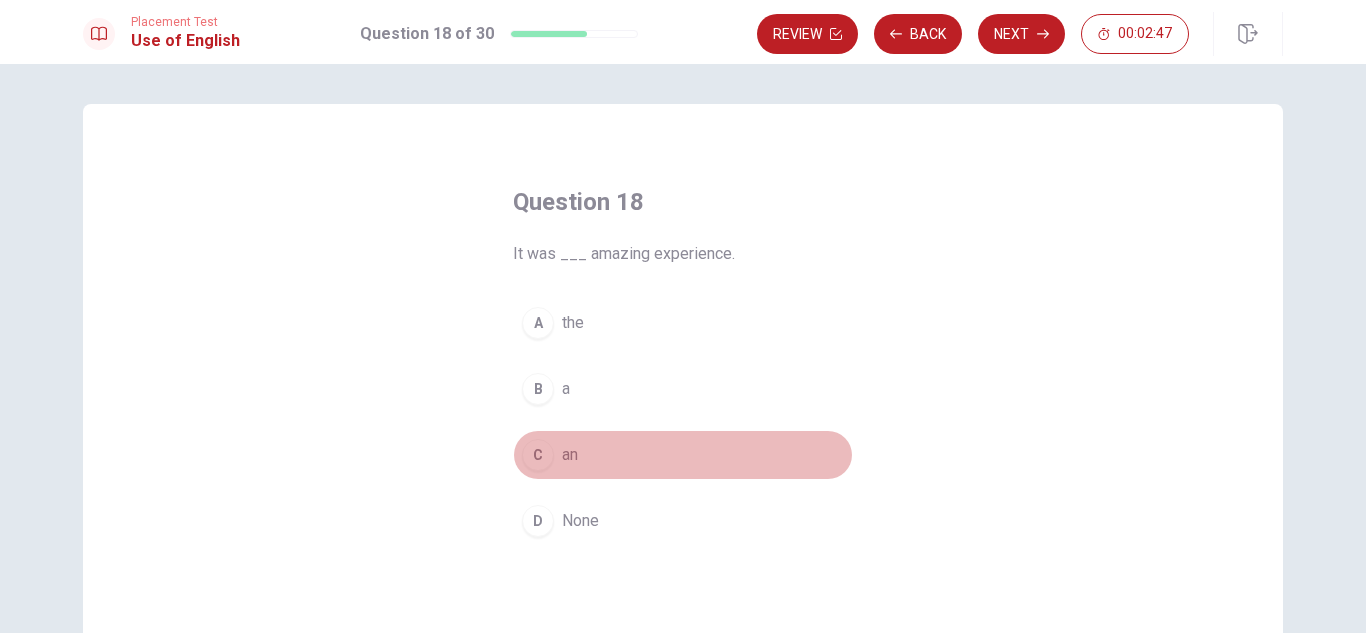 click on "C" at bounding box center [538, 455] 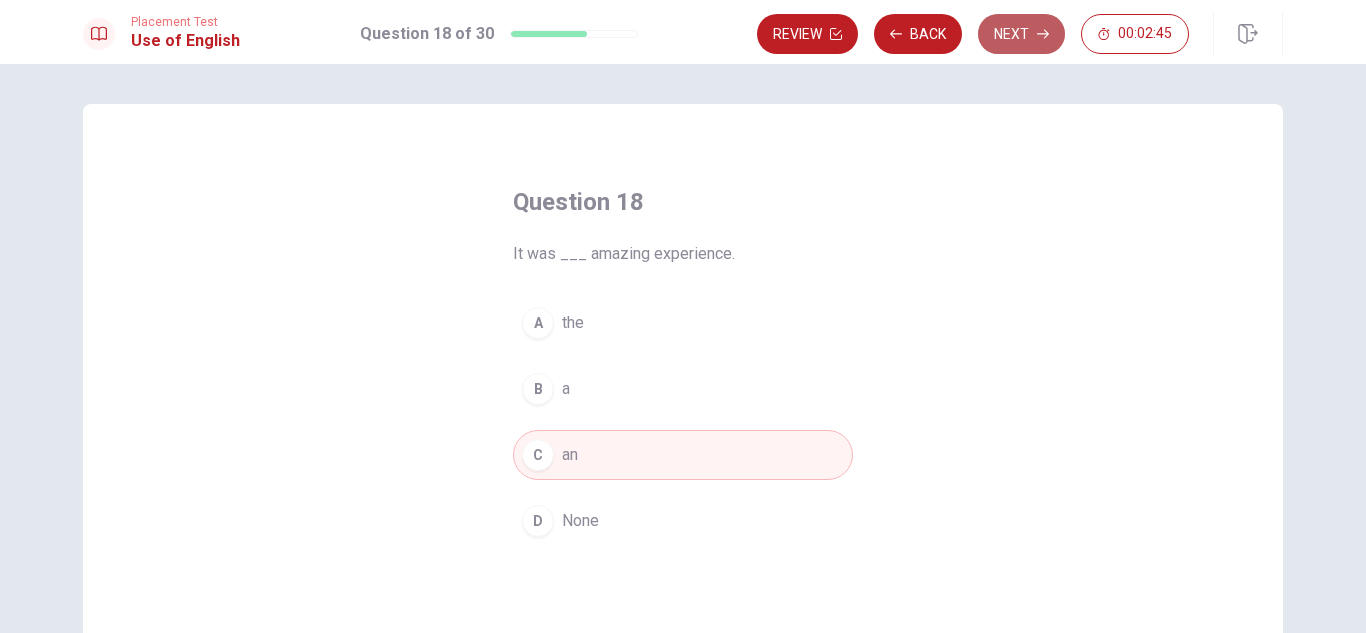 click on "Next" at bounding box center [1021, 34] 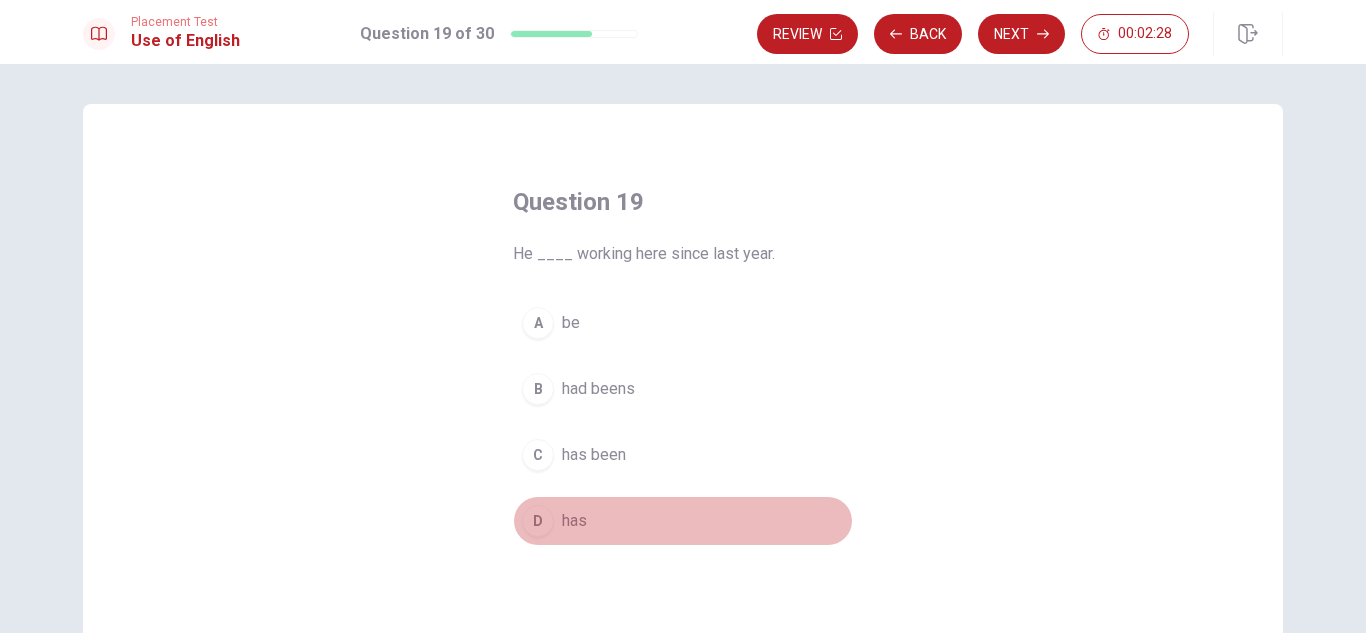 click on "has" at bounding box center (574, 521) 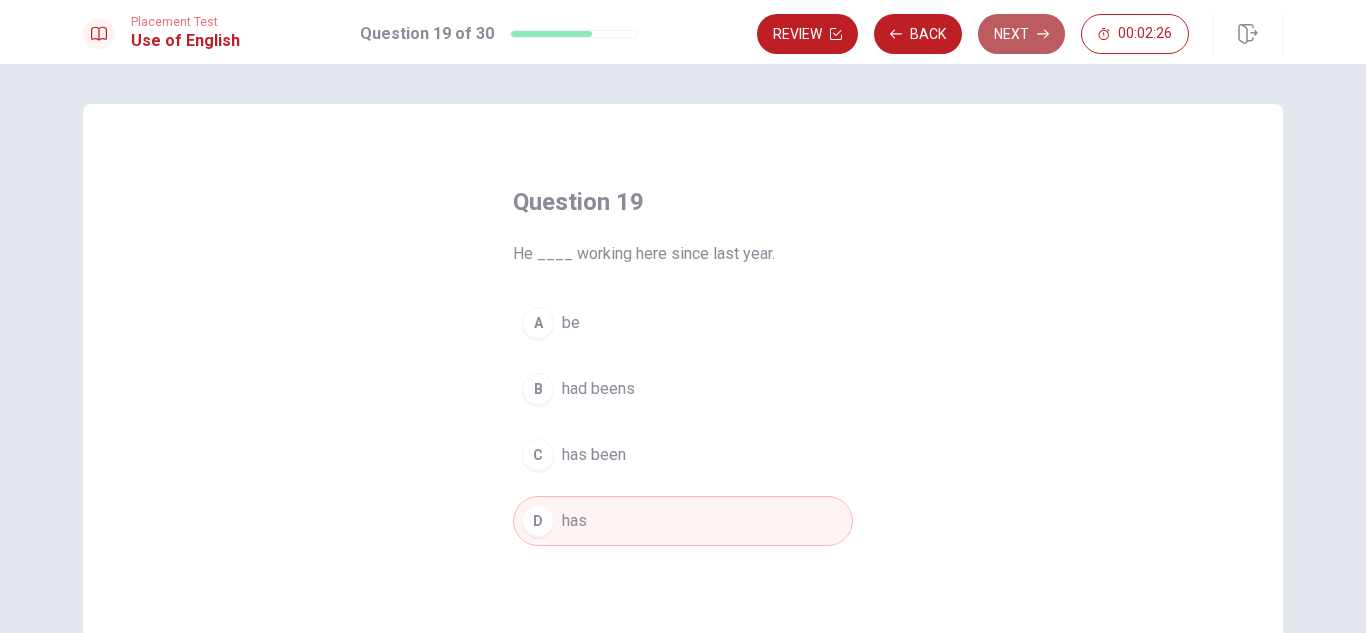click on "Next" at bounding box center [1021, 34] 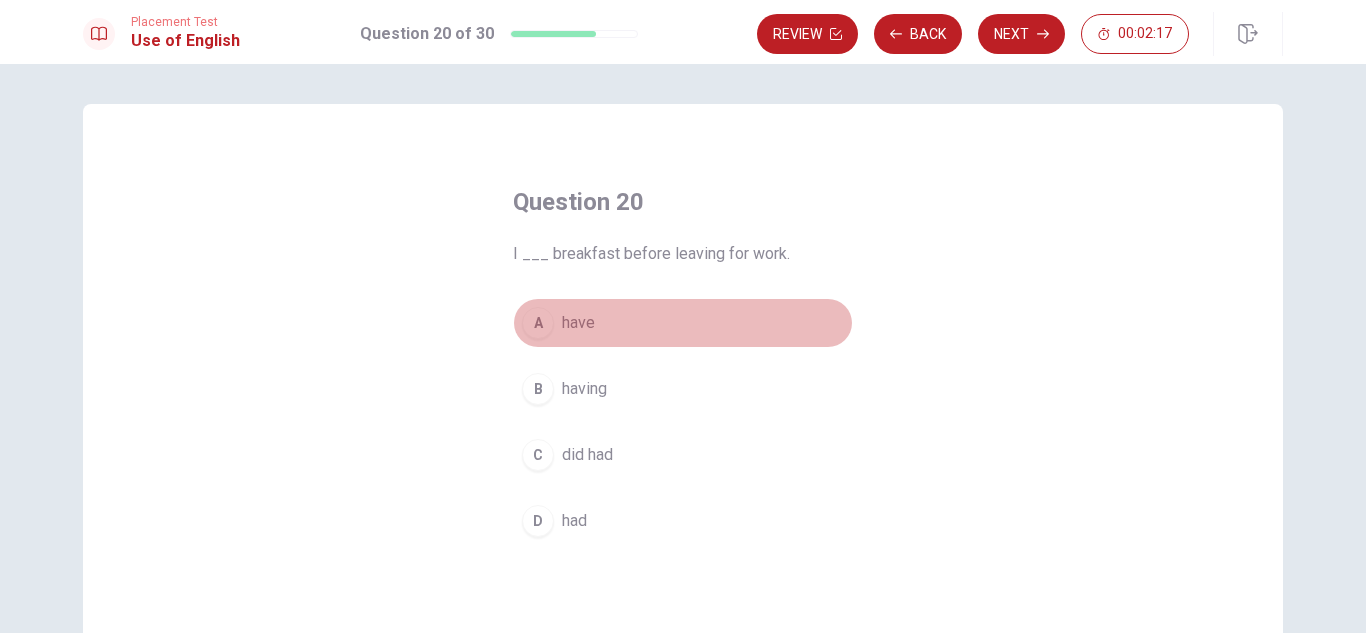 click on "A" at bounding box center [538, 323] 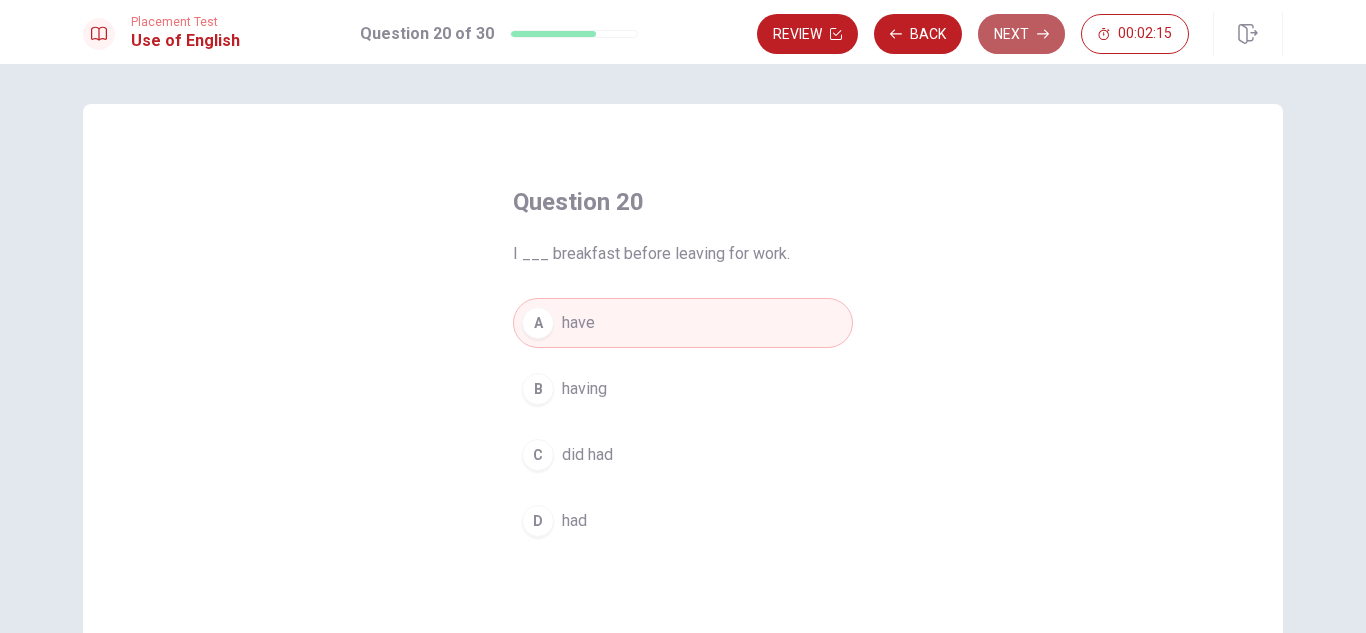 click 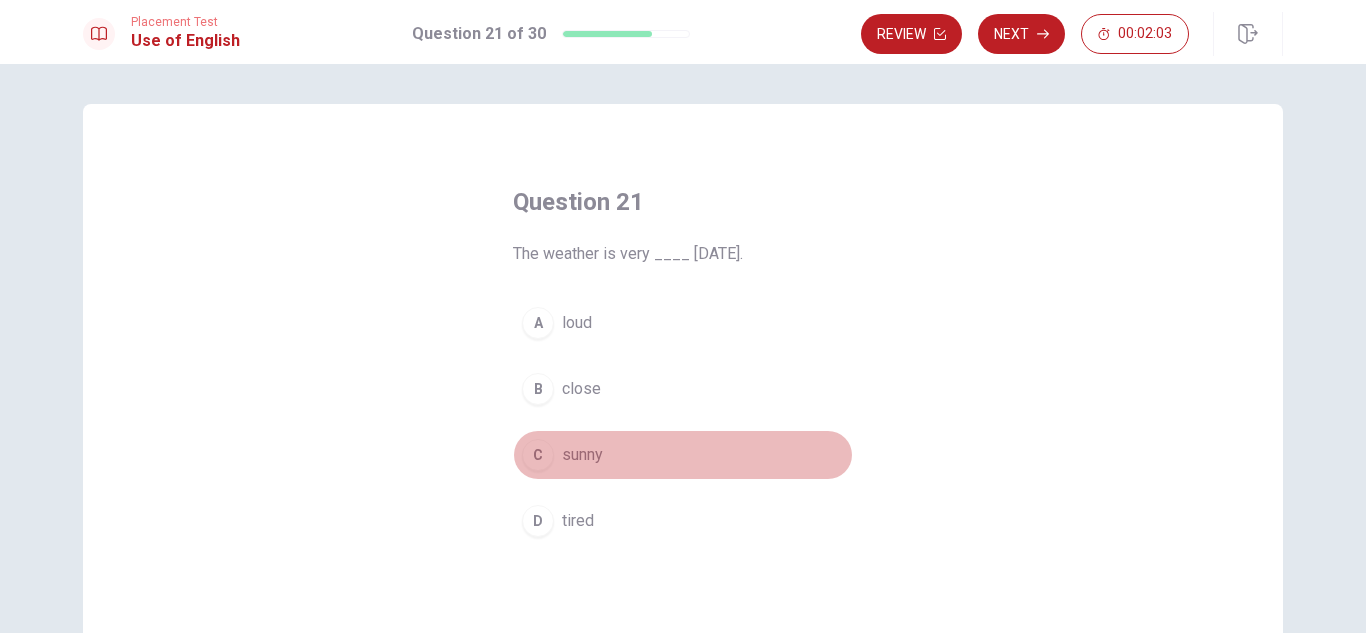 click on "C sunny" at bounding box center (683, 455) 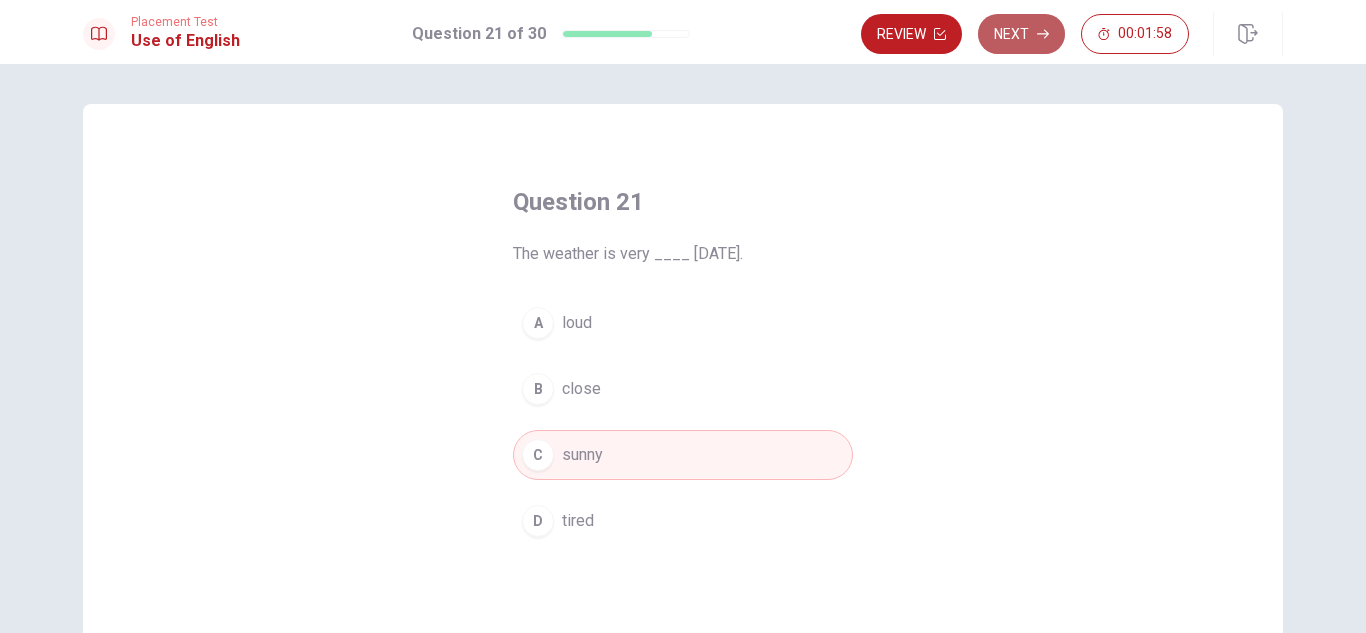 click 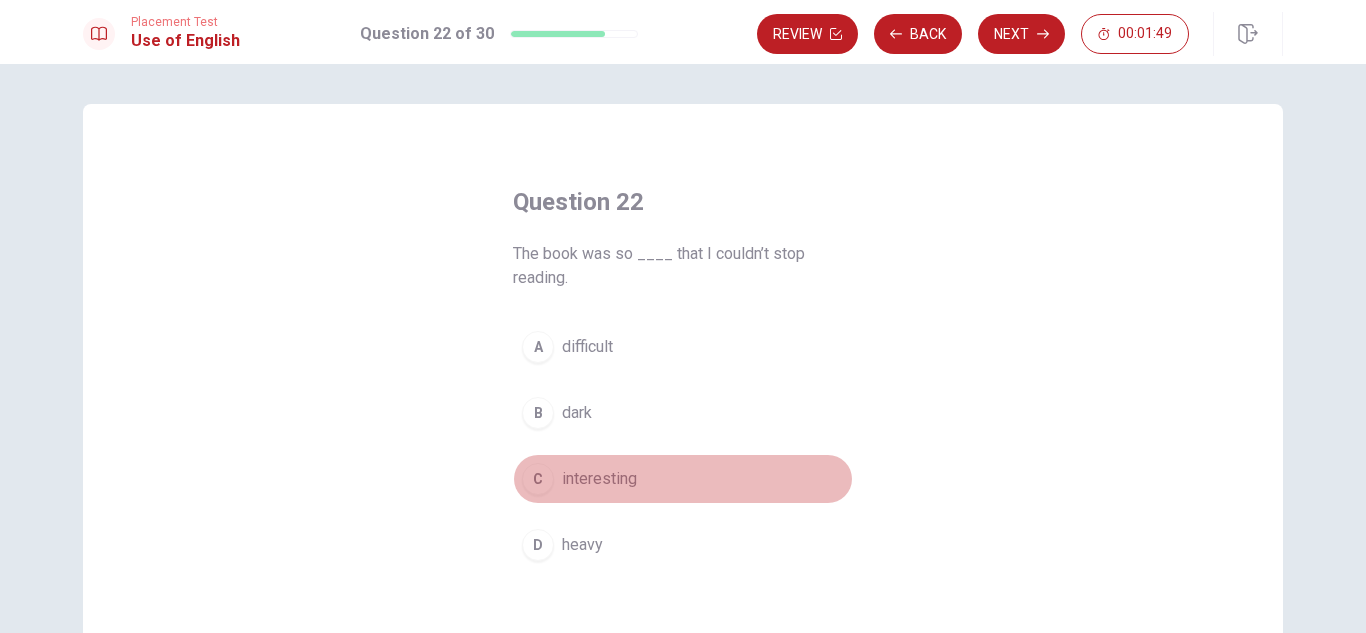 click on "interesting" at bounding box center (599, 479) 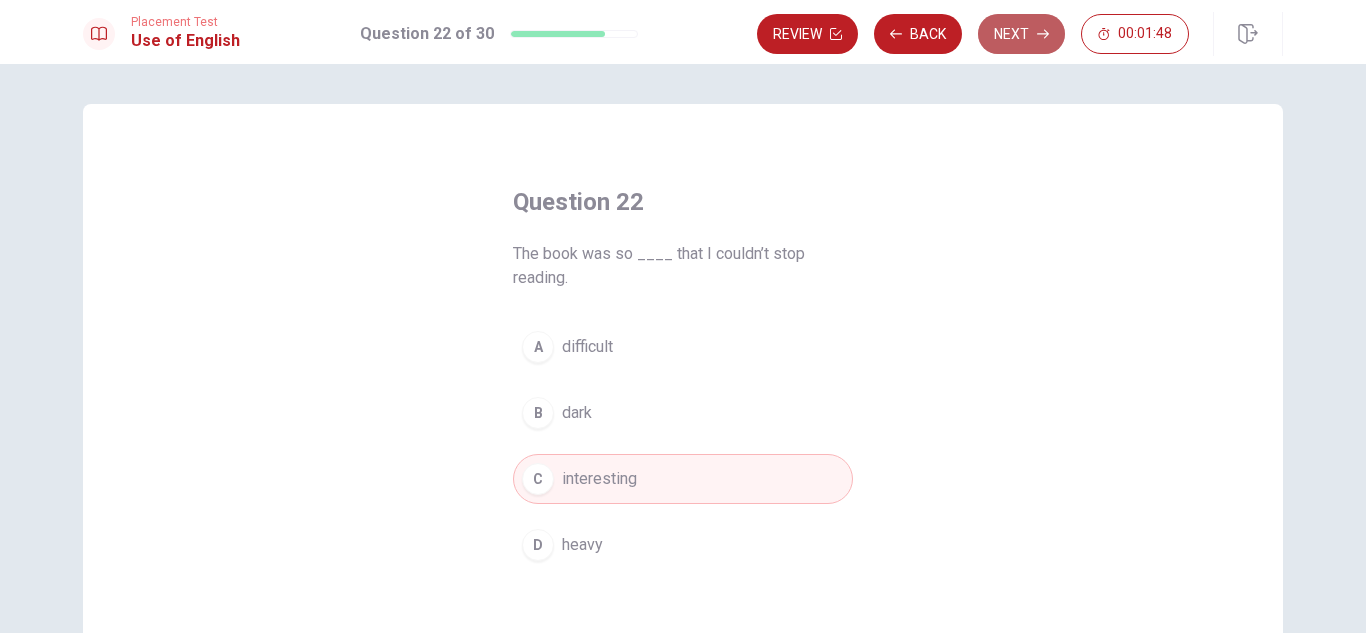 click on "Next" at bounding box center [1021, 34] 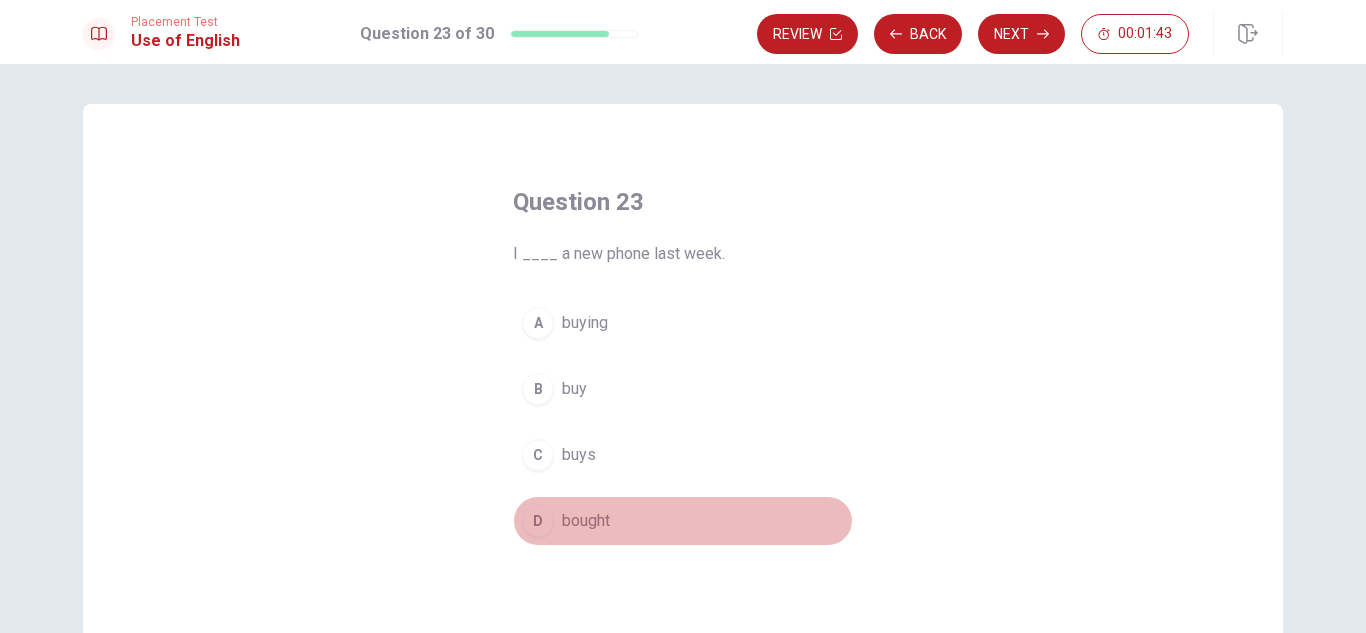 click on "bought" at bounding box center (586, 521) 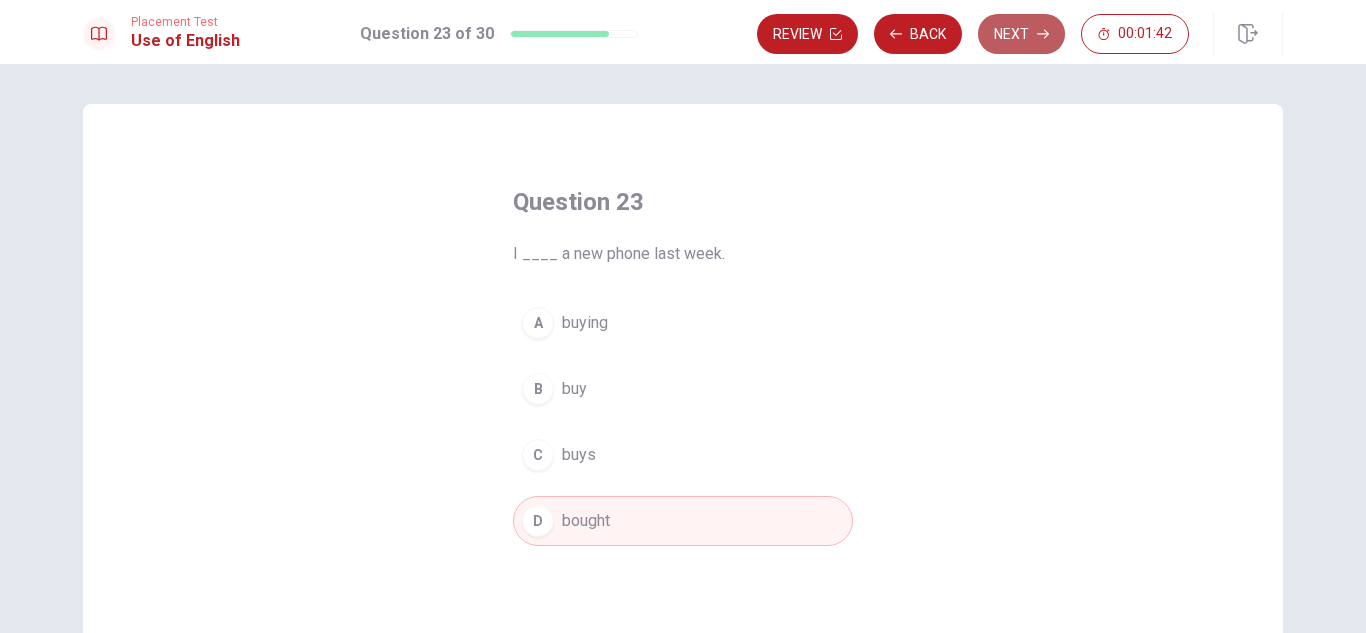 click on "Next" at bounding box center [1021, 34] 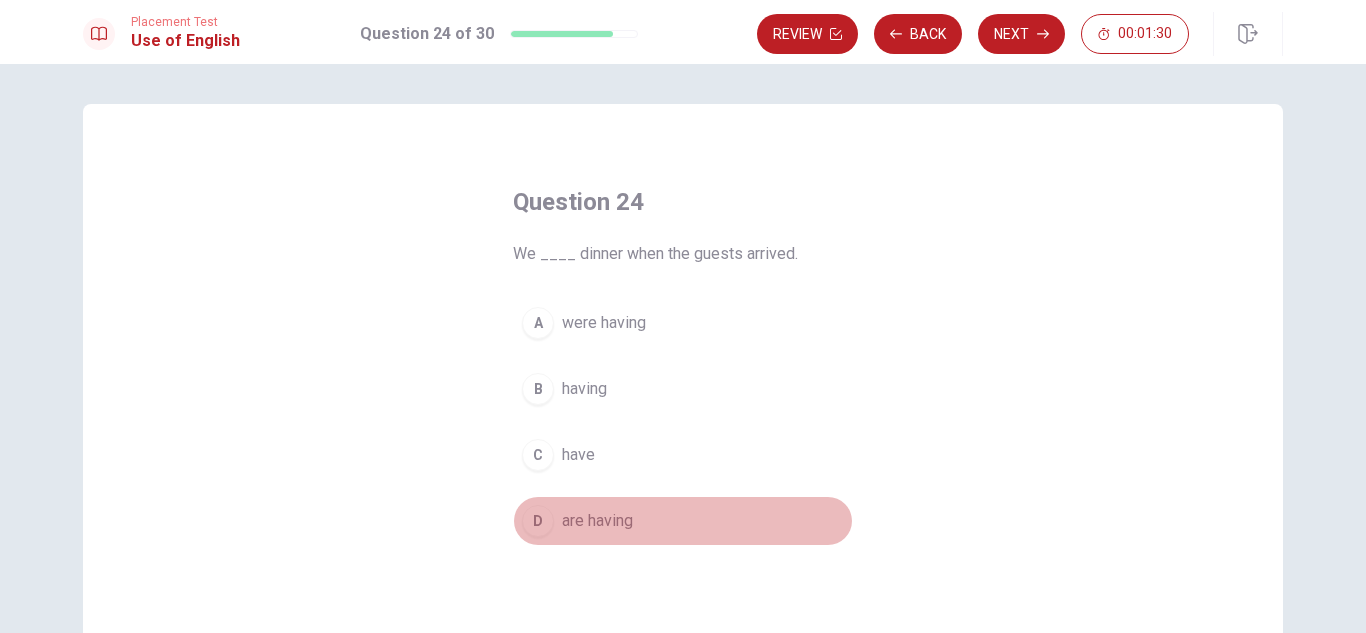click on "are having" at bounding box center [597, 521] 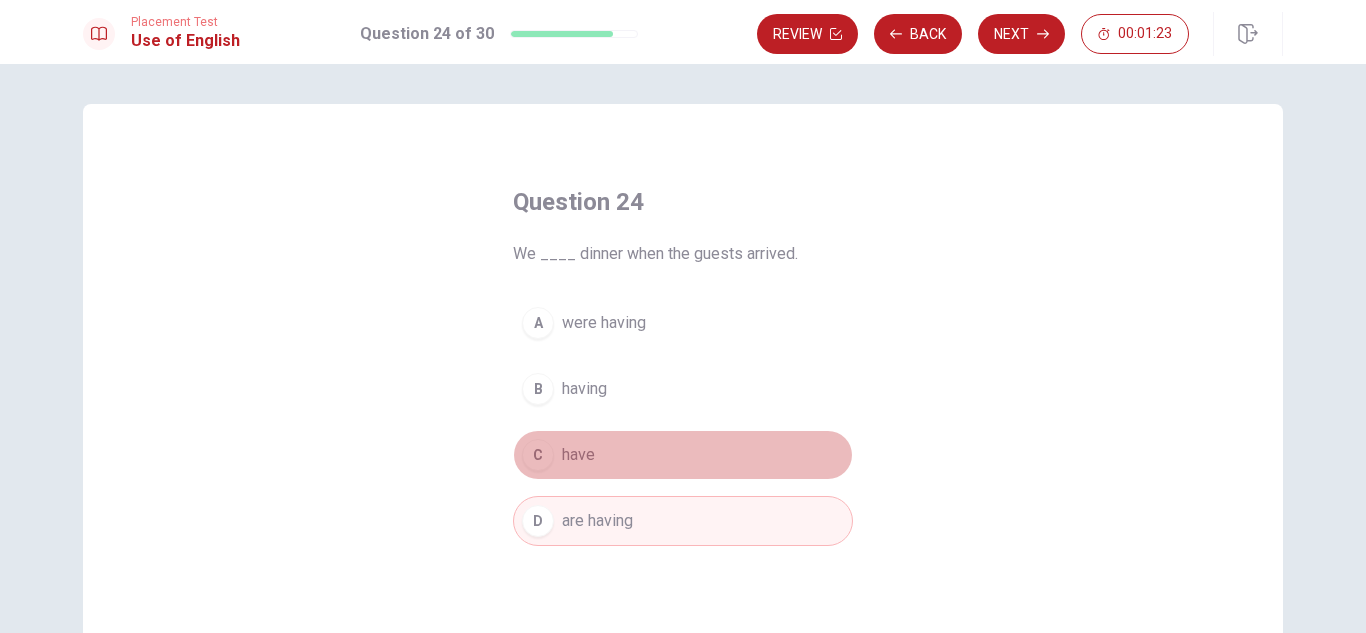 click on "have" at bounding box center [578, 455] 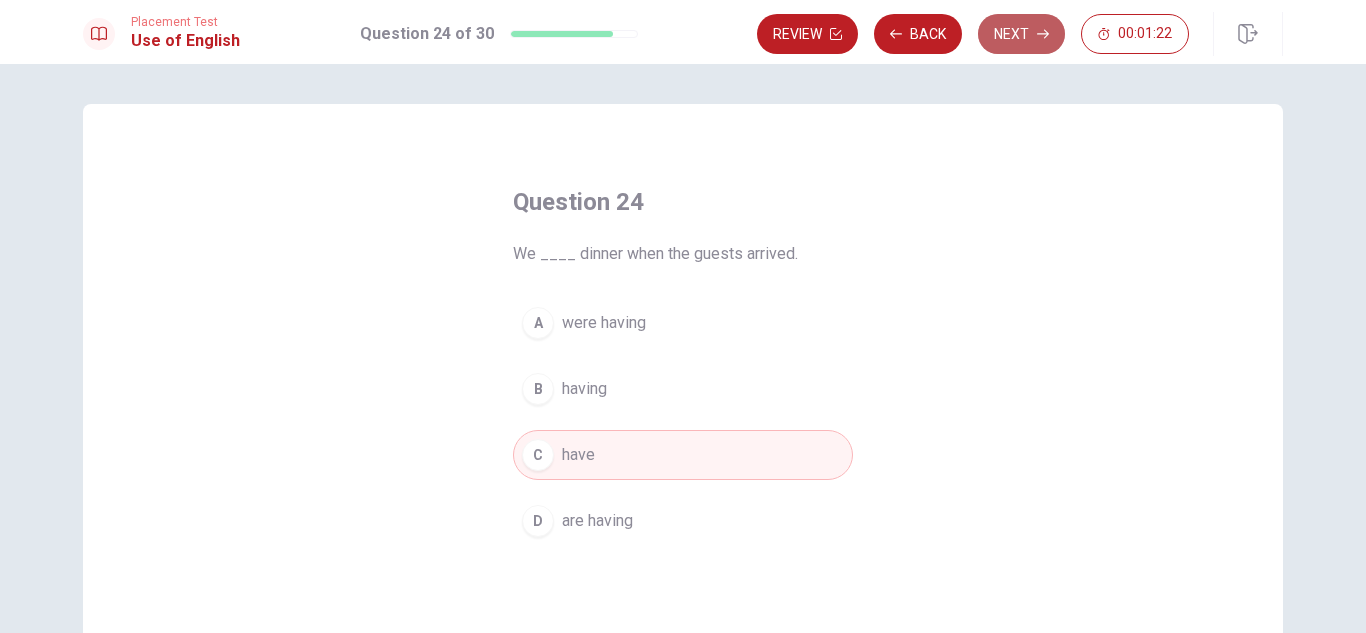 click on "Next" at bounding box center [1021, 34] 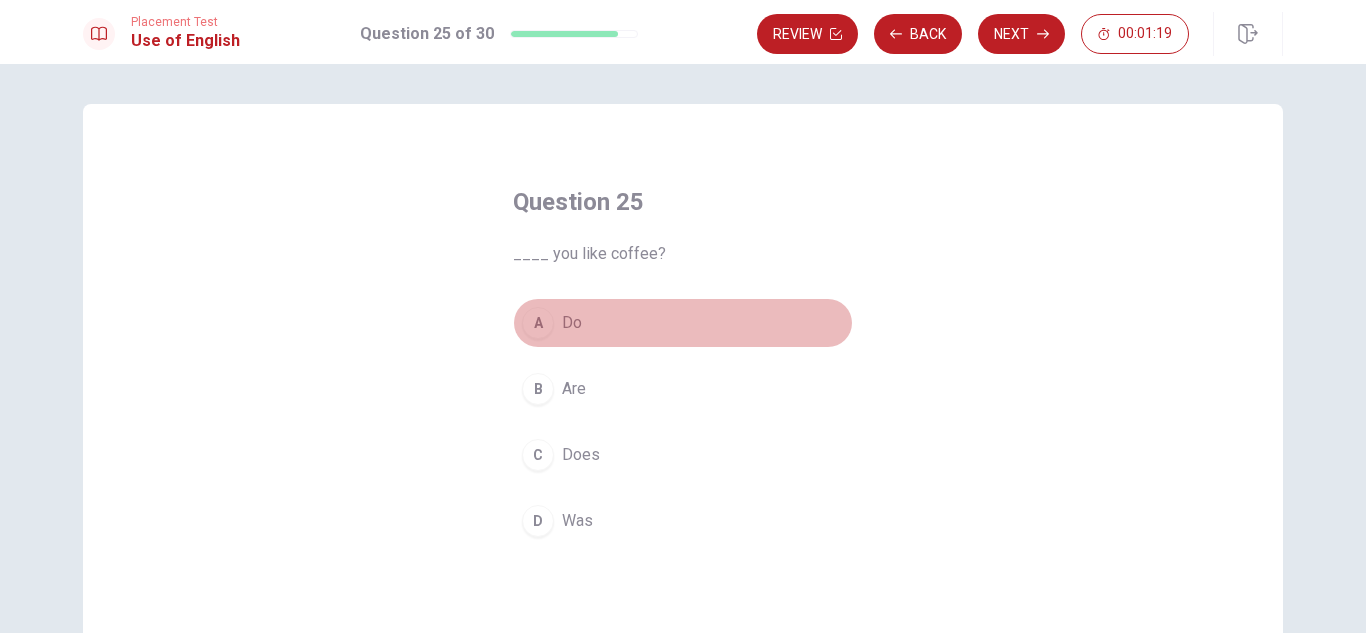 click on "A Do" at bounding box center (683, 323) 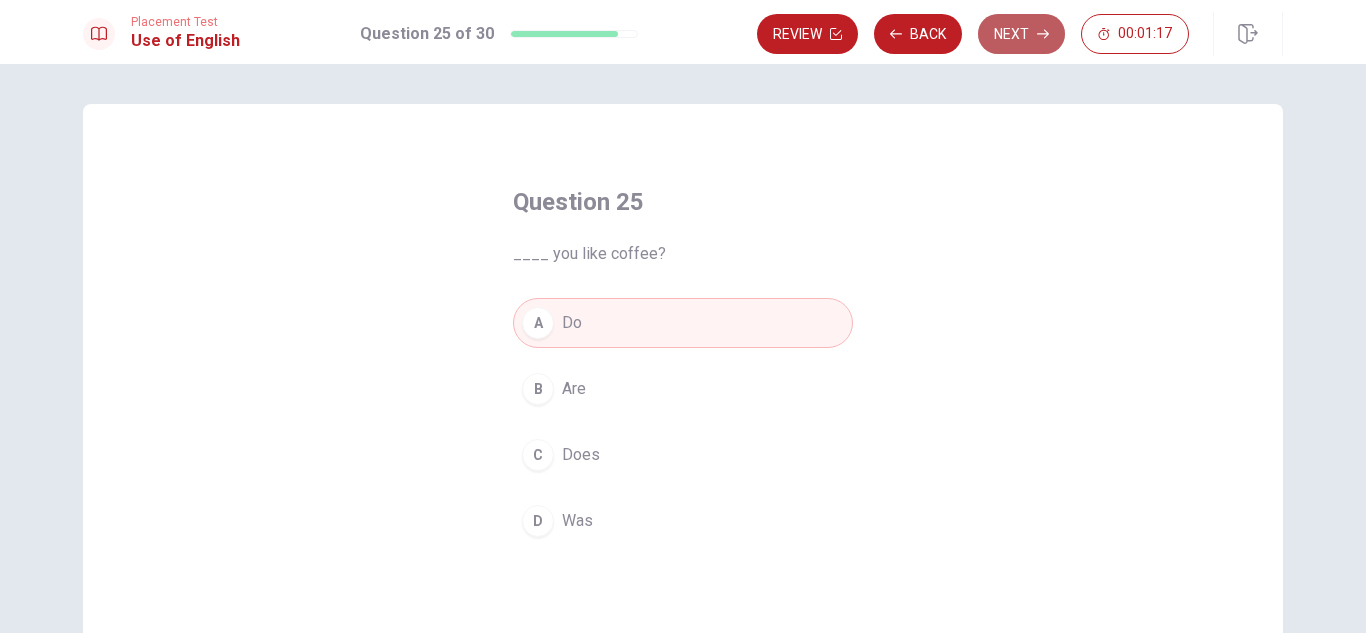 click on "Next" at bounding box center (1021, 34) 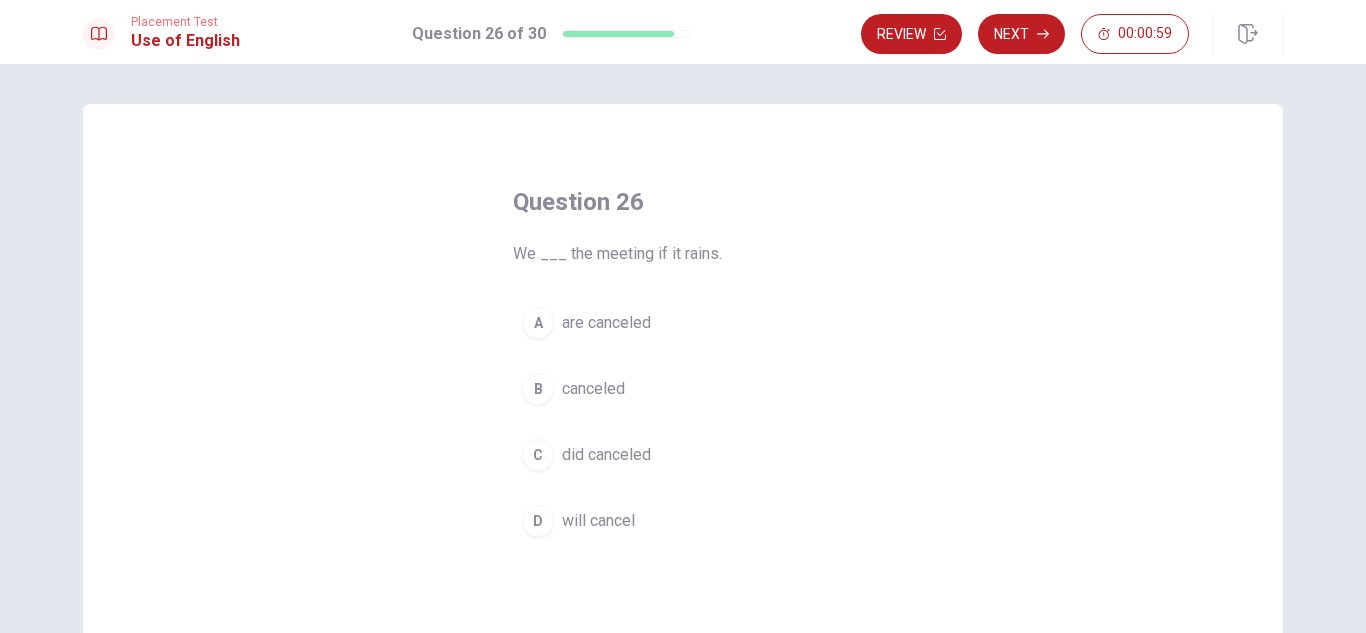 click on "will cancel" at bounding box center (598, 521) 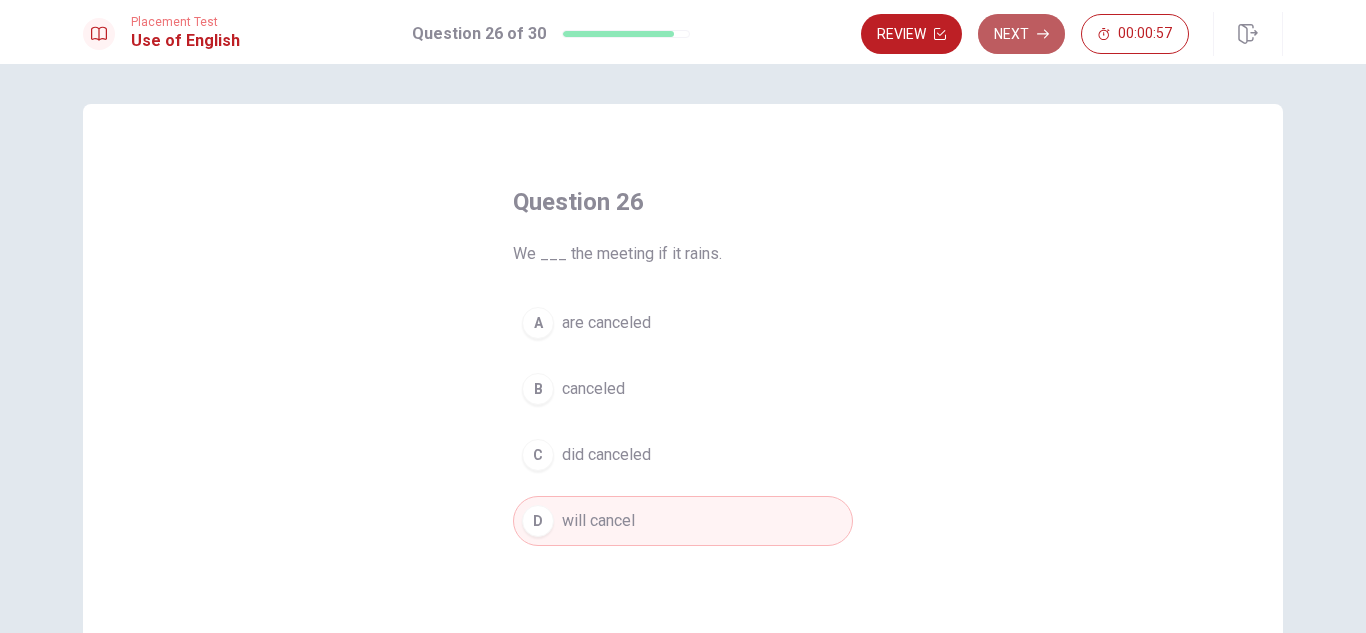 click on "Next" at bounding box center (1021, 34) 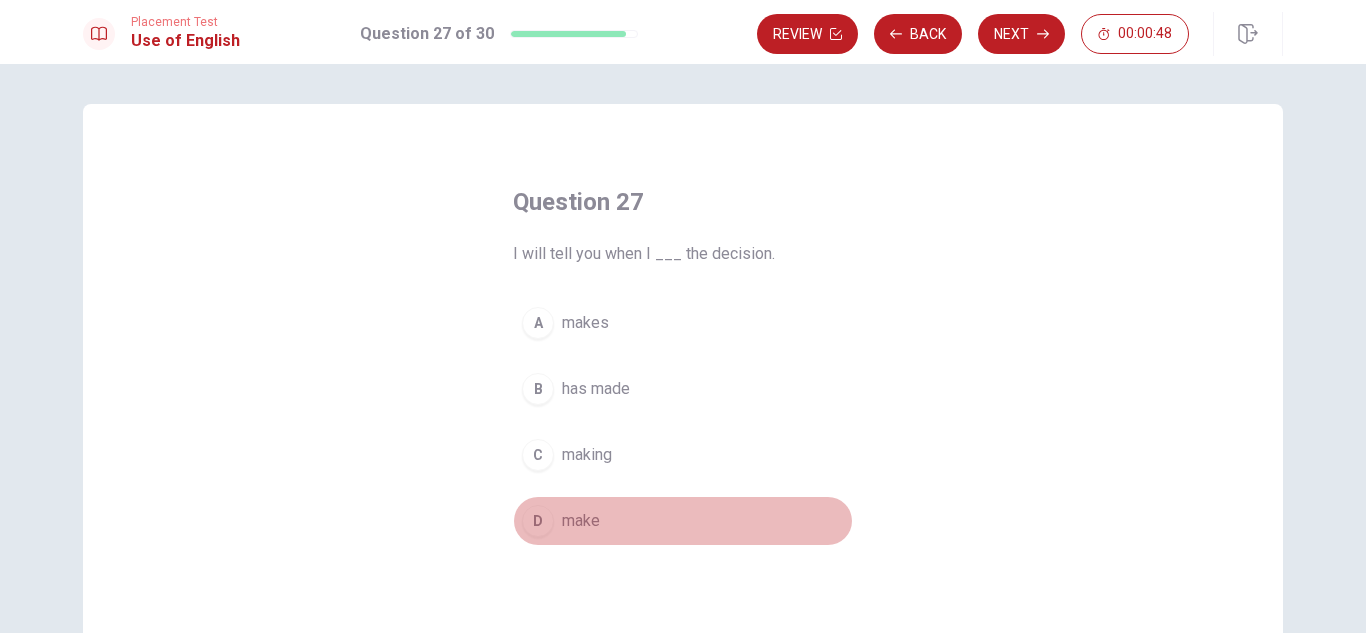 click on "make" at bounding box center (581, 521) 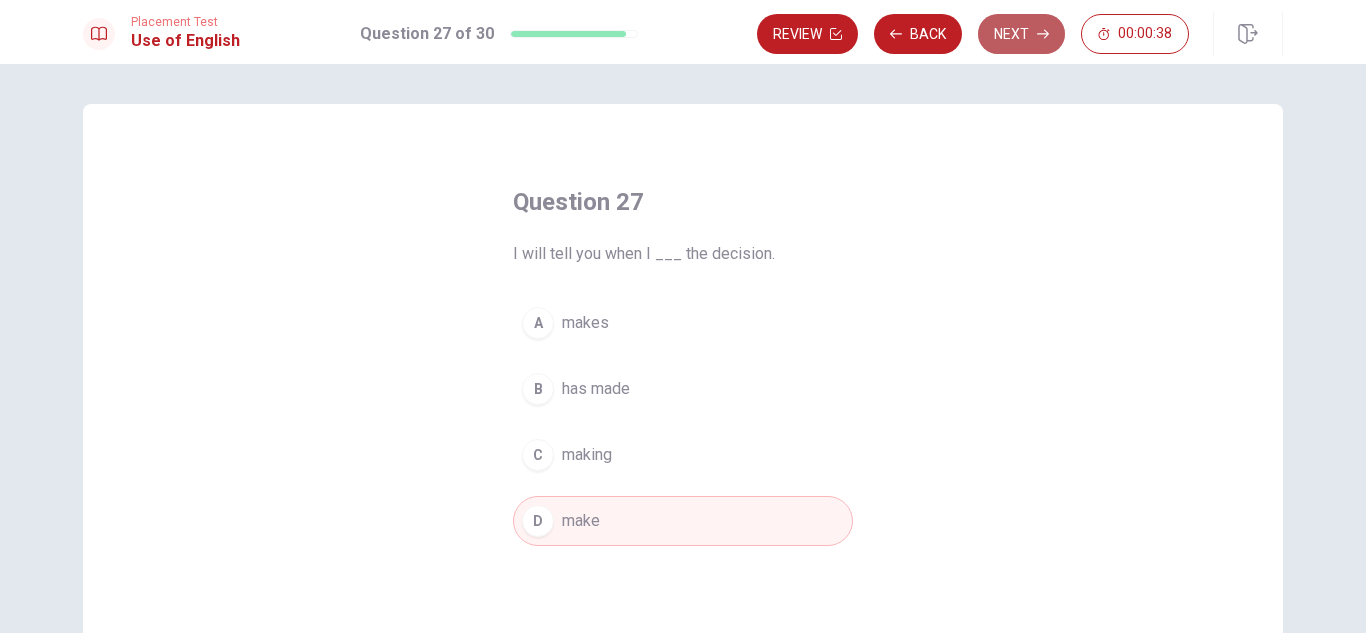 click on "Next" at bounding box center (1021, 34) 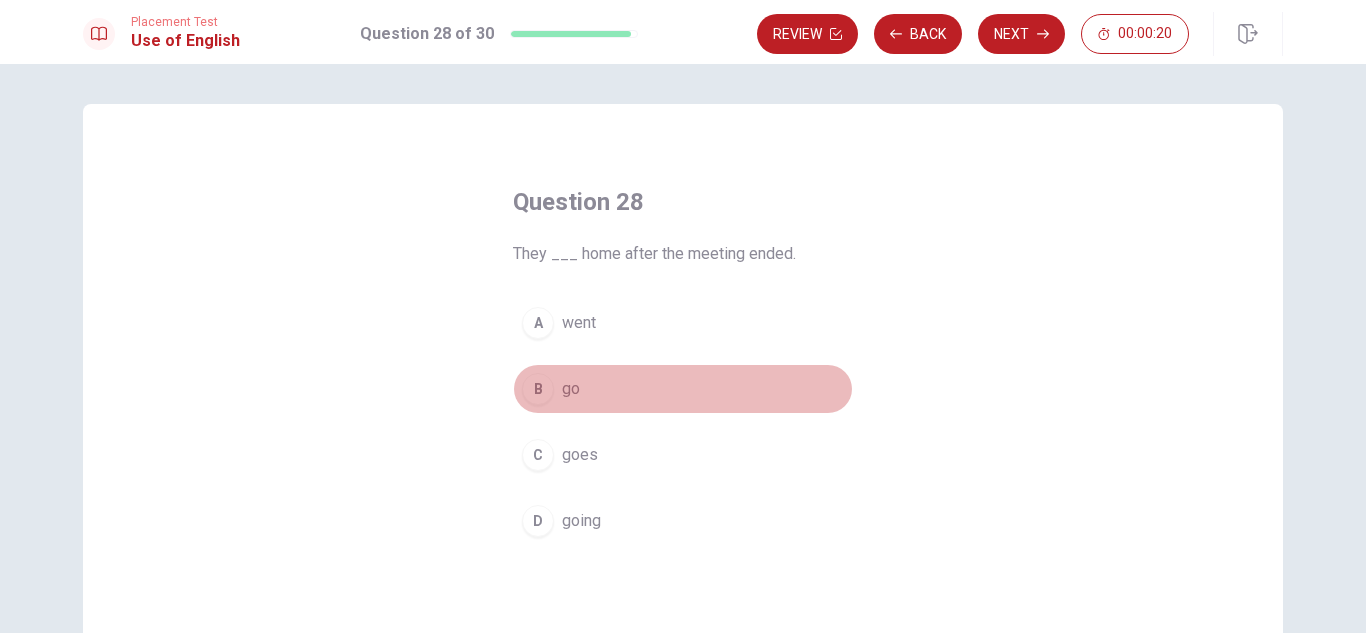 click on "B go" at bounding box center (683, 389) 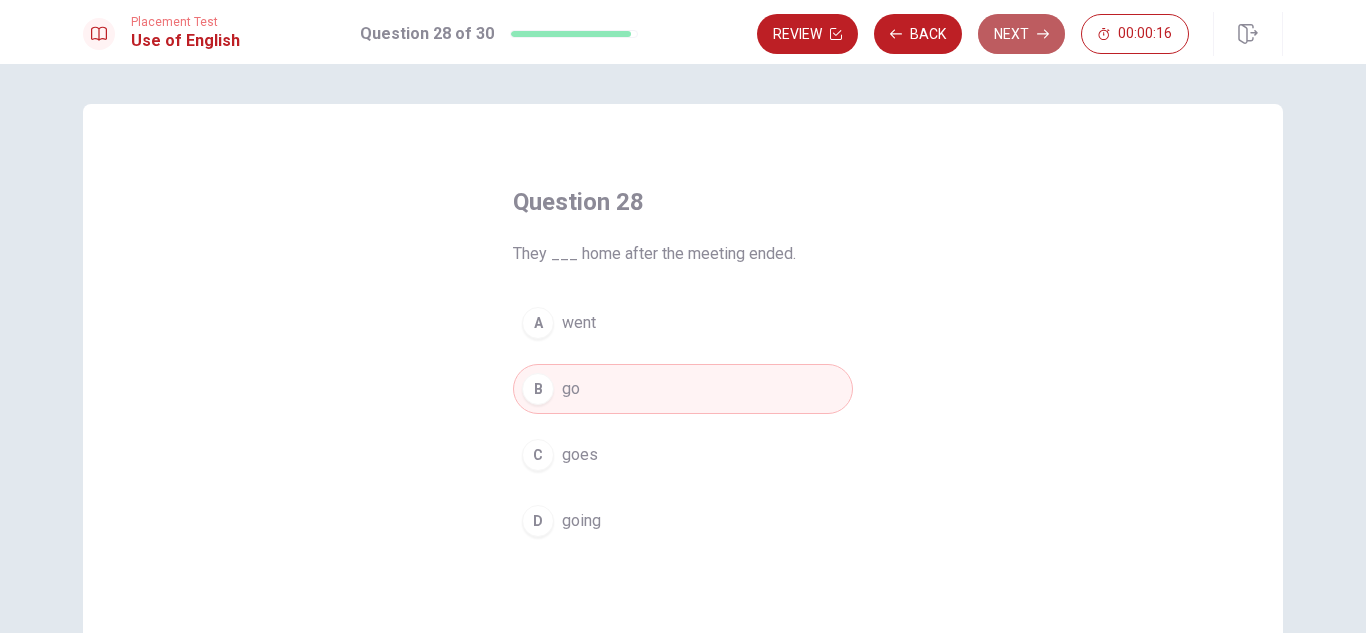 click on "Next" at bounding box center [1021, 34] 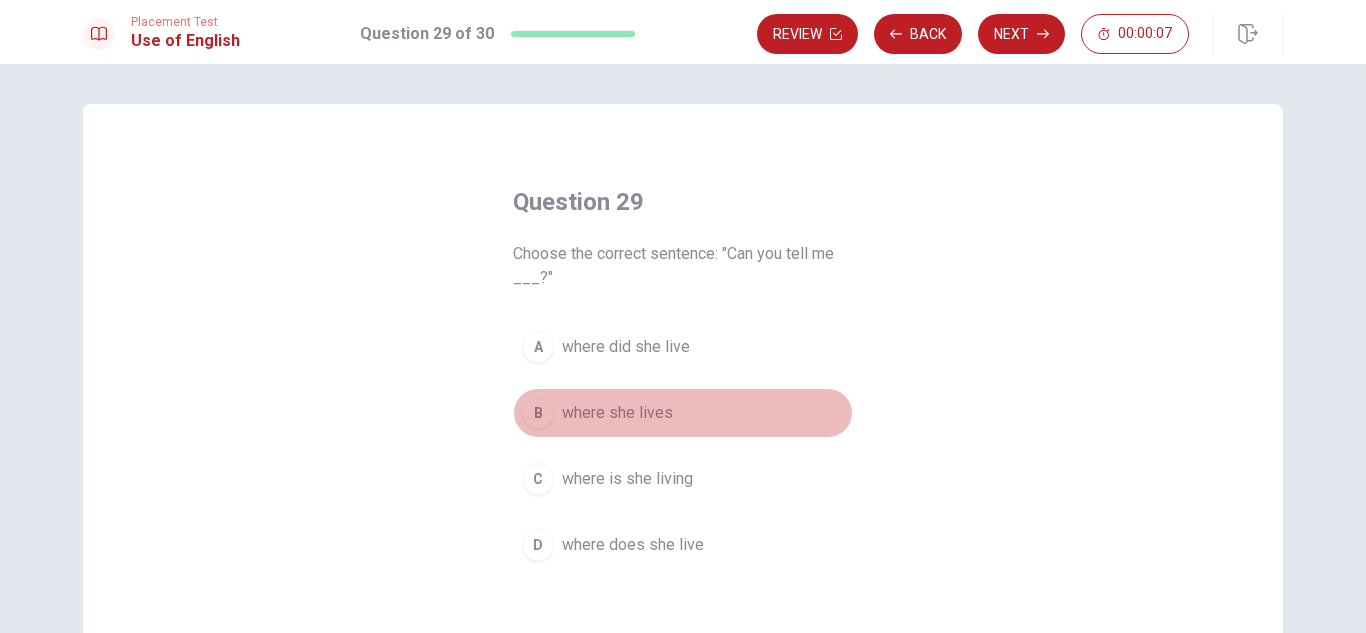 click on "where she lives" at bounding box center (617, 413) 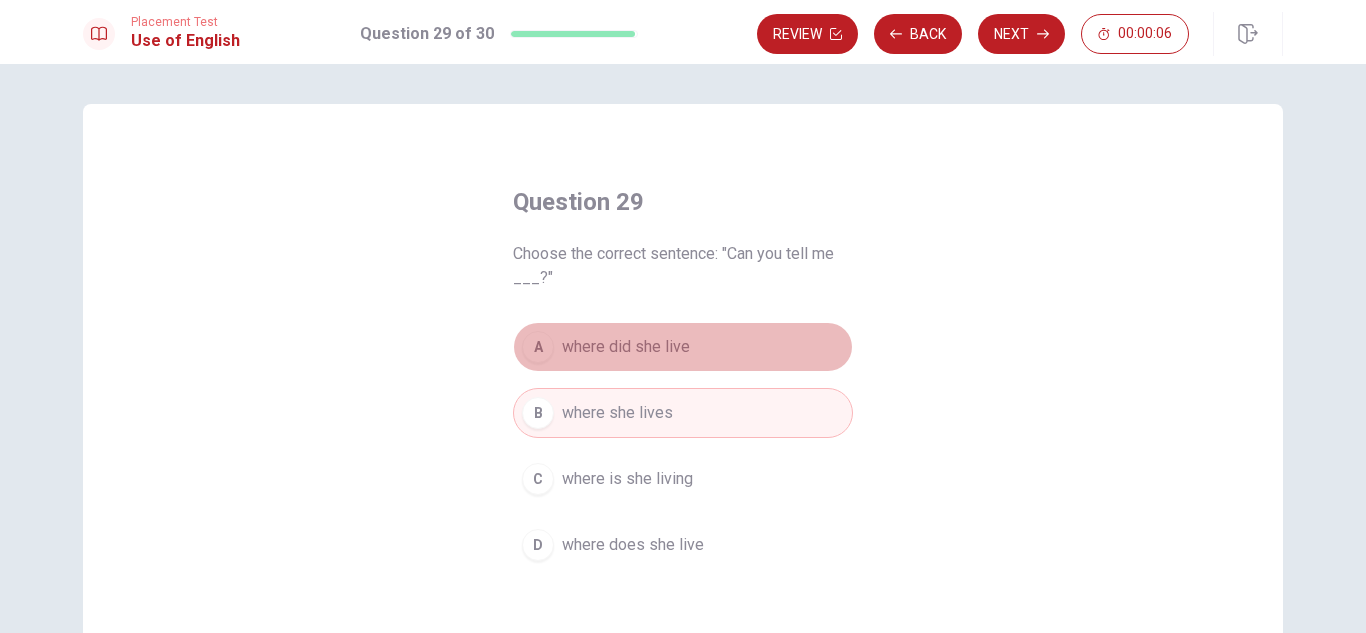 click on "where did she live" at bounding box center [626, 347] 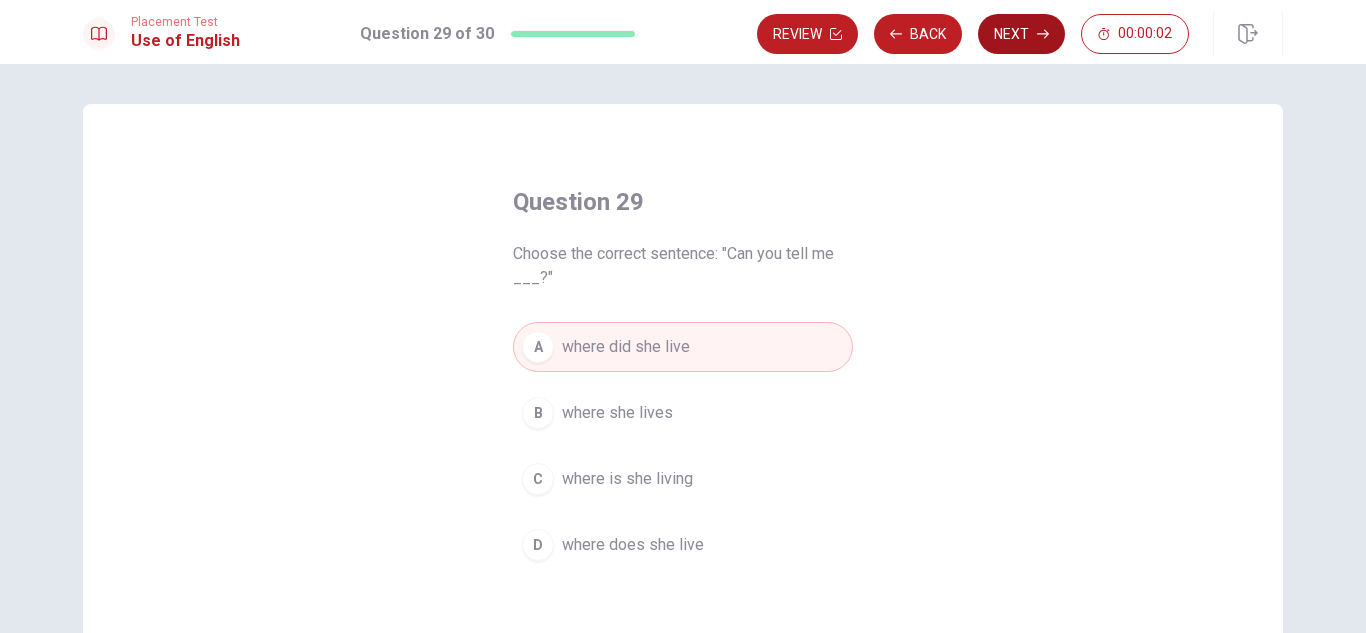 click on "Next" at bounding box center [1021, 34] 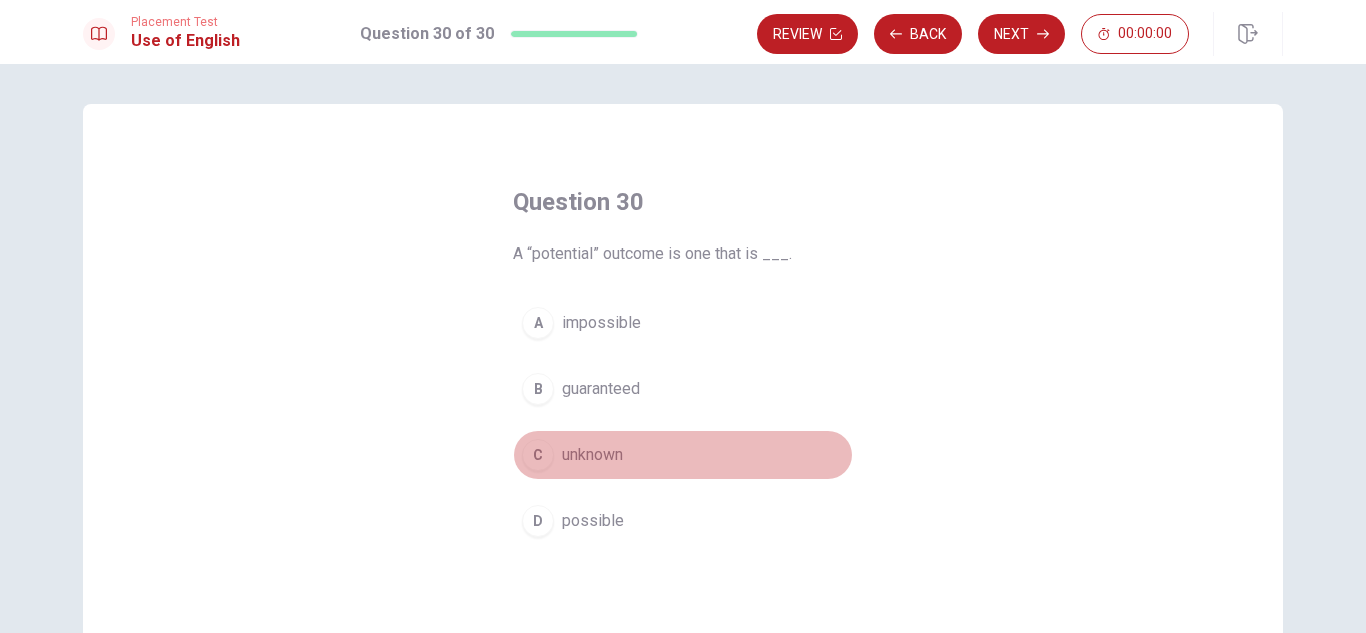 click on "unknown" at bounding box center (592, 455) 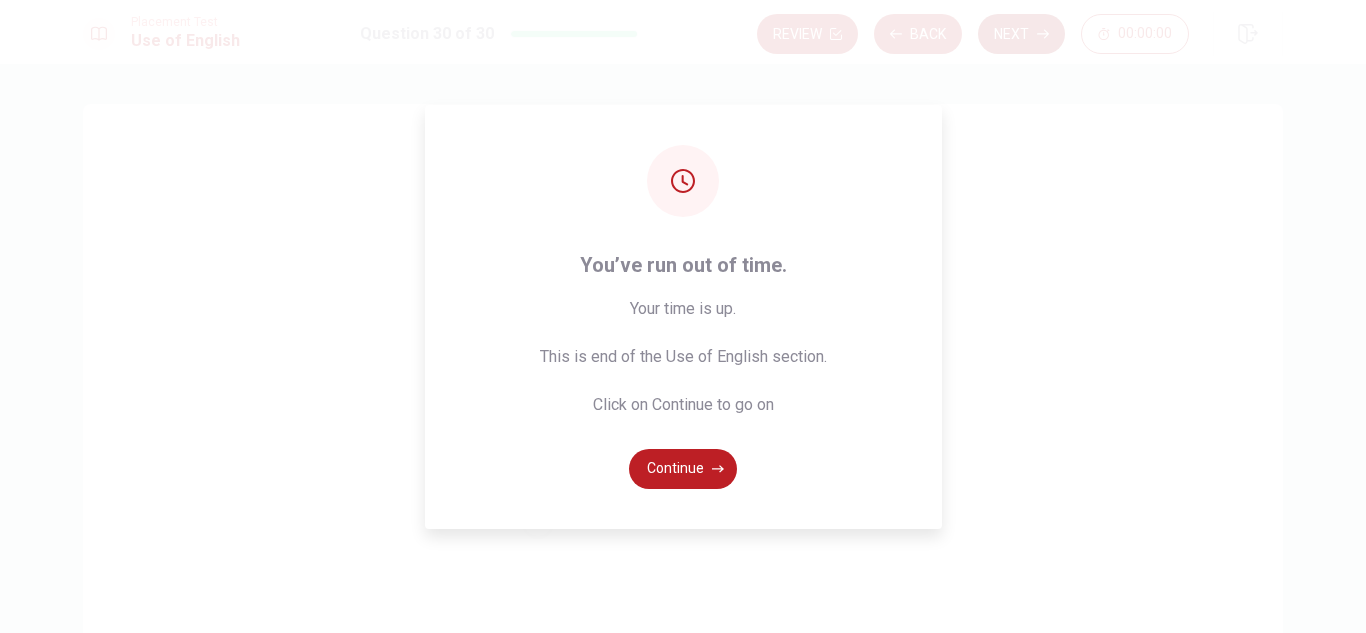 click on "You’ve run out of time. Your time is up. This is end of the Use of English section. Click on Continue to go on Continue" at bounding box center [683, 316] 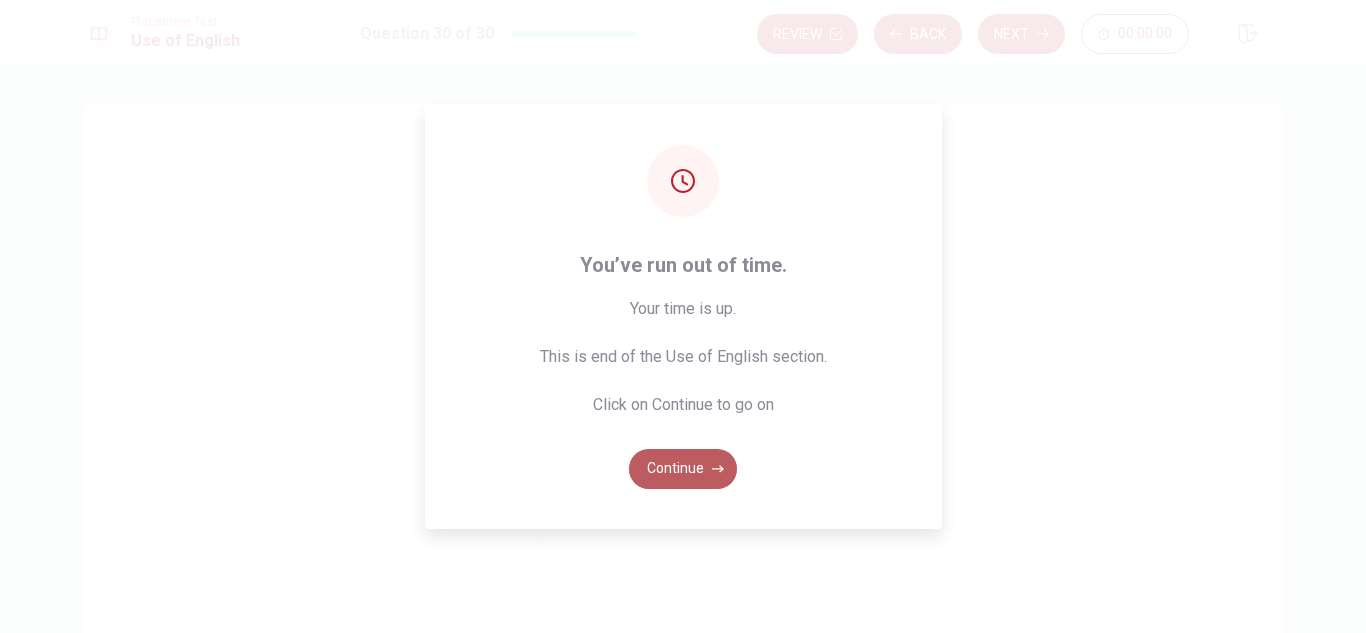 click on "Continue" at bounding box center [683, 469] 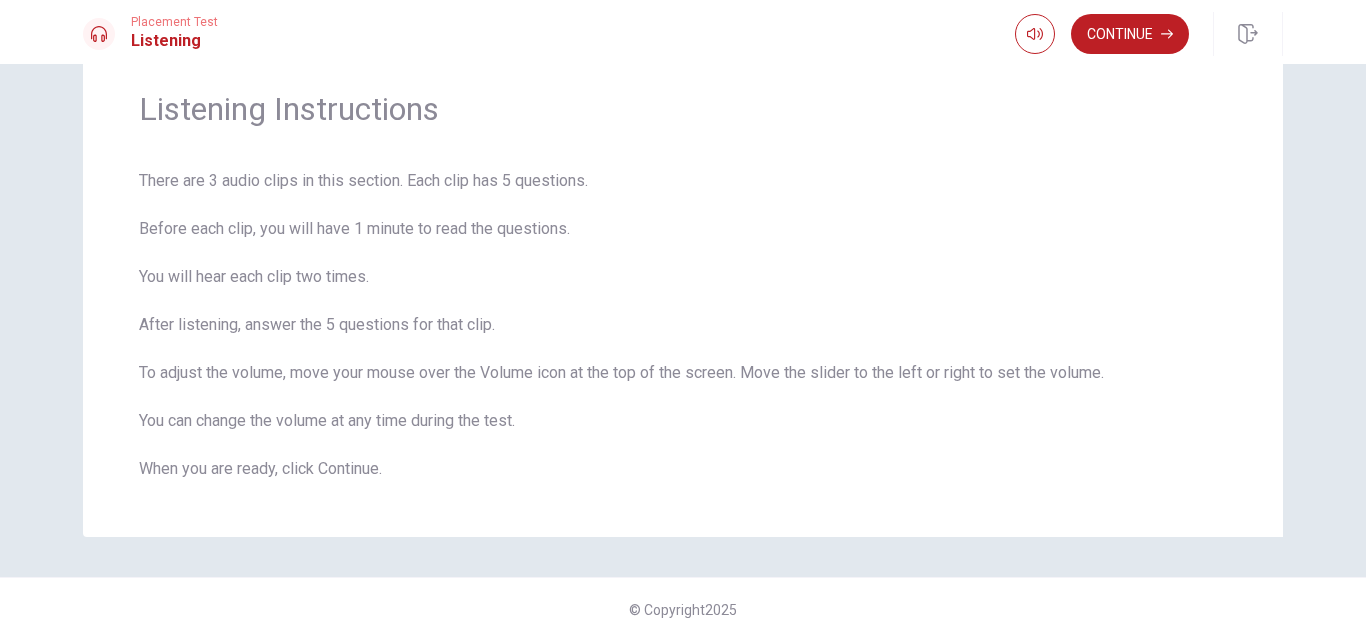 scroll, scrollTop: 79, scrollLeft: 0, axis: vertical 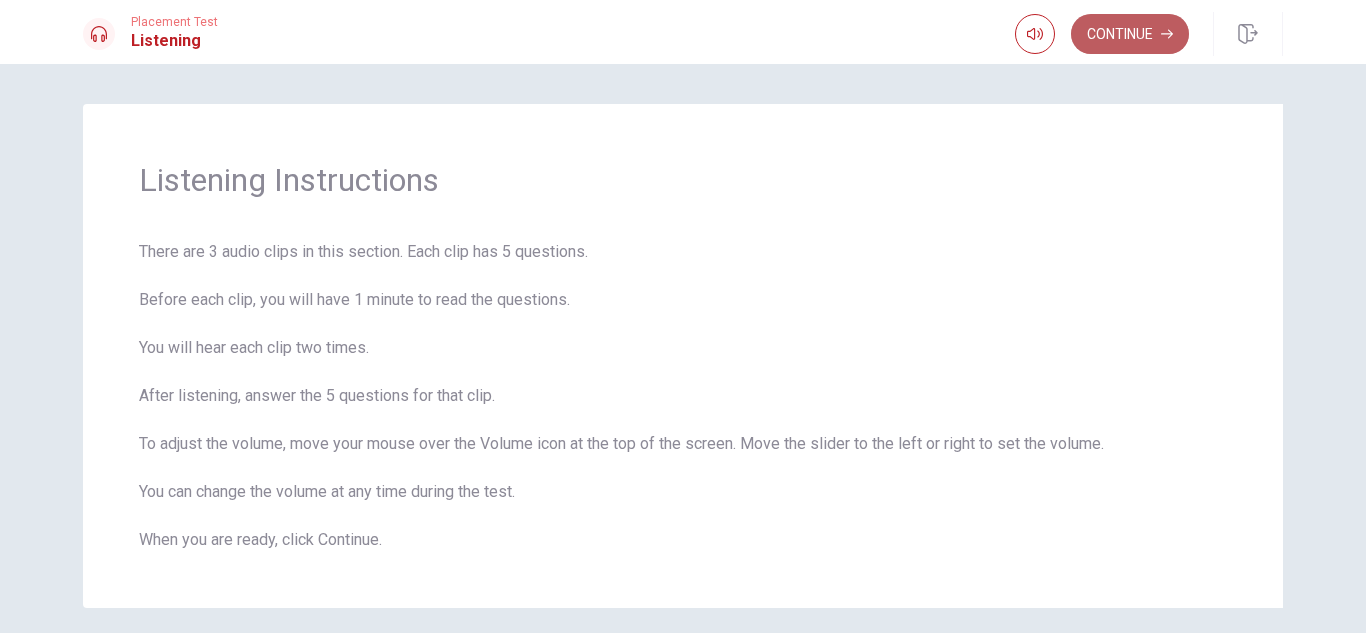 click on "Continue" at bounding box center [1130, 34] 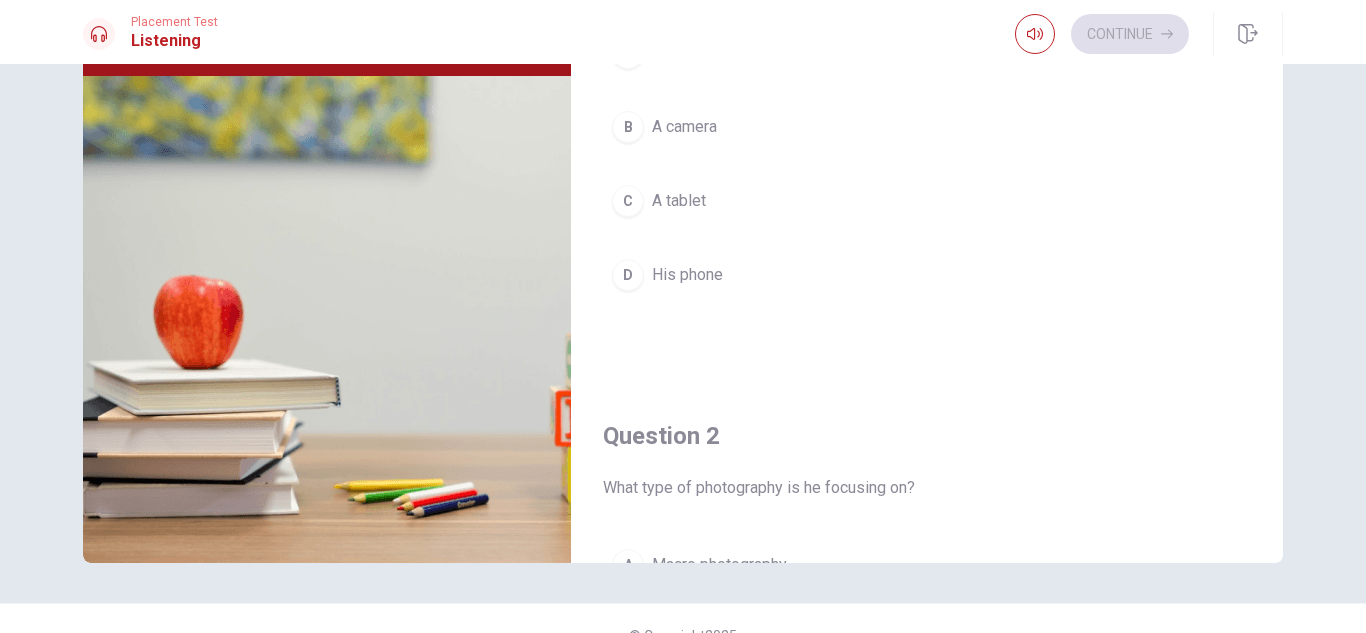 scroll, scrollTop: 270, scrollLeft: 0, axis: vertical 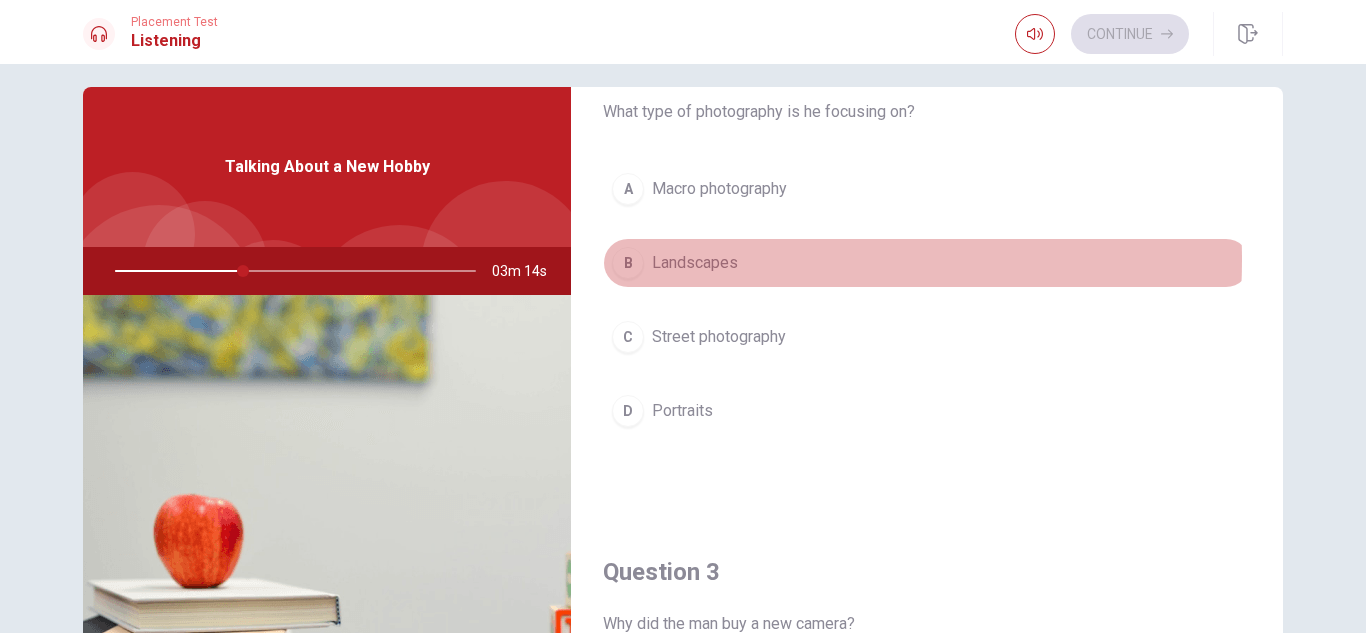 click on "Landscapes" at bounding box center (695, 263) 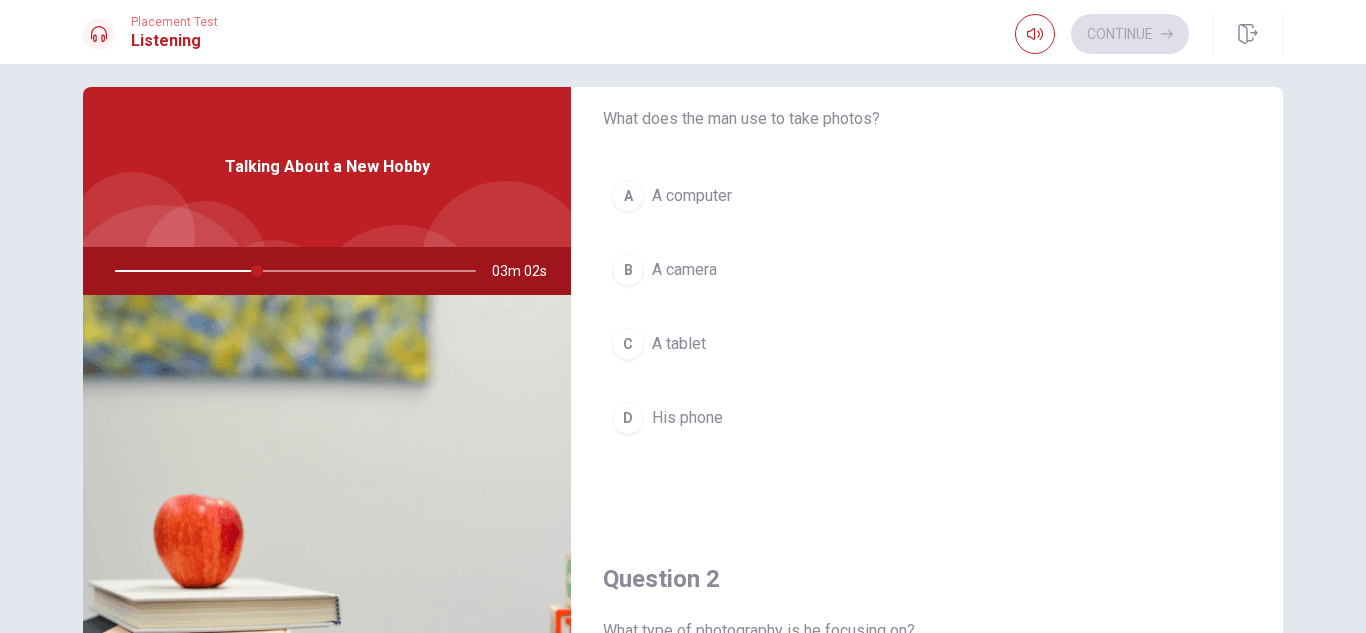scroll, scrollTop: 61, scrollLeft: 0, axis: vertical 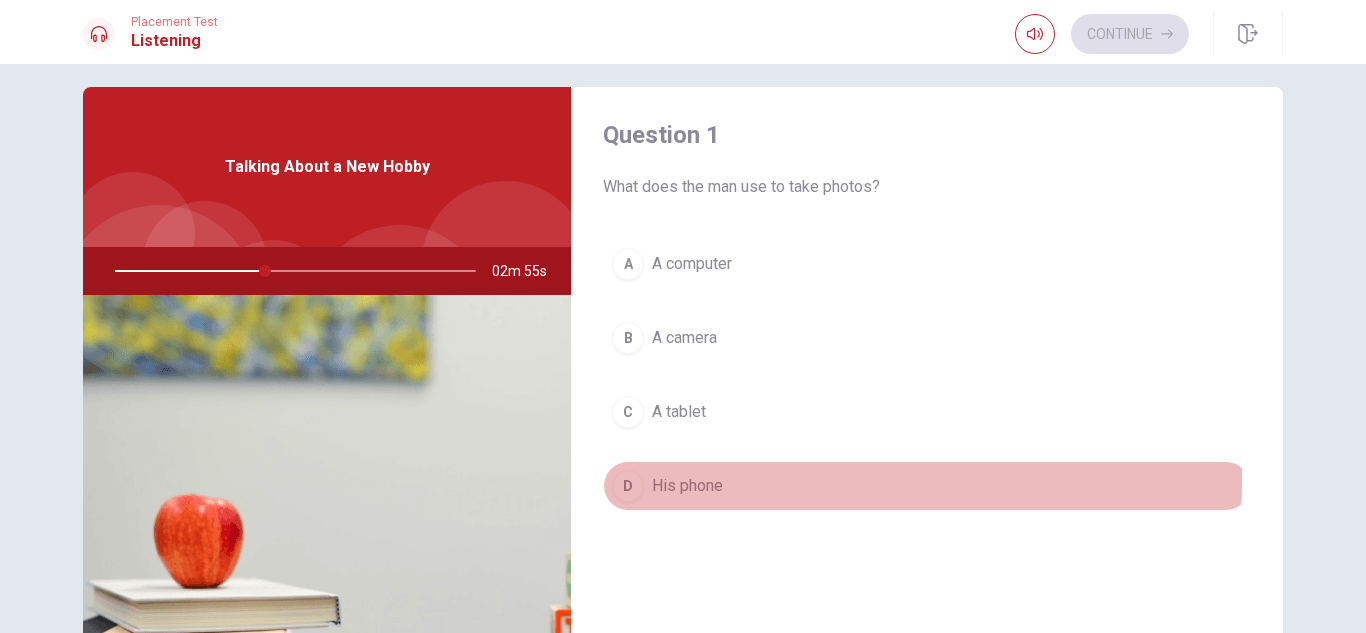 click on "His phone" at bounding box center [687, 486] 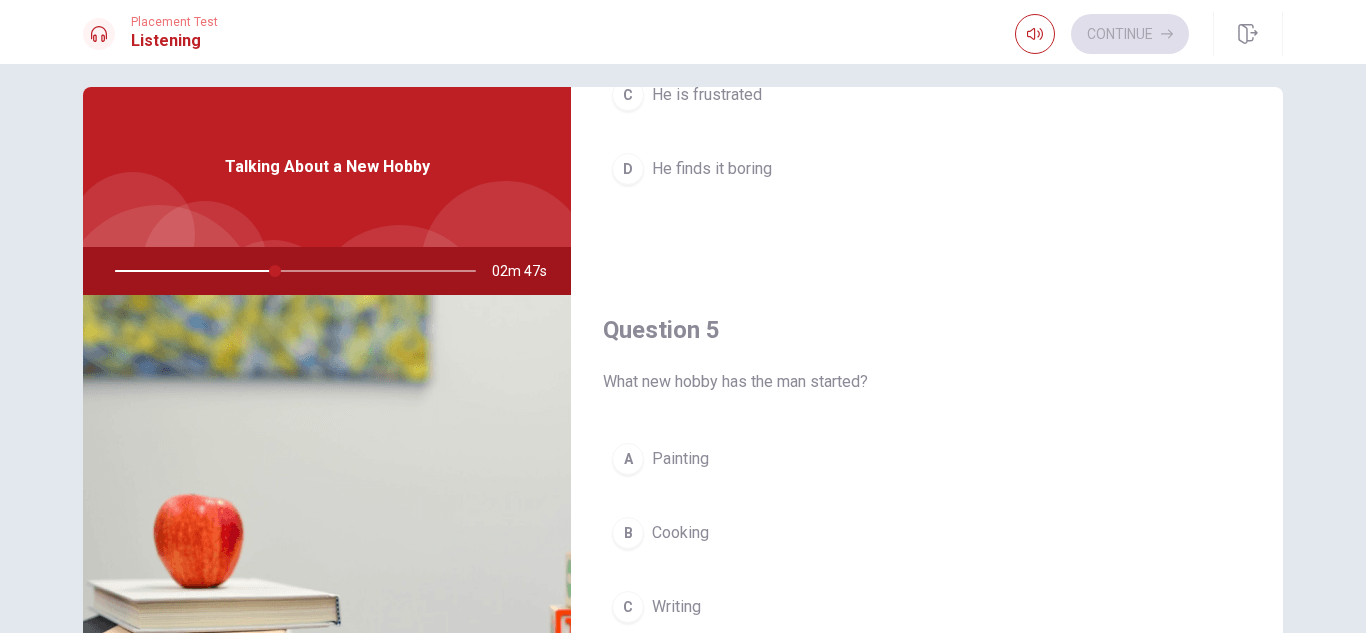 scroll, scrollTop: 1865, scrollLeft: 0, axis: vertical 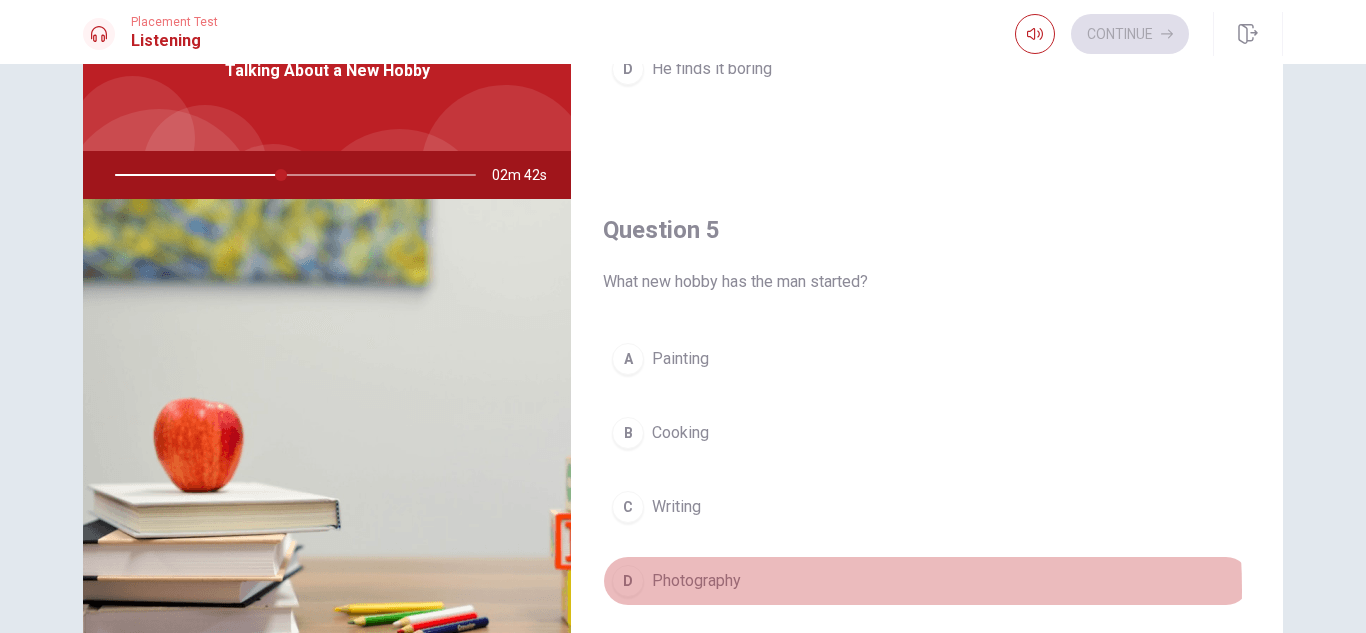 click on "Photography" at bounding box center (696, 581) 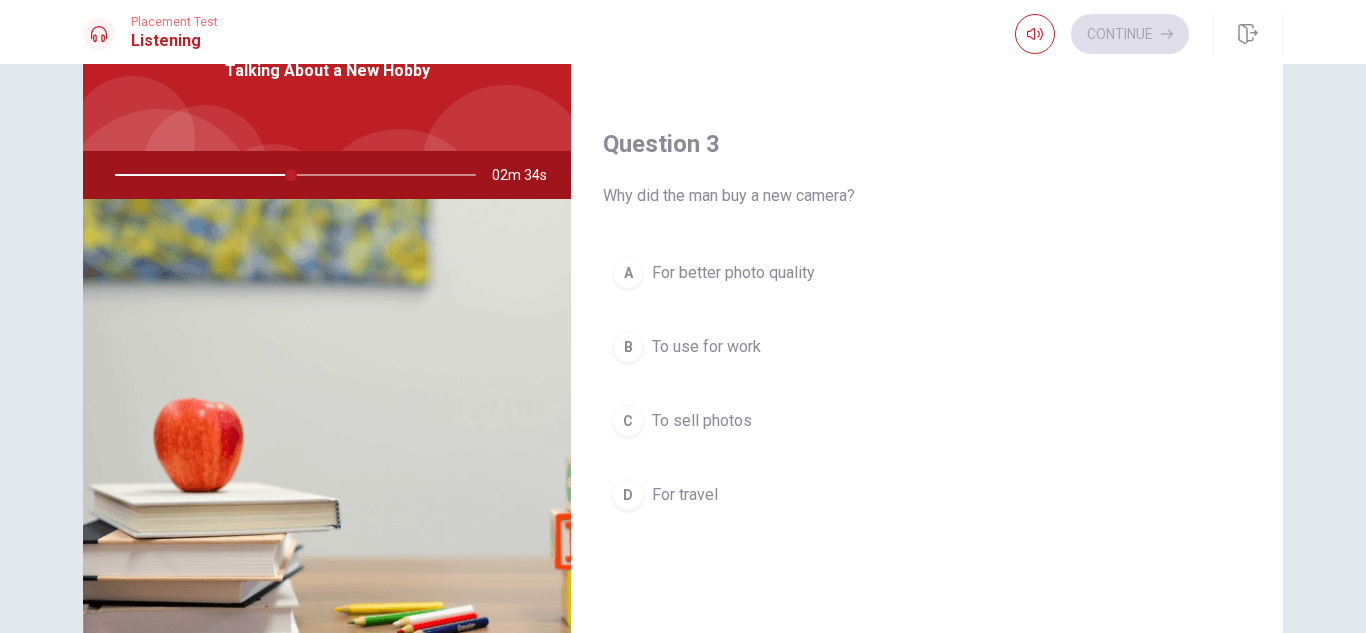 scroll, scrollTop: 942, scrollLeft: 0, axis: vertical 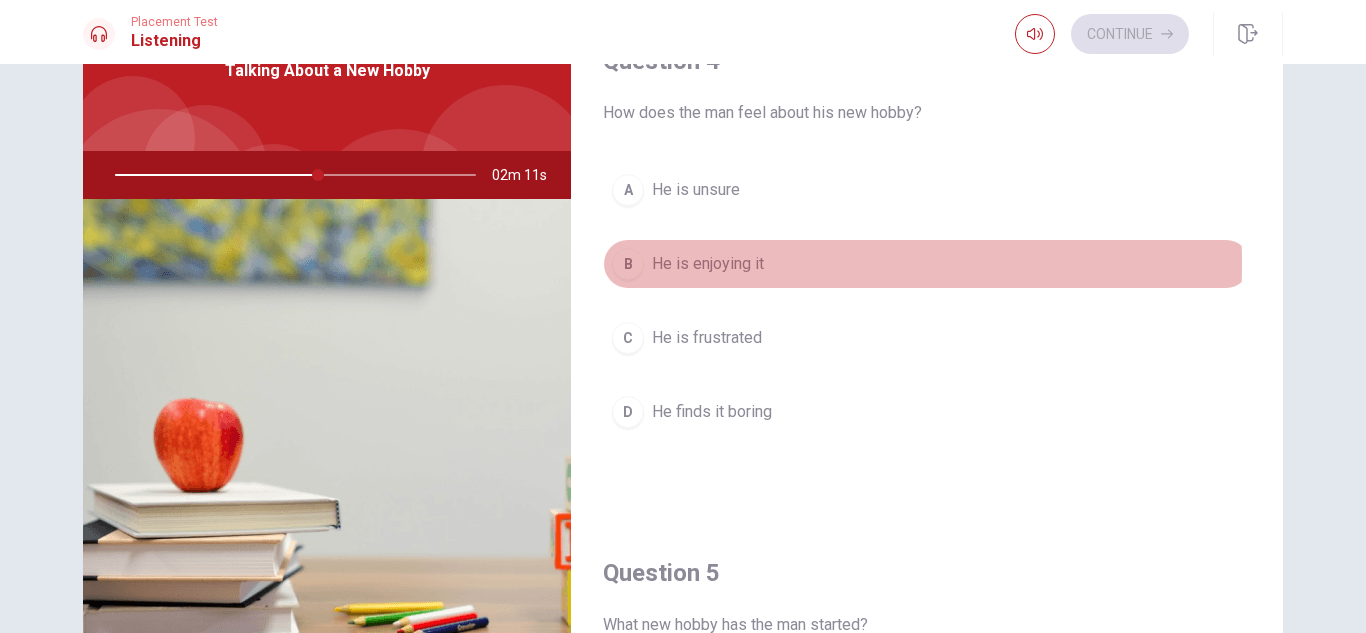 click on "He is enjoying it" at bounding box center [708, 264] 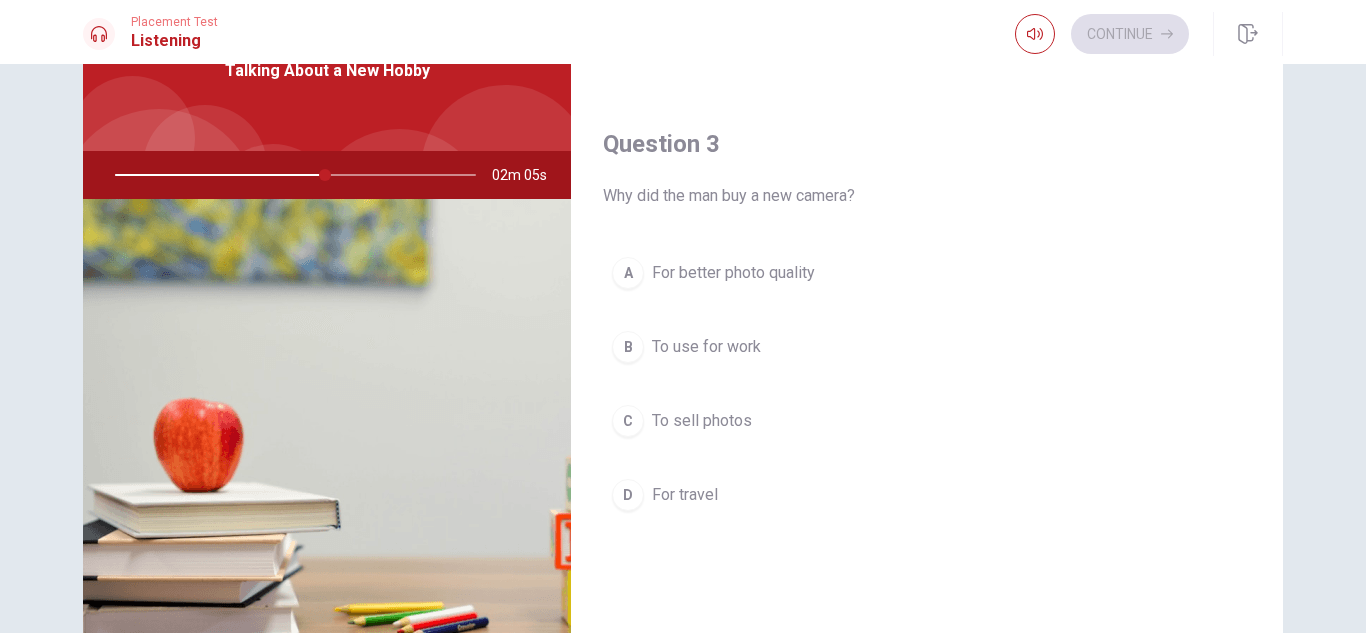 scroll, scrollTop: 942, scrollLeft: 0, axis: vertical 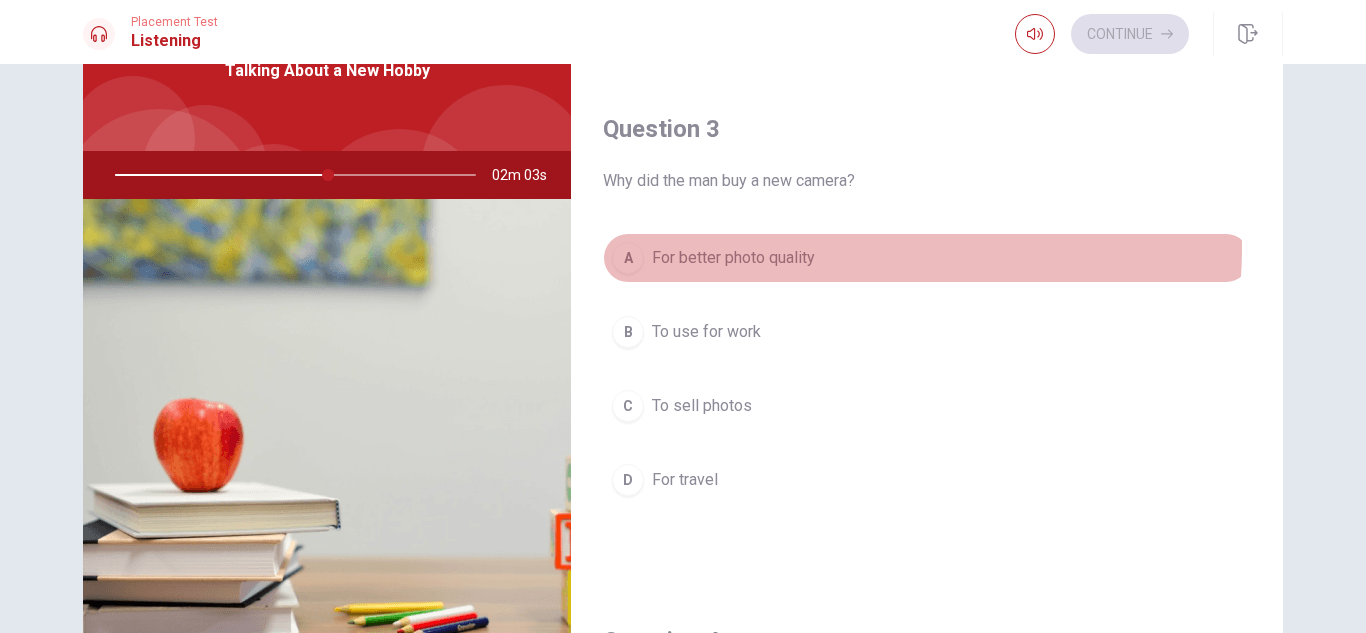 click on "For better photo quality" at bounding box center [733, 258] 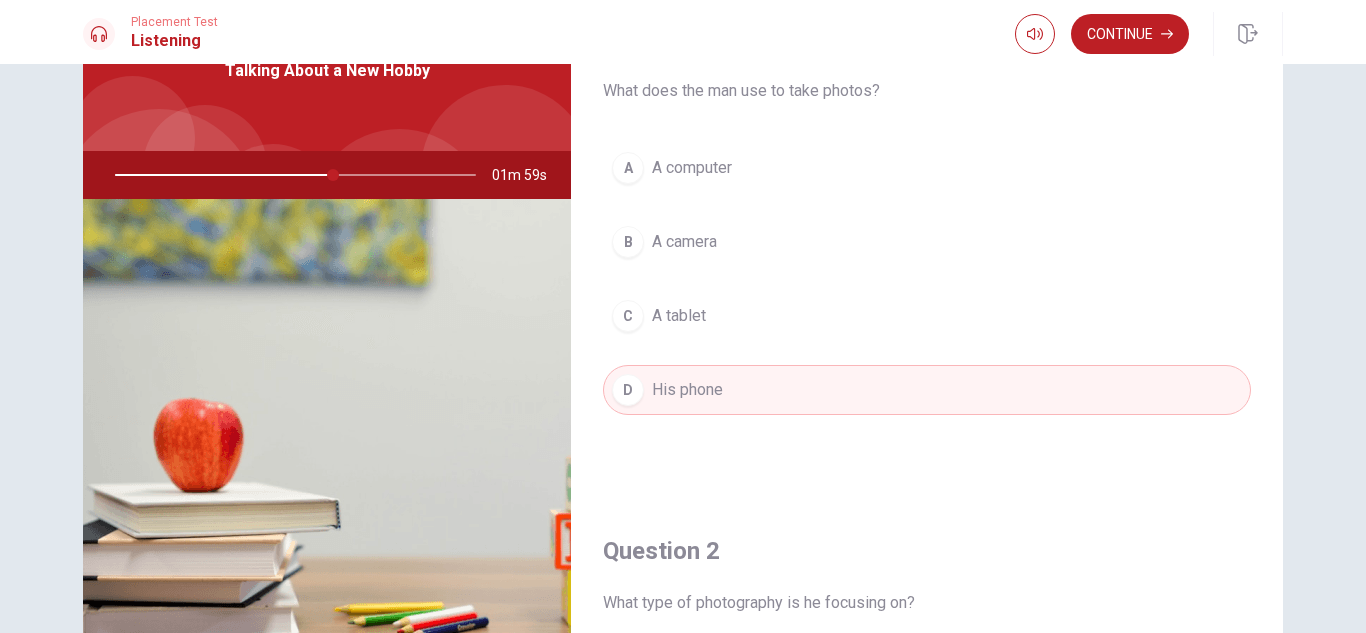 scroll, scrollTop: 0, scrollLeft: 0, axis: both 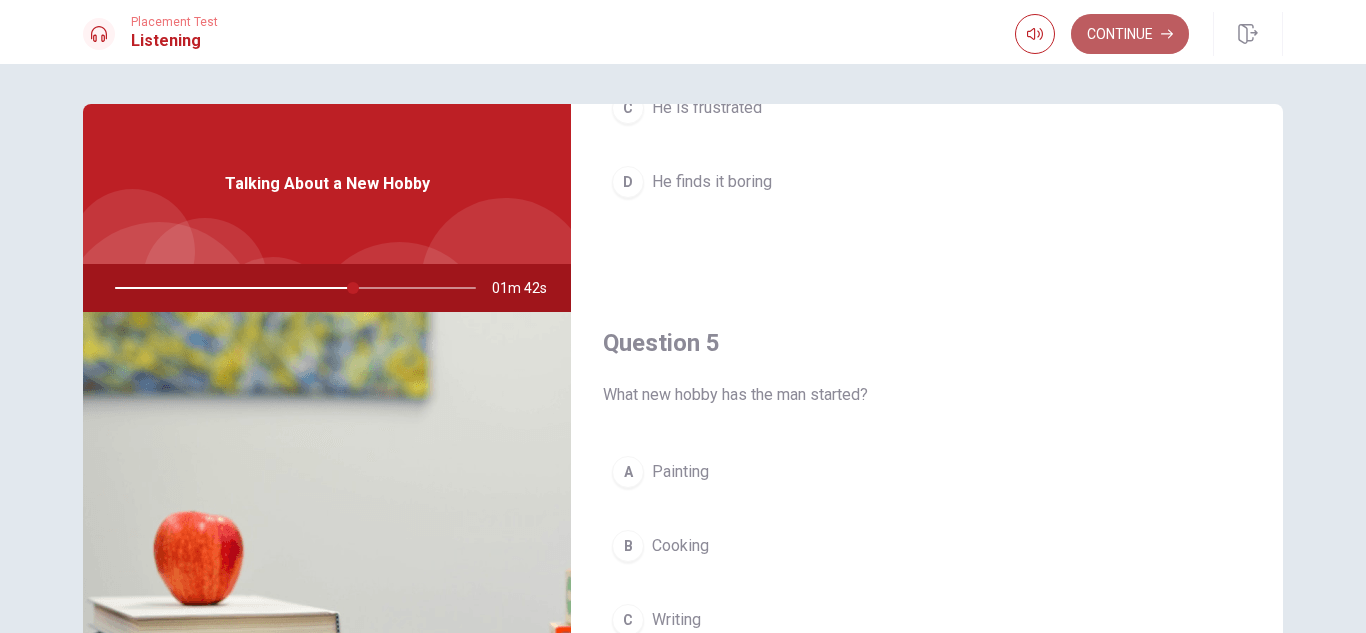 click on "Continue" at bounding box center [1130, 34] 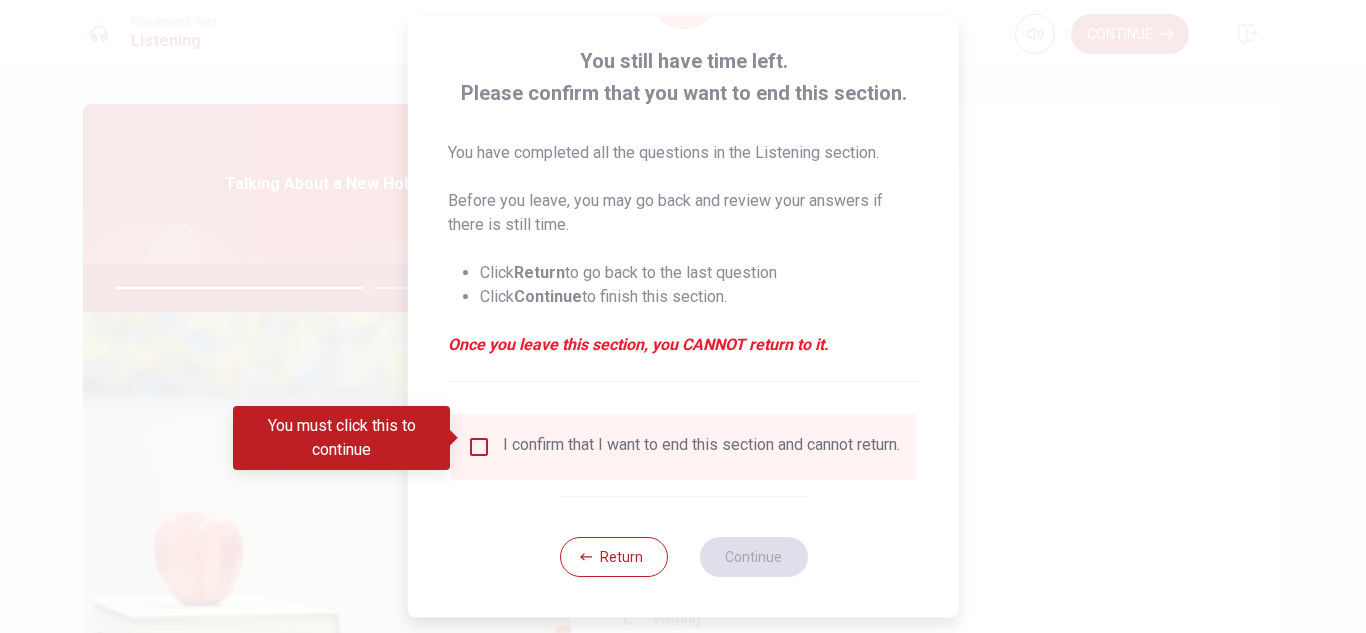 scroll, scrollTop: 113, scrollLeft: 0, axis: vertical 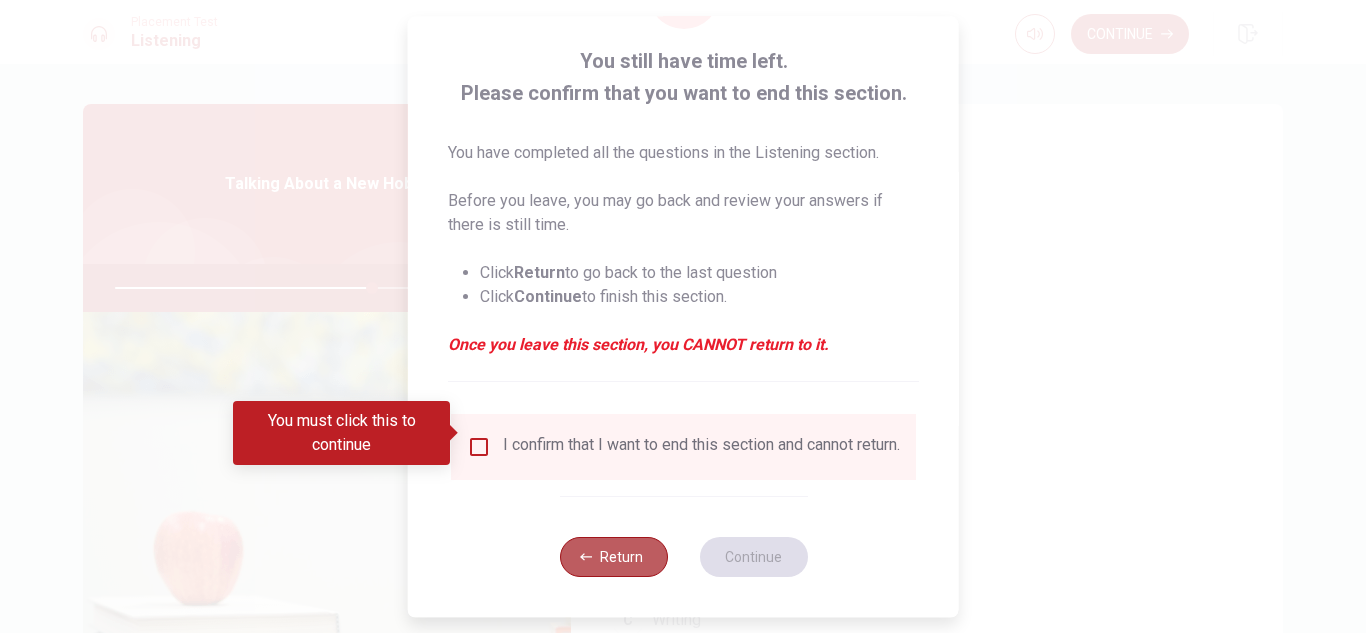 click on "Return" at bounding box center (613, 557) 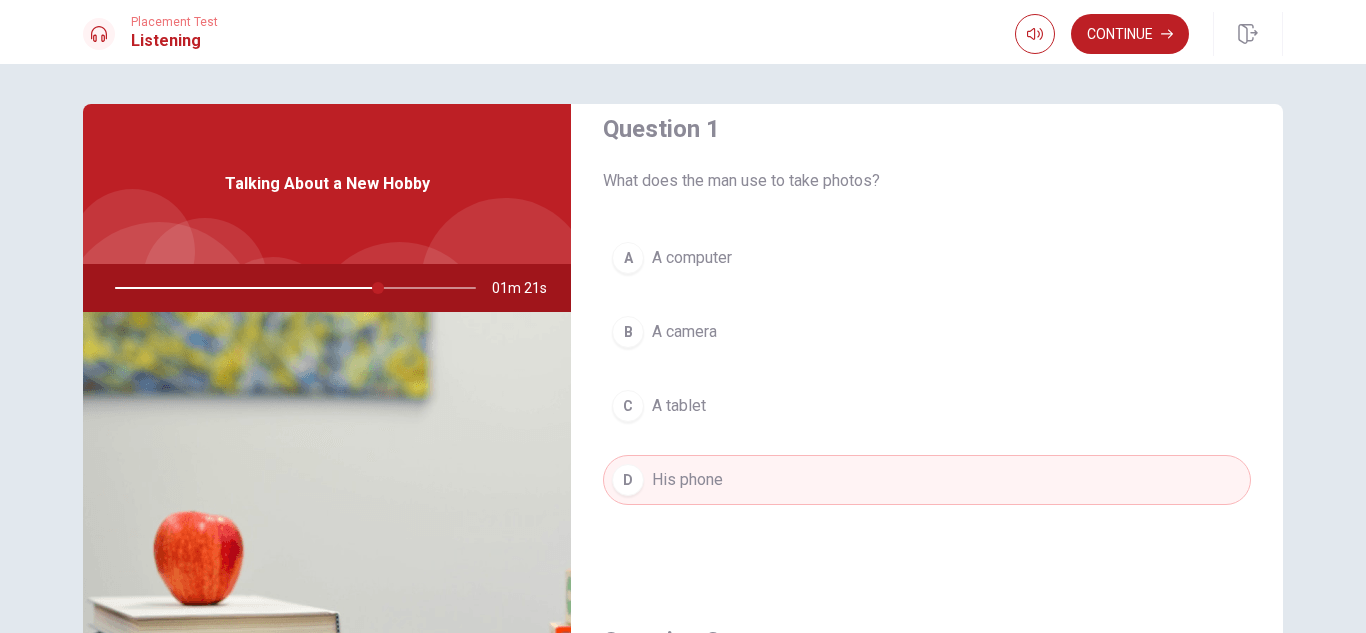 scroll, scrollTop: 0, scrollLeft: 0, axis: both 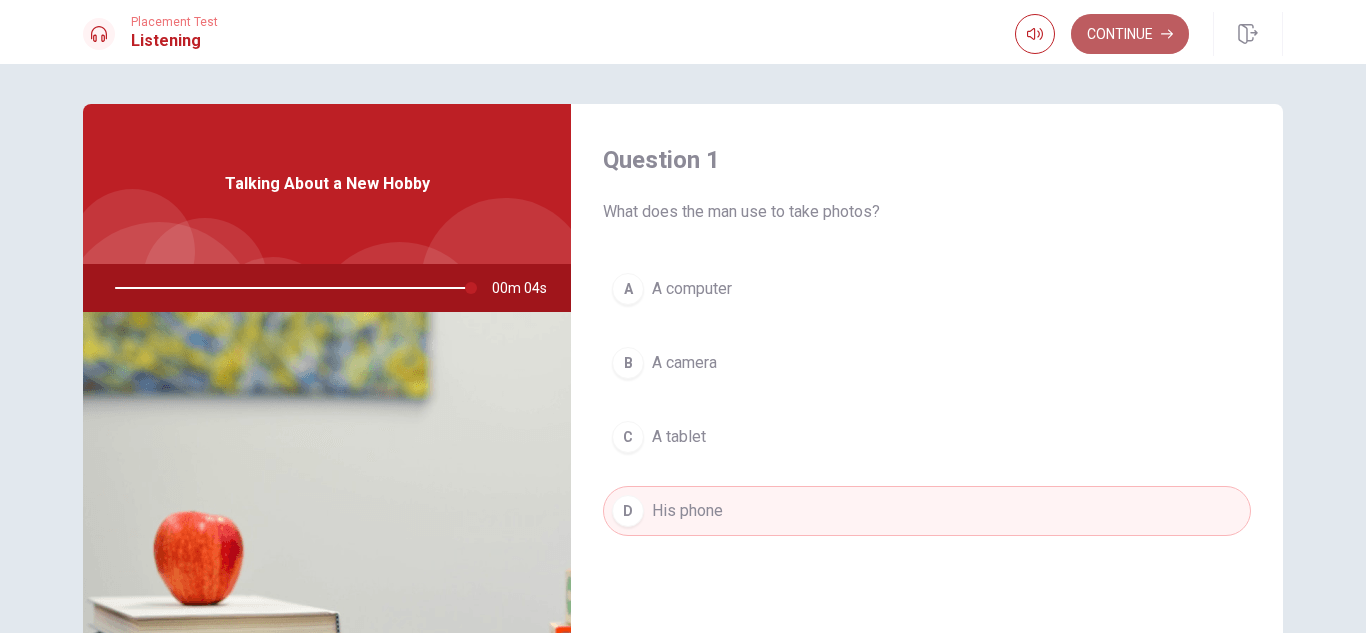click on "Continue" at bounding box center [1130, 34] 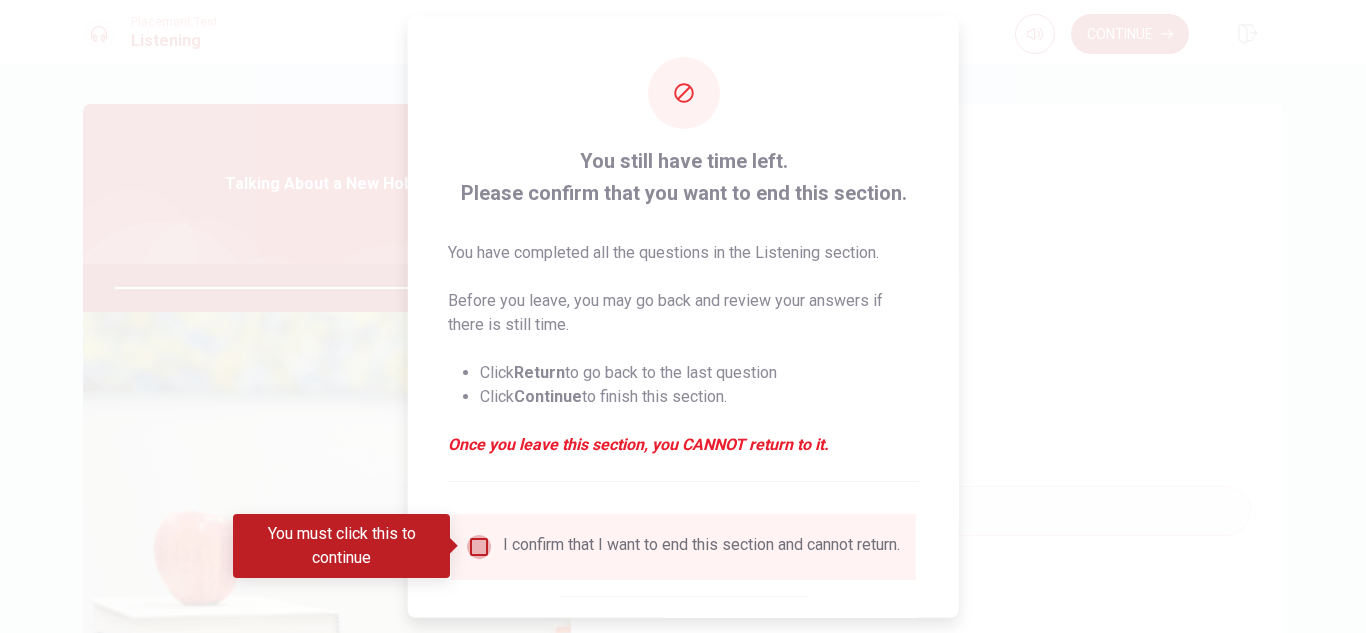 click at bounding box center [479, 546] 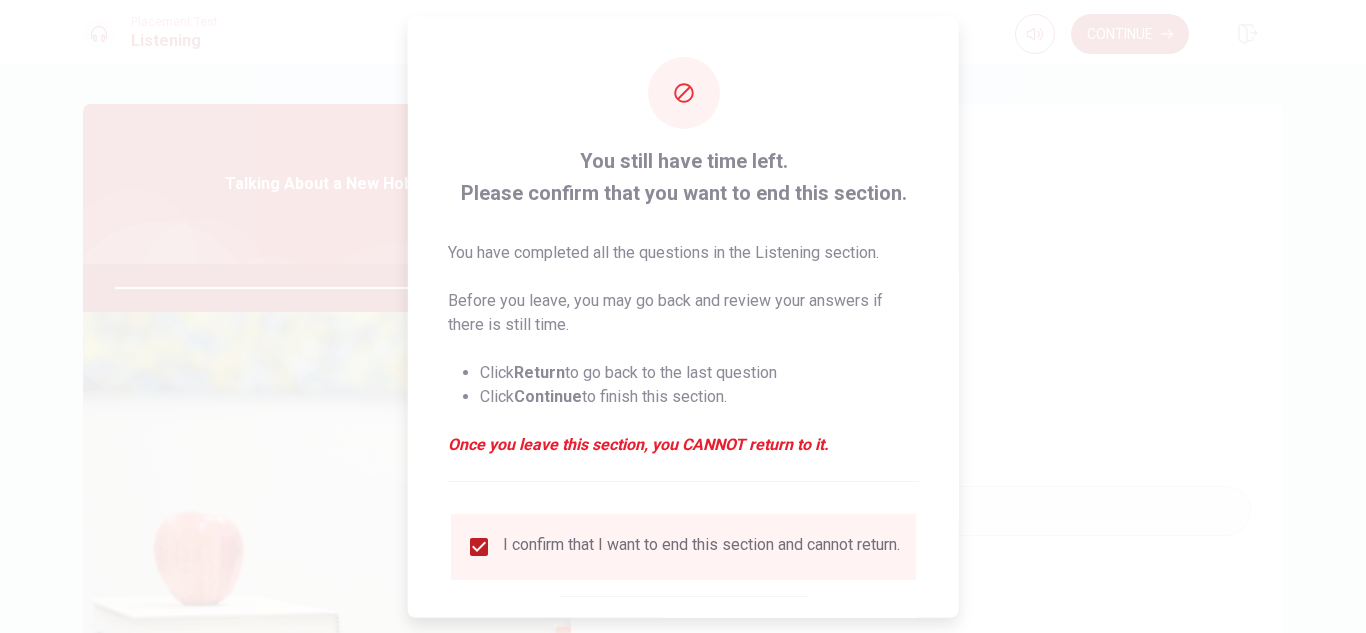 type on "0" 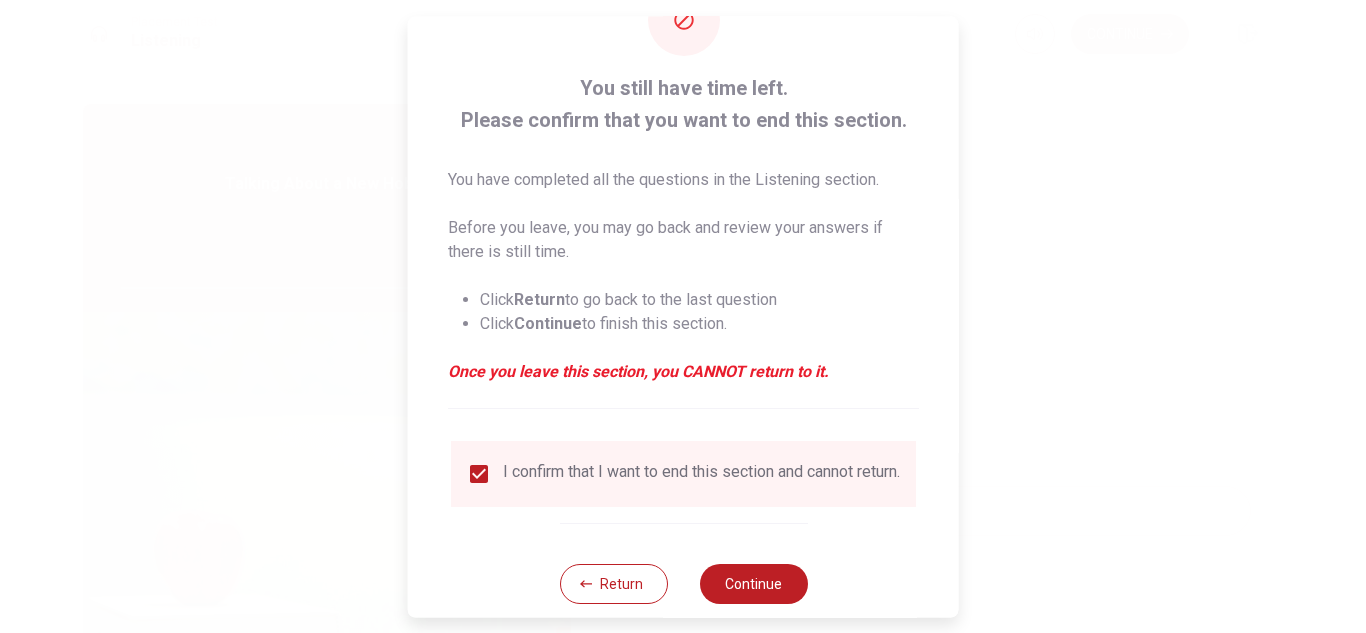 scroll, scrollTop: 113, scrollLeft: 0, axis: vertical 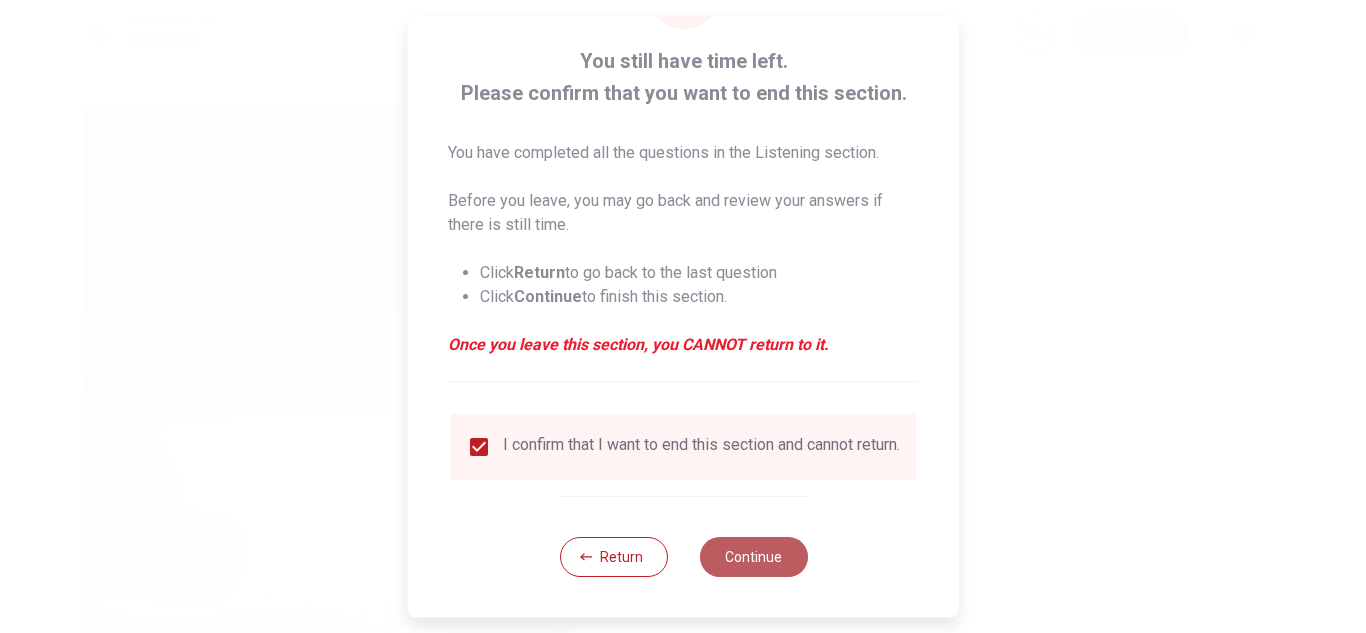 click on "Continue" at bounding box center [753, 557] 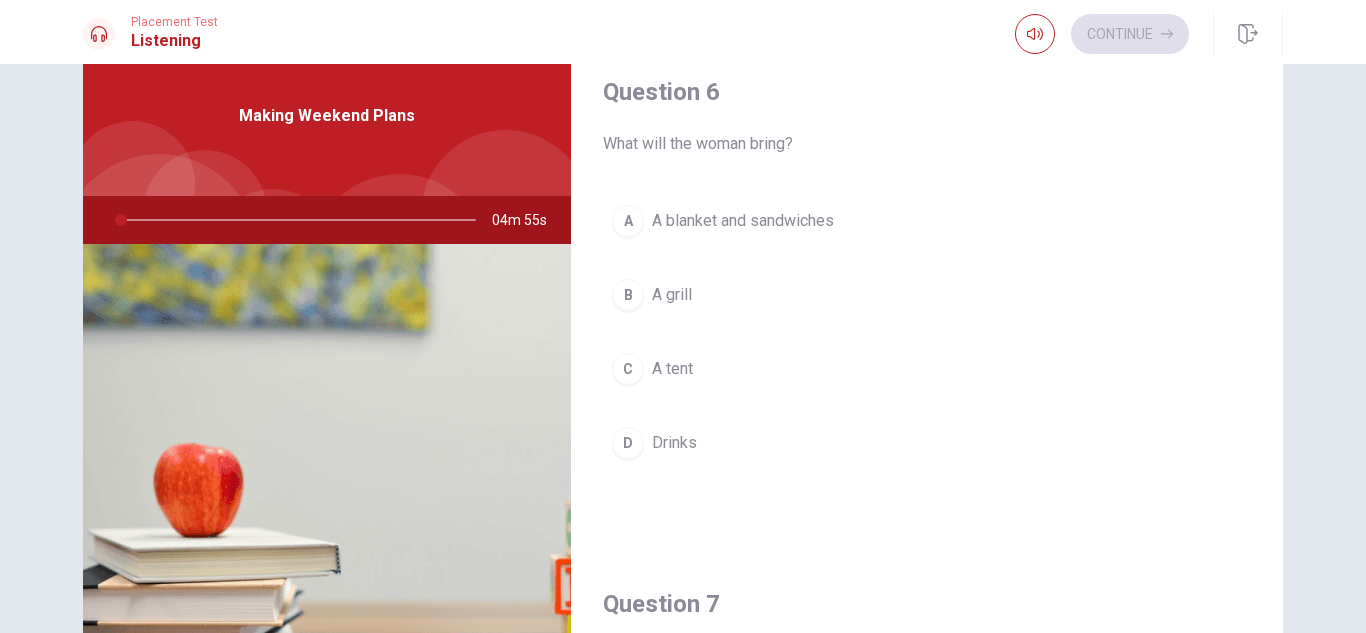 scroll, scrollTop: 74, scrollLeft: 0, axis: vertical 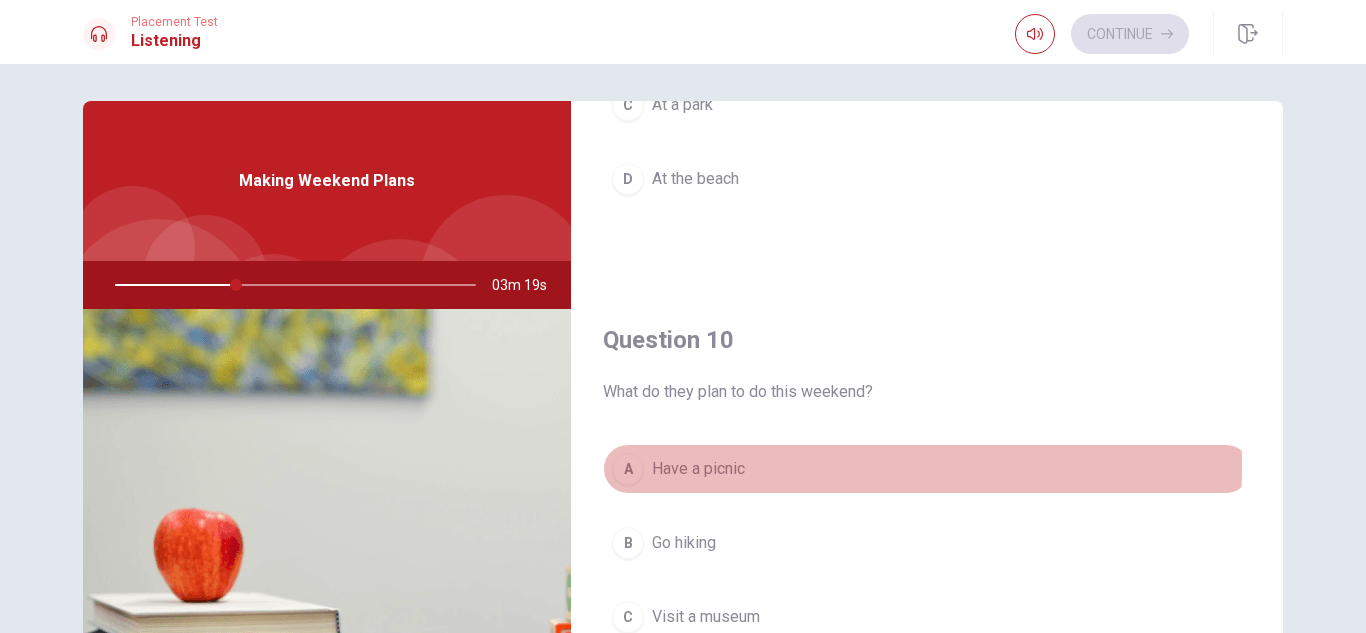 click on "Have a picnic" at bounding box center (698, 469) 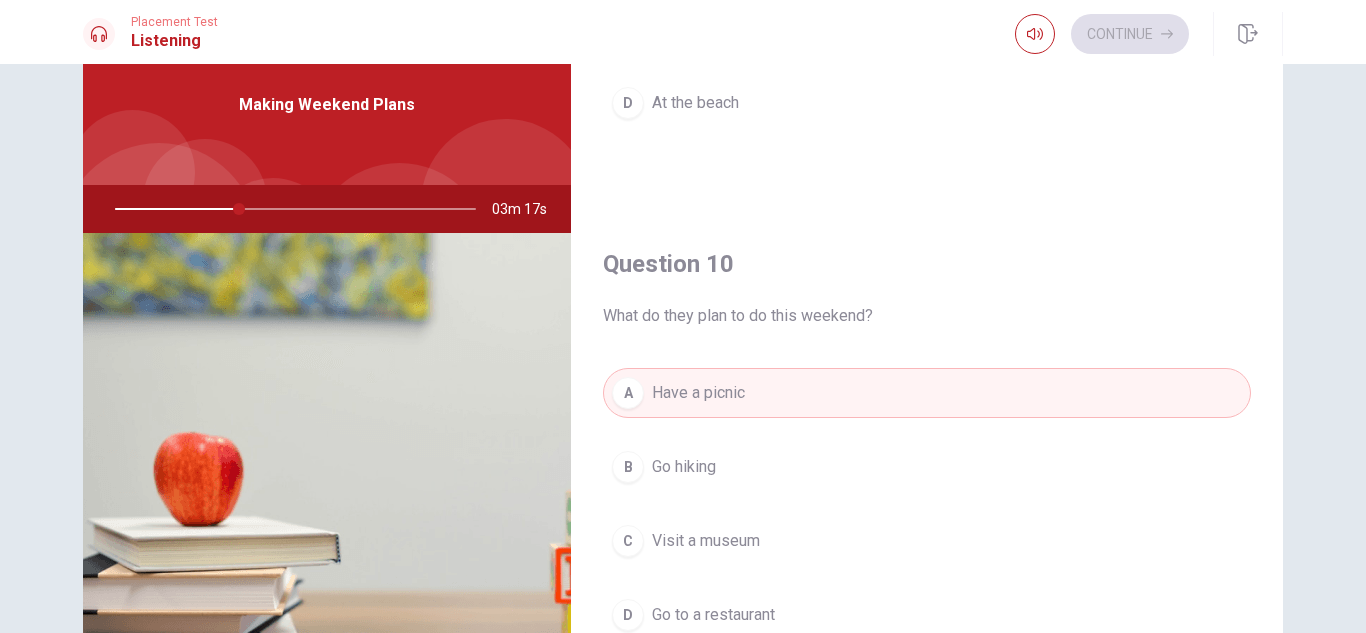 scroll, scrollTop: 85, scrollLeft: 0, axis: vertical 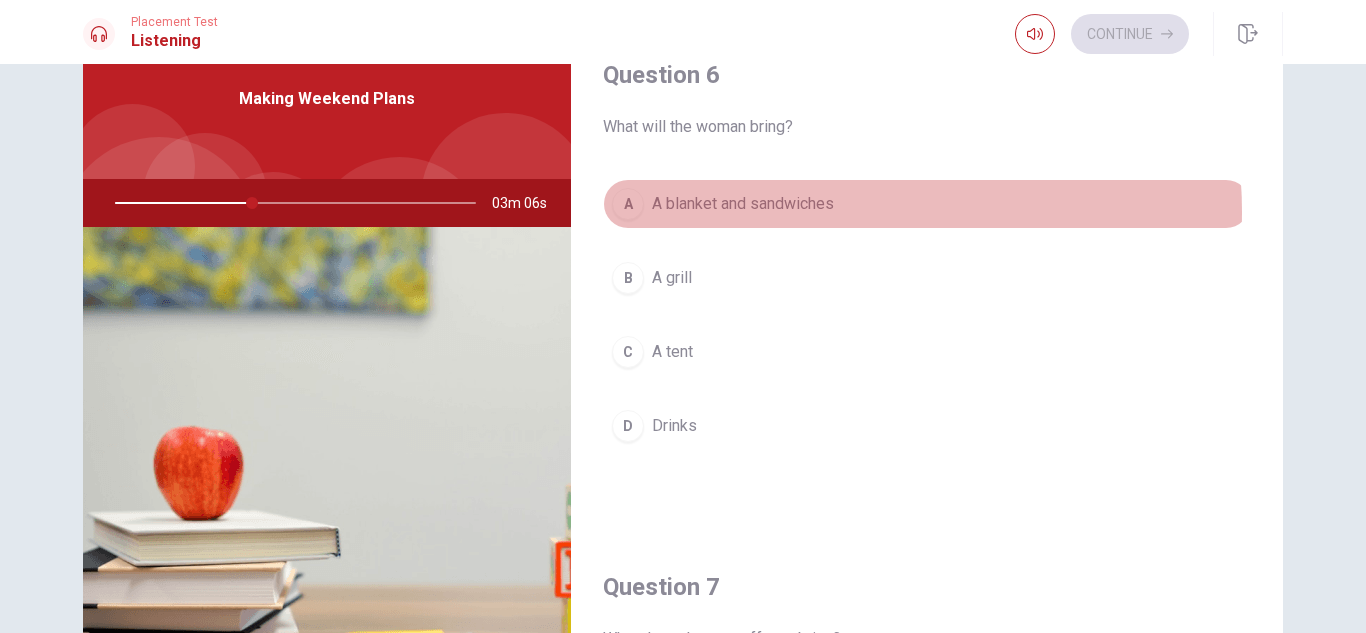 click on "A blanket and sandwiches" at bounding box center [743, 204] 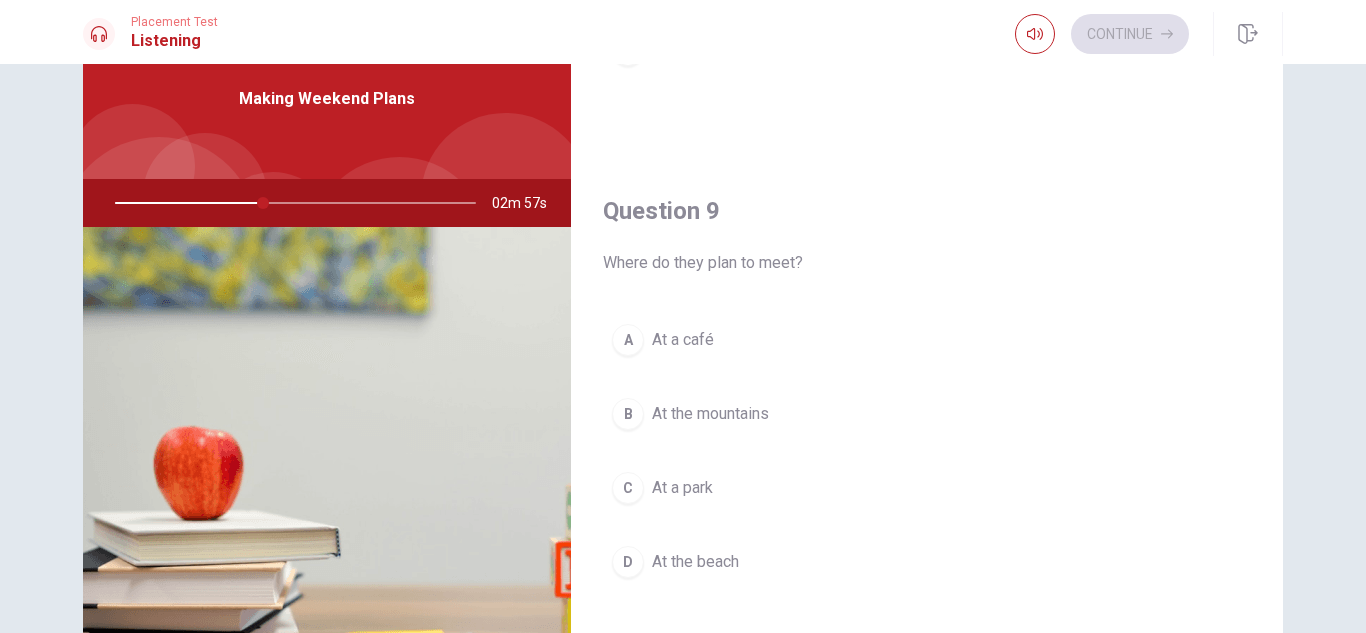 scroll, scrollTop: 1396, scrollLeft: 0, axis: vertical 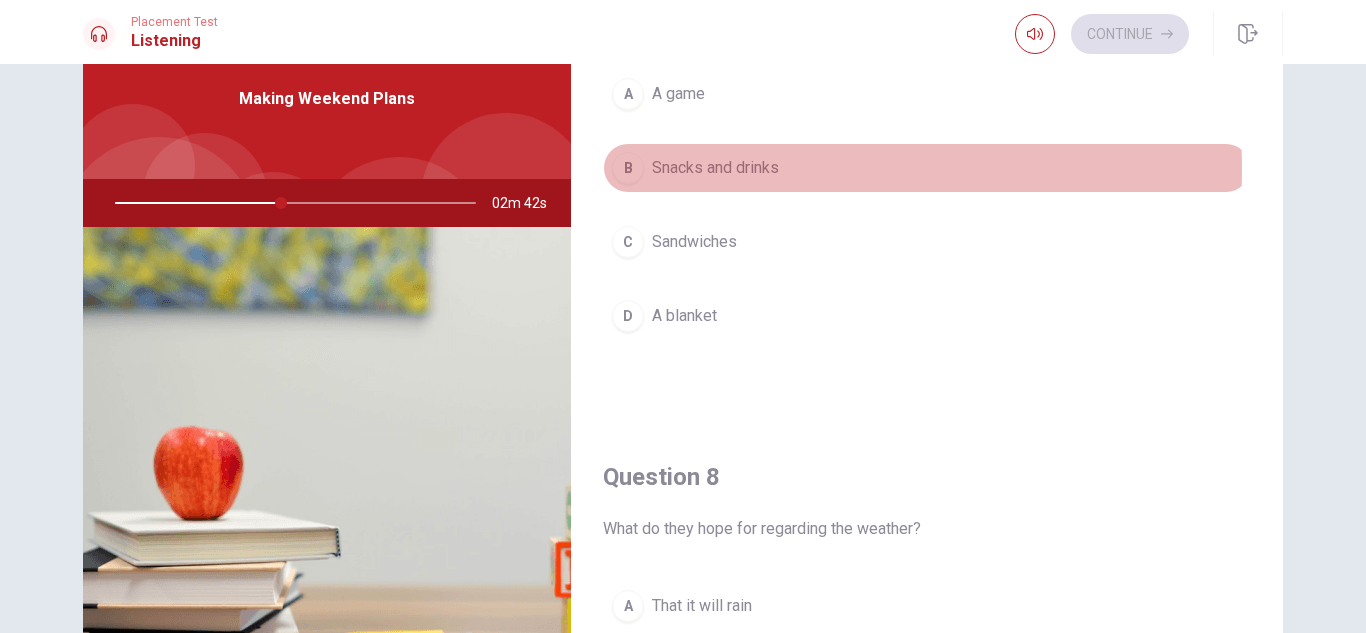 click on "Snacks and drinks" at bounding box center (715, 168) 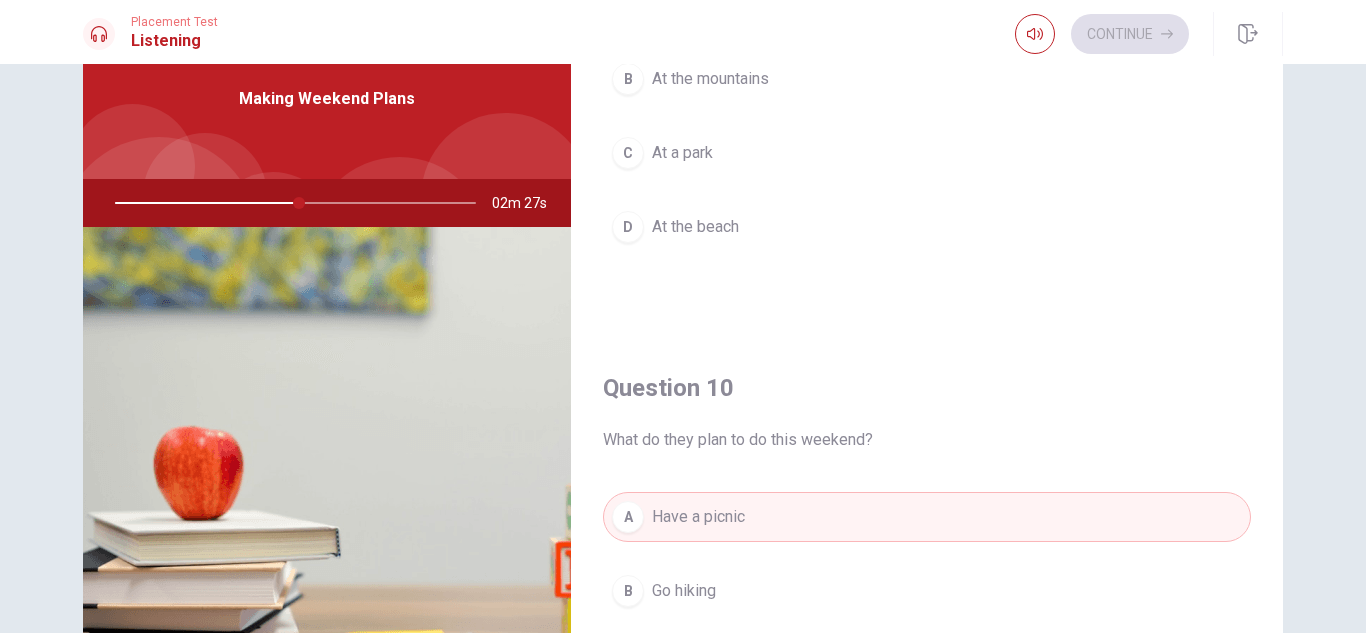 scroll, scrollTop: 1865, scrollLeft: 0, axis: vertical 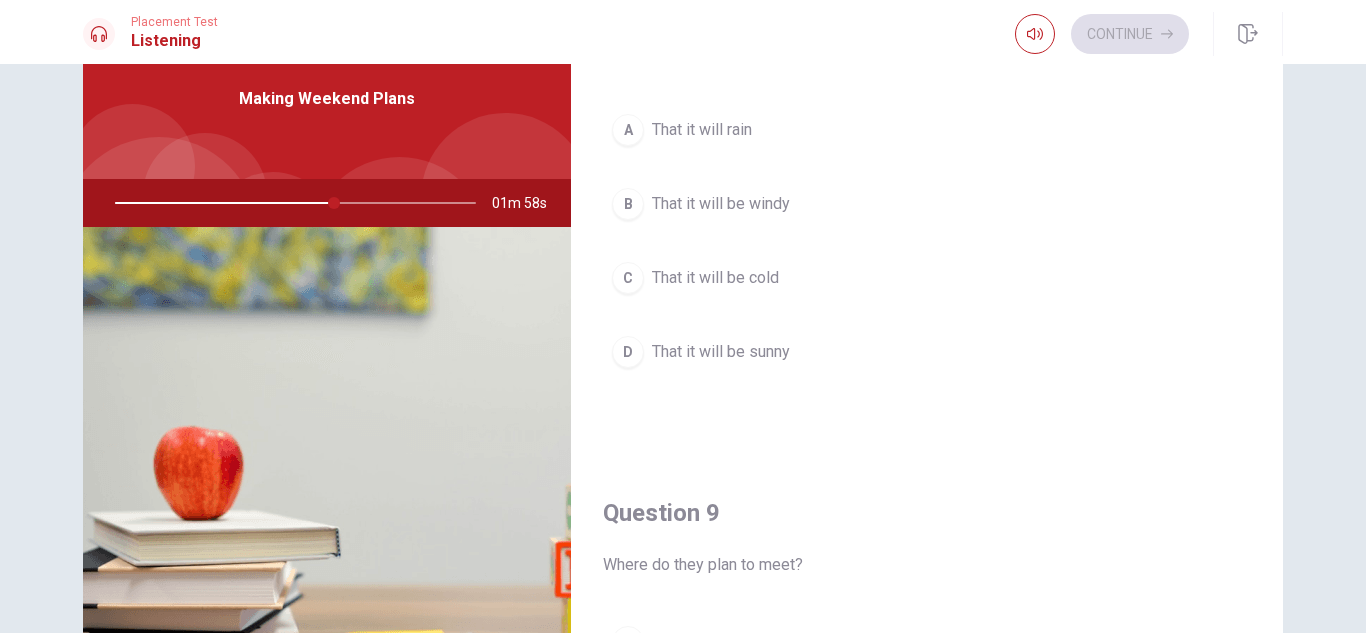 click on "Question 6 What will the woman bring? A A blanket and sandwiches B A grill C A tent D Drinks Question 7 What does the man offer to bring? A A game B Snacks and drinks C Sandwiches D A blanket Question 8 What do they hope for regarding the weather? A That it will rain B That it will be windy C That it will be cold D That it will be sunny Question 9 Where do they plan to meet? A At a café B At the mountains C At a park D At the beach Question 10 What do they plan to do this weekend? A Have a picnic B Go hiking C Visit a museum D Go to a restaurant Making Weekend Plans 01m 58s" at bounding box center (683, 366) 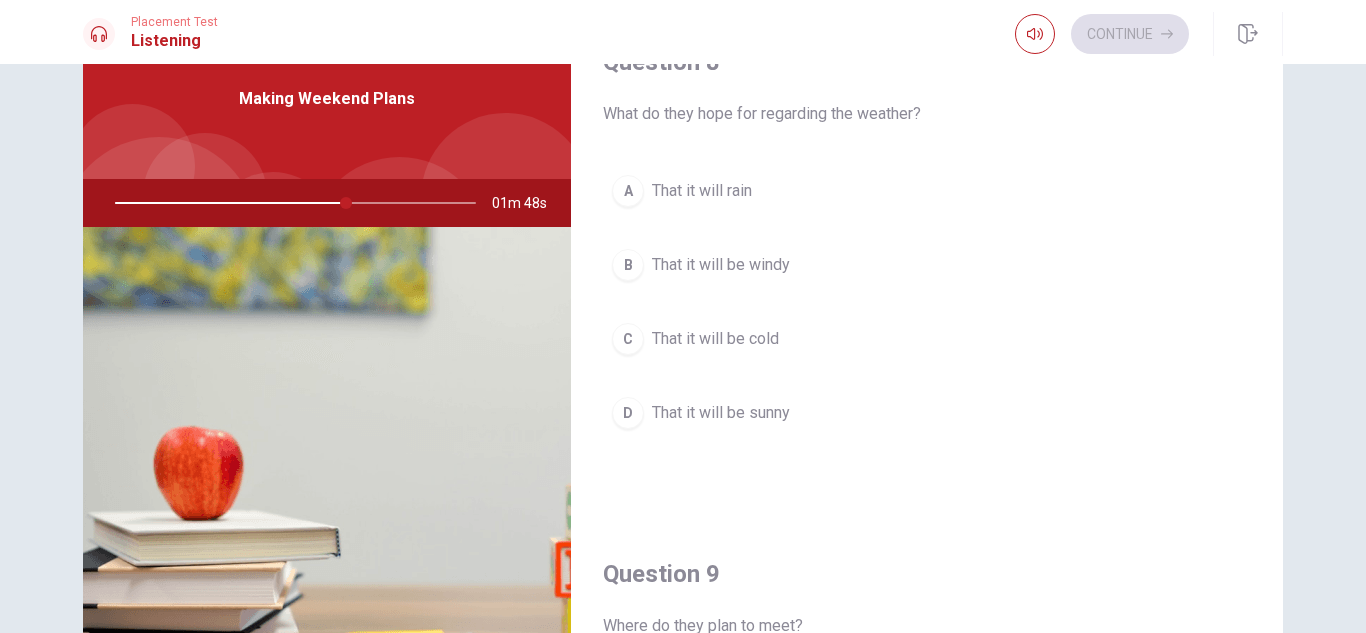 scroll, scrollTop: 1041, scrollLeft: 0, axis: vertical 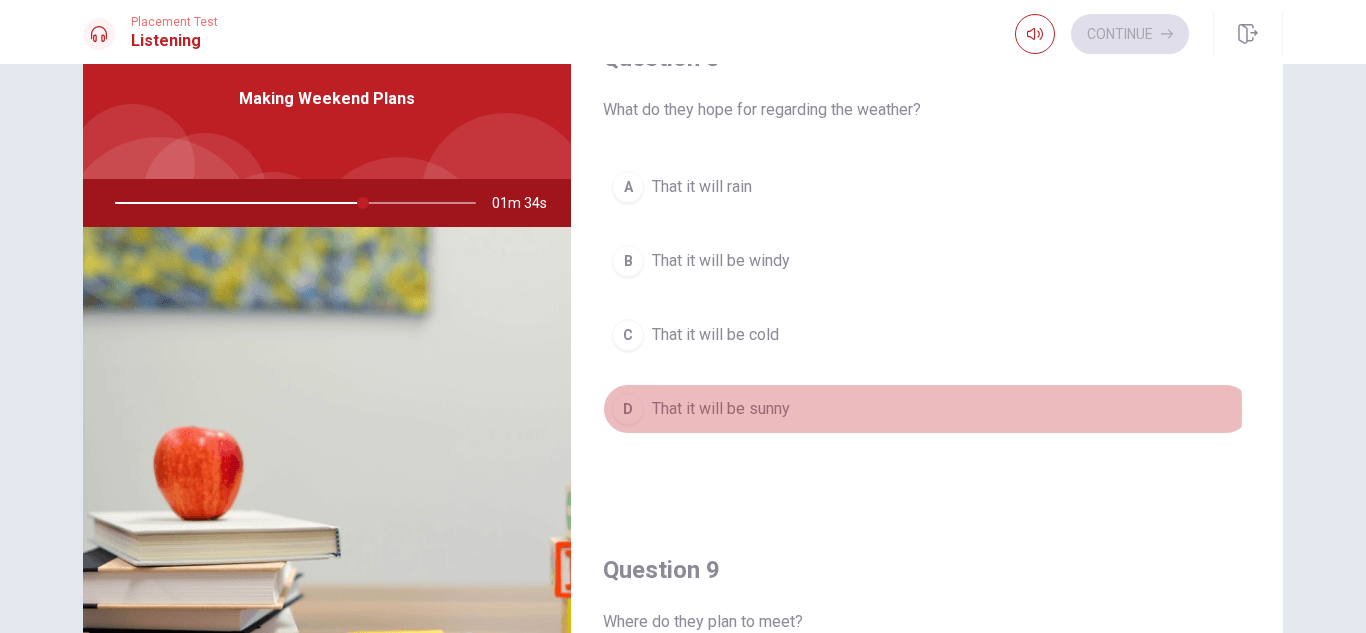 click on "That it will be sunny" at bounding box center (721, 409) 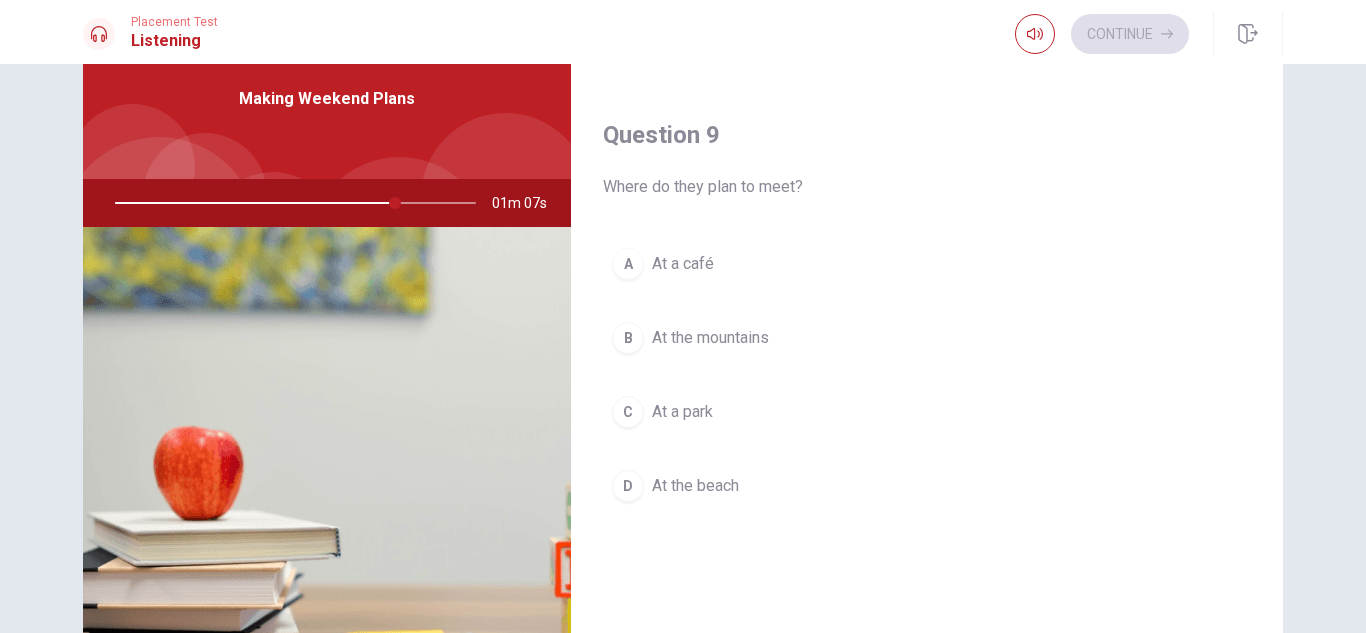 scroll, scrollTop: 1472, scrollLeft: 0, axis: vertical 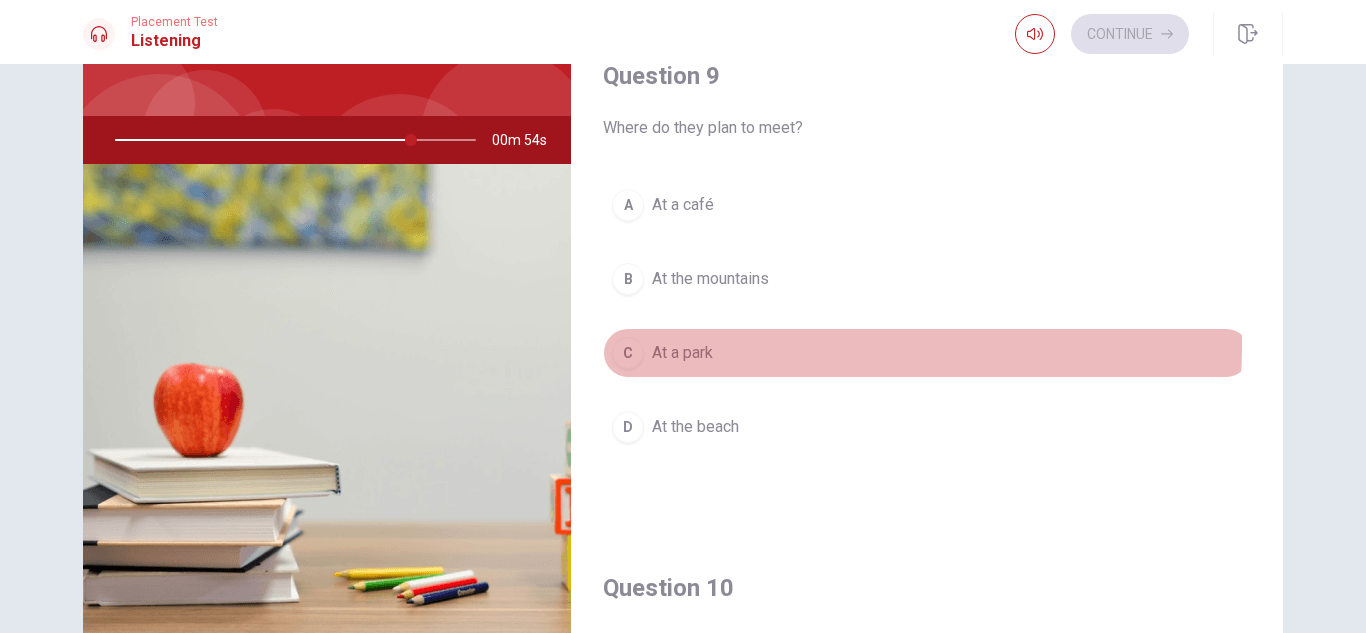 click on "At a park" at bounding box center [682, 353] 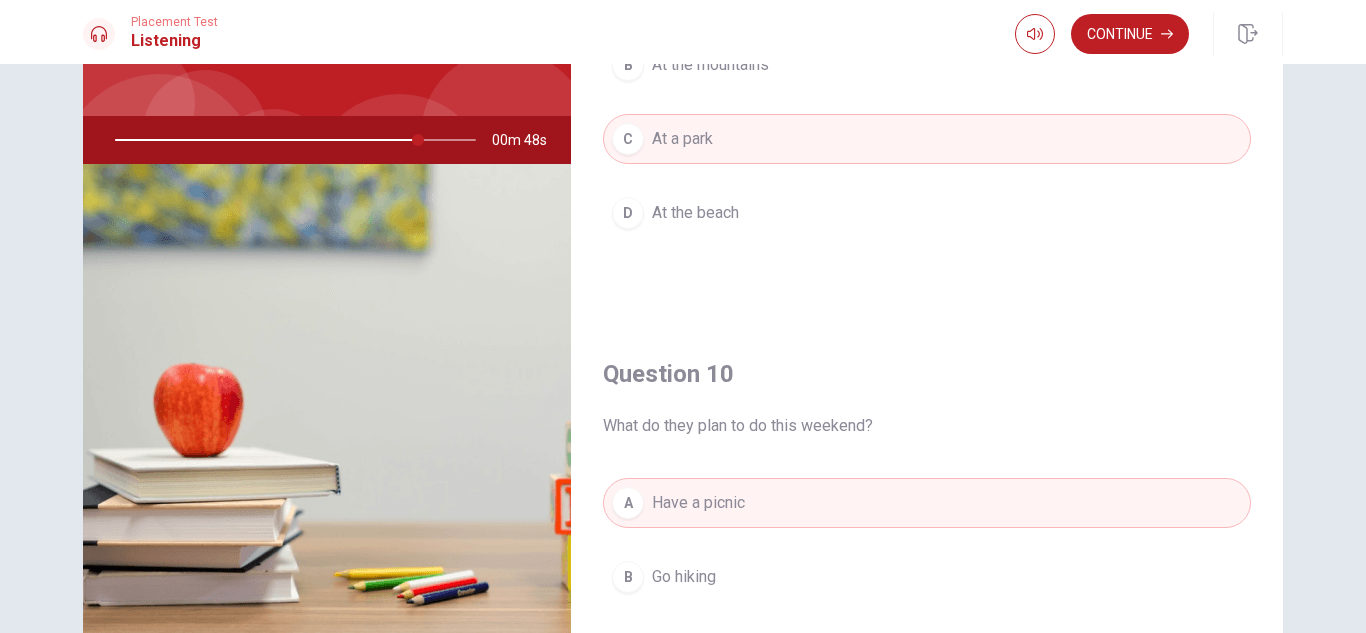 scroll, scrollTop: 1865, scrollLeft: 0, axis: vertical 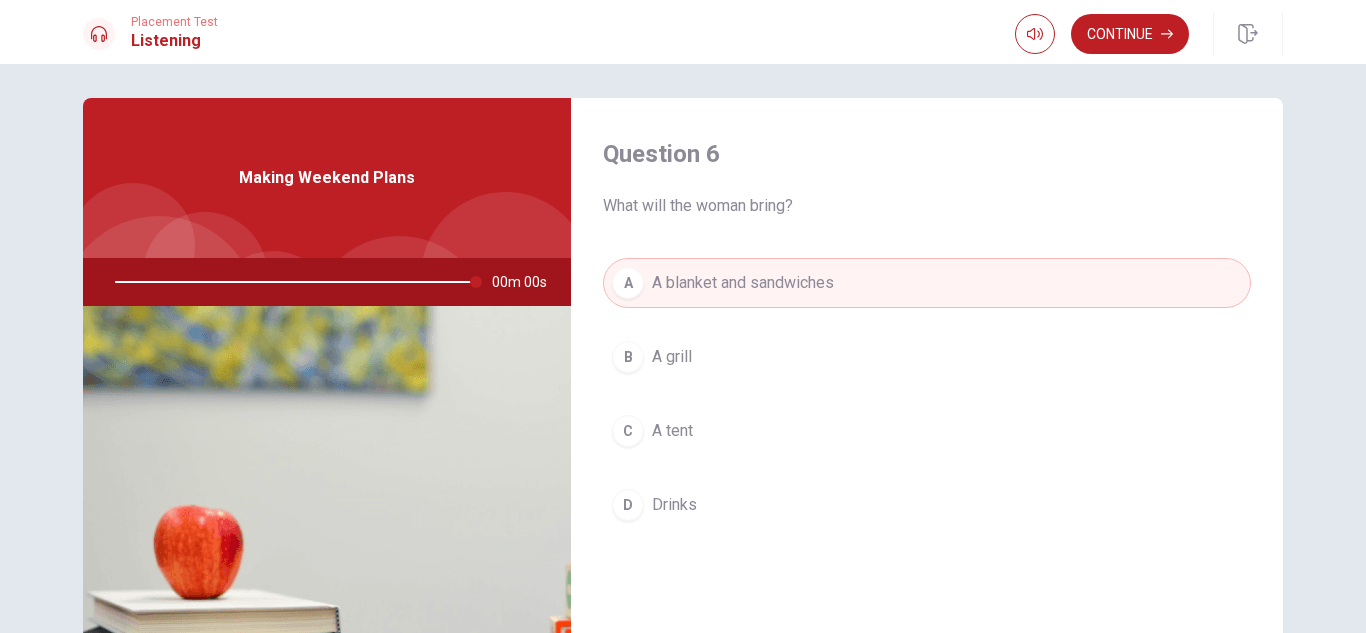 type on "0" 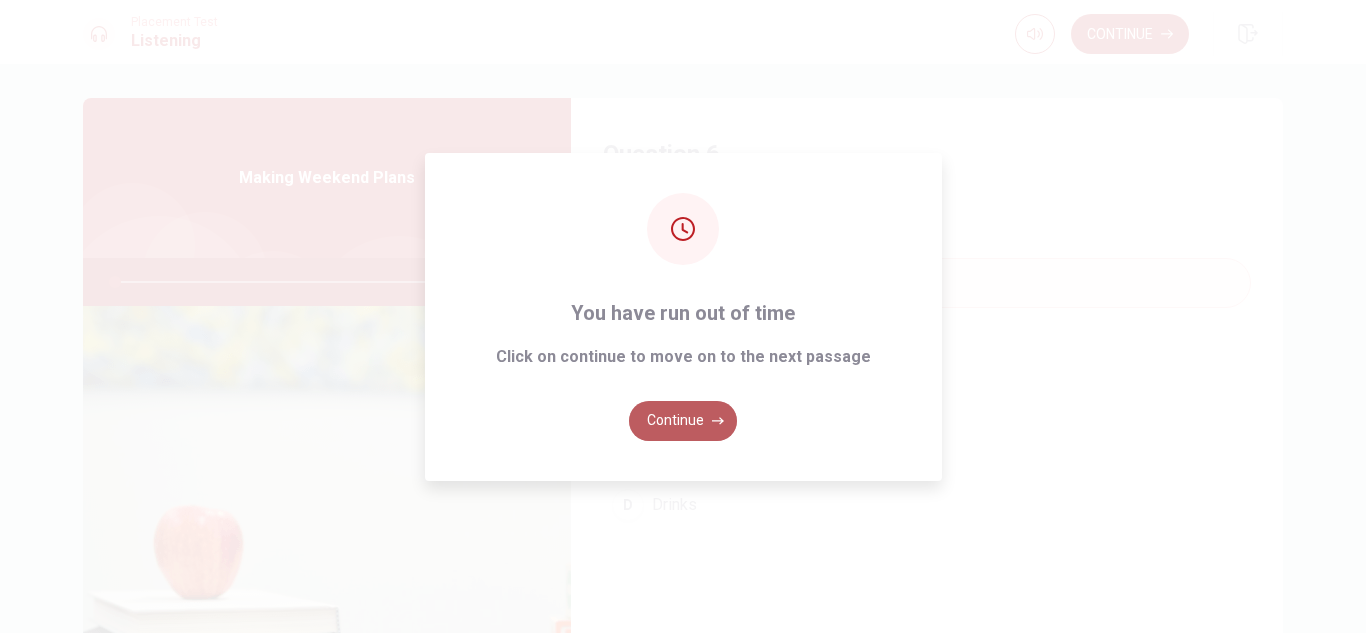 click on "Continue" at bounding box center (683, 421) 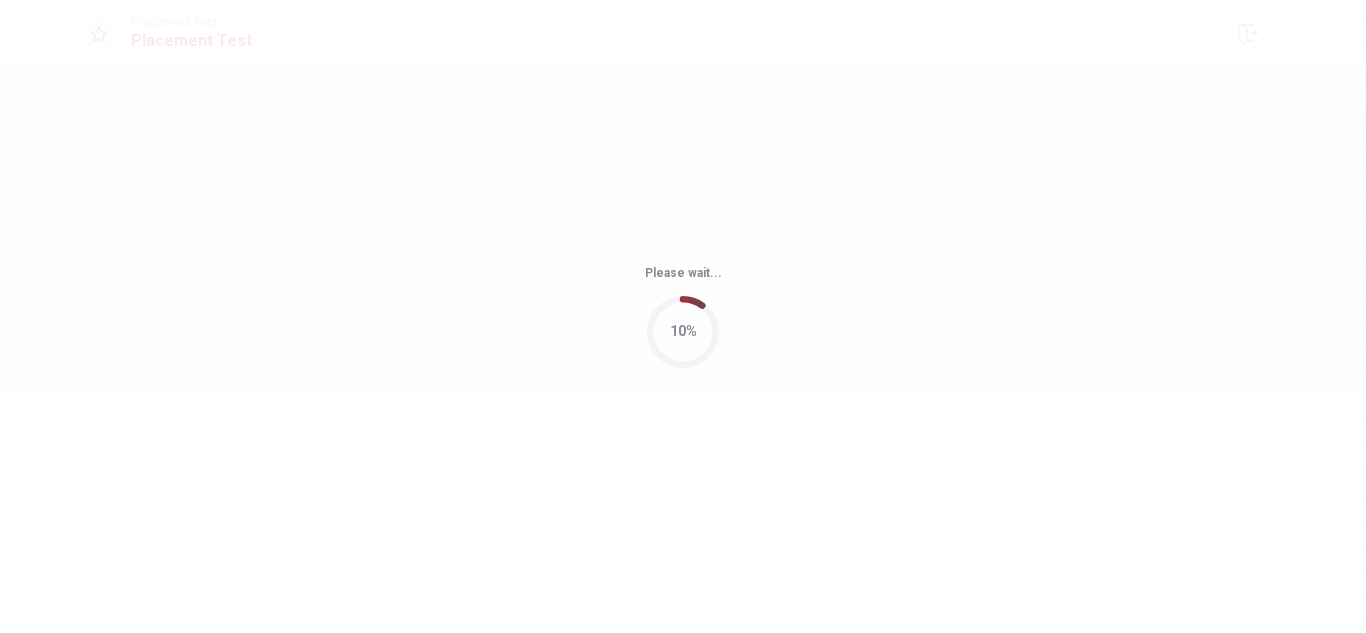 scroll, scrollTop: 0, scrollLeft: 0, axis: both 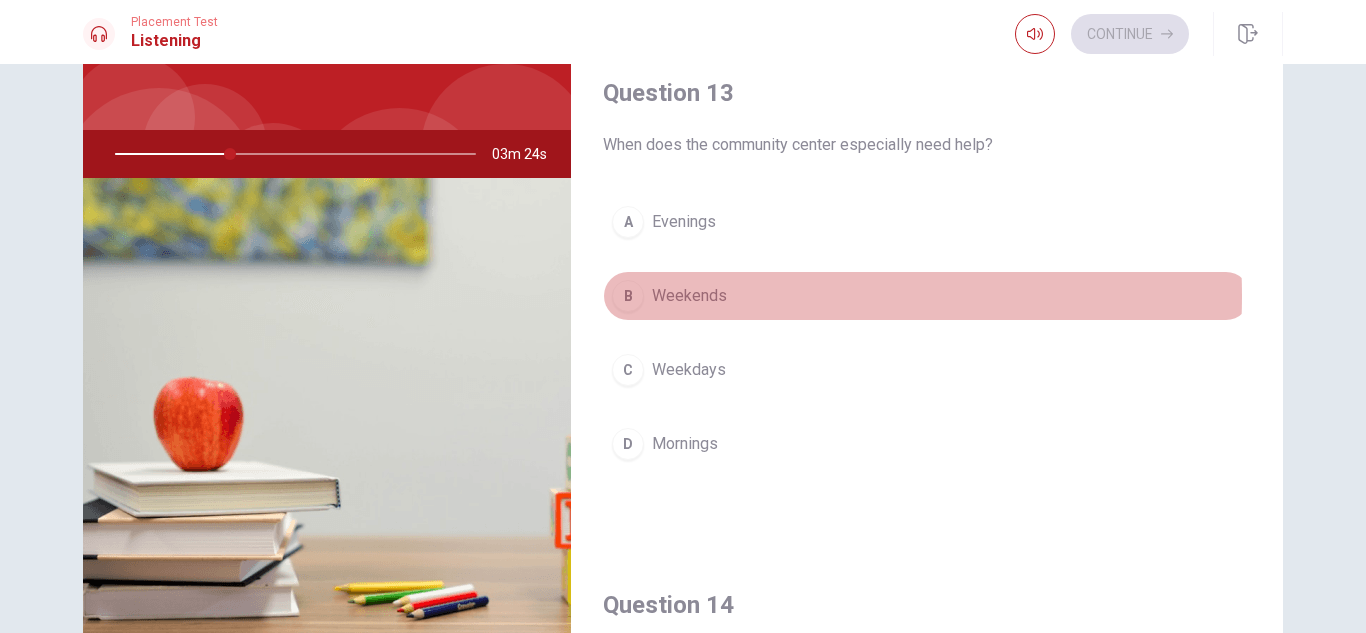 click on "Weekends" at bounding box center [689, 296] 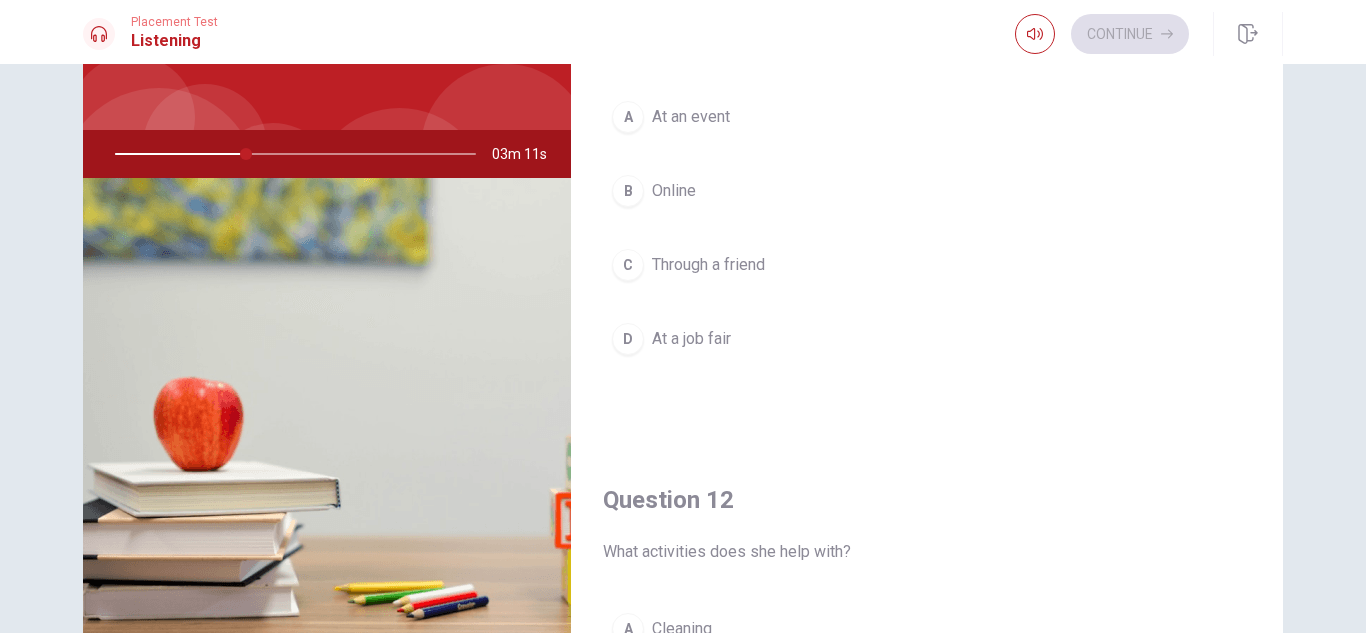 scroll, scrollTop: 0, scrollLeft: 0, axis: both 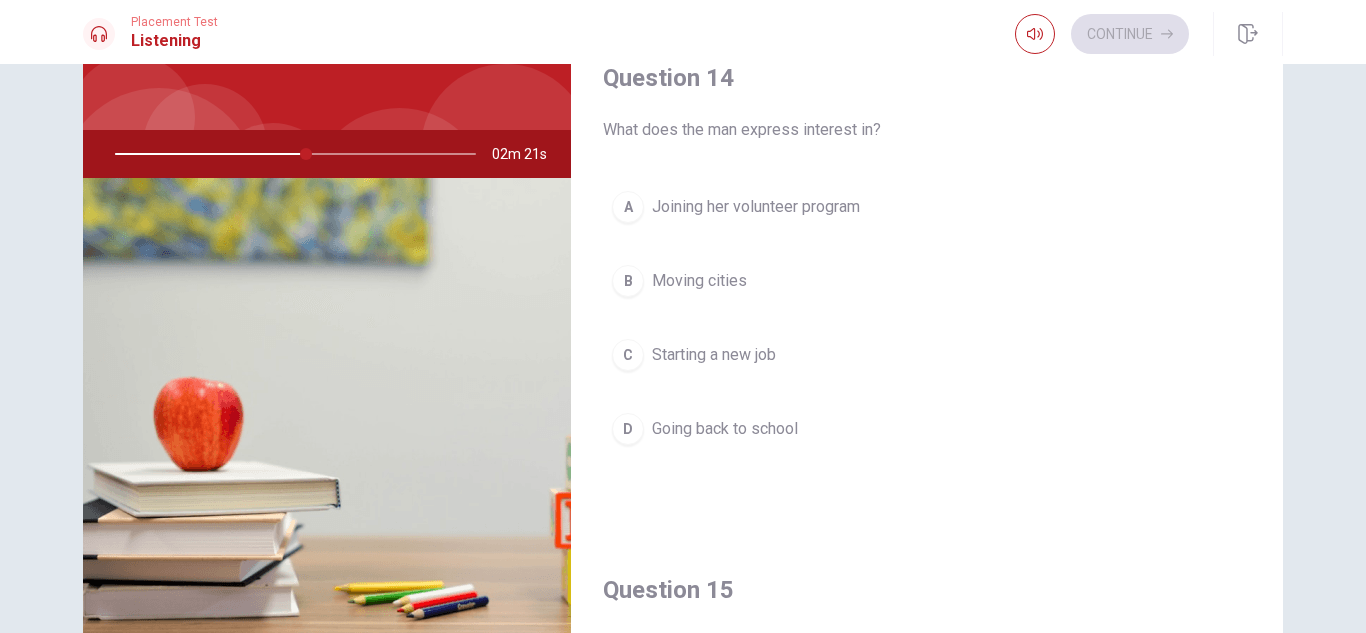 click on "Joining her volunteer program" at bounding box center [756, 207] 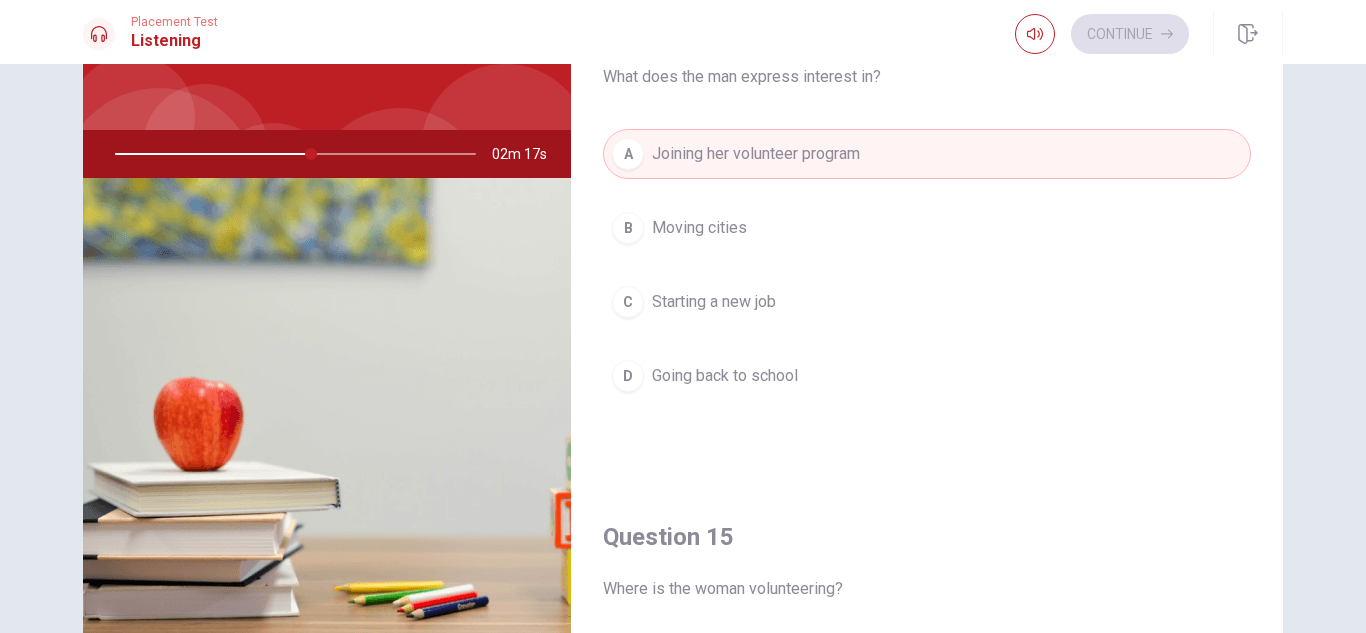 scroll, scrollTop: 1541, scrollLeft: 0, axis: vertical 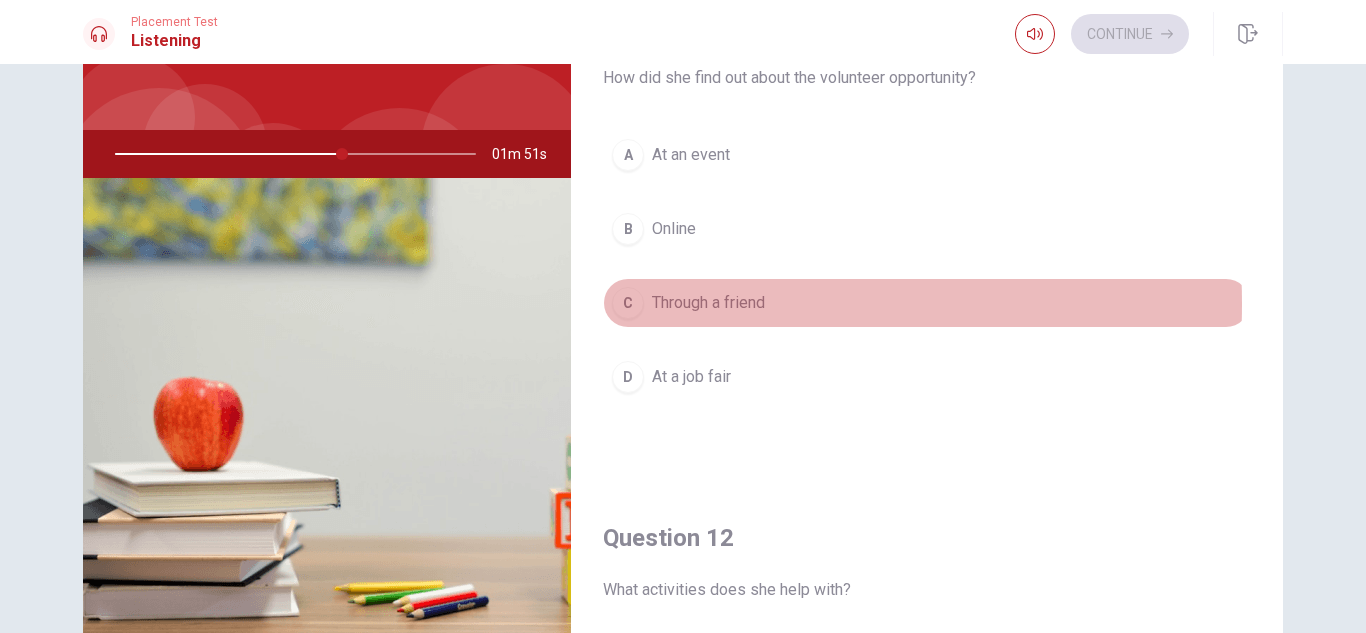 click on "C Through a friend" at bounding box center [927, 303] 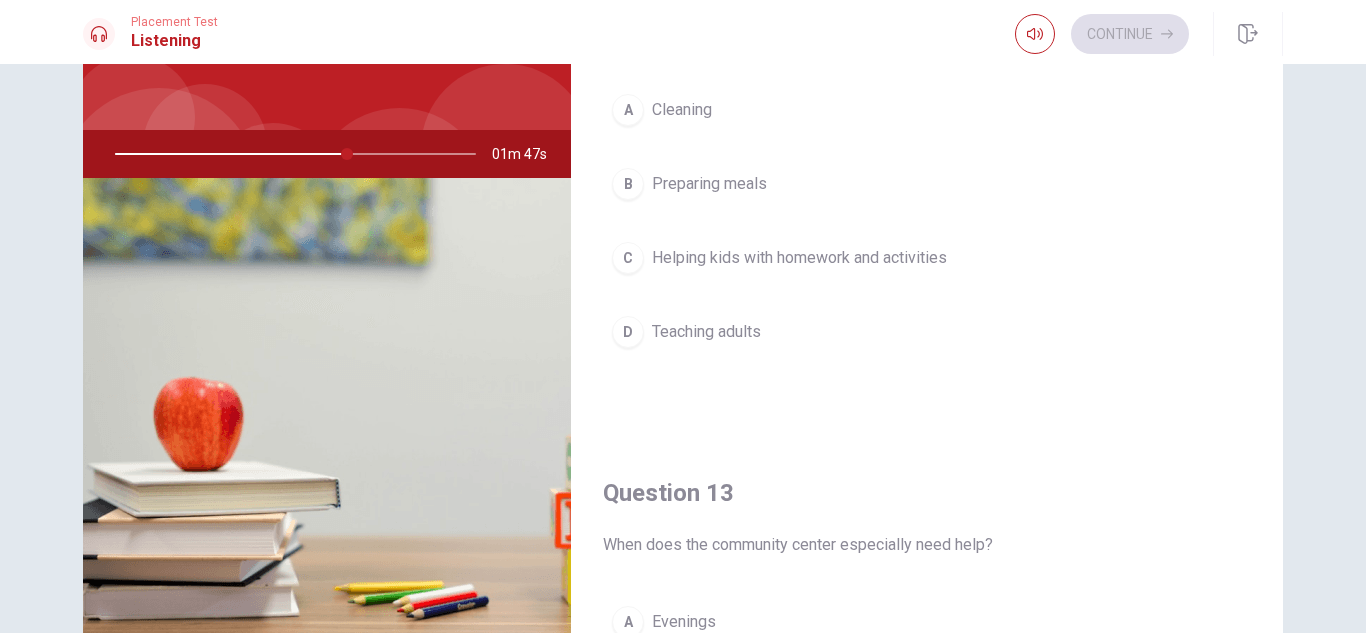 scroll, scrollTop: 503, scrollLeft: 0, axis: vertical 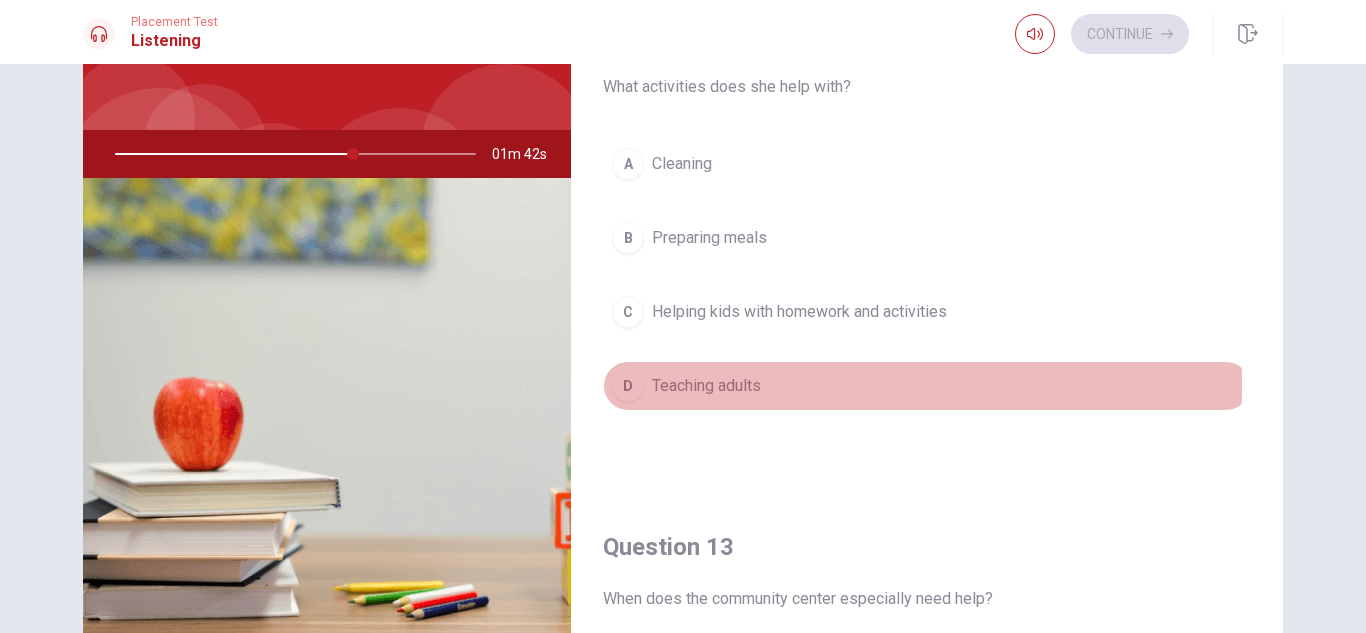 click on "Teaching adults" at bounding box center (706, 386) 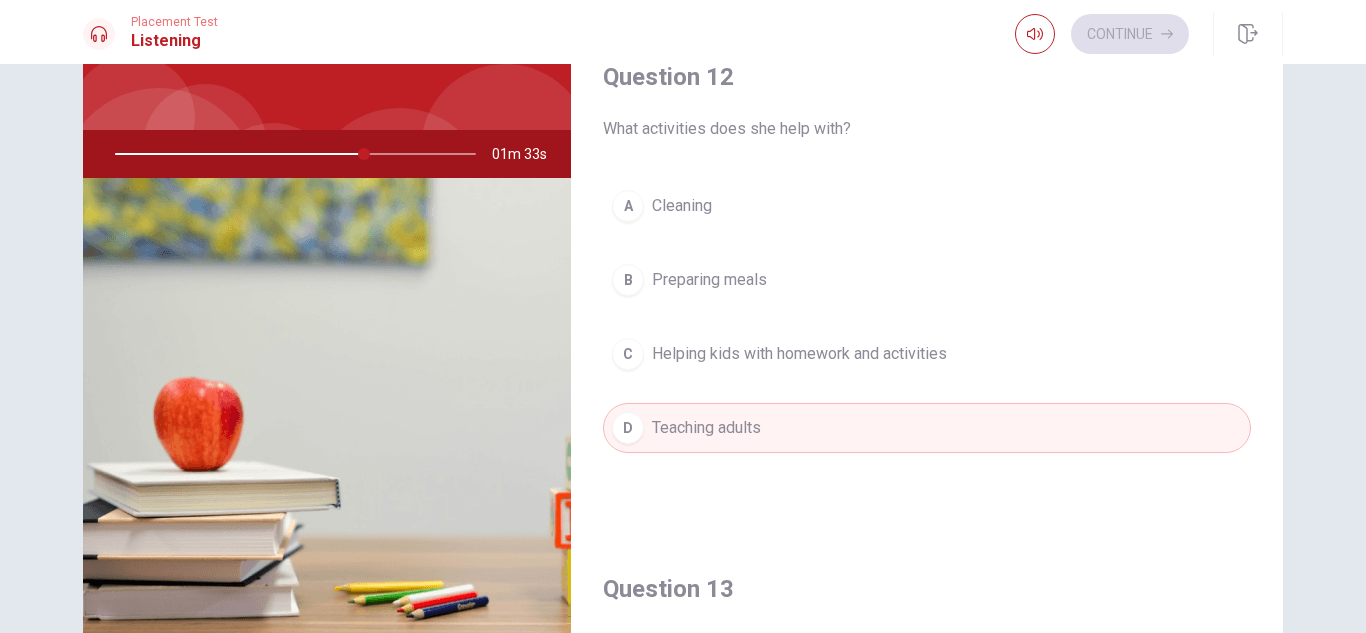 scroll, scrollTop: 465, scrollLeft: 0, axis: vertical 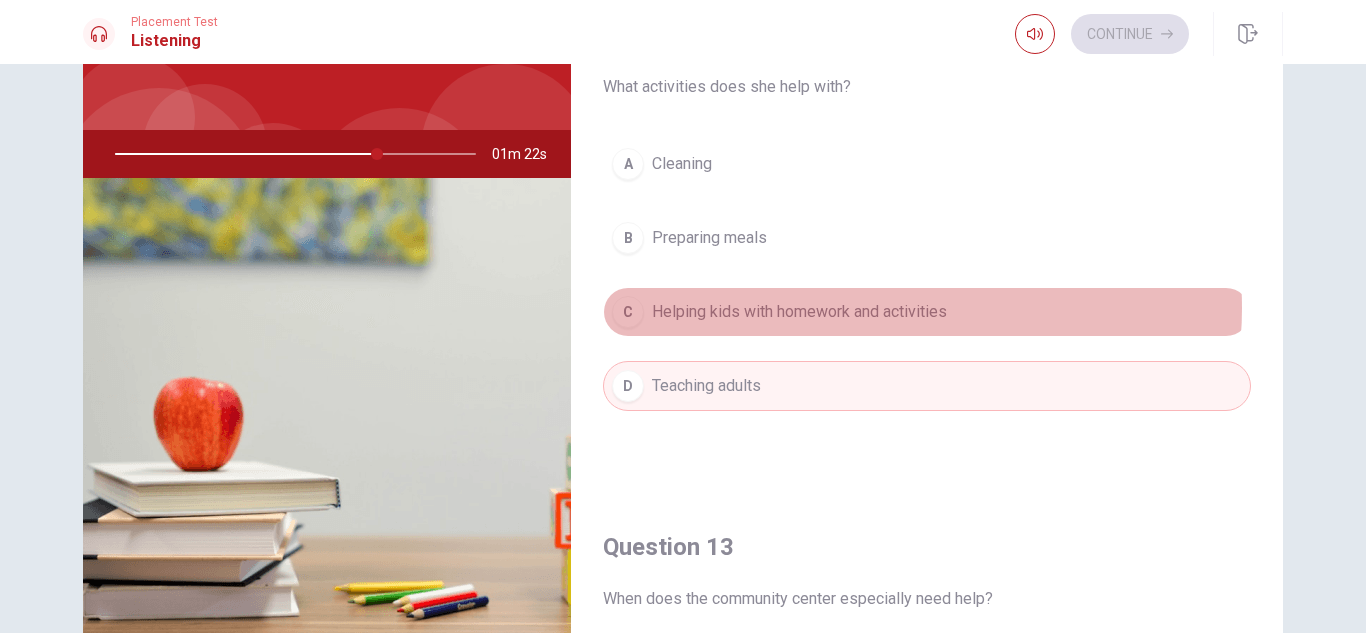 click on "Helping kids with homework and activities" at bounding box center (799, 312) 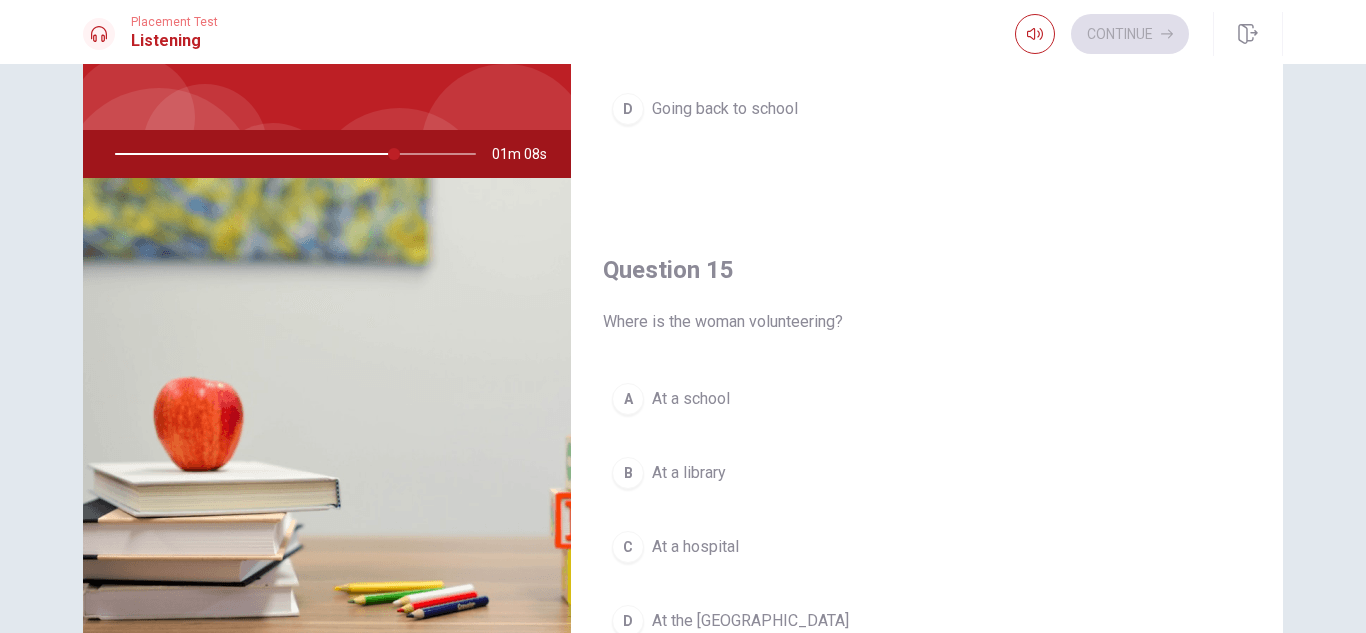 scroll, scrollTop: 1865, scrollLeft: 0, axis: vertical 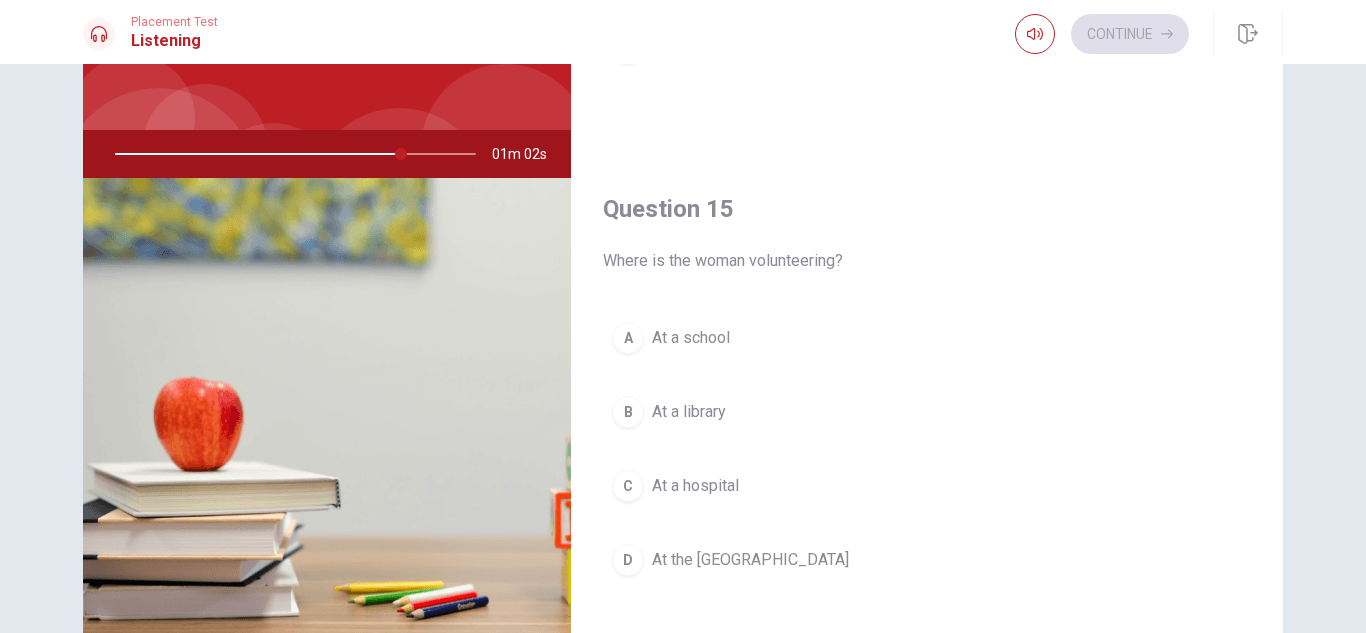 click on "D At the [GEOGRAPHIC_DATA]" at bounding box center [927, 560] 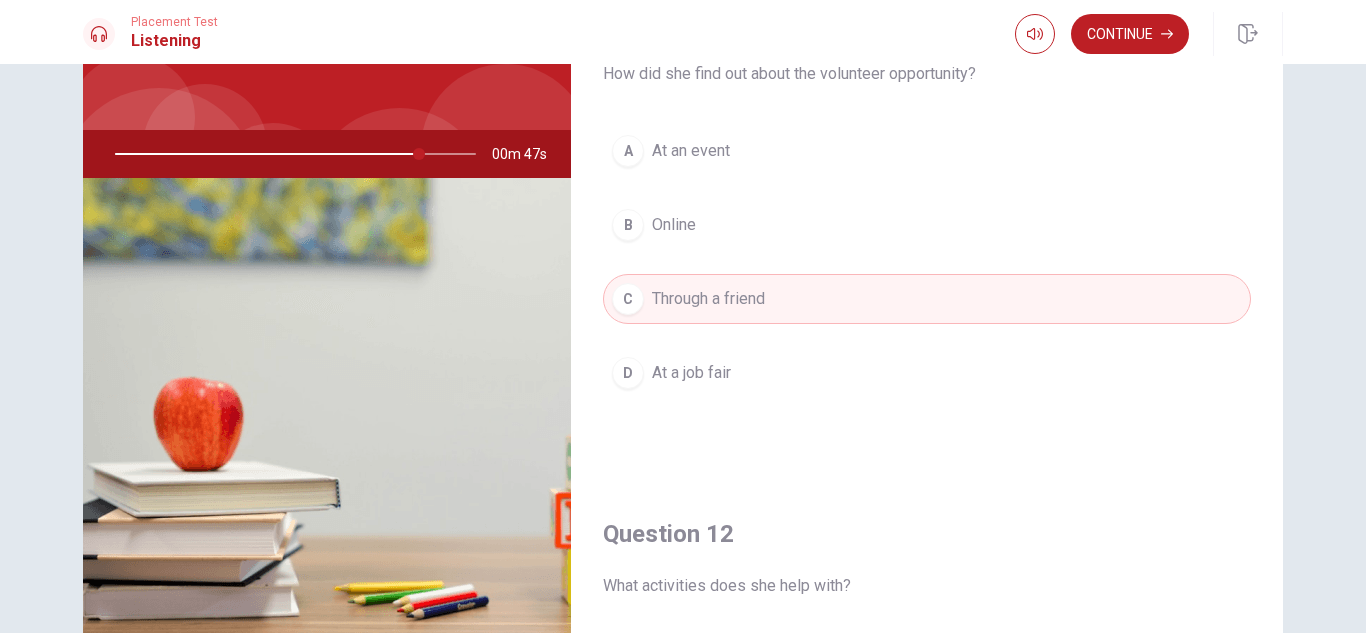 scroll, scrollTop: 0, scrollLeft: 0, axis: both 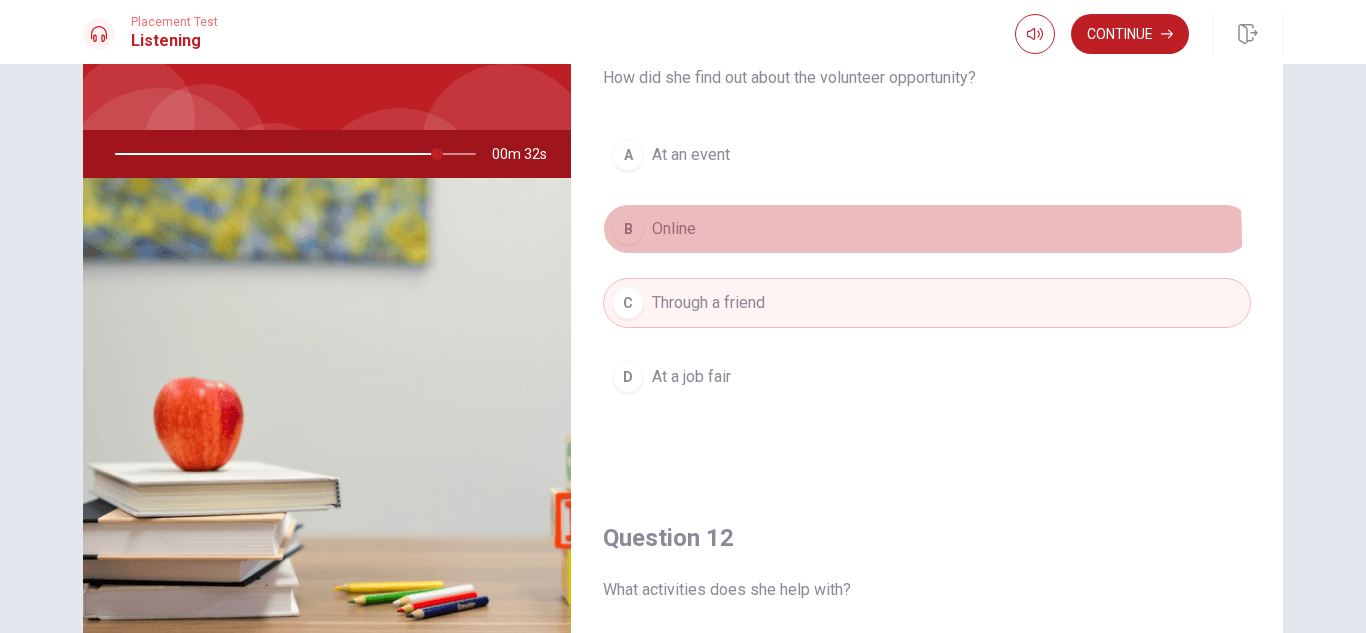 click on "B Online" at bounding box center (927, 229) 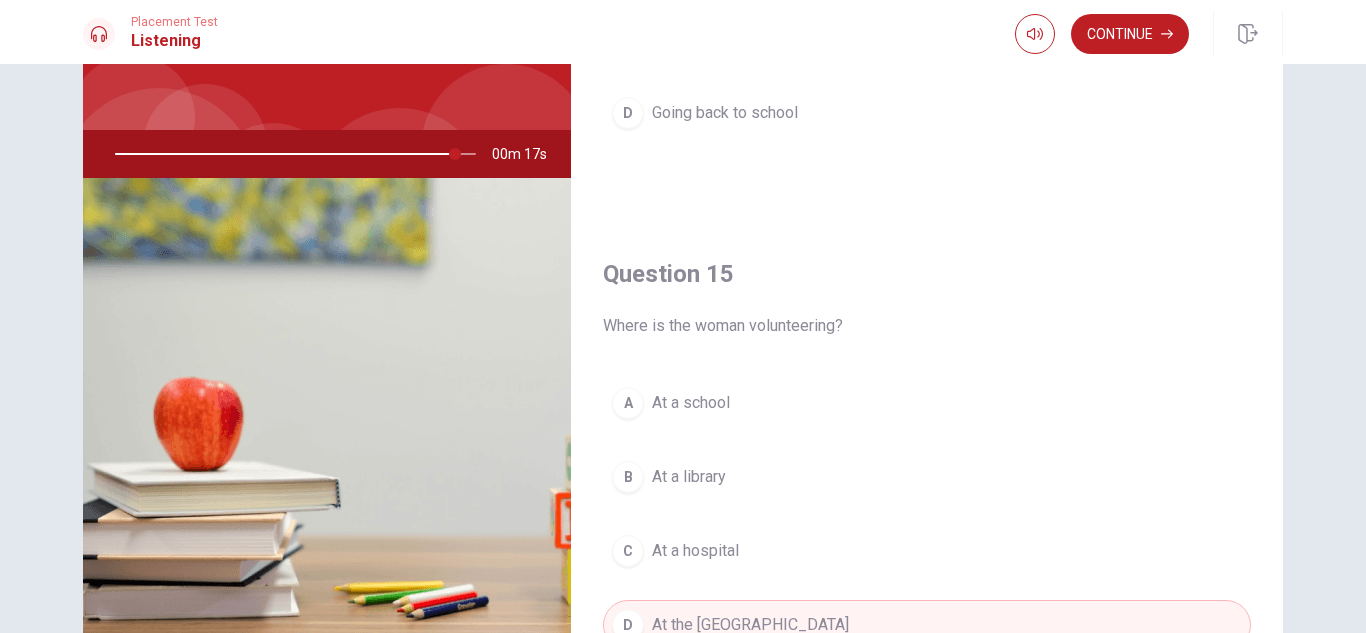 scroll, scrollTop: 1865, scrollLeft: 0, axis: vertical 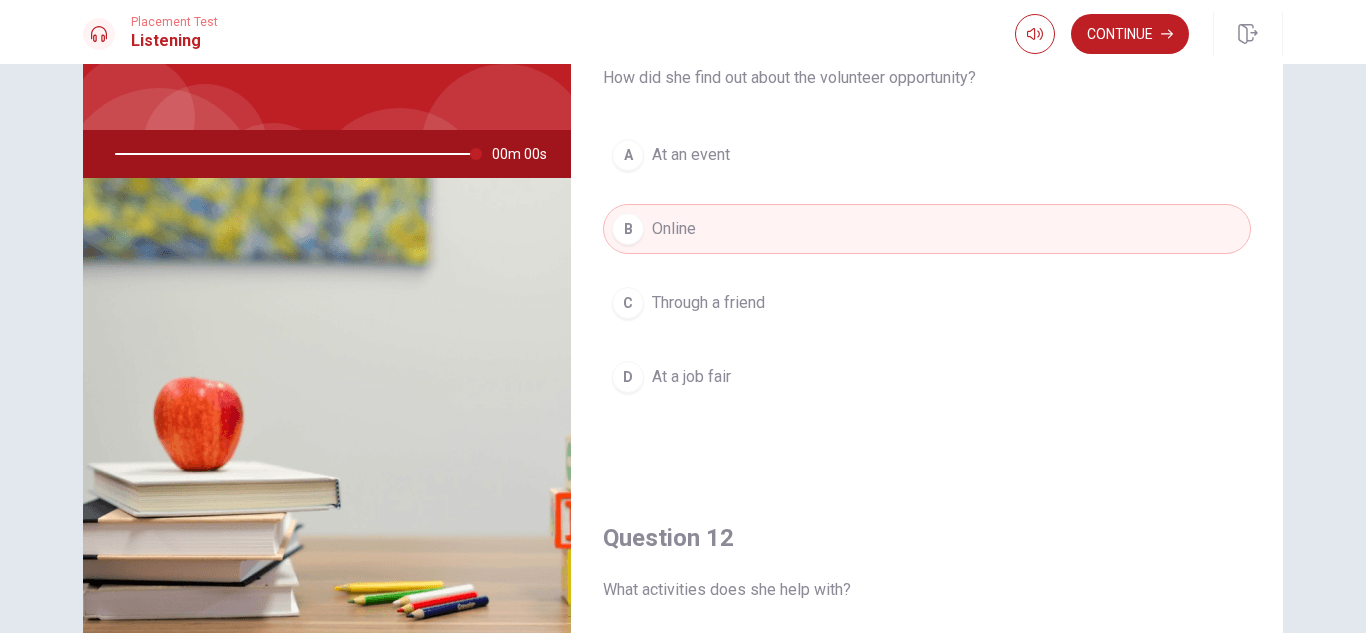 type on "0" 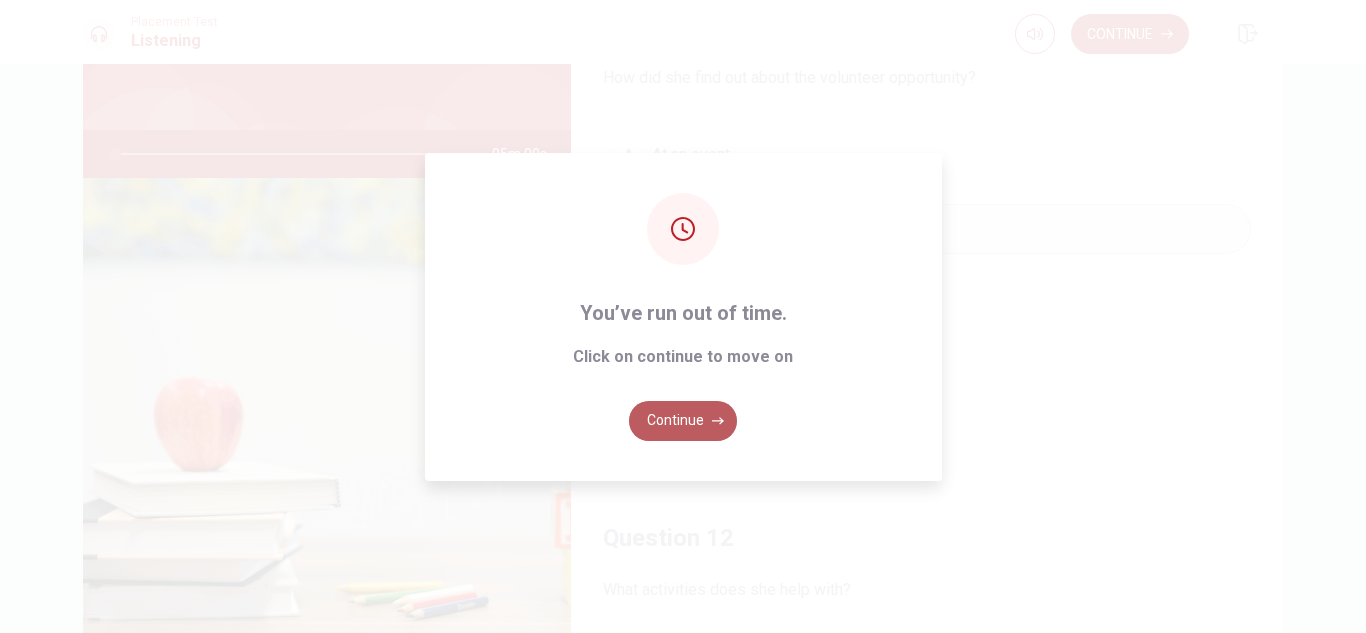 click on "Continue" at bounding box center (683, 421) 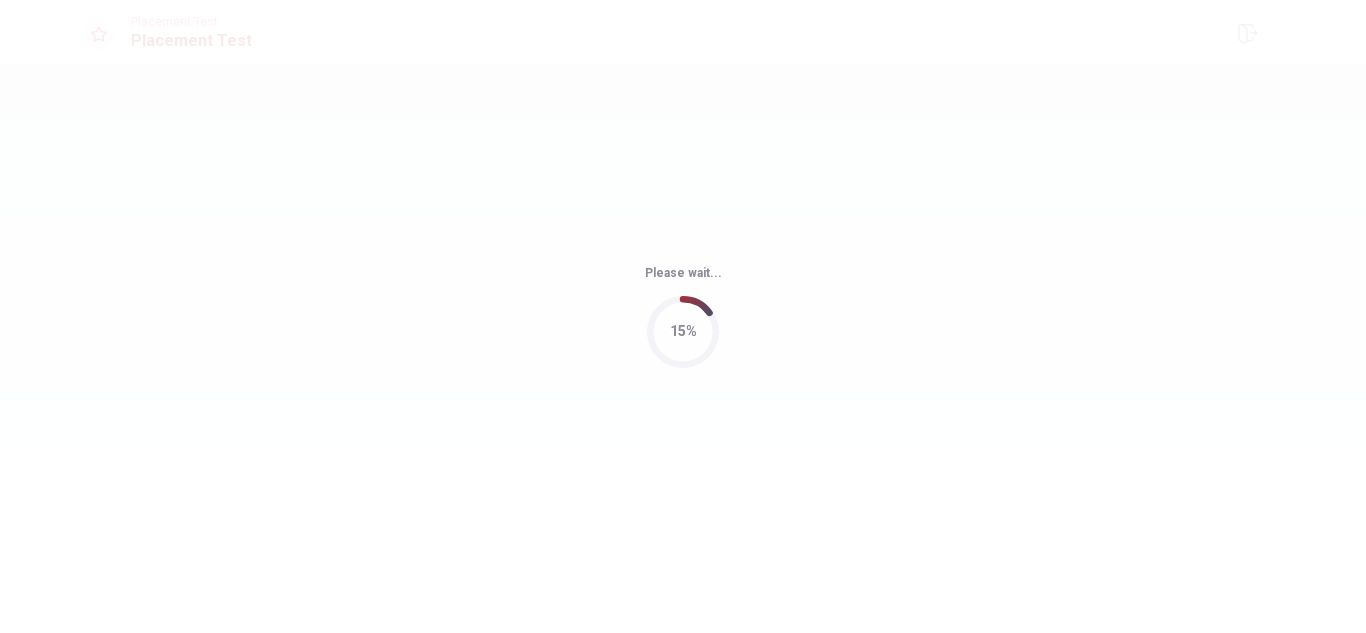 scroll, scrollTop: 0, scrollLeft: 0, axis: both 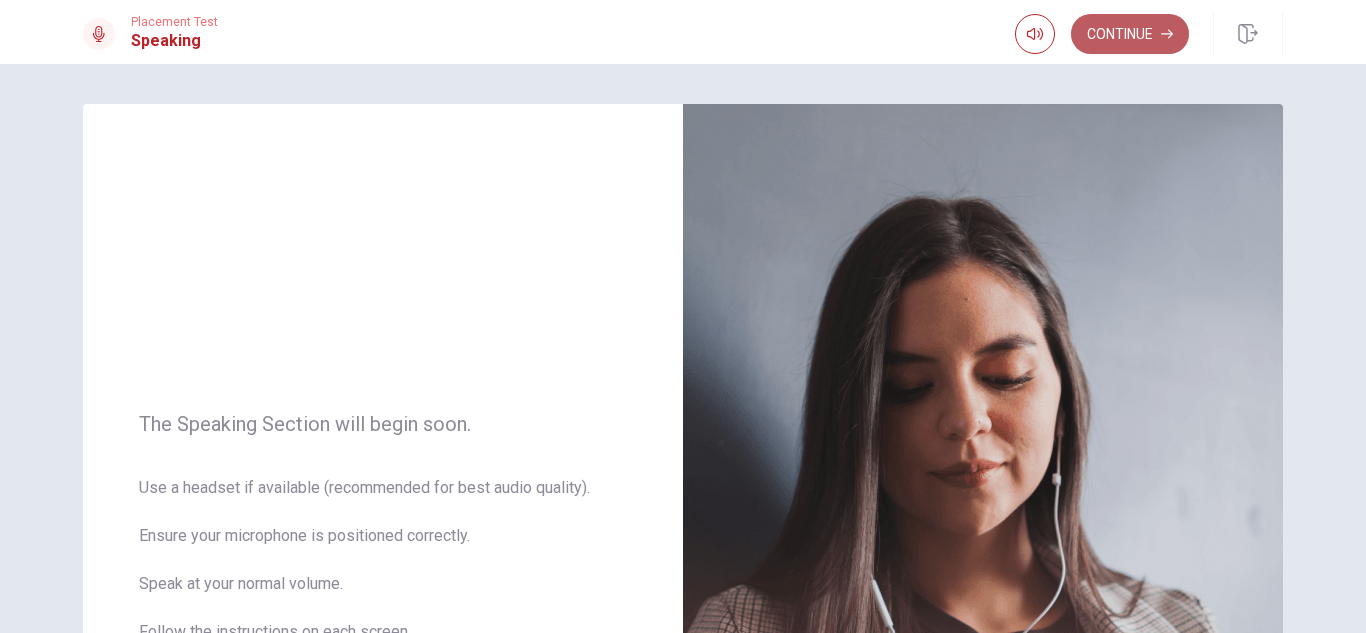 click on "Continue" at bounding box center (1130, 34) 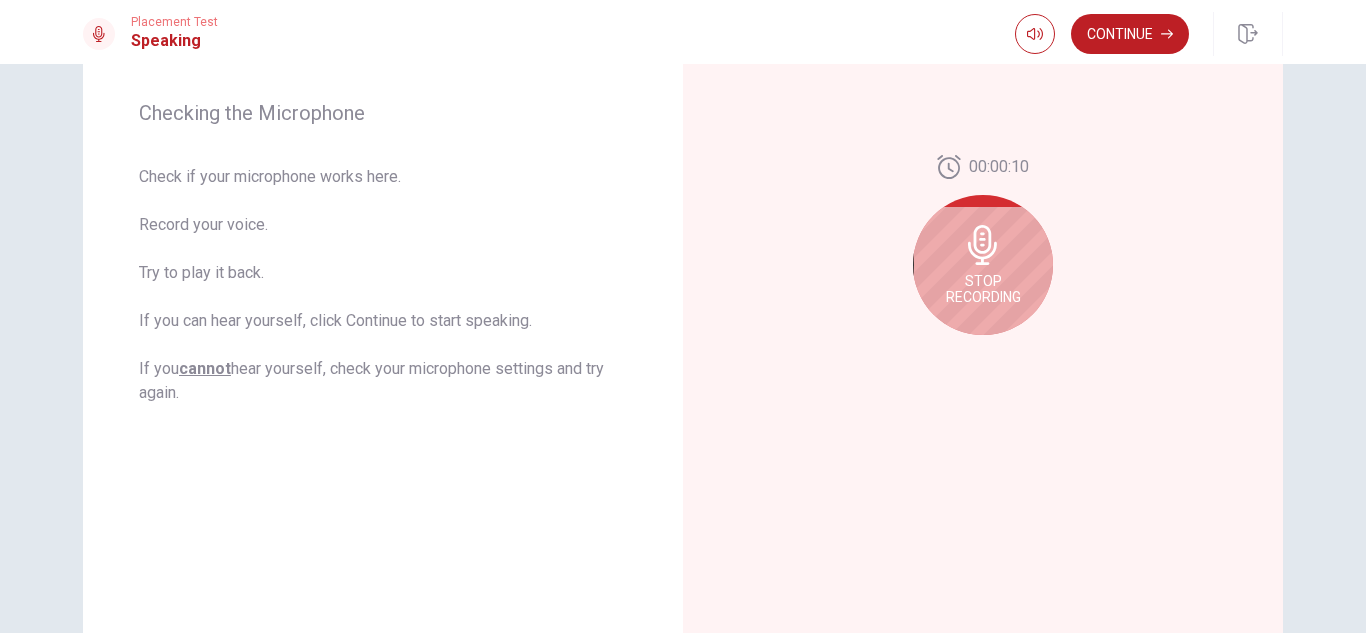 scroll, scrollTop: 283, scrollLeft: 0, axis: vertical 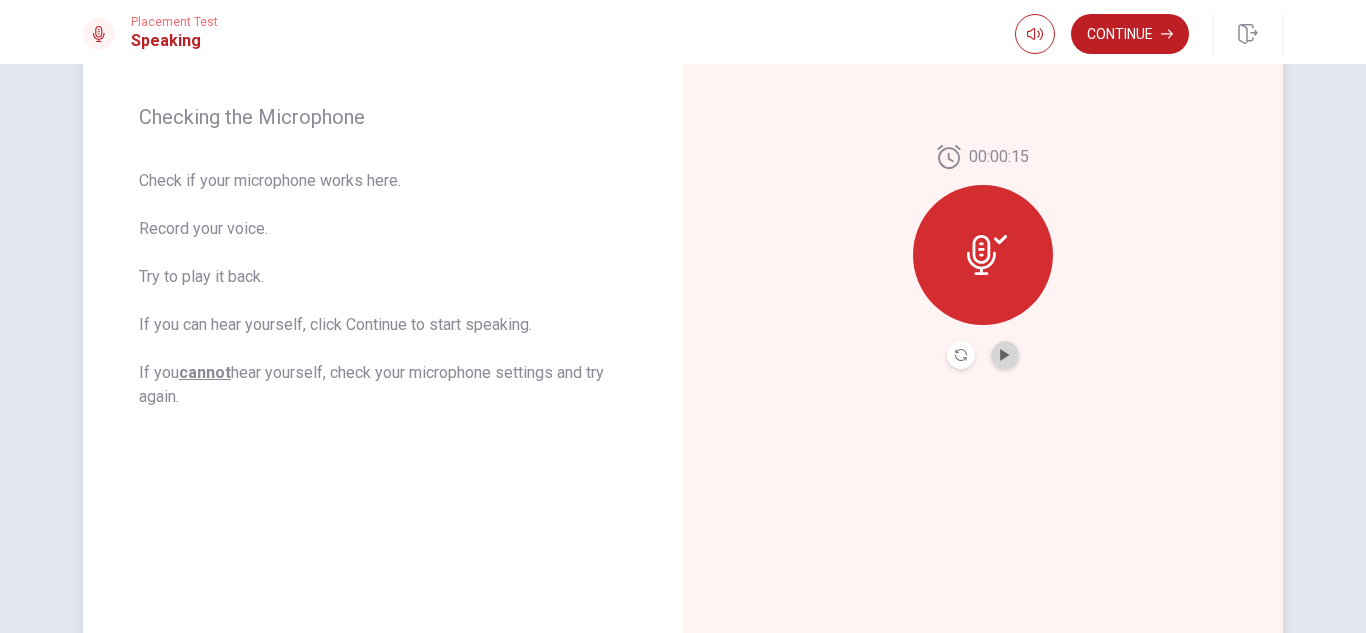 click at bounding box center (1005, 355) 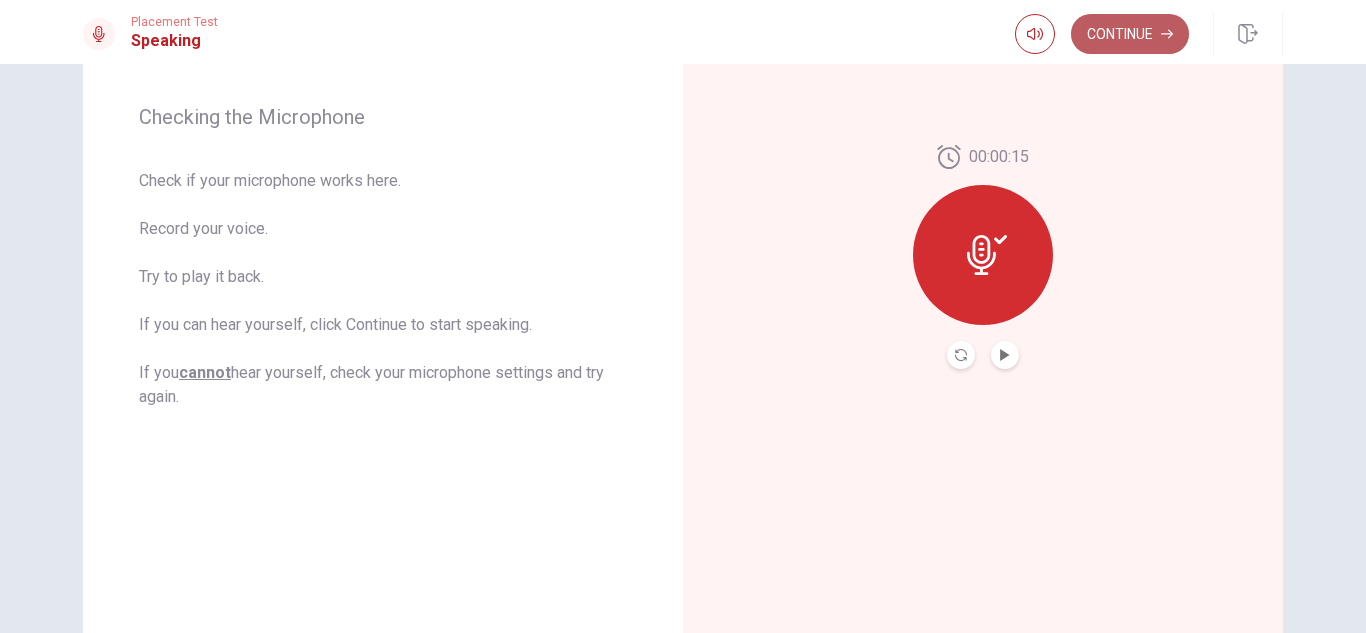 click on "Continue" at bounding box center (1130, 34) 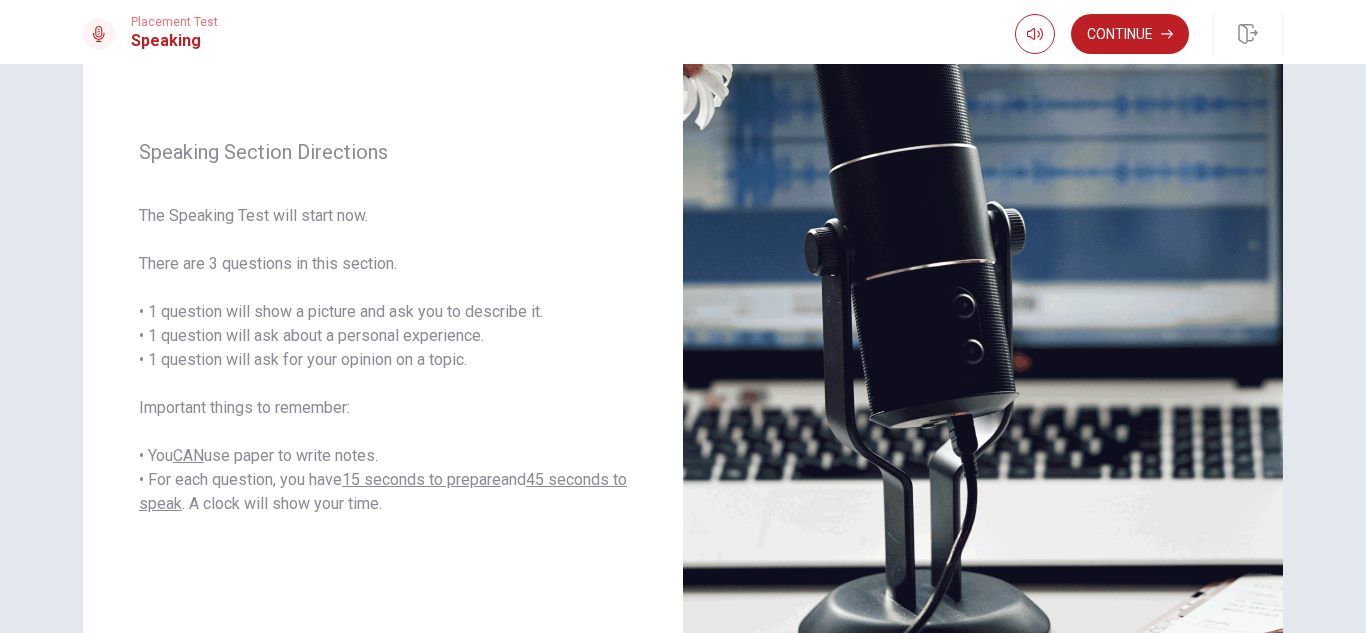 scroll, scrollTop: 222, scrollLeft: 0, axis: vertical 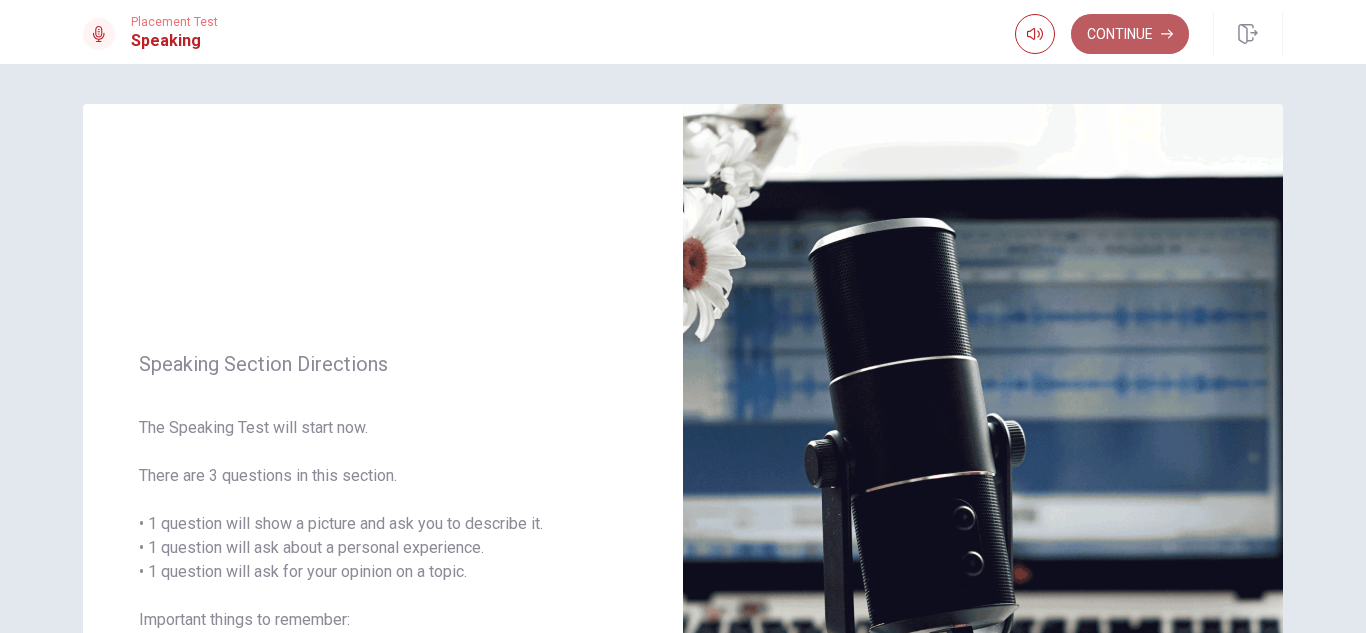 click on "Continue" at bounding box center [1130, 34] 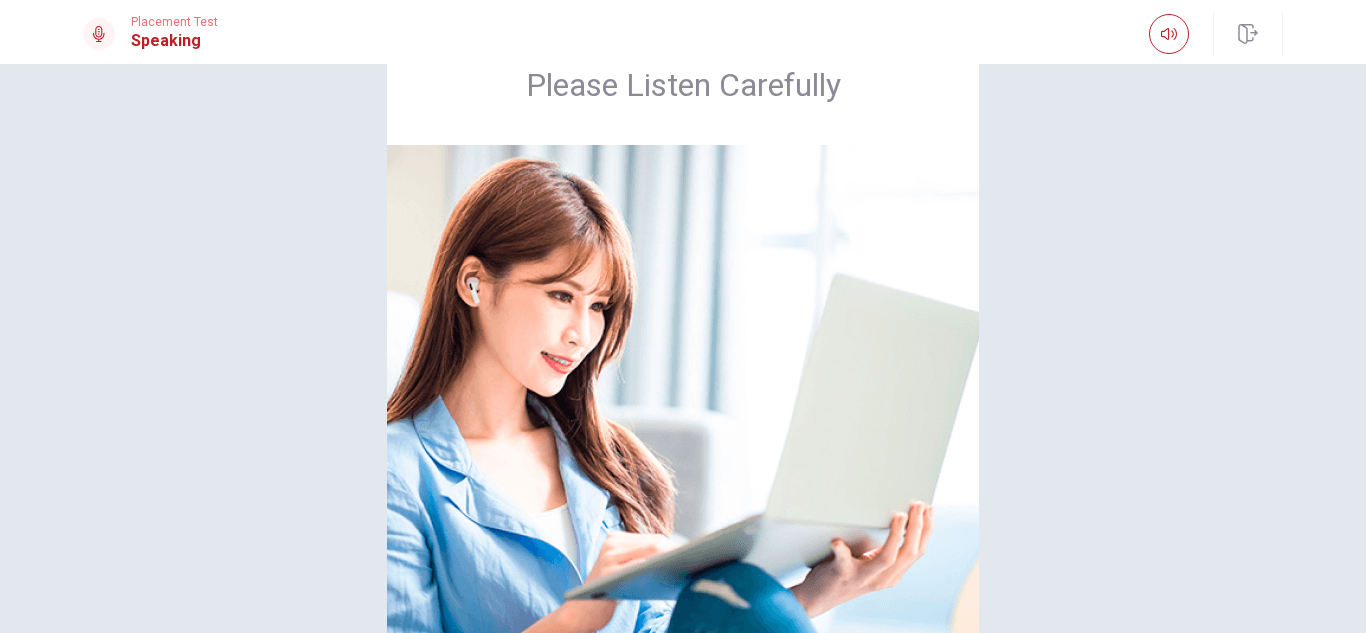 scroll, scrollTop: 77, scrollLeft: 0, axis: vertical 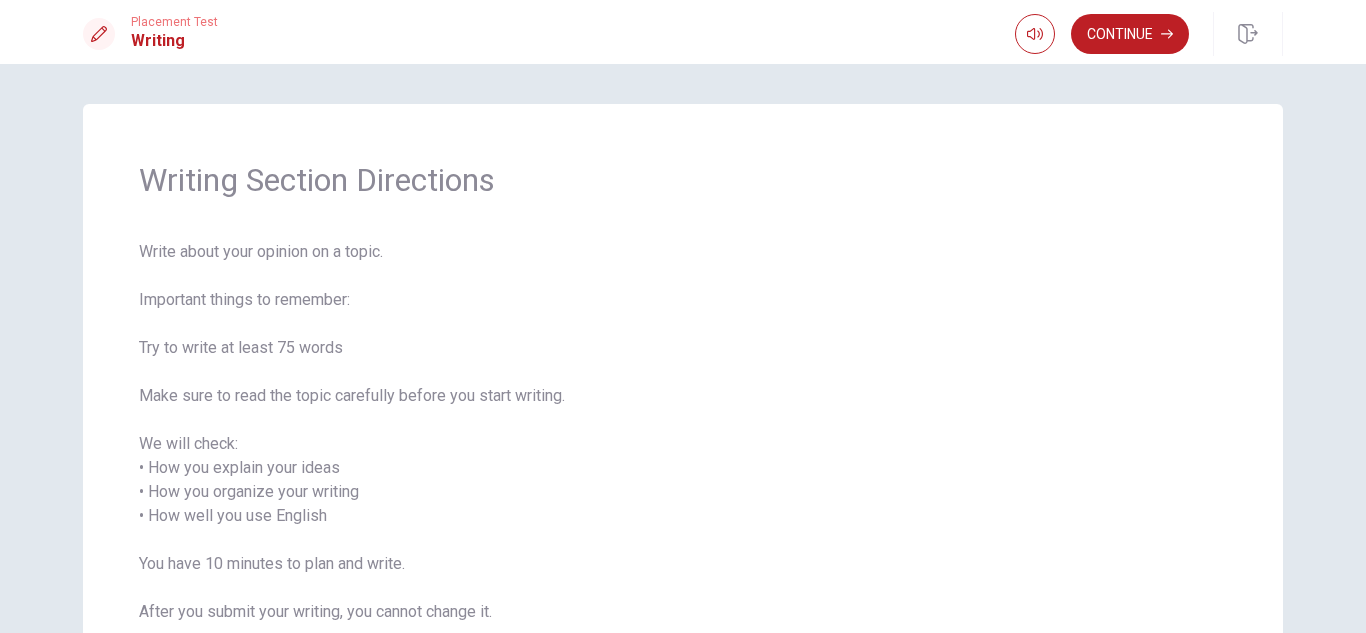 drag, startPoint x: 1365, startPoint y: 228, endPoint x: 1358, endPoint y: 331, distance: 103.23759 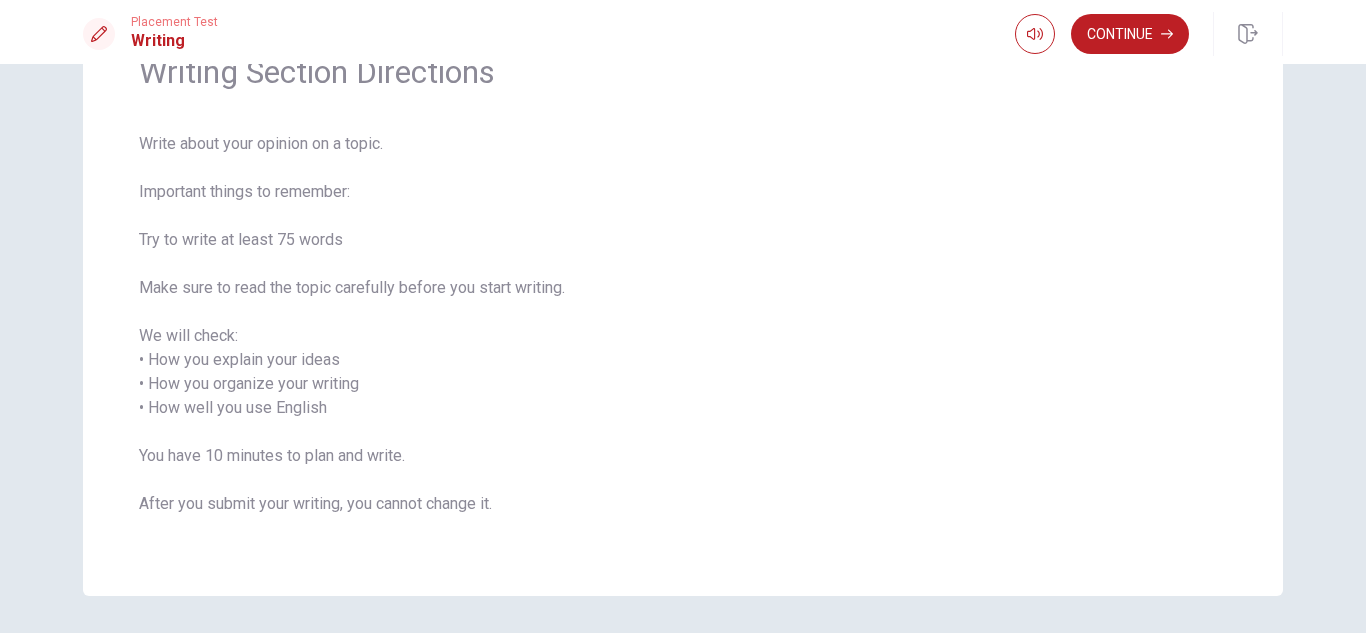 scroll, scrollTop: 175, scrollLeft: 0, axis: vertical 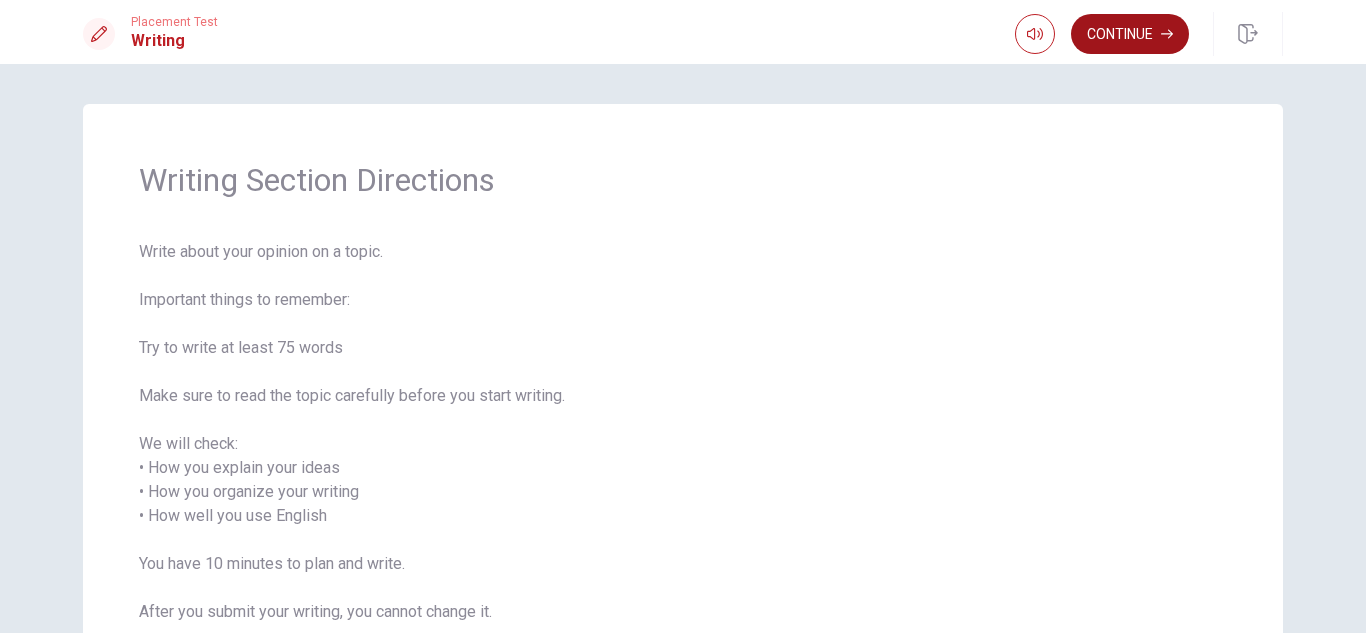 click on "Continue" at bounding box center [1130, 34] 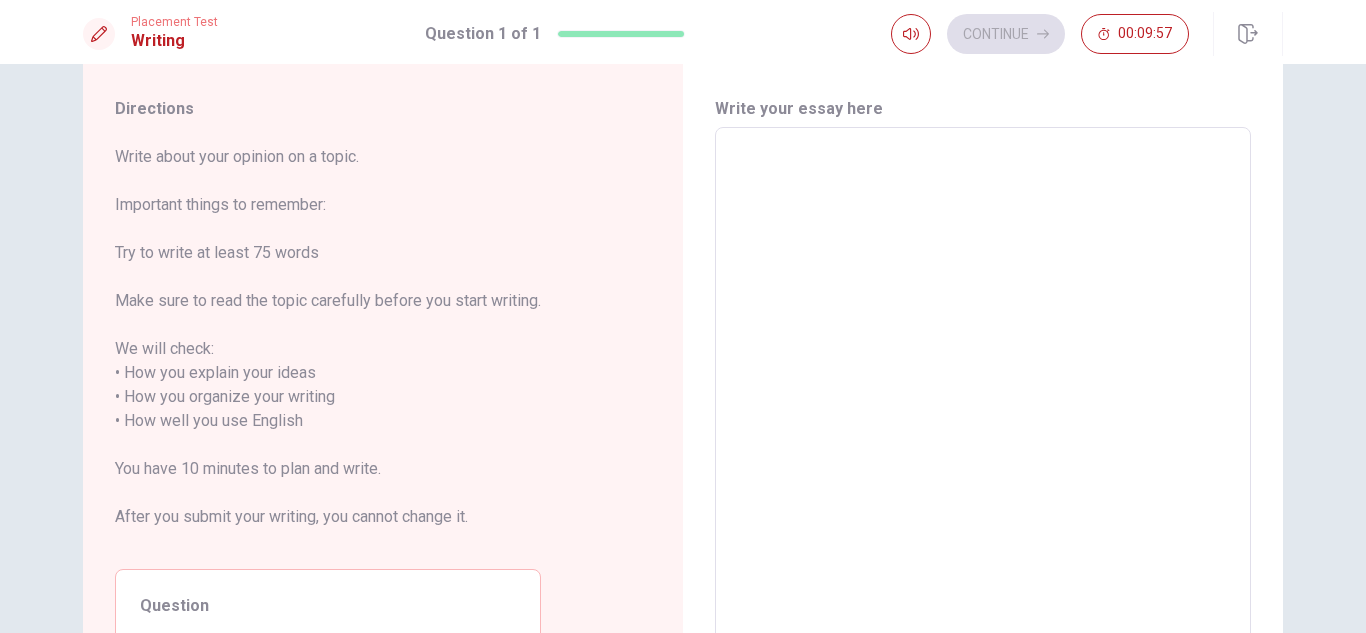 scroll, scrollTop: 48, scrollLeft: 0, axis: vertical 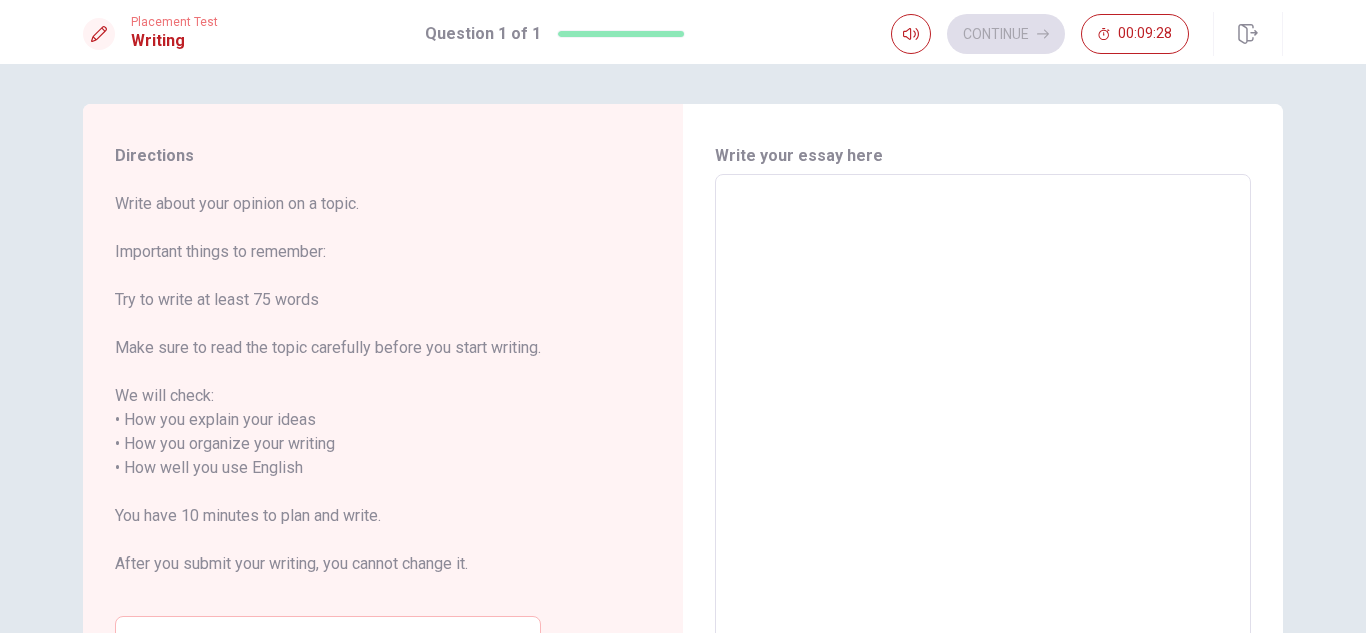 click at bounding box center [983, 456] 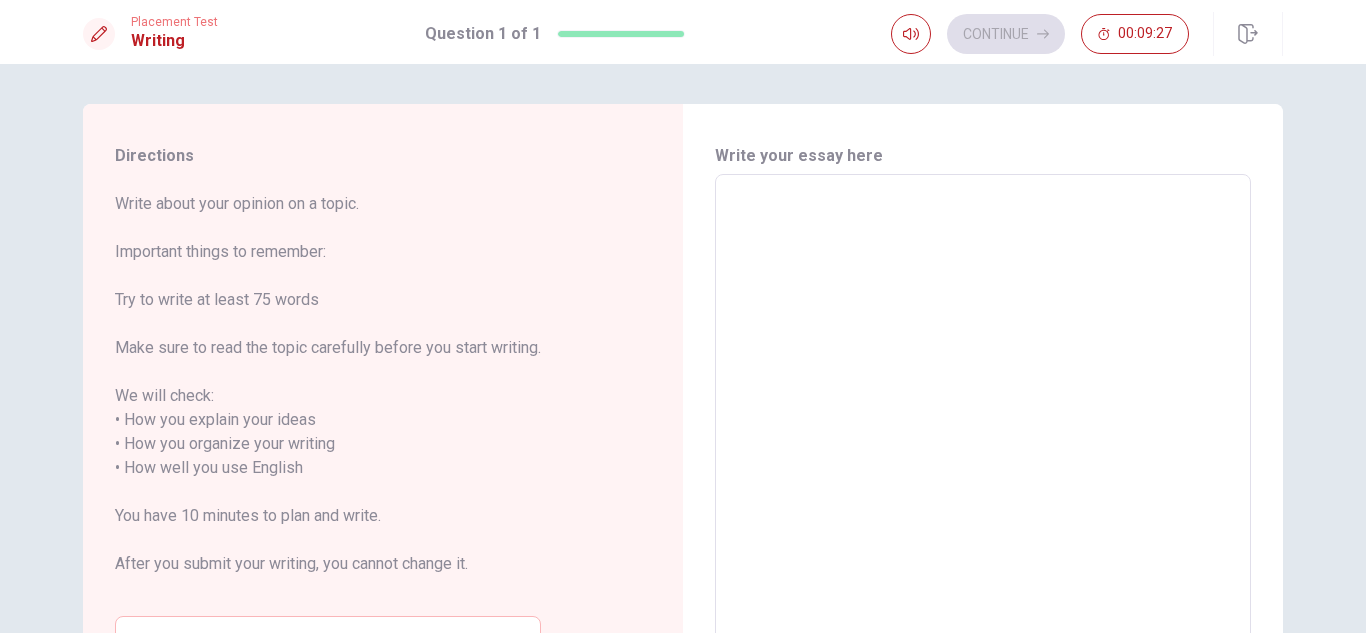 type on "I" 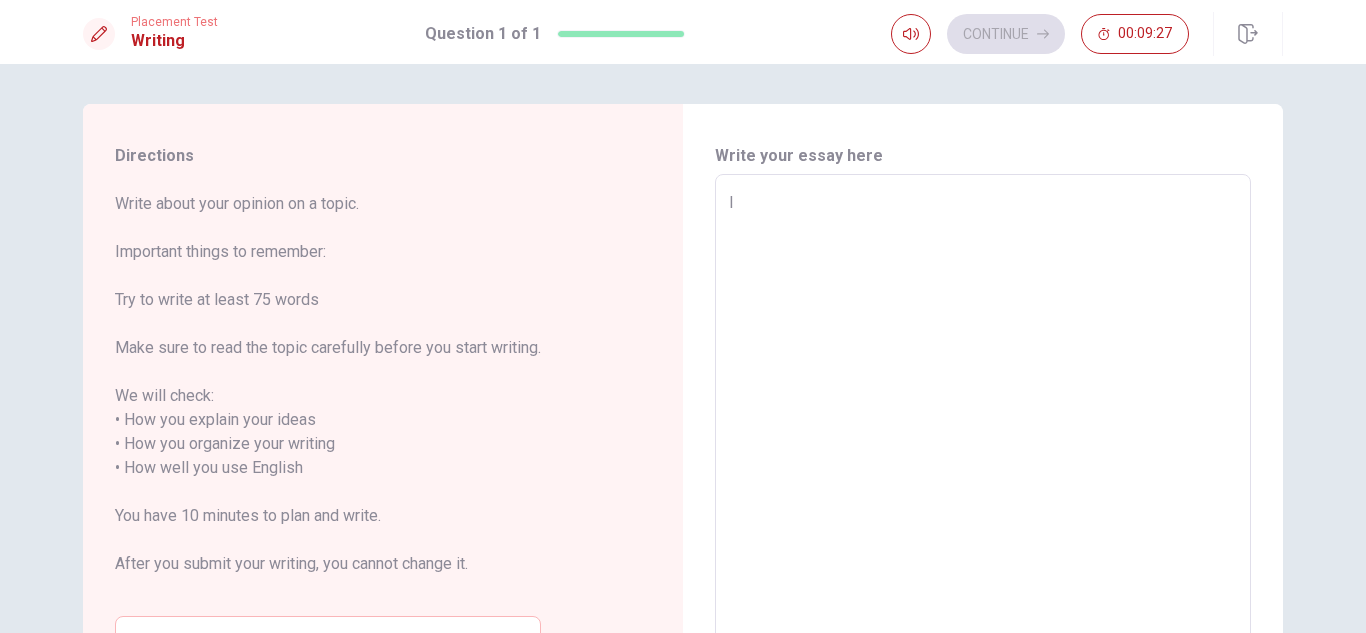 type on "x" 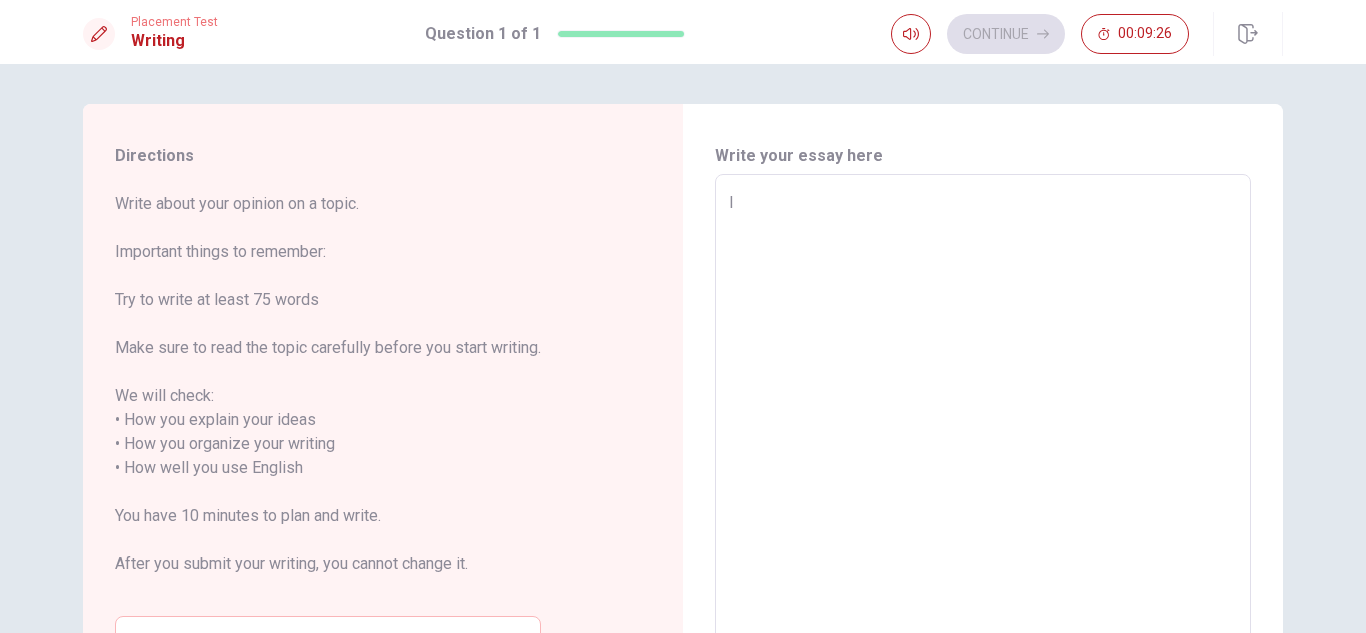 type on "I" 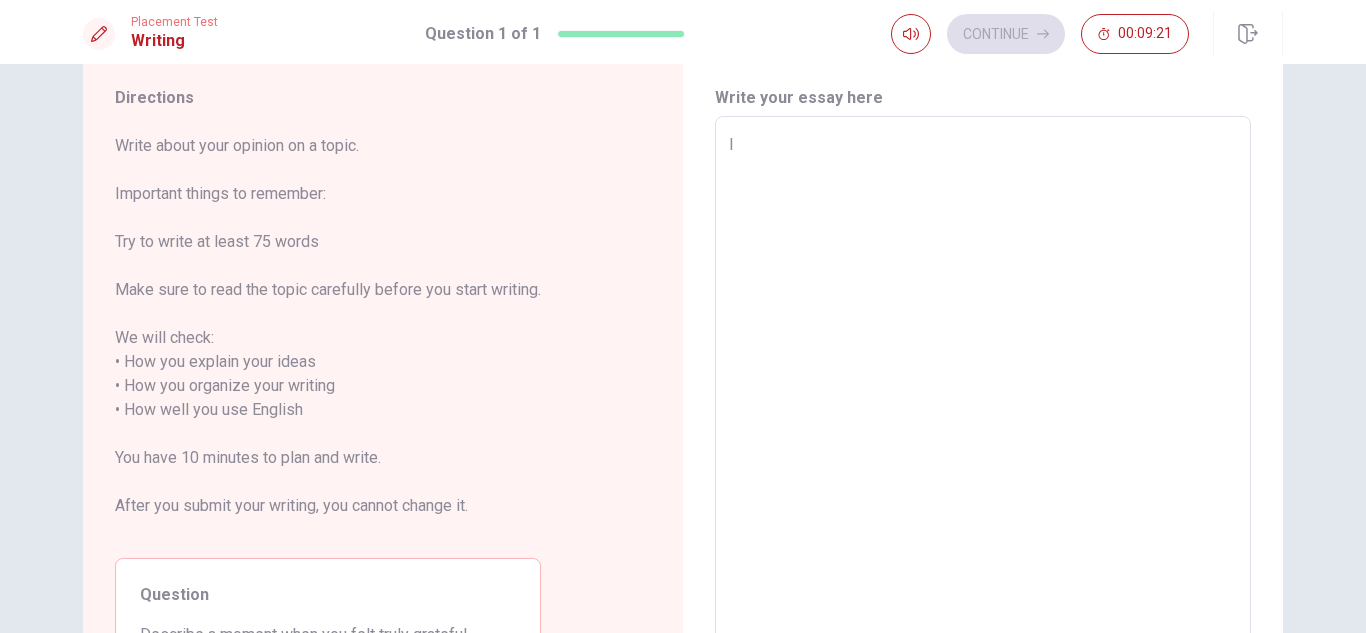 scroll, scrollTop: 47, scrollLeft: 0, axis: vertical 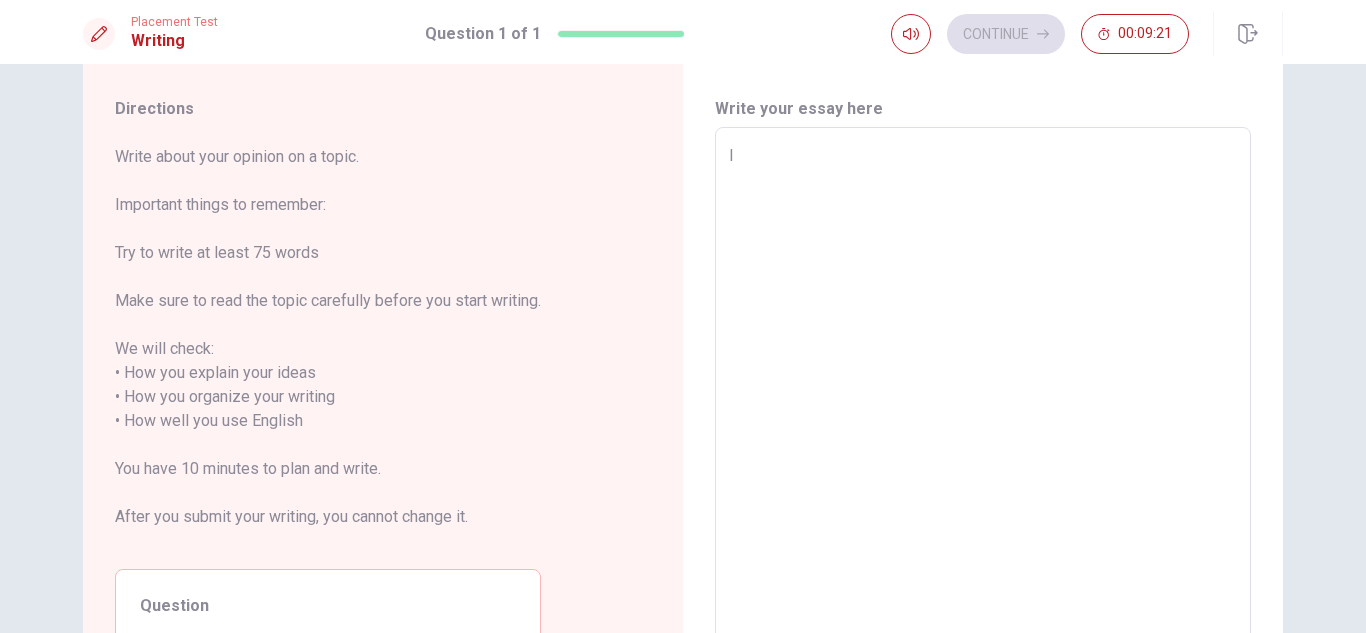type on "x" 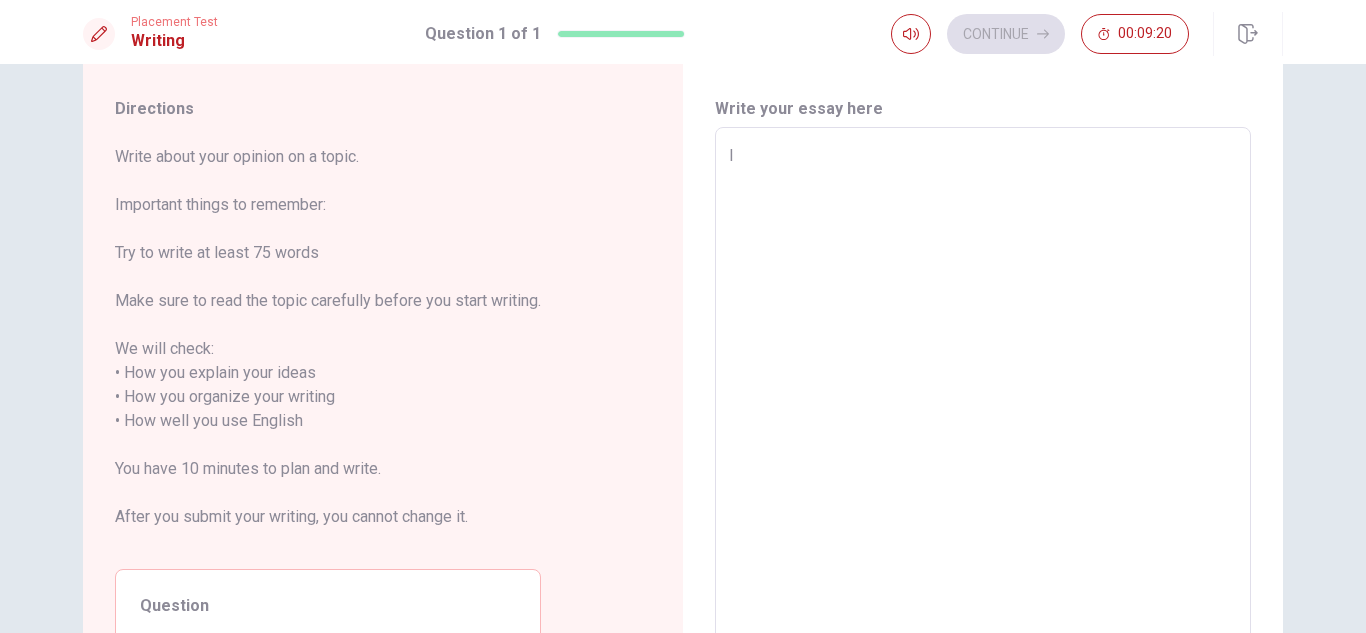 type on "I f" 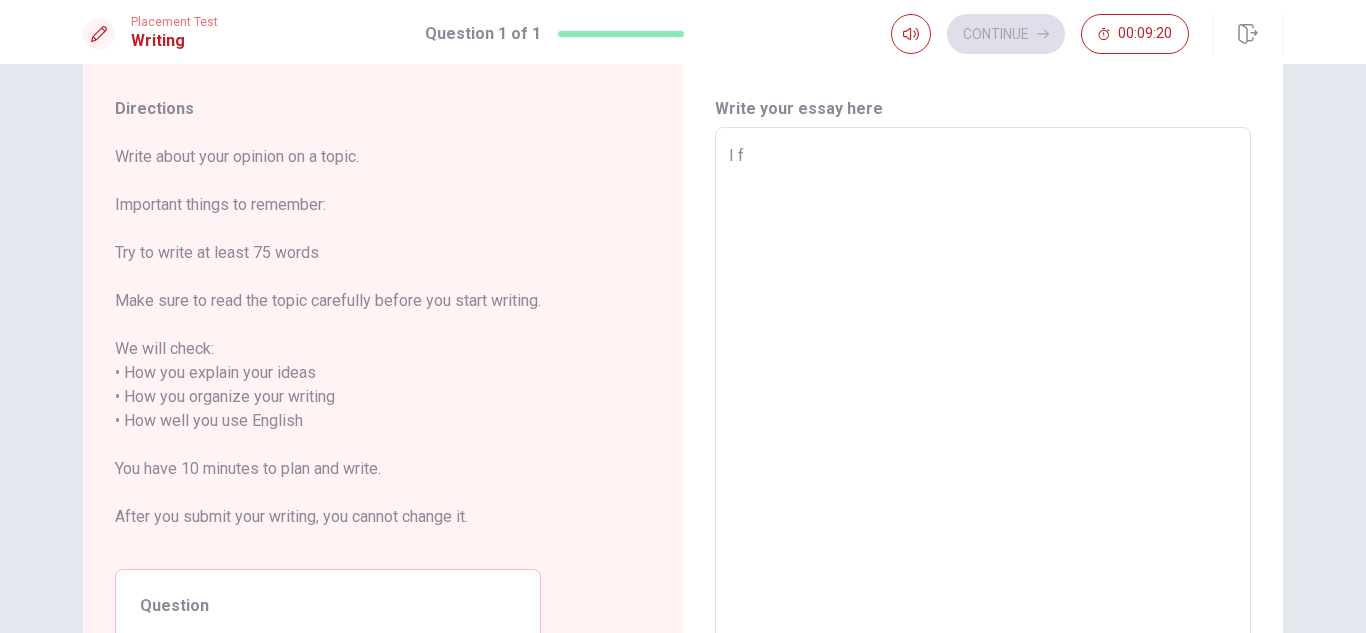 type on "x" 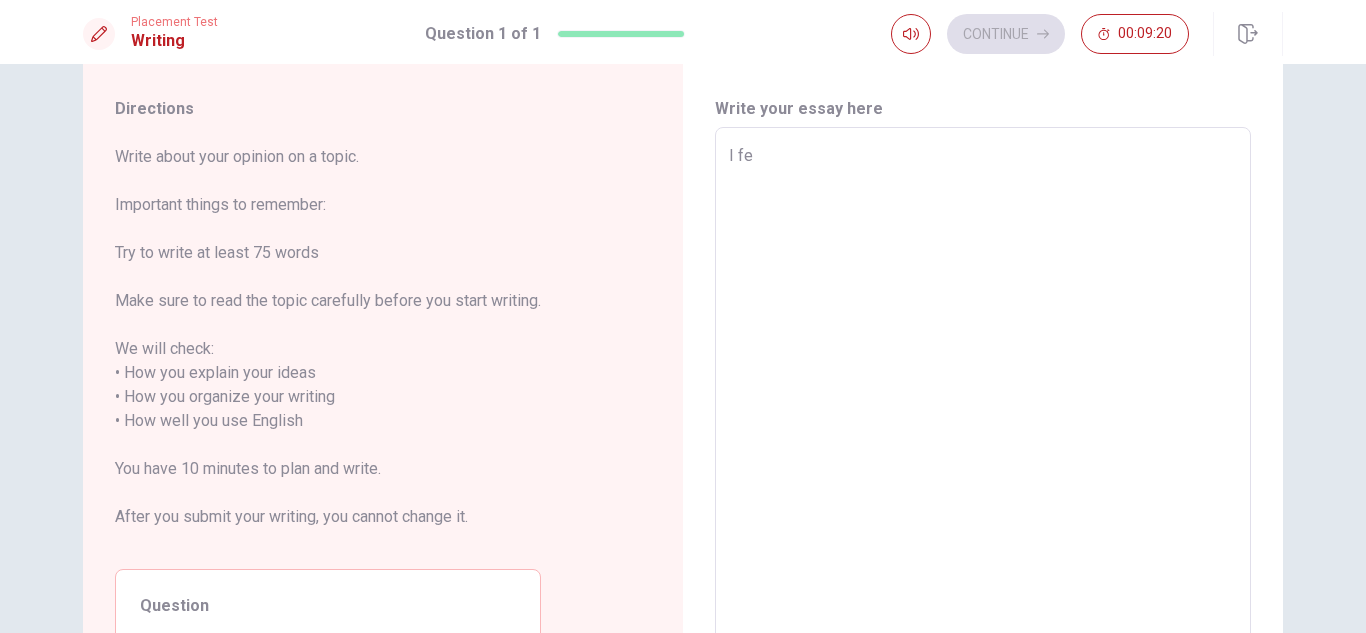type on "x" 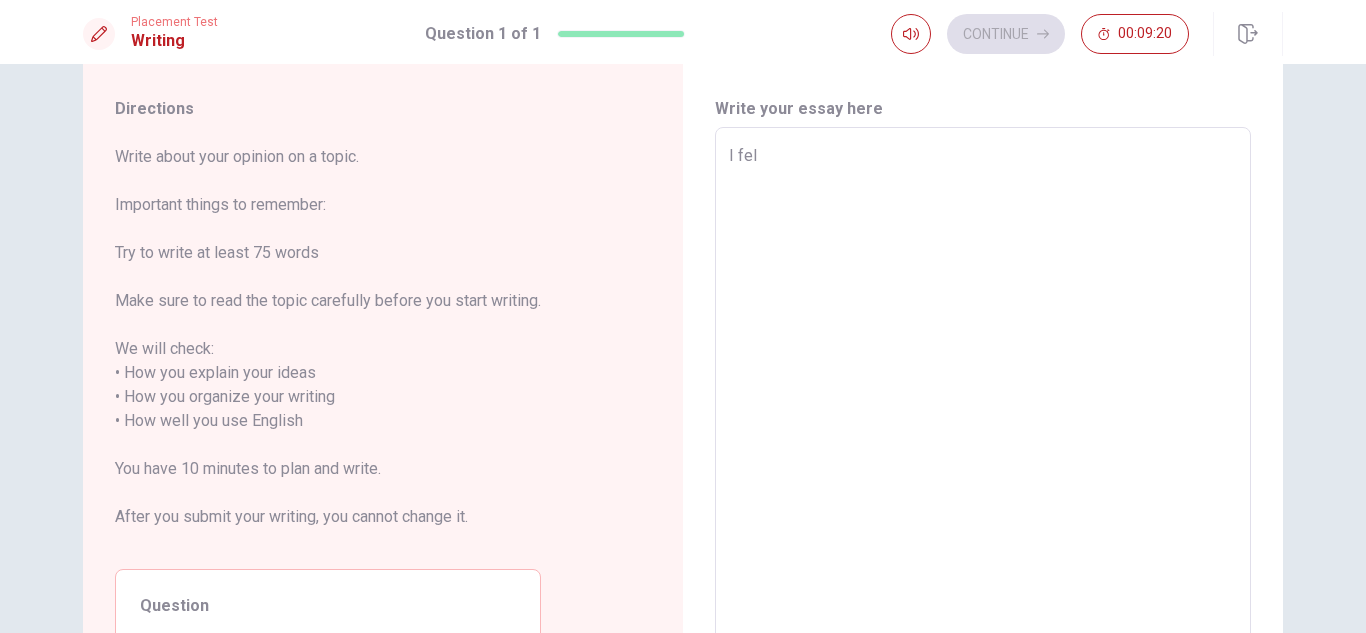 type on "x" 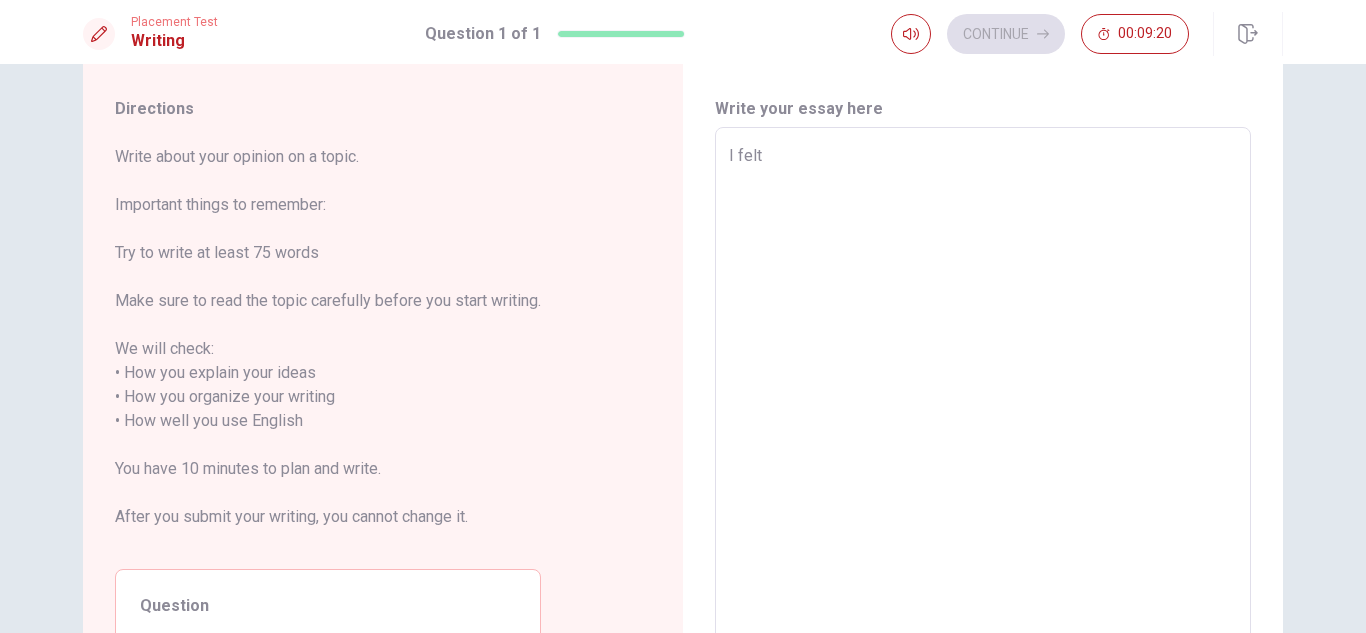 type on "x" 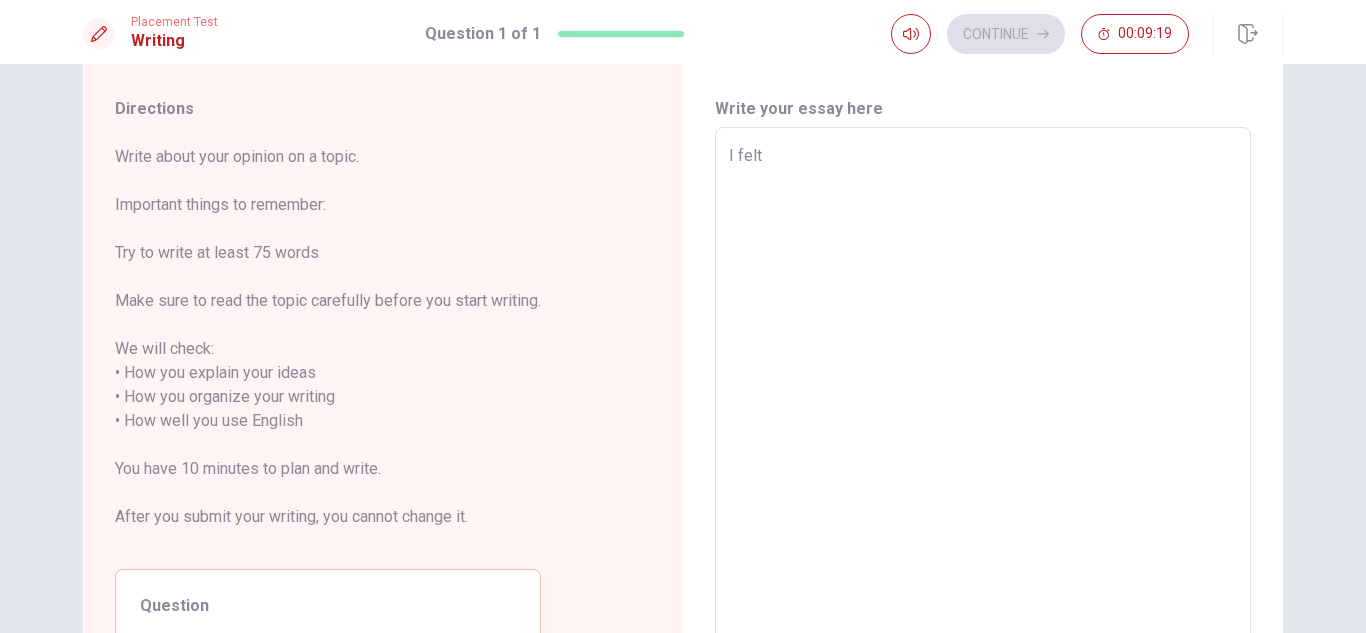 type on "I felt" 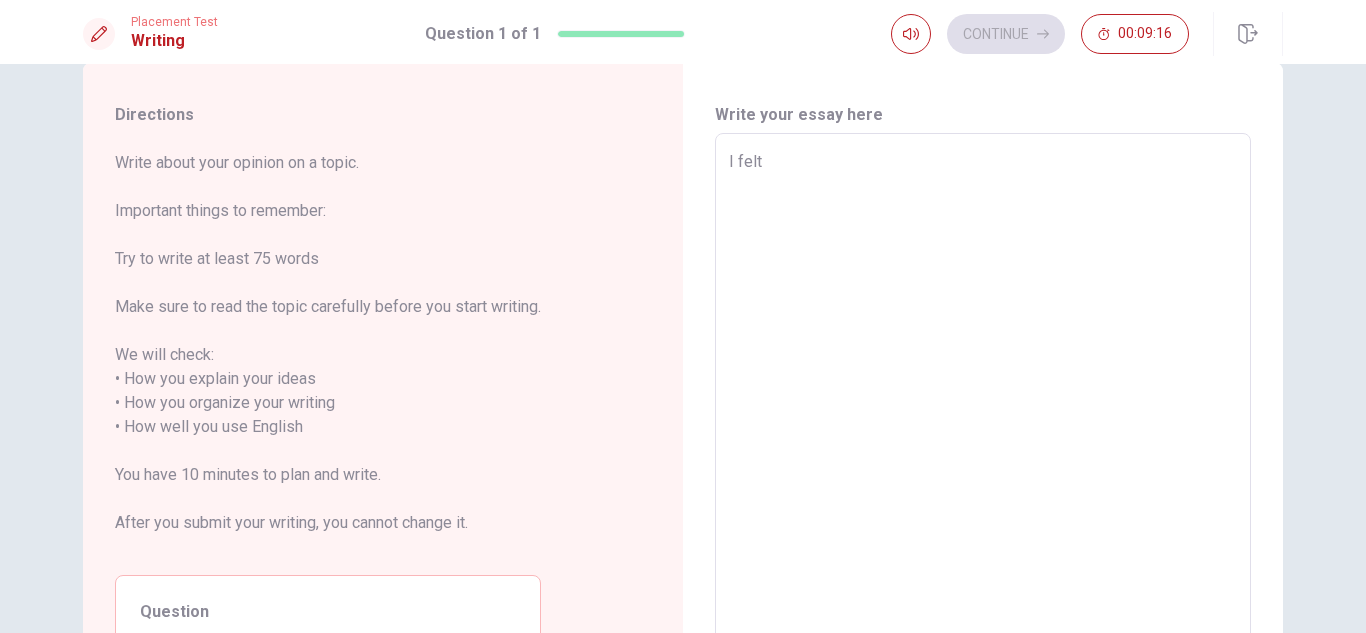 scroll, scrollTop: 0, scrollLeft: 0, axis: both 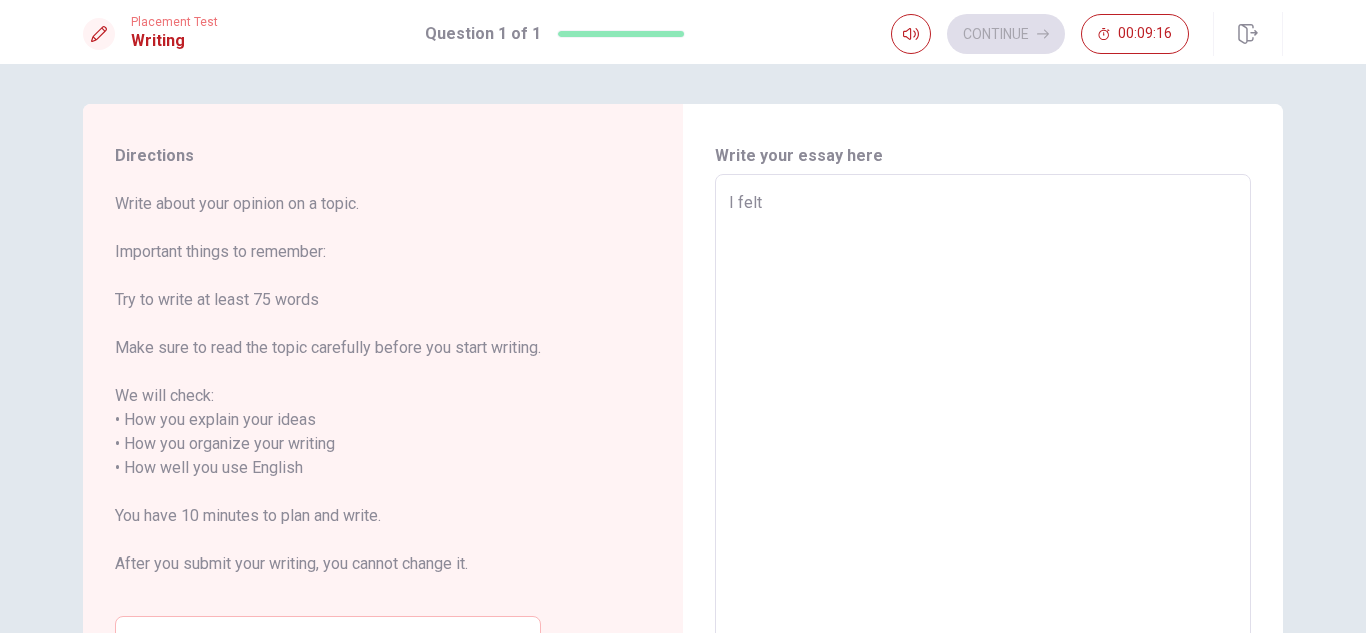 type on "x" 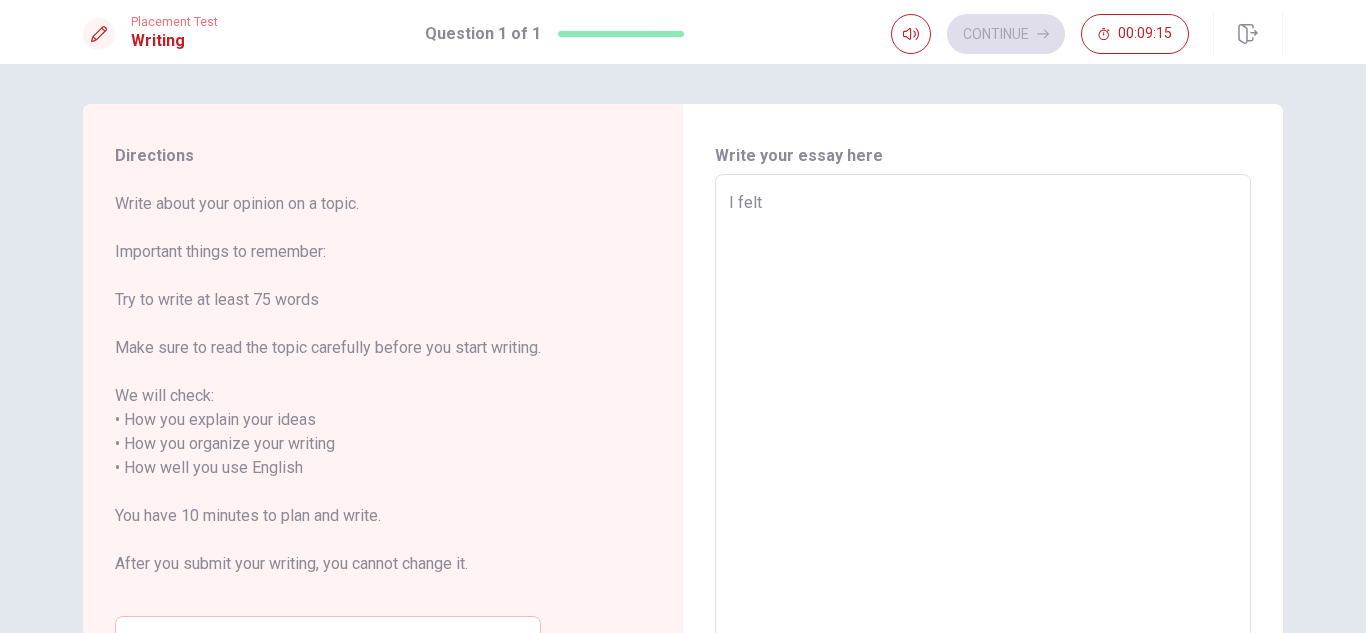 type on "I felt t" 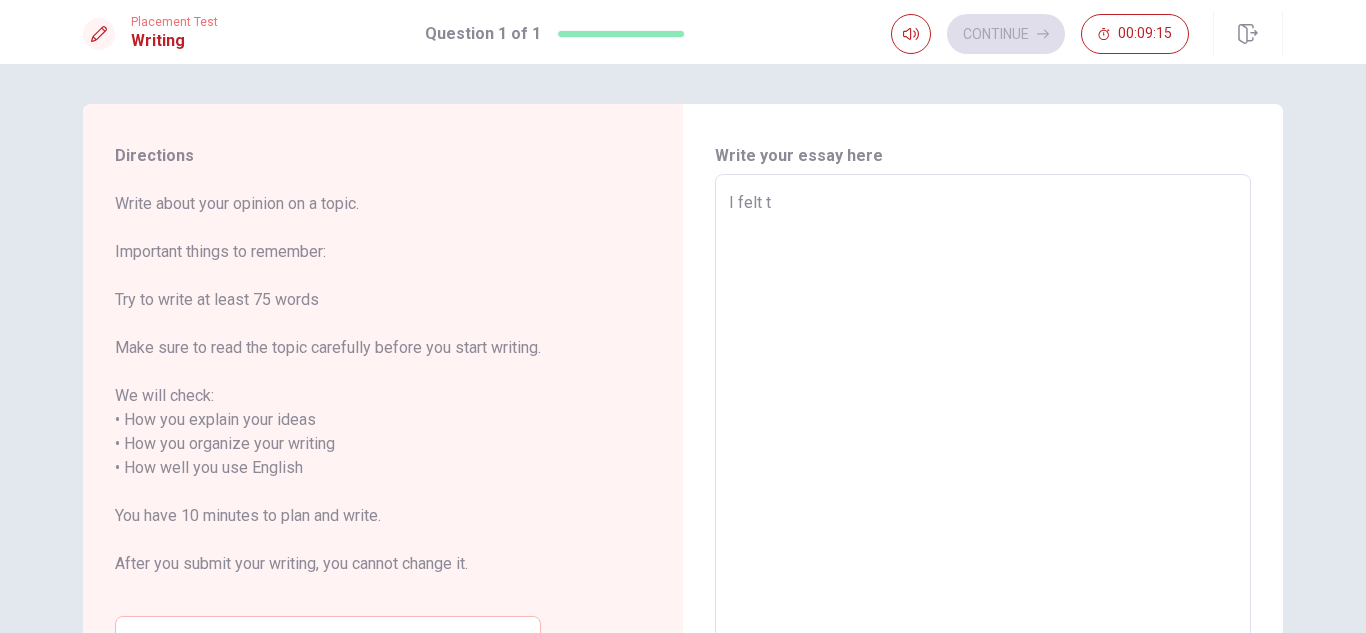 type on "x" 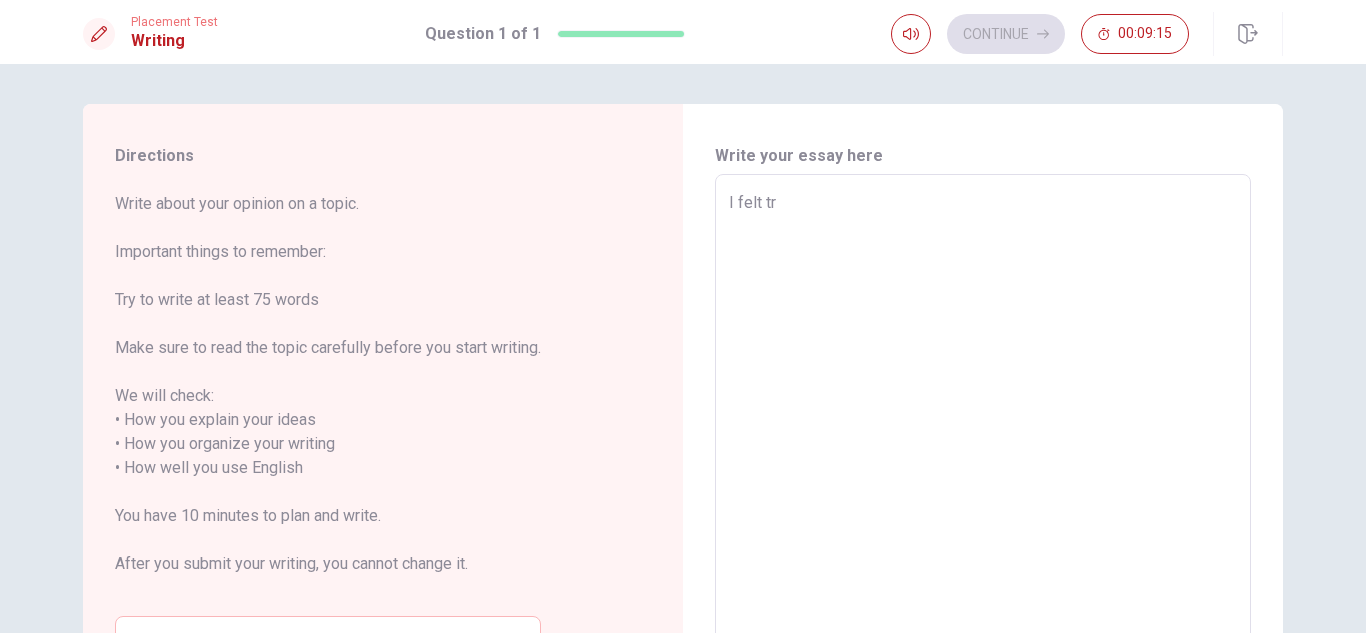 type on "x" 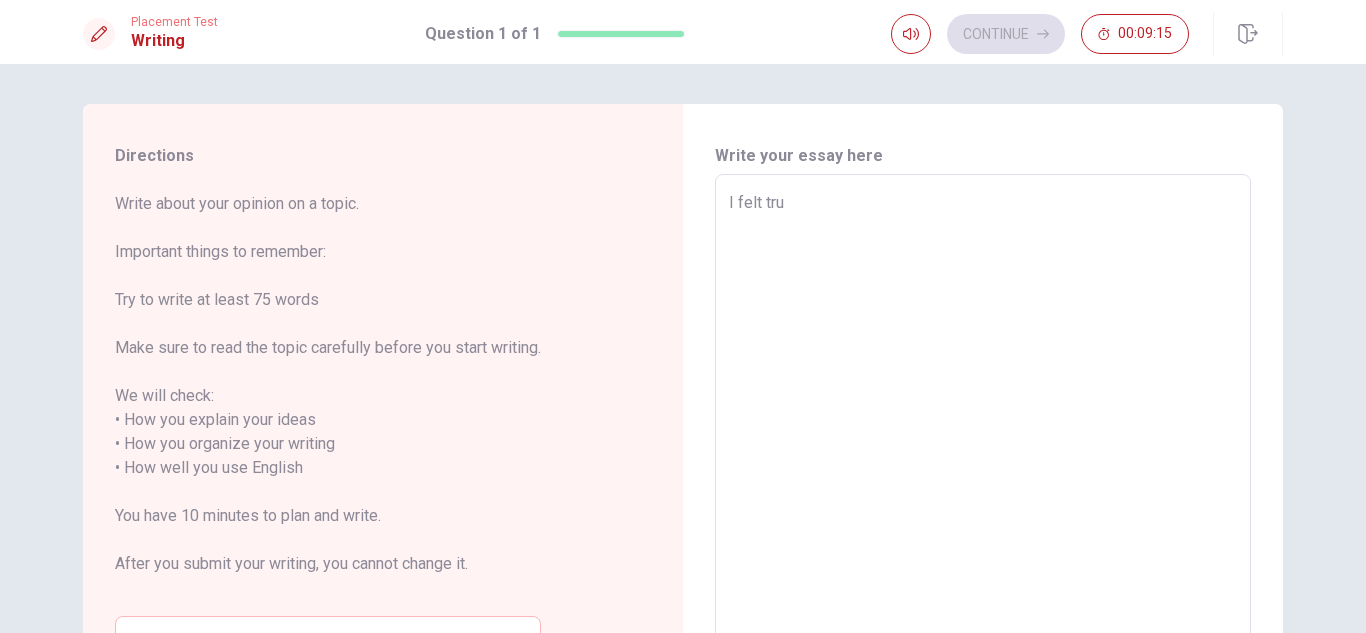 type on "x" 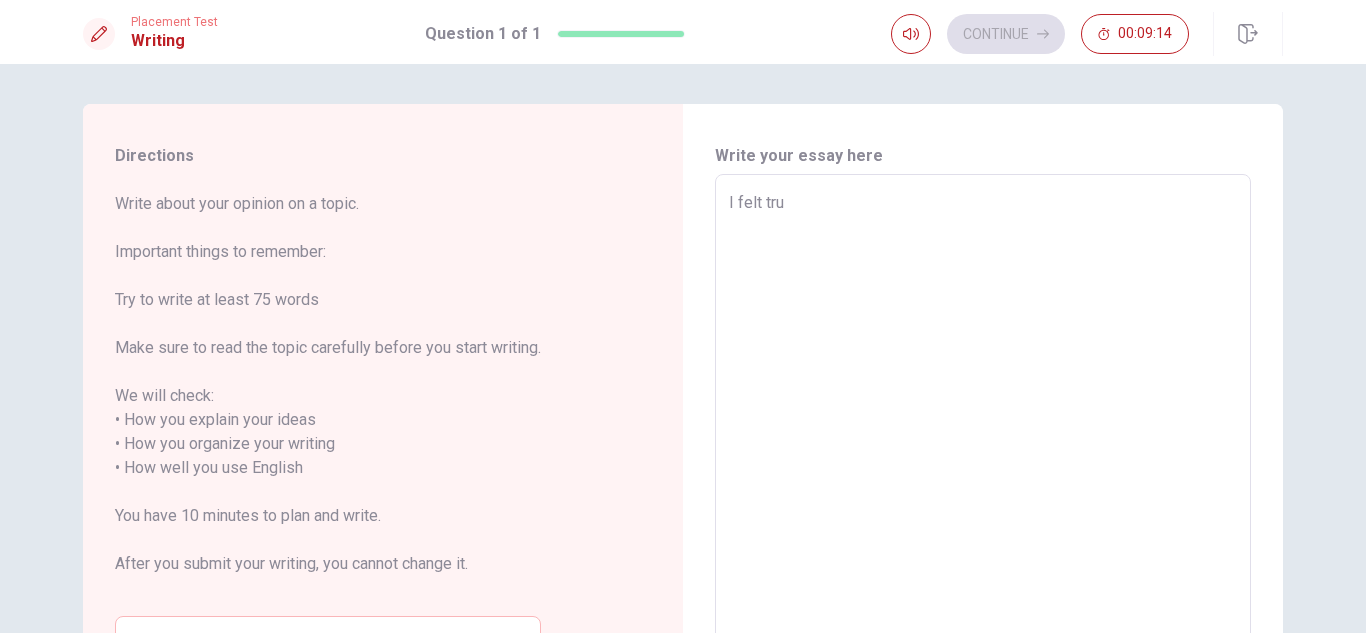 type on "I felt trul" 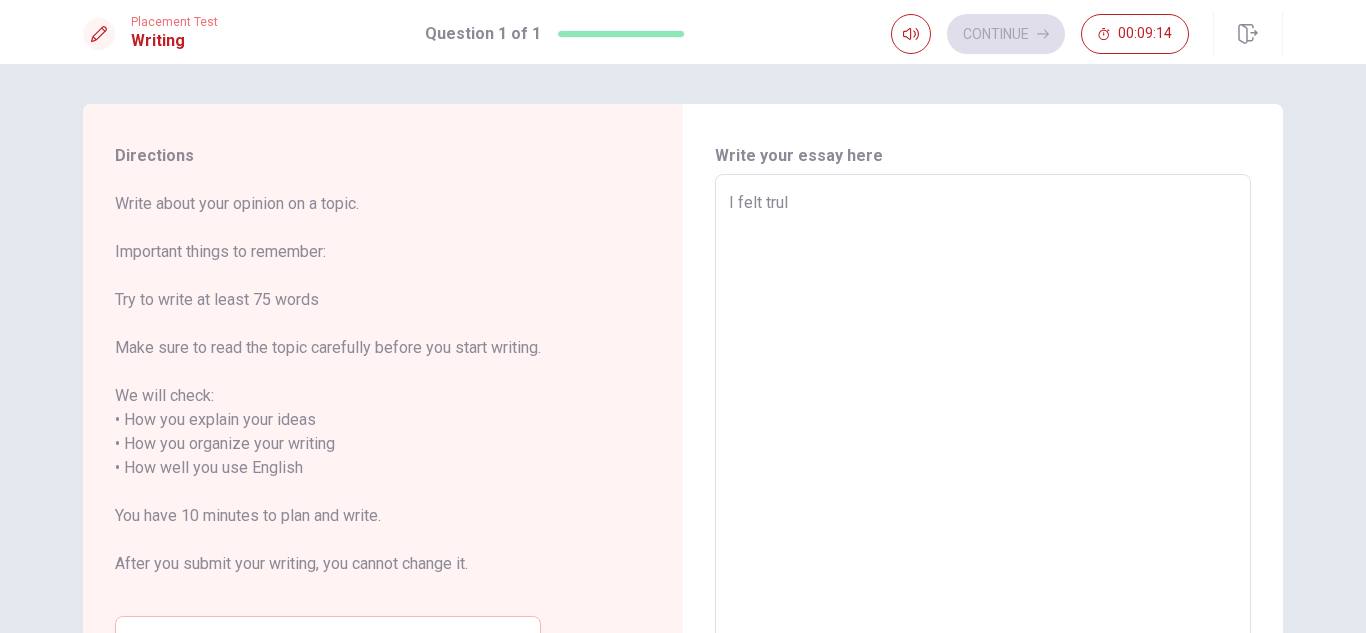 type on "x" 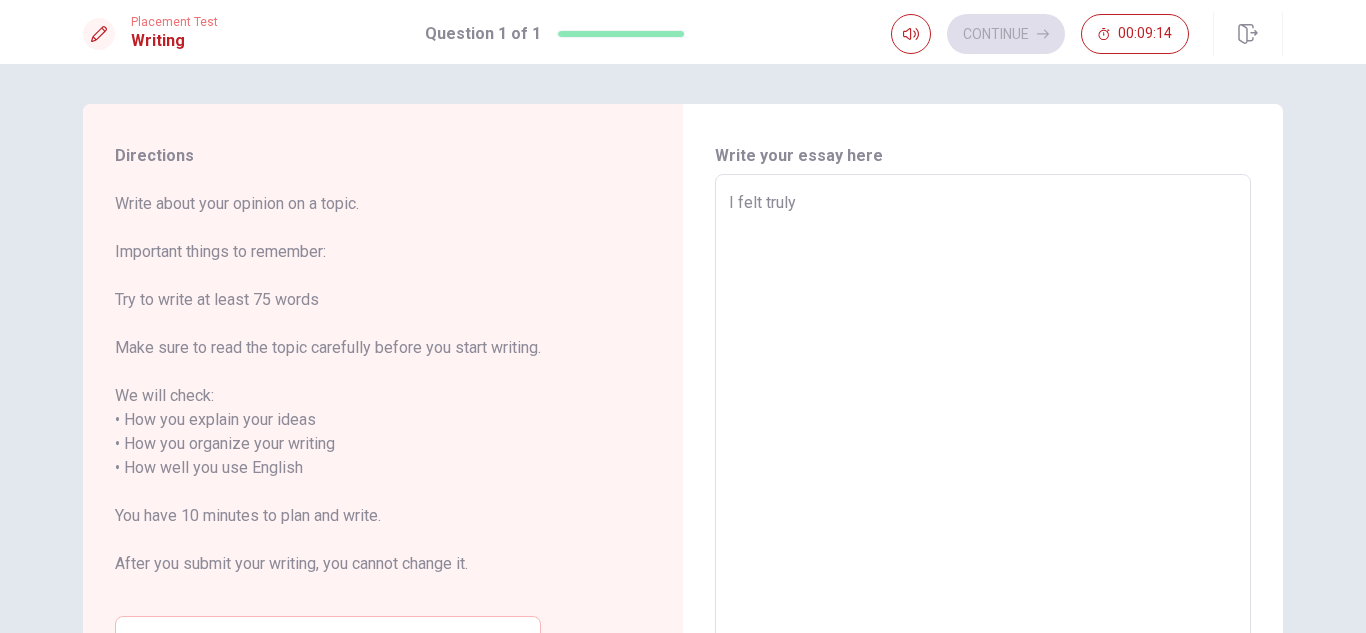 type on "x" 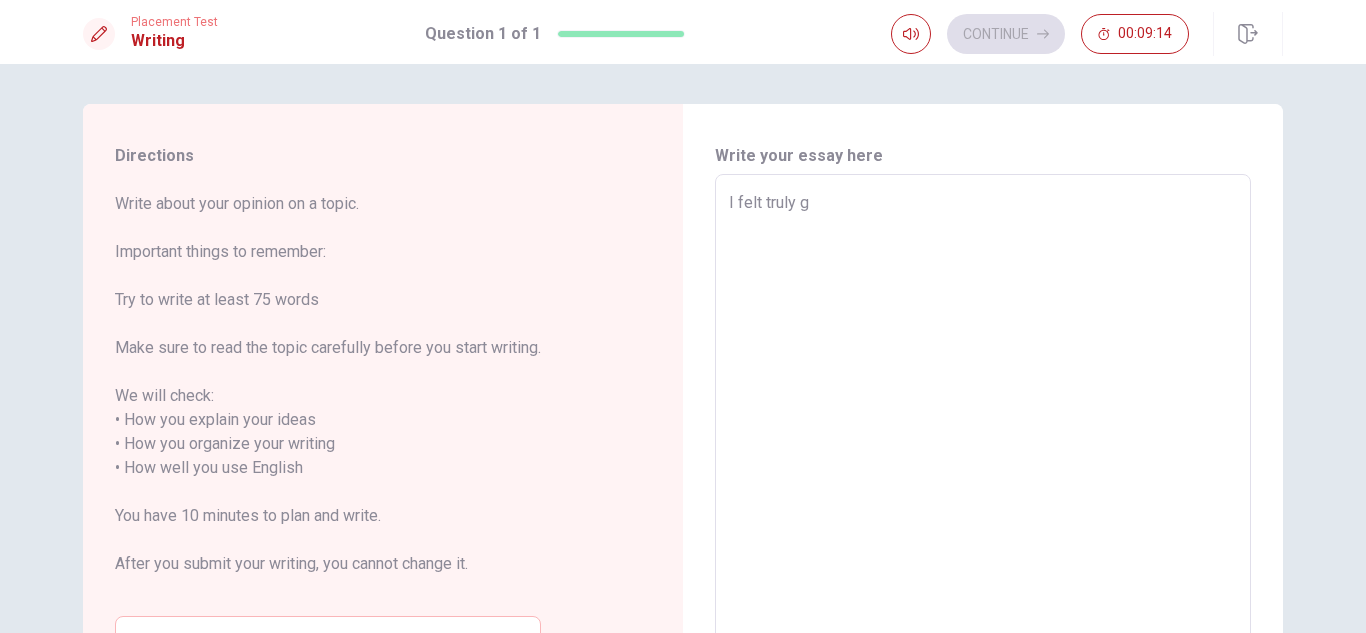 type on "x" 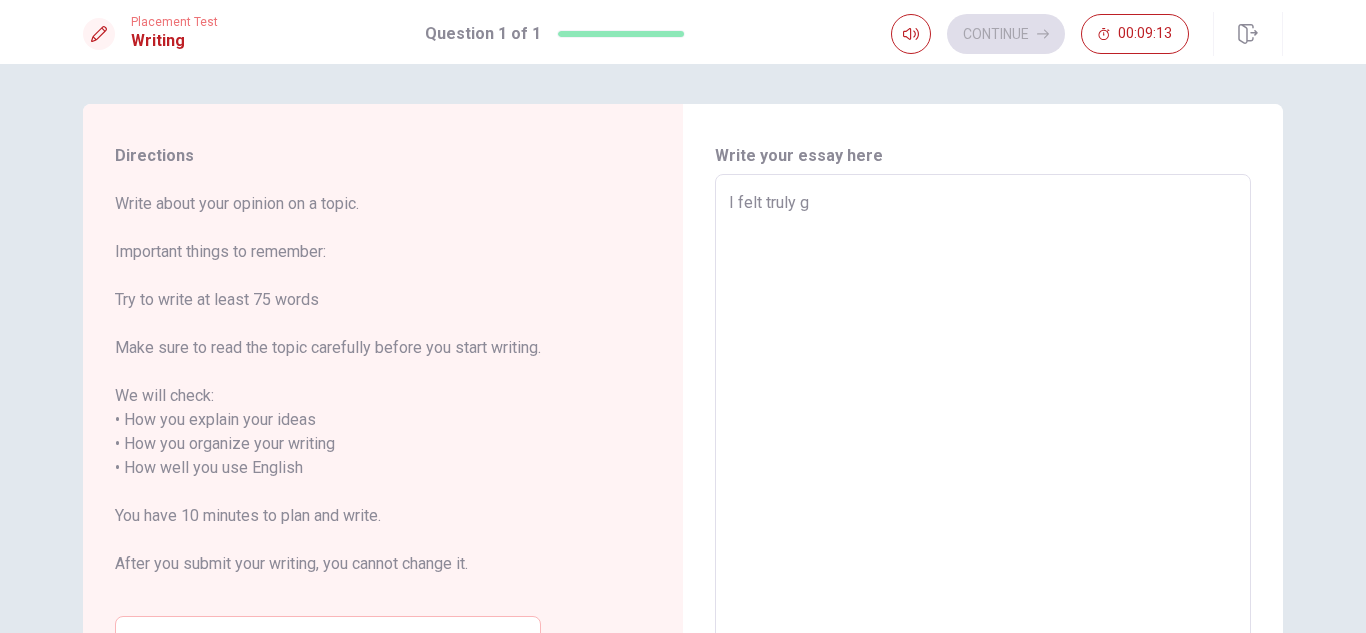 type on "I felt truly gr" 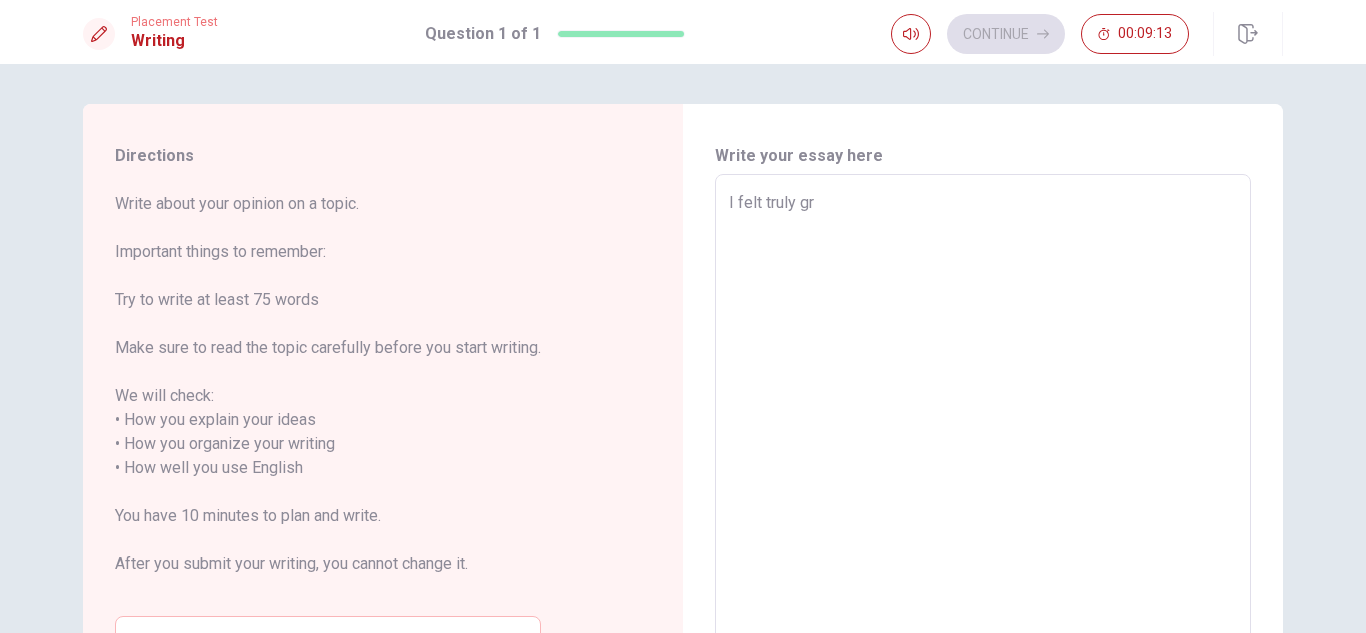type on "x" 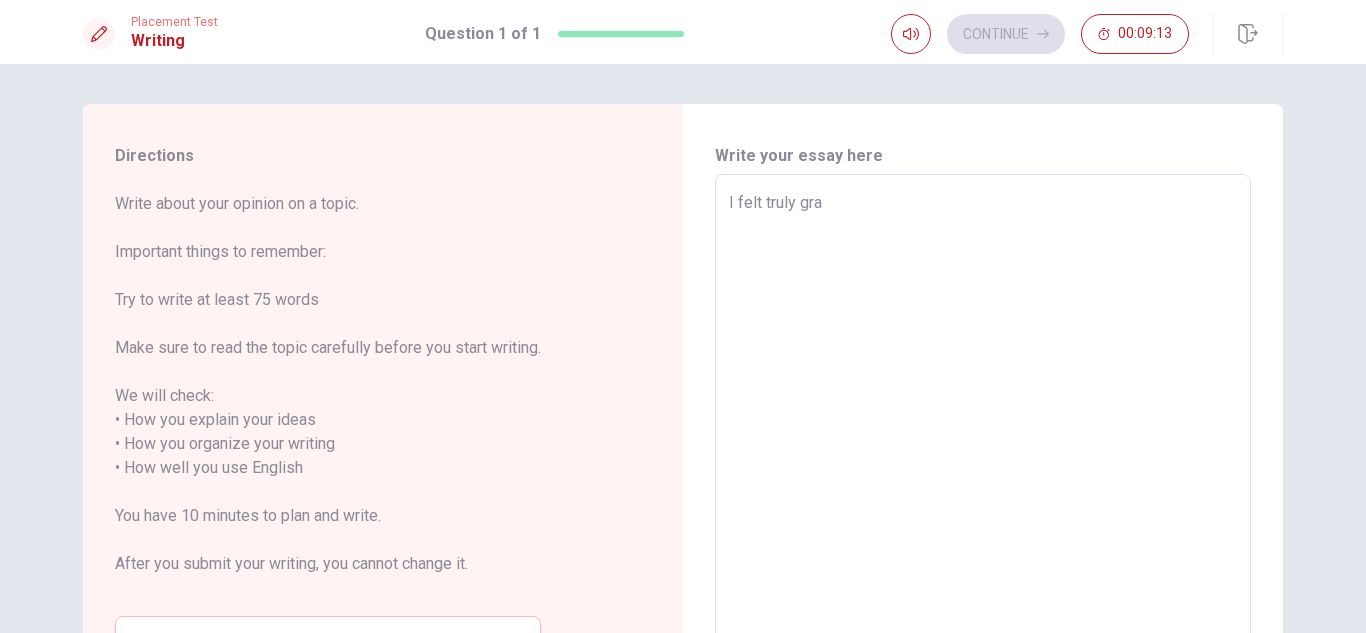 type on "x" 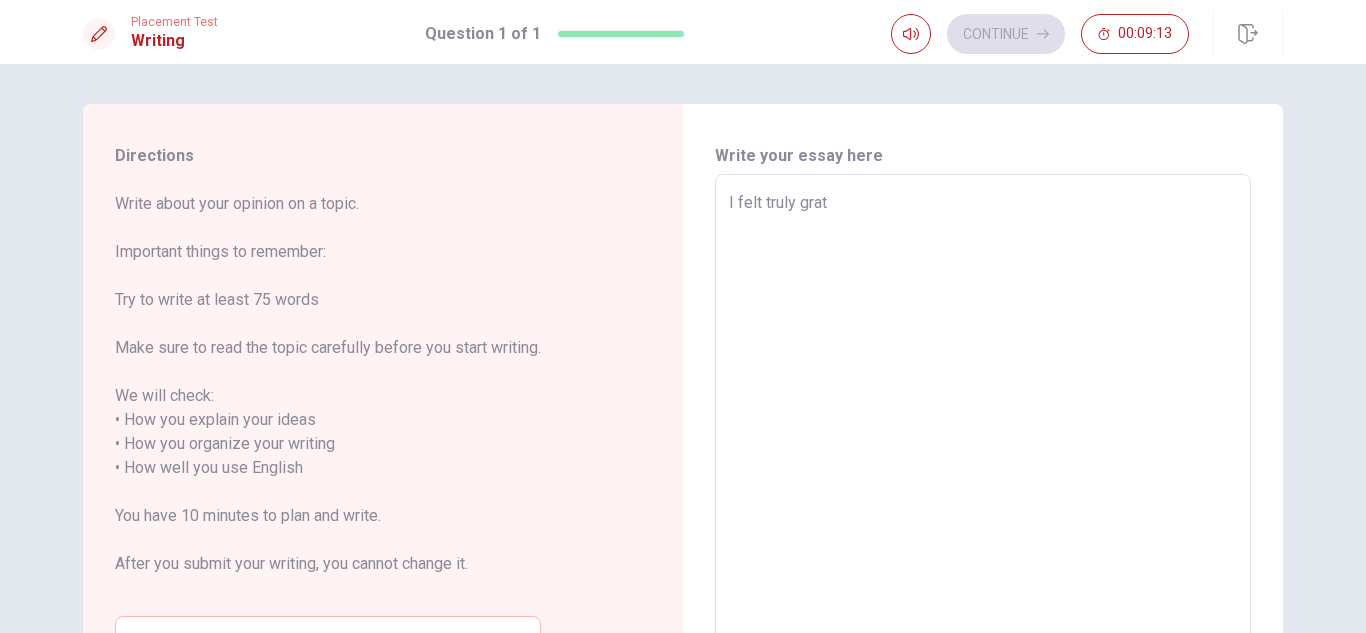 type on "x" 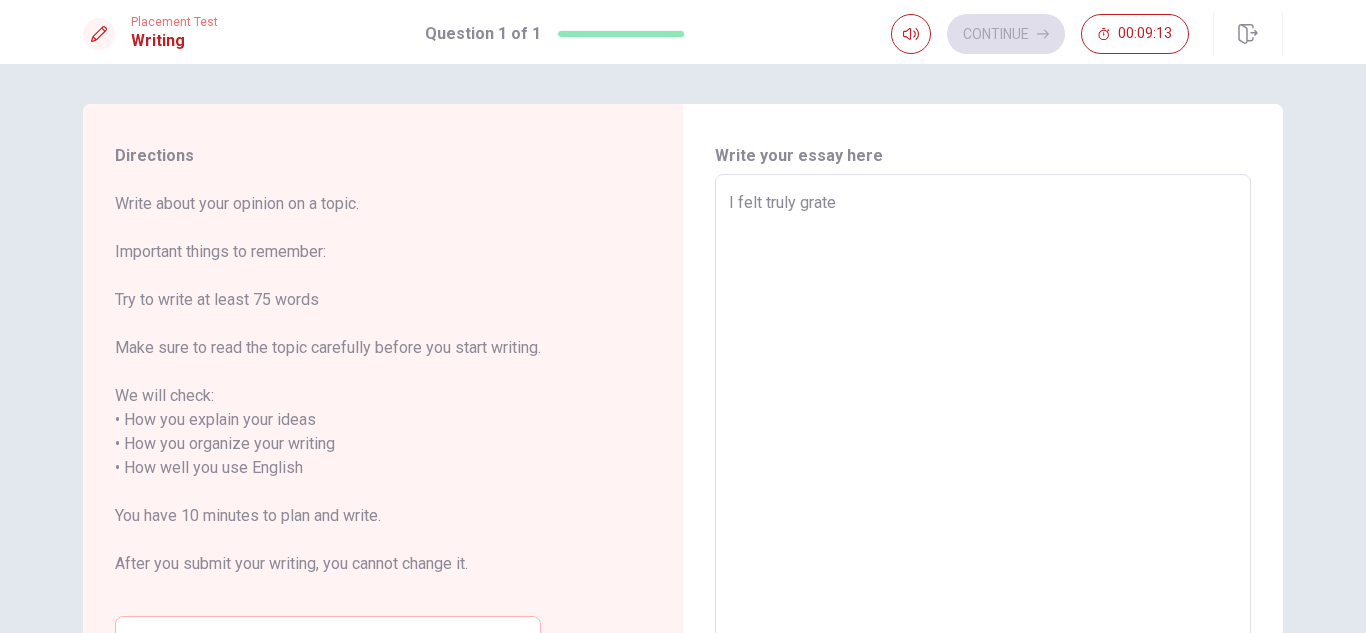 type on "x" 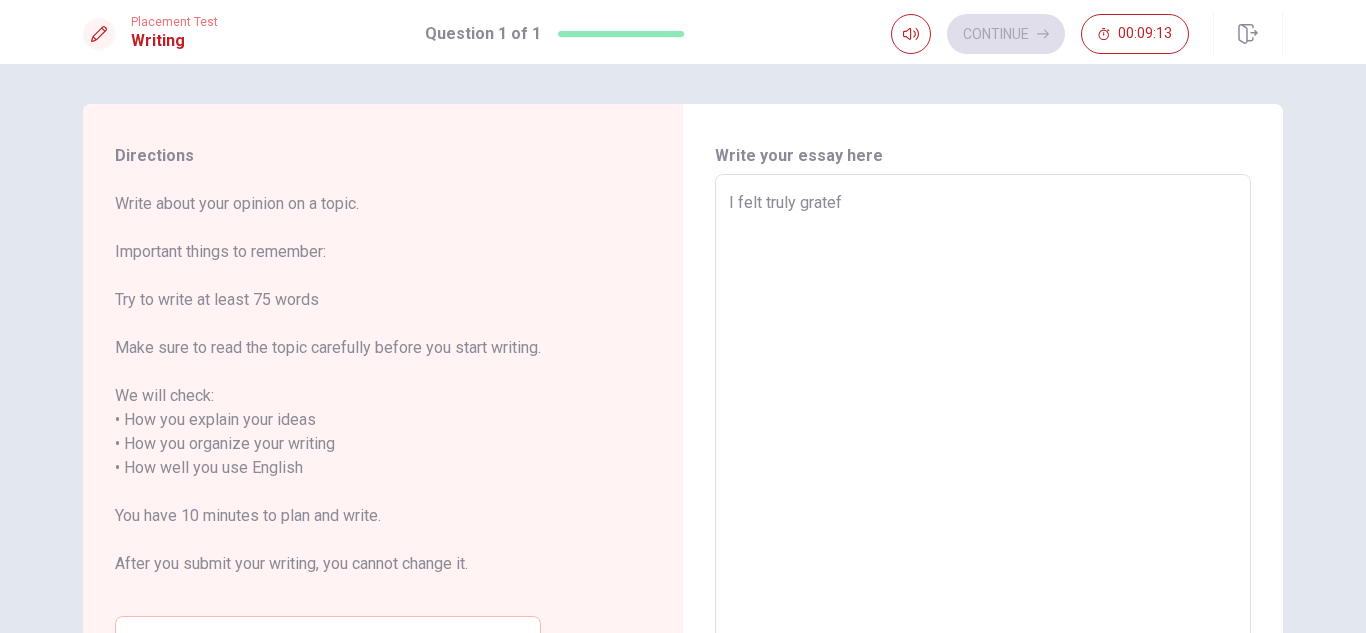 type on "x" 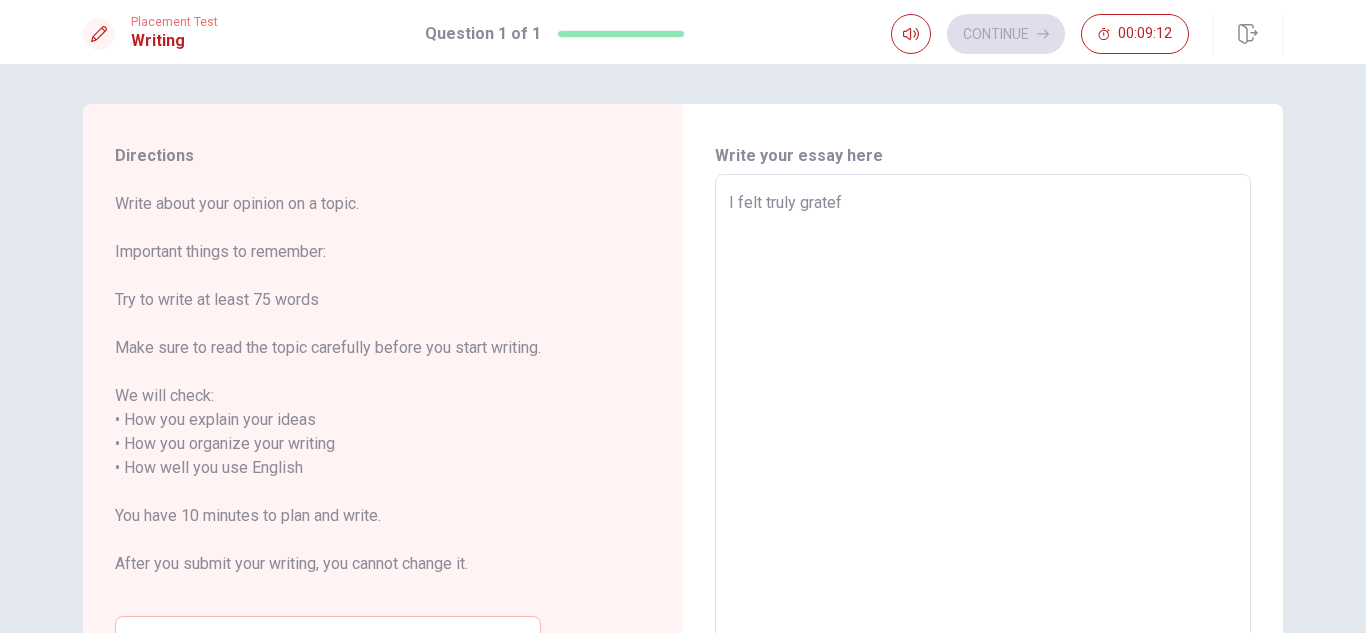 type on "I felt truly gratefu" 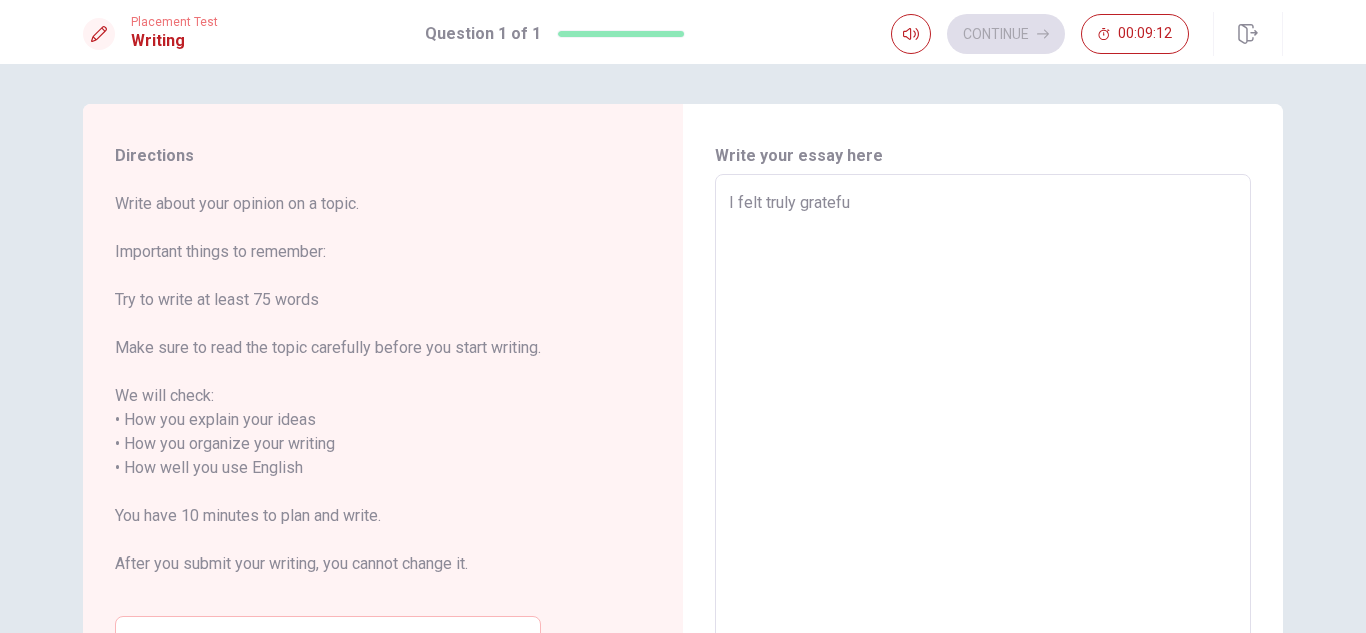 type on "x" 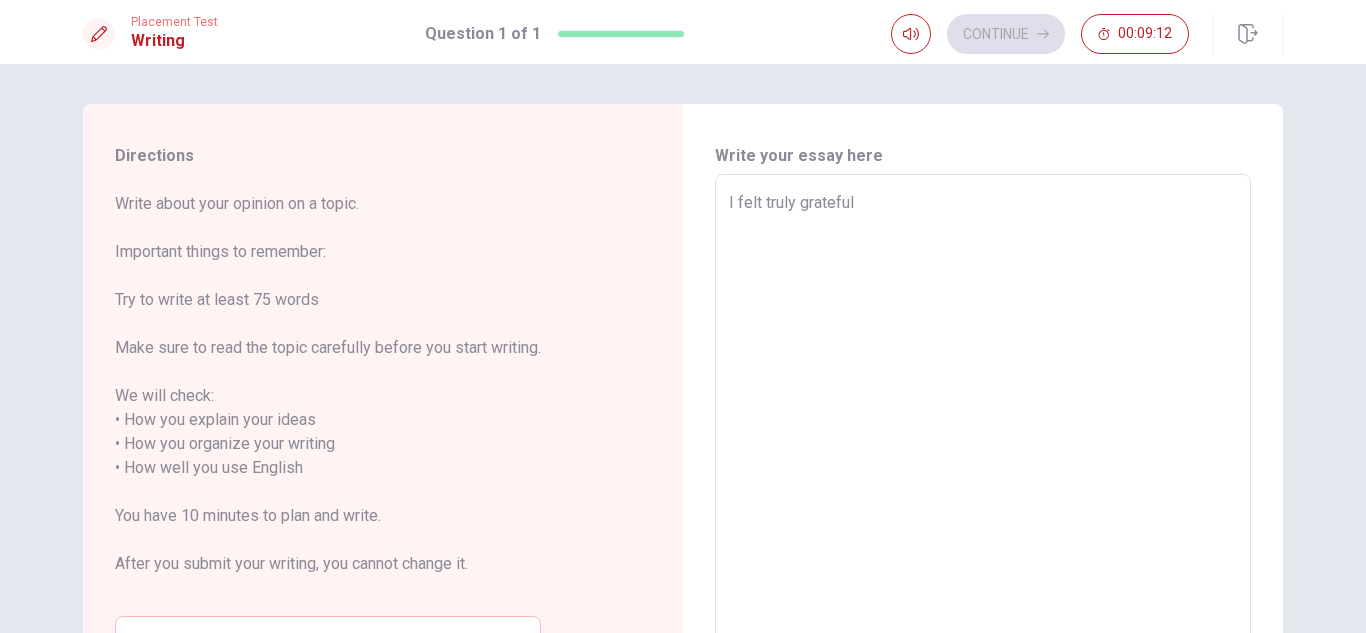 type on "x" 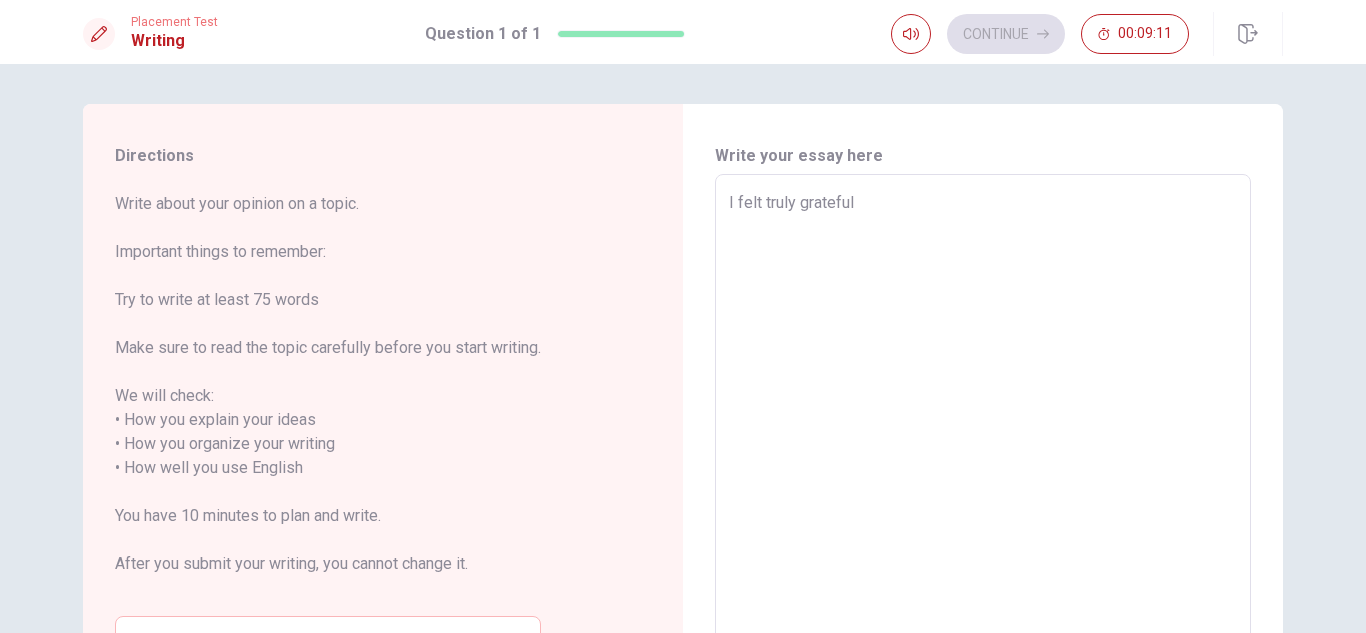 type on "x" 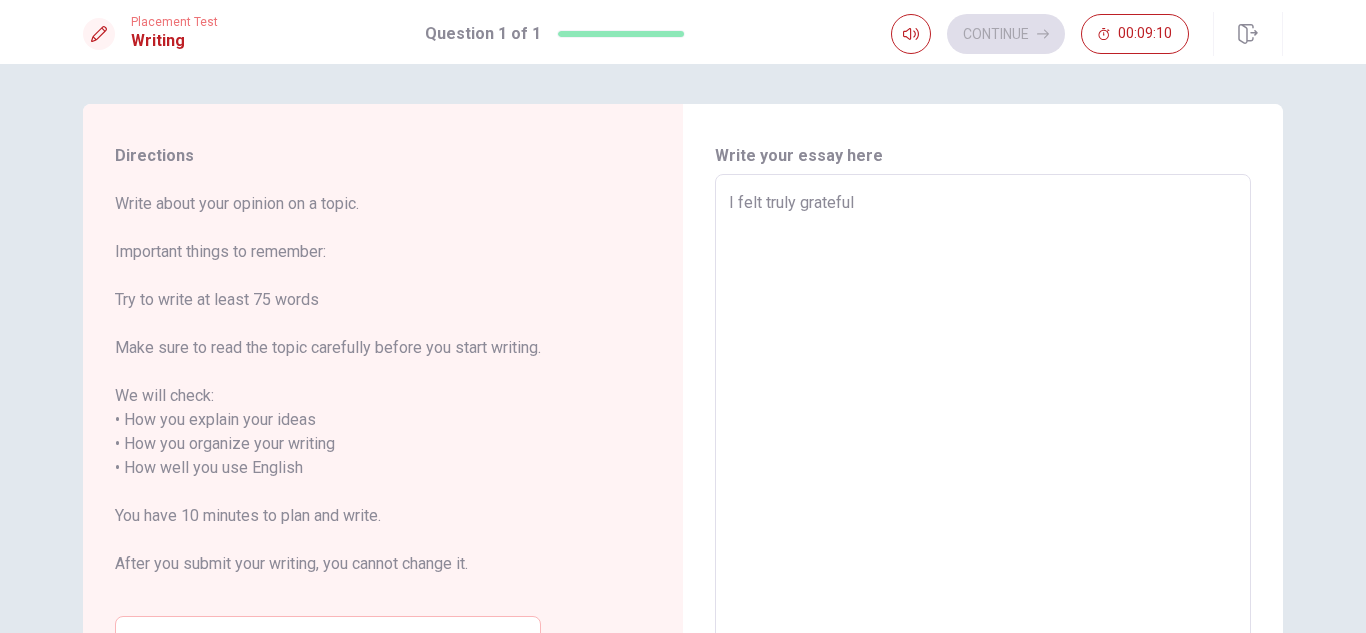 type on "I felt truly grateful w" 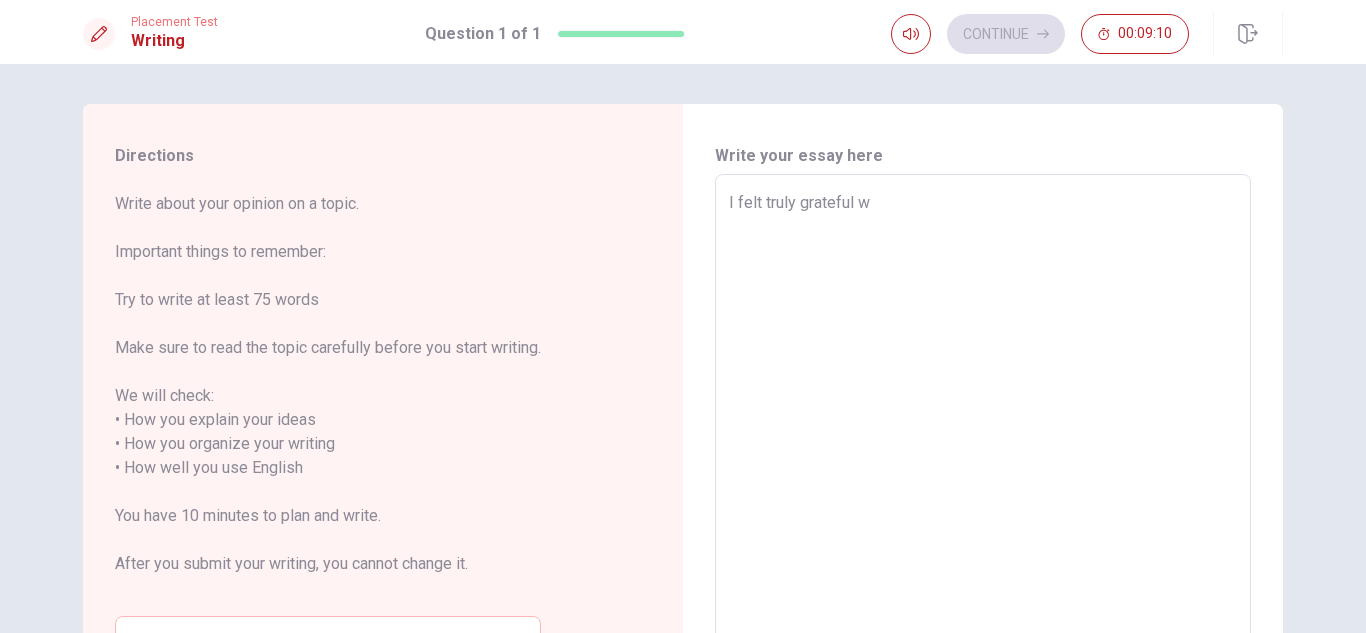 type on "x" 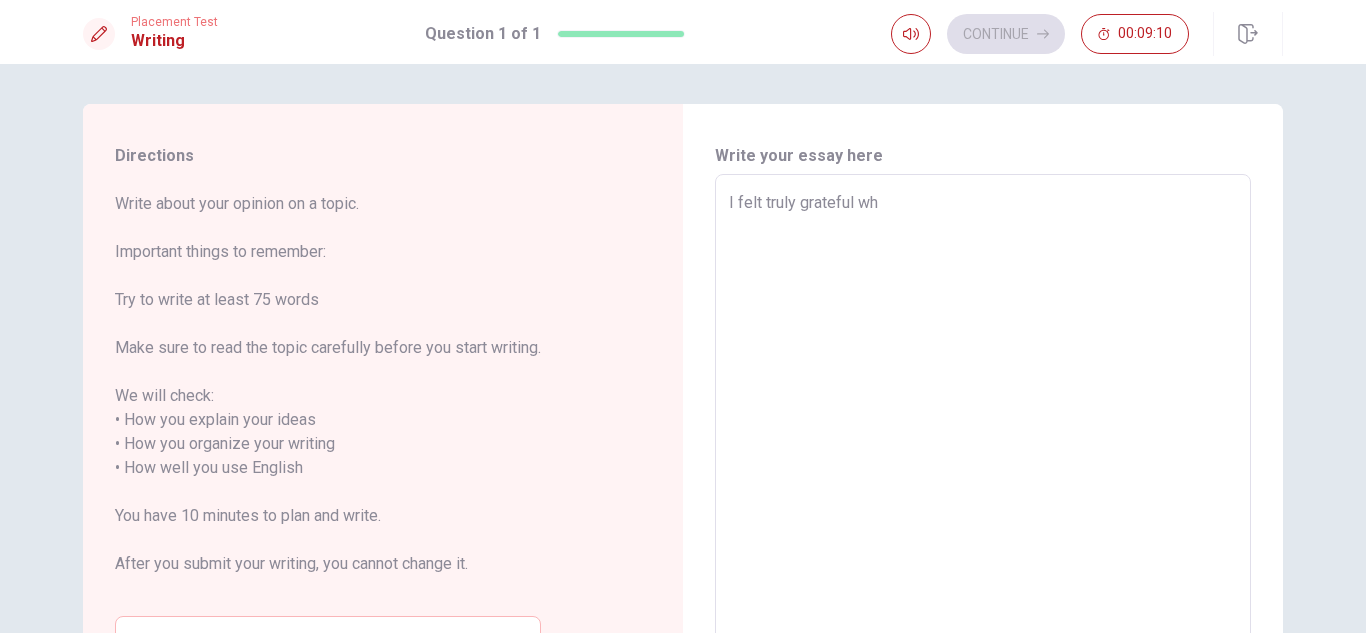 type on "x" 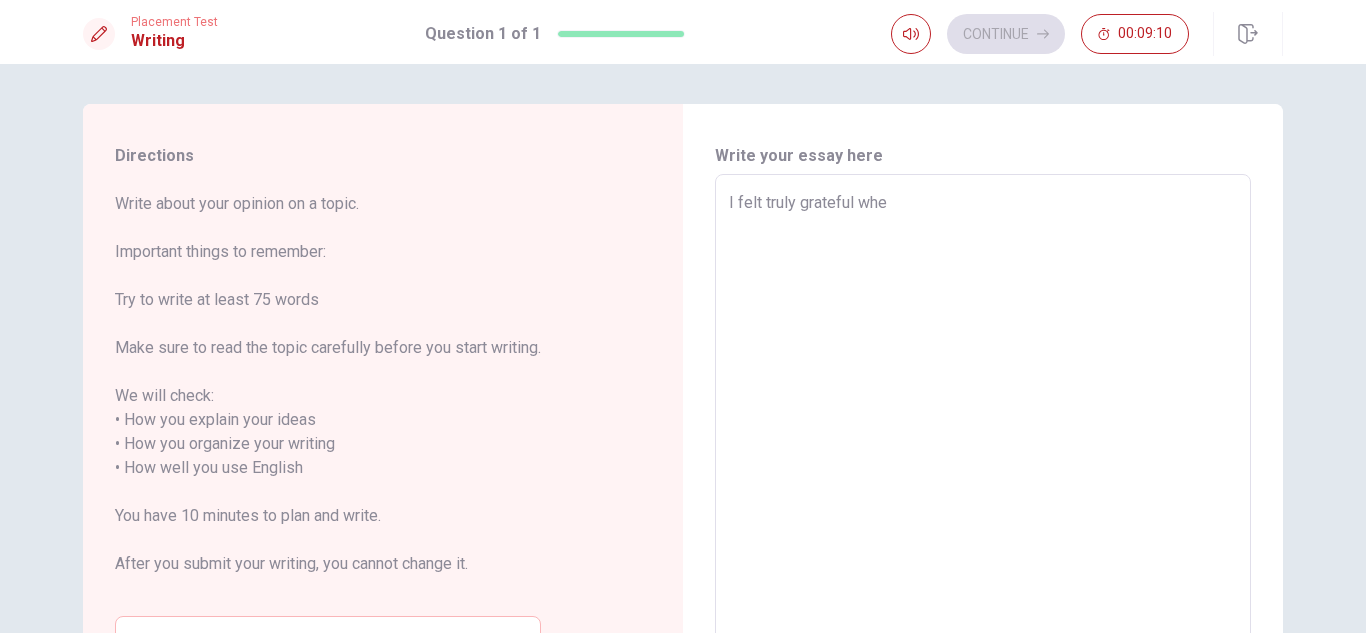 type on "x" 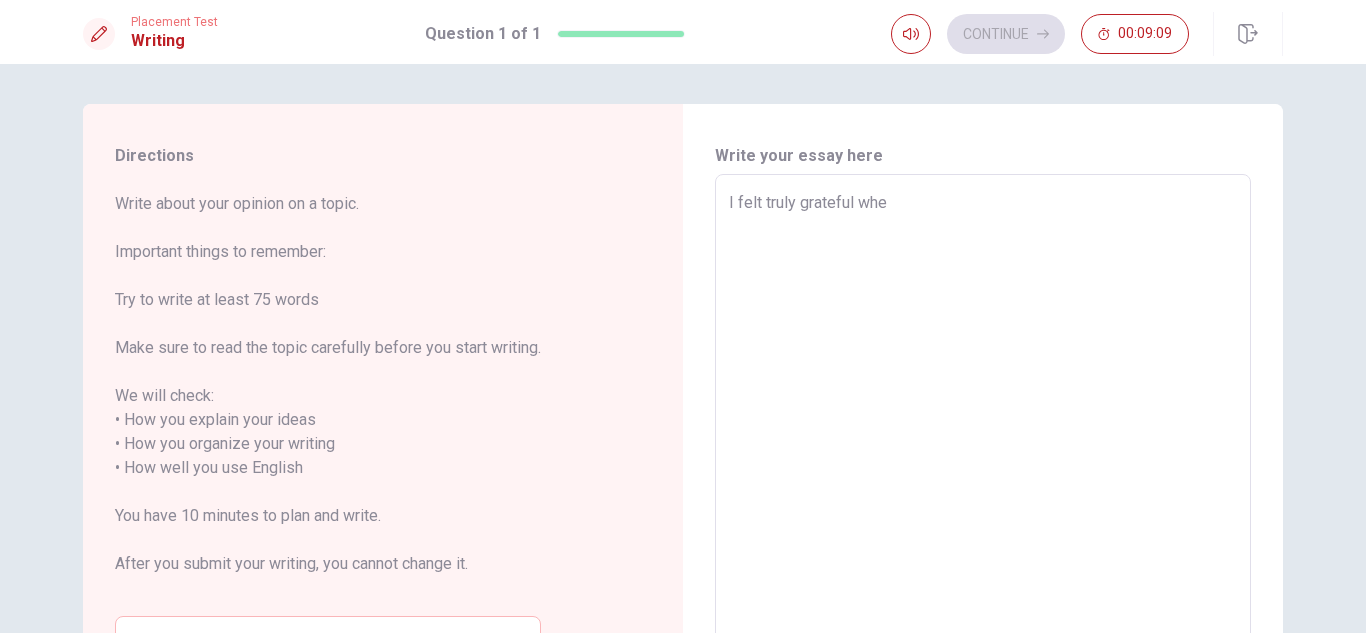 type on "I felt truly grateful when" 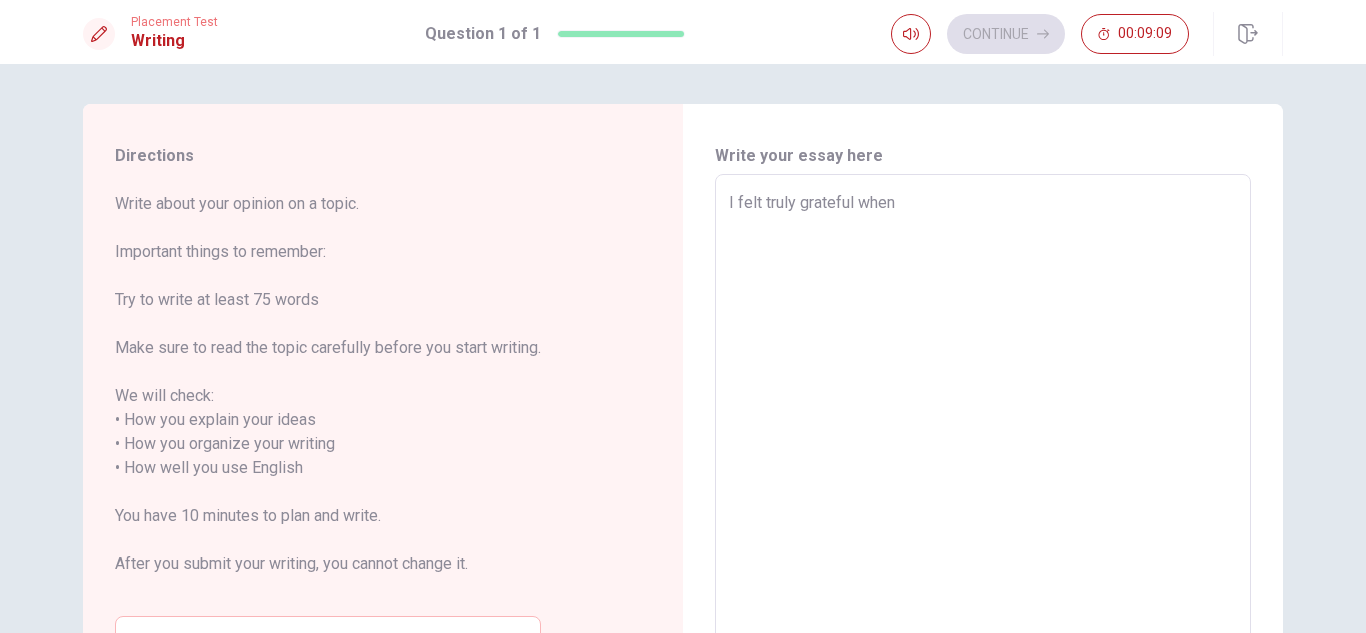 type on "x" 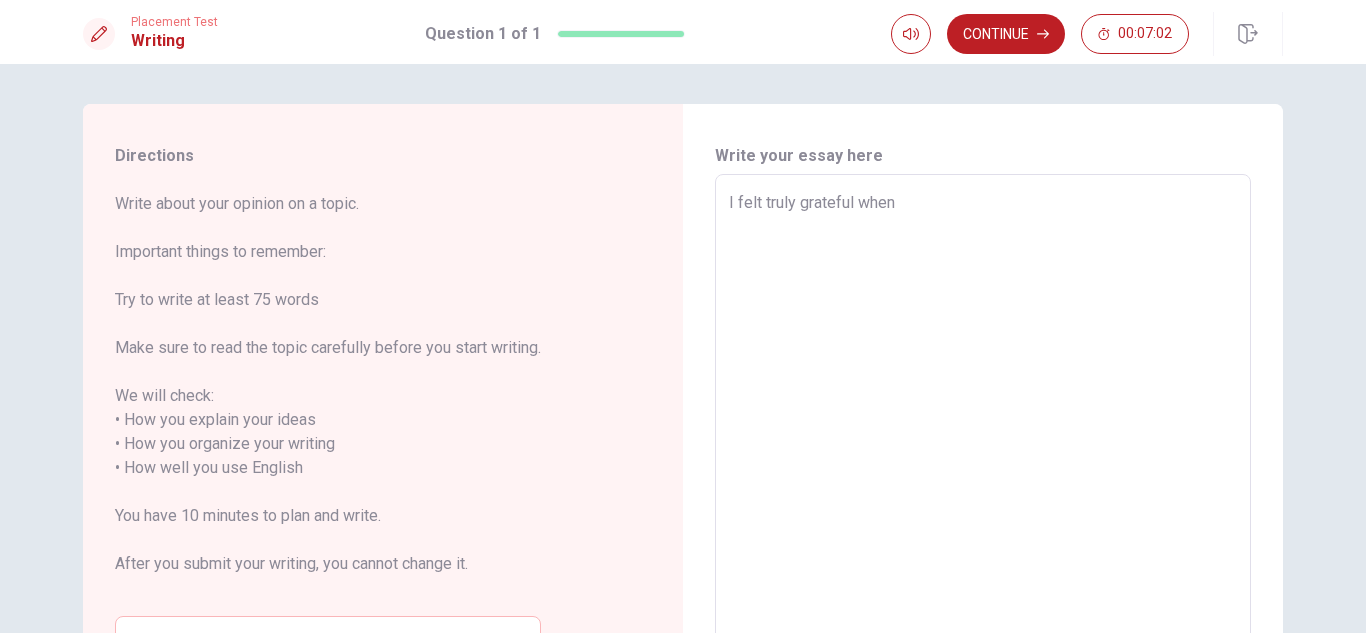 type on "x" 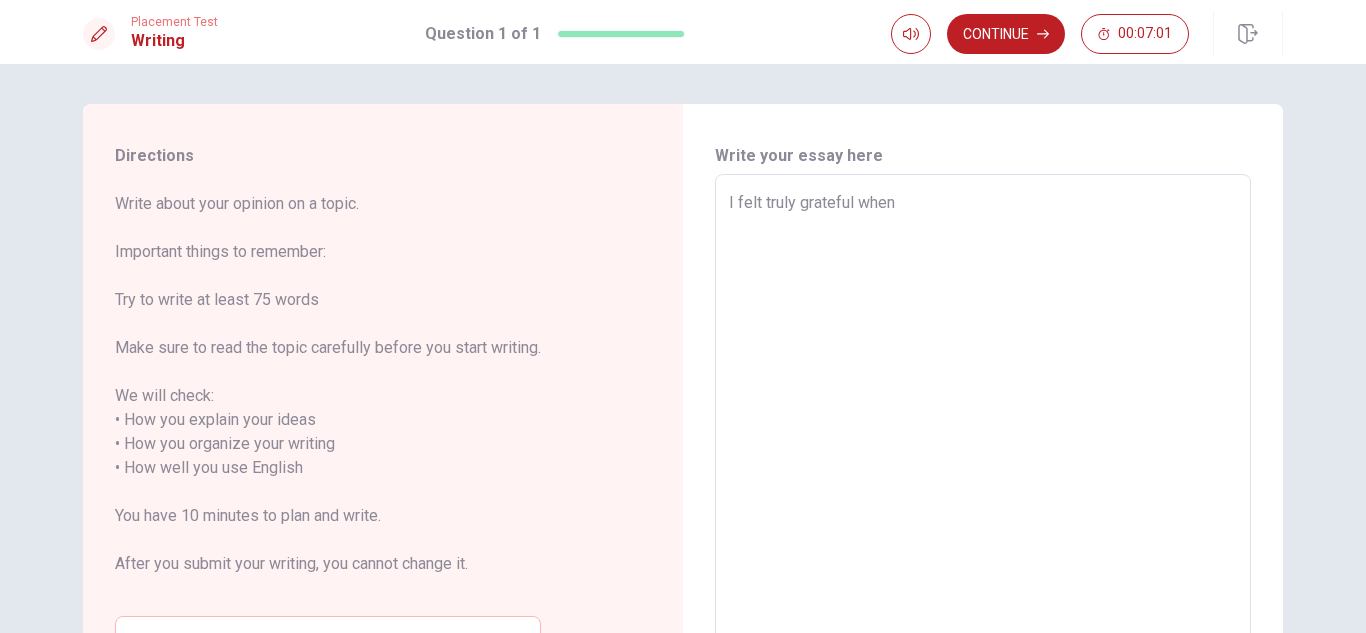 type on "I felt truly grateful when i" 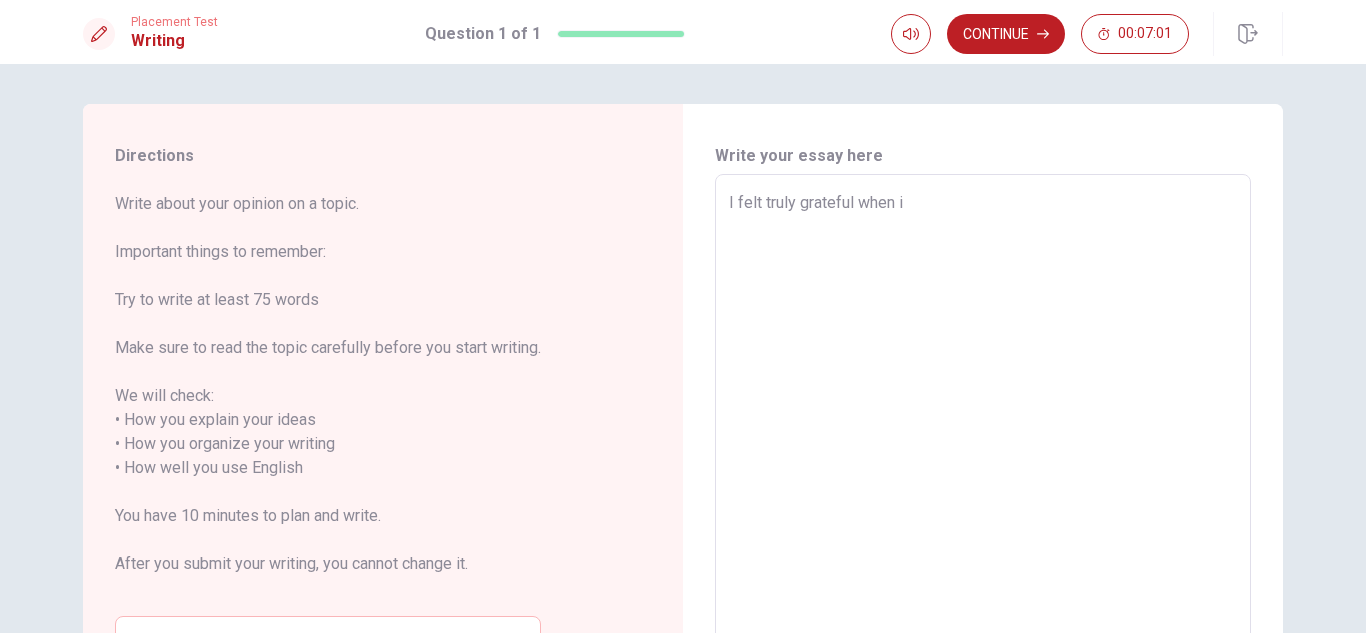 type on "x" 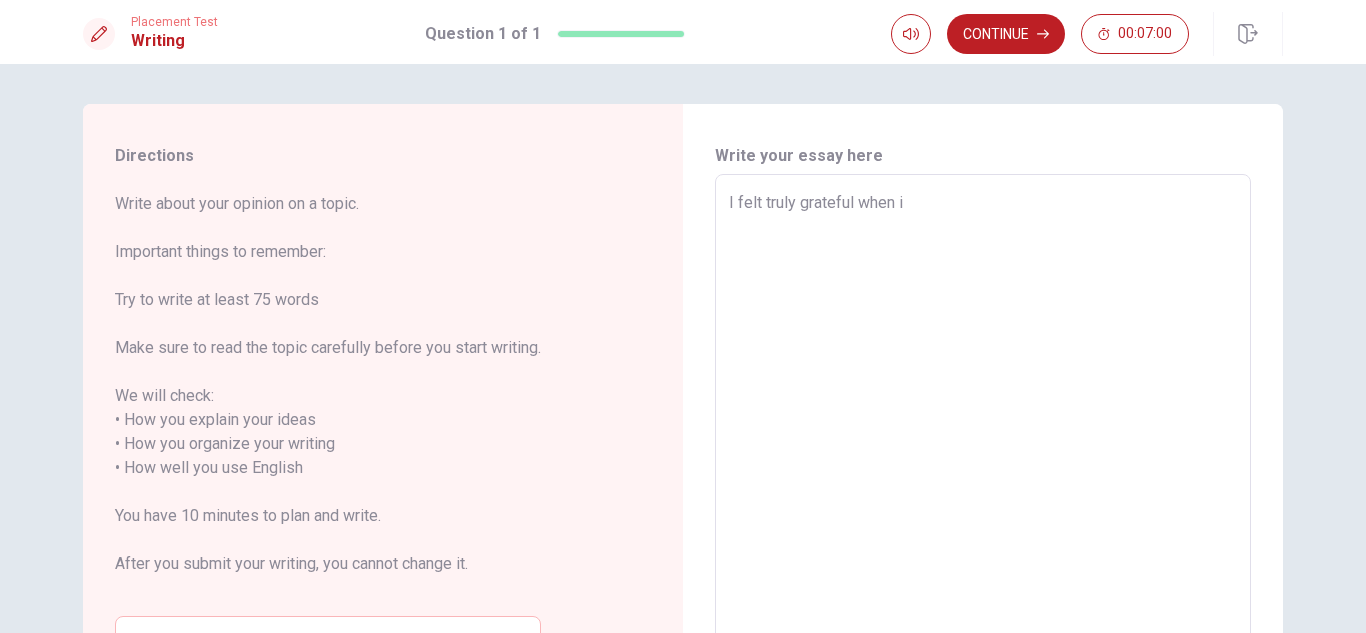 type on "I felt truly grateful when in" 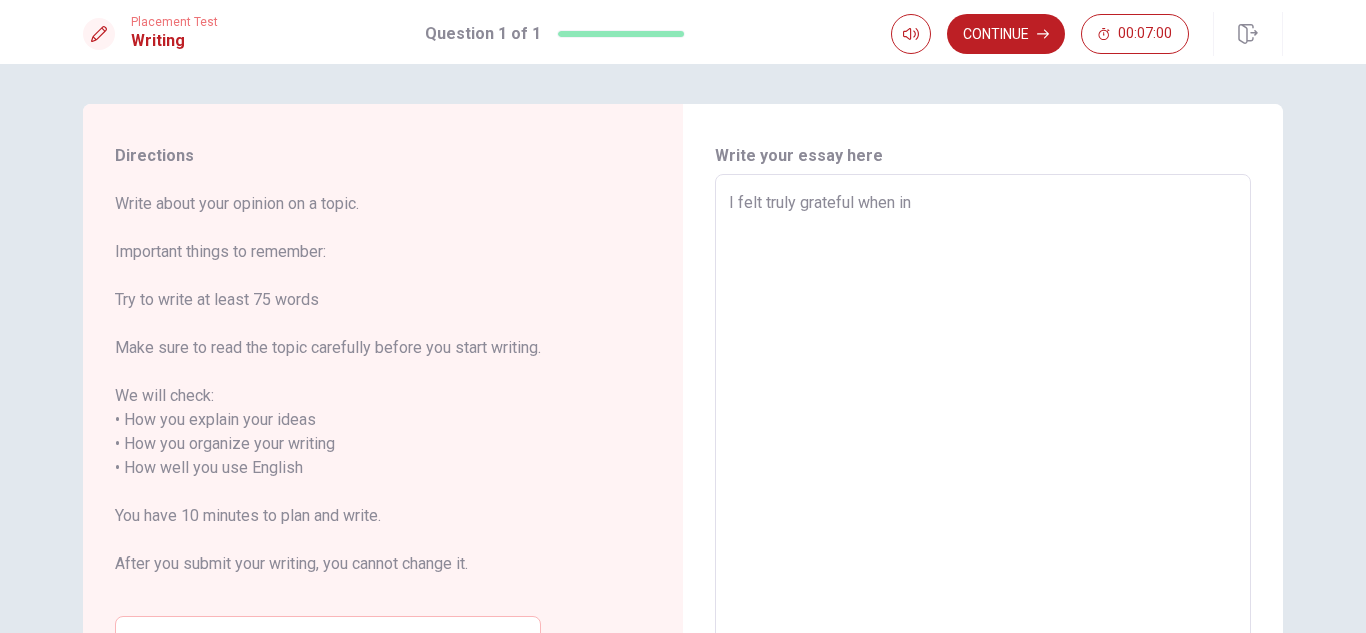 type on "x" 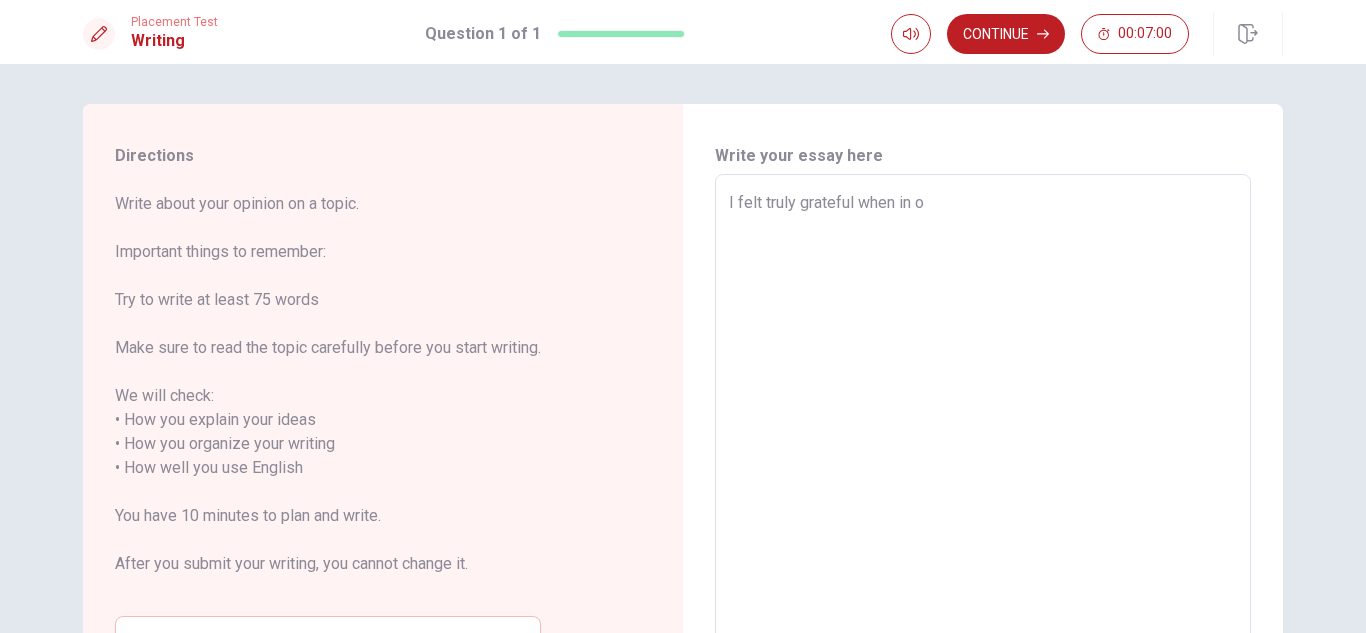 type on "x" 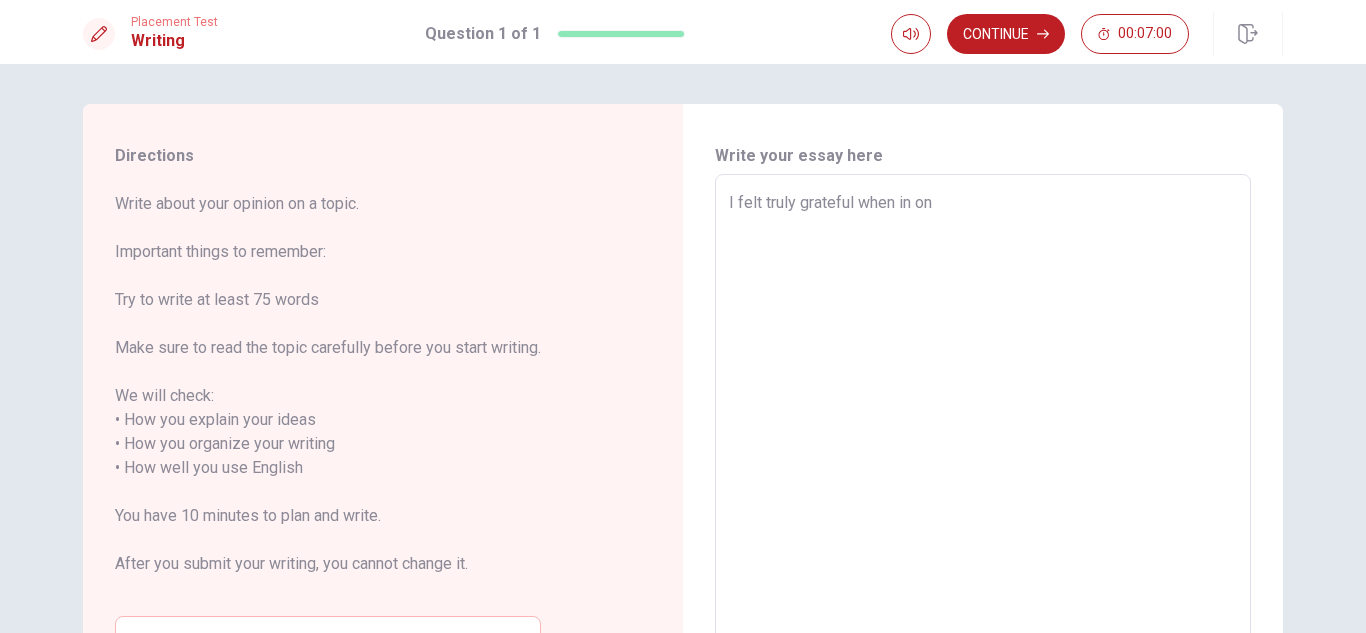 type on "x" 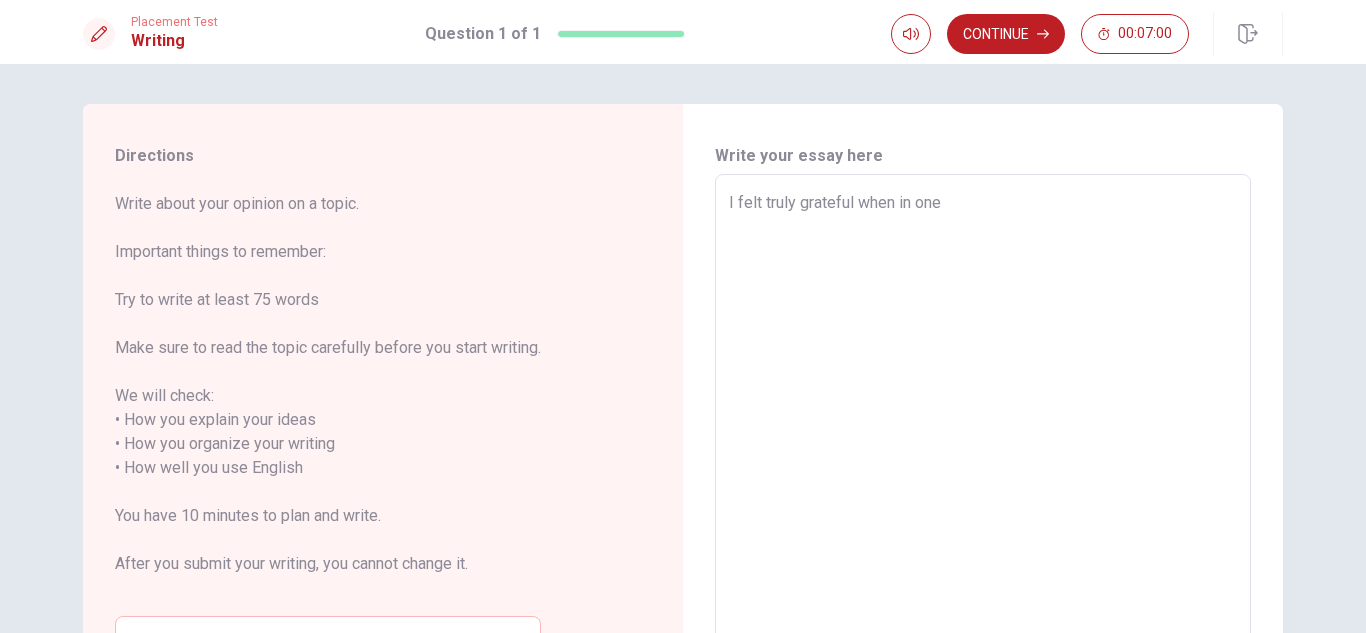 type on "x" 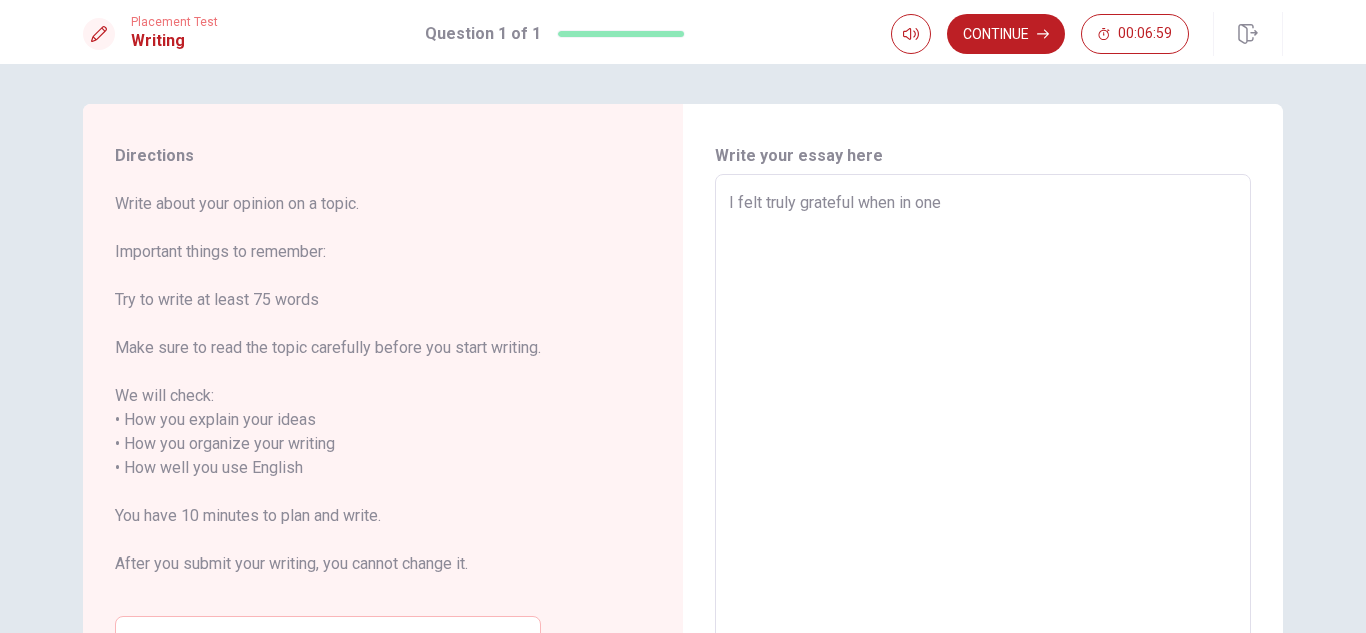 type on "I felt truly grateful when in one" 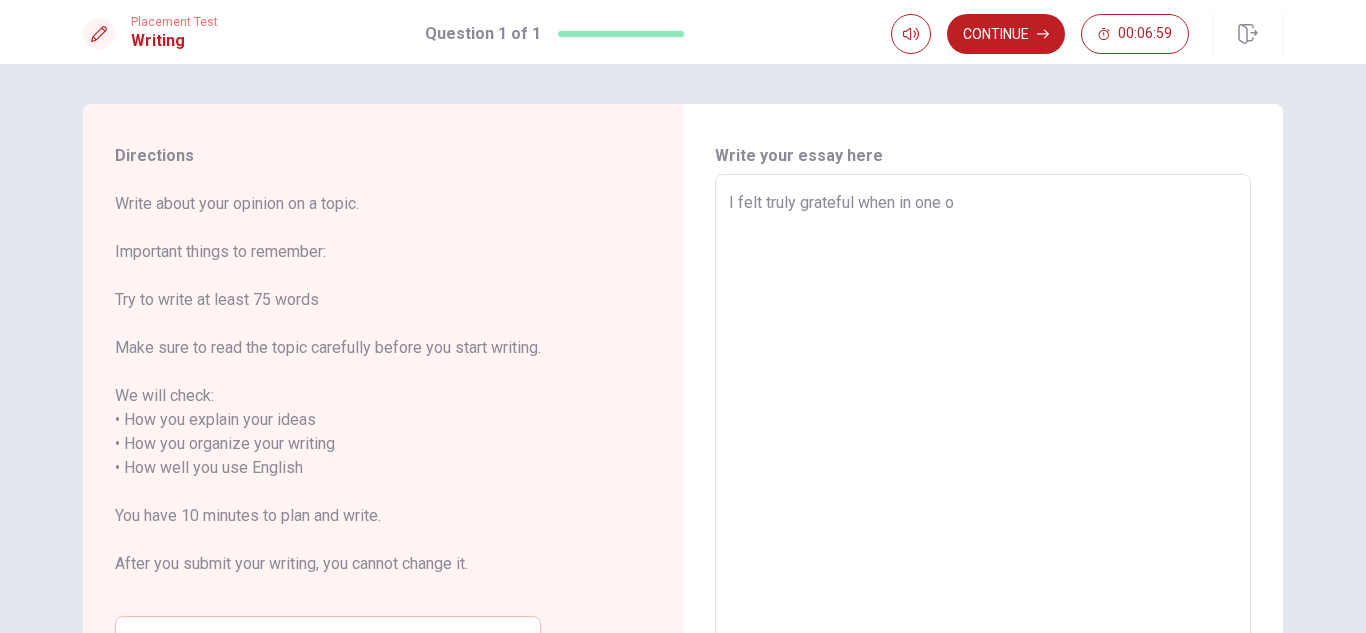 type on "x" 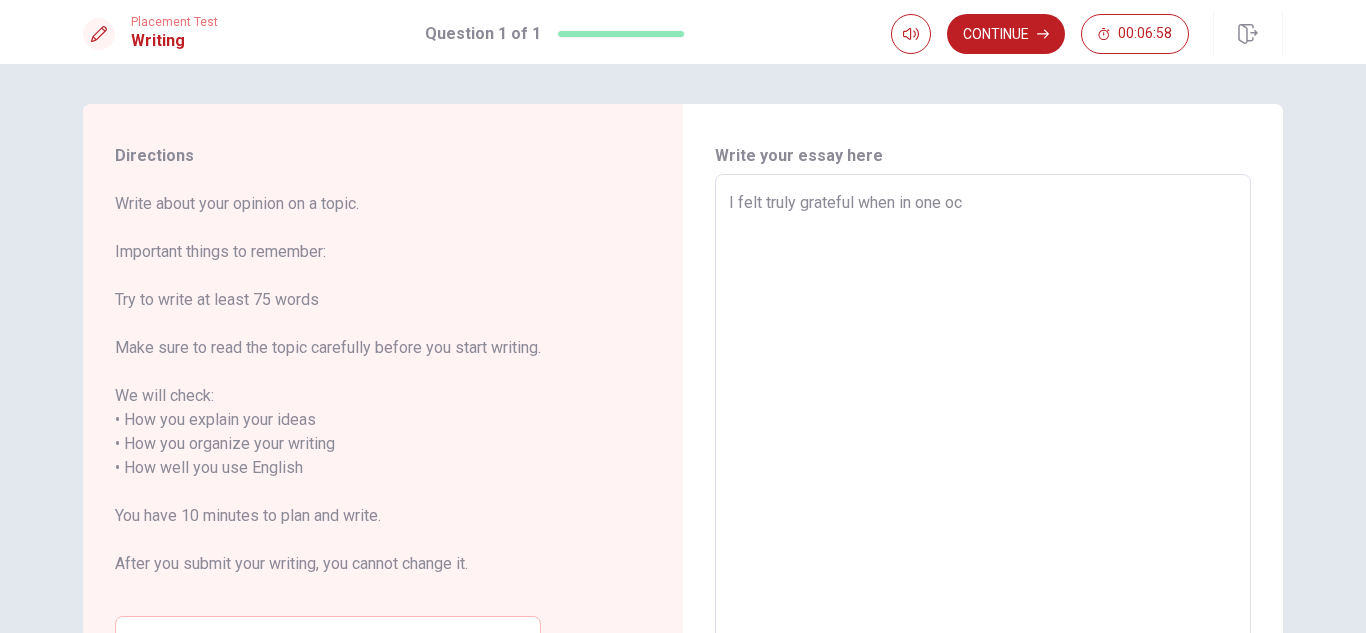type on "x" 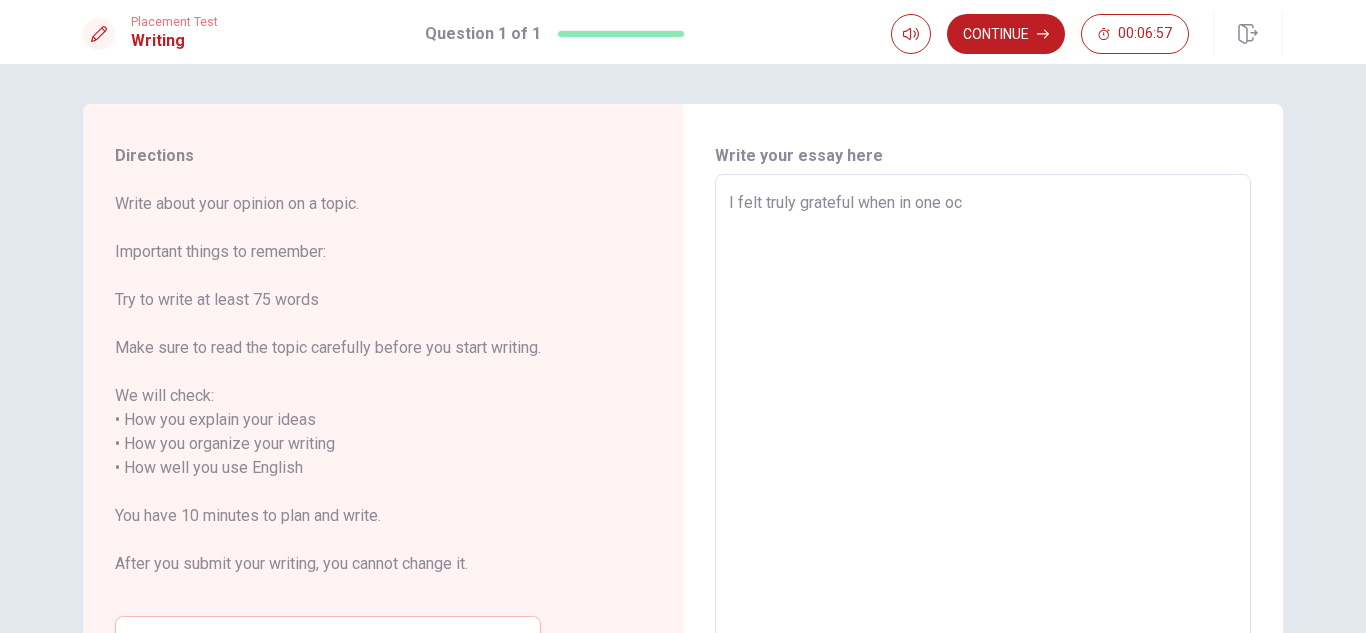 type on "I felt truly grateful when in one occ" 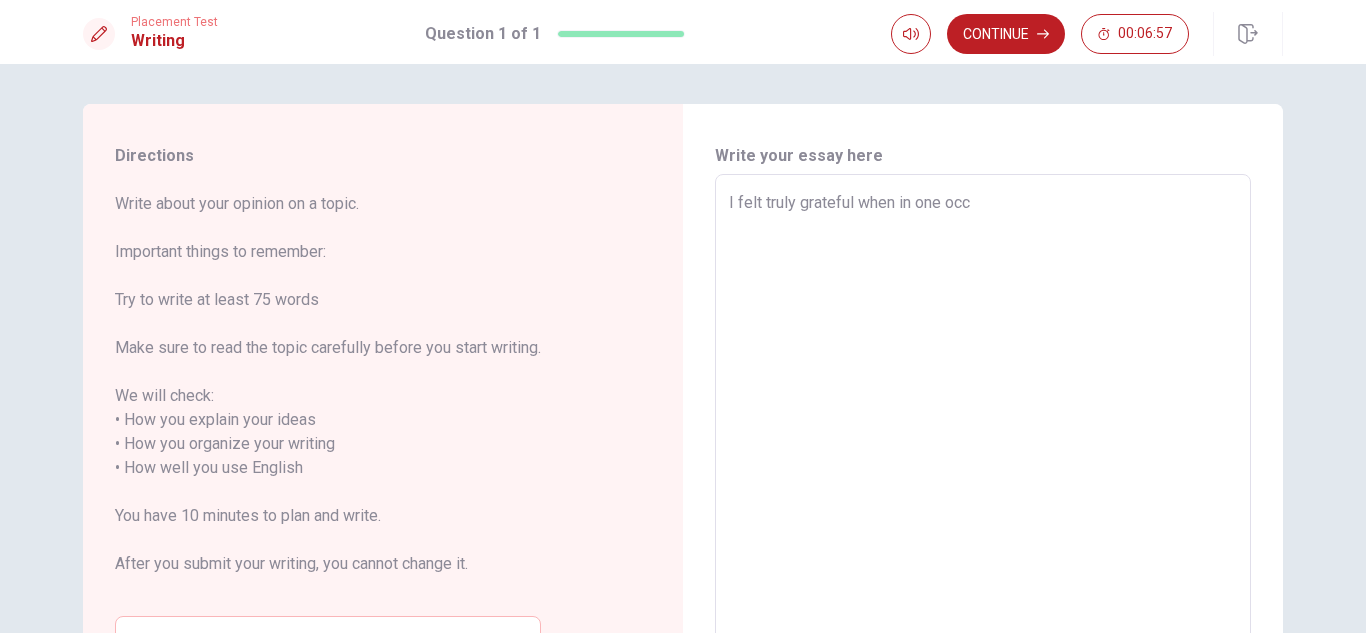 type on "x" 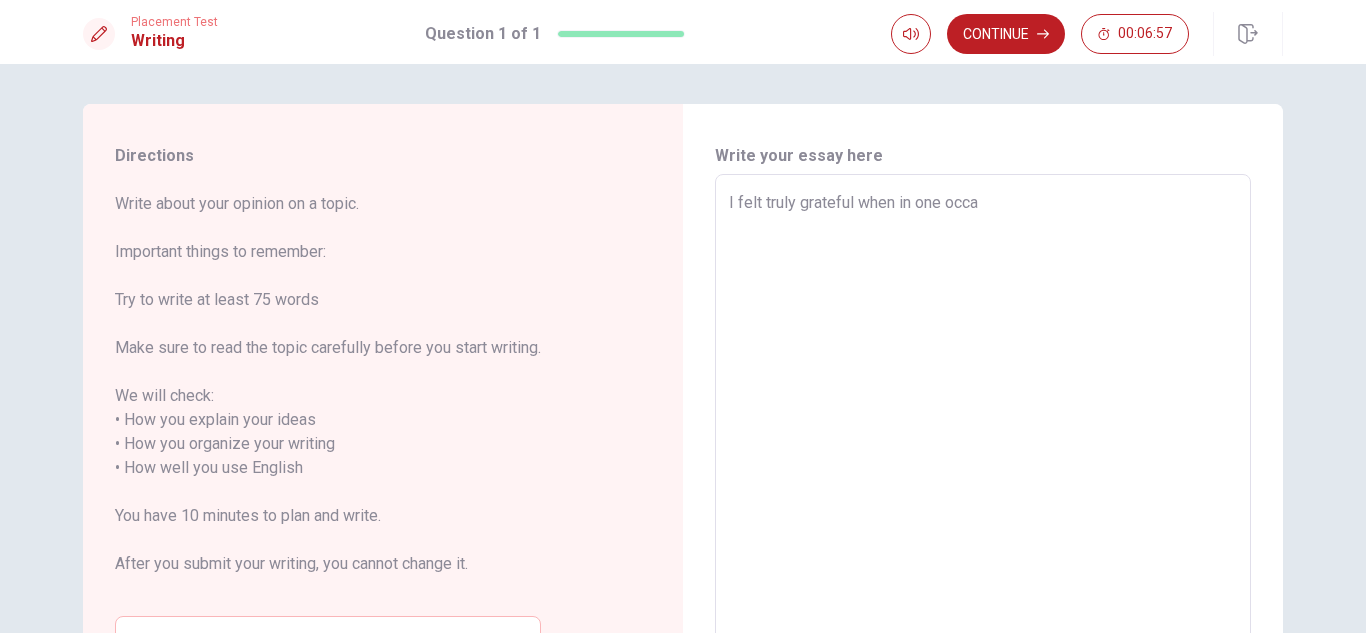 type on "x" 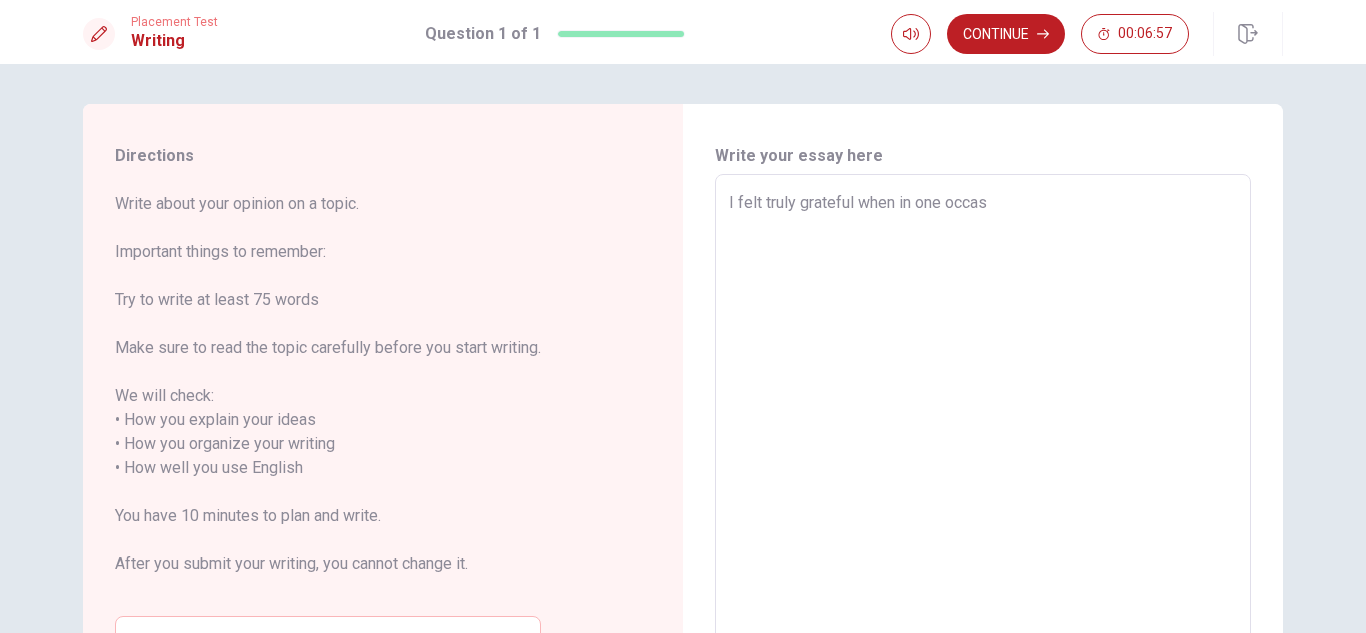 type on "x" 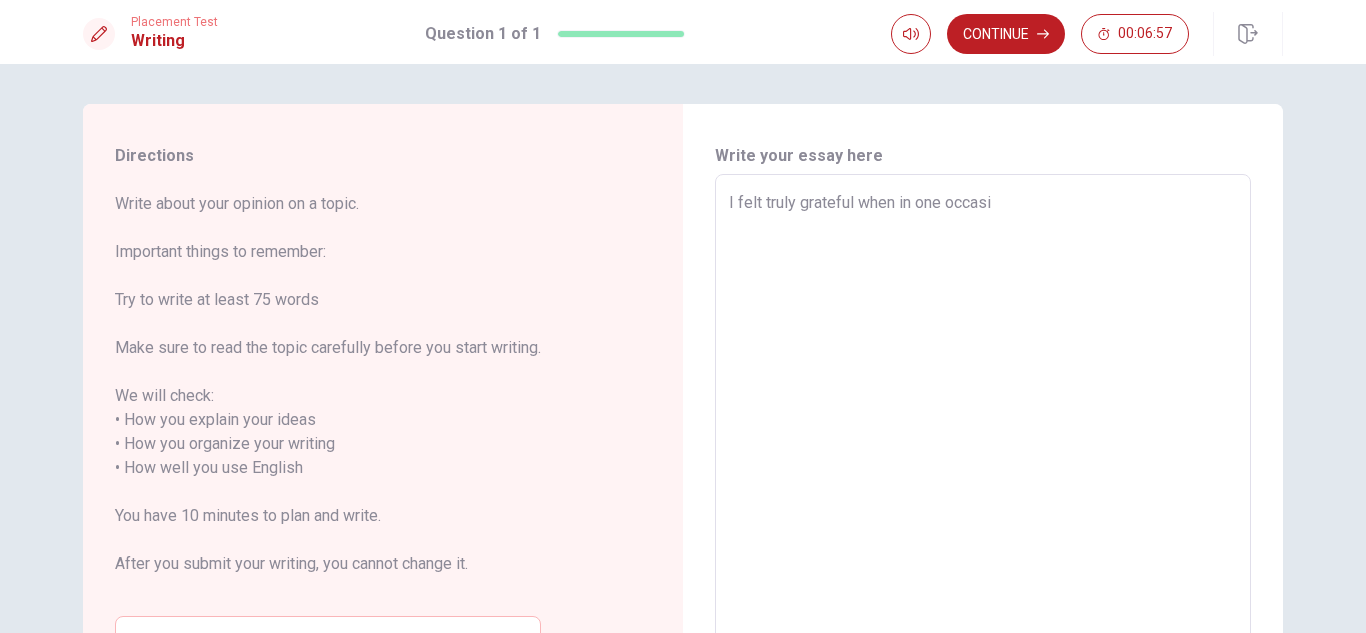 type on "x" 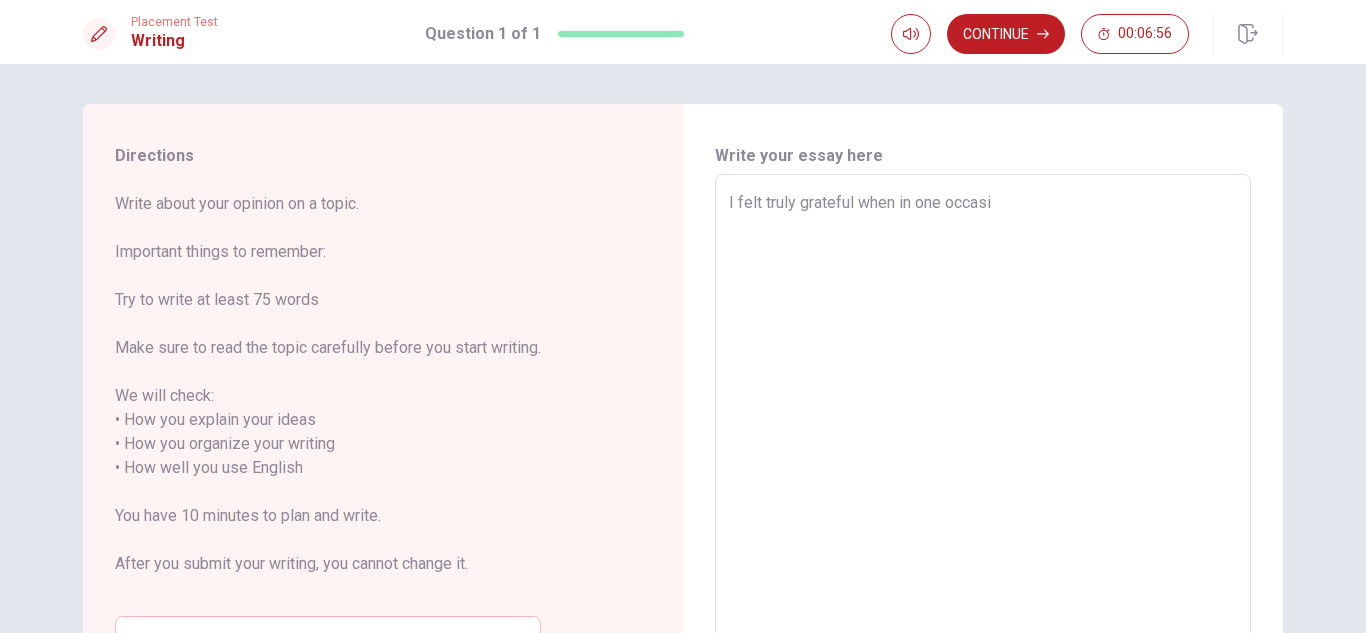 type on "I felt truly grateful when in one occasio" 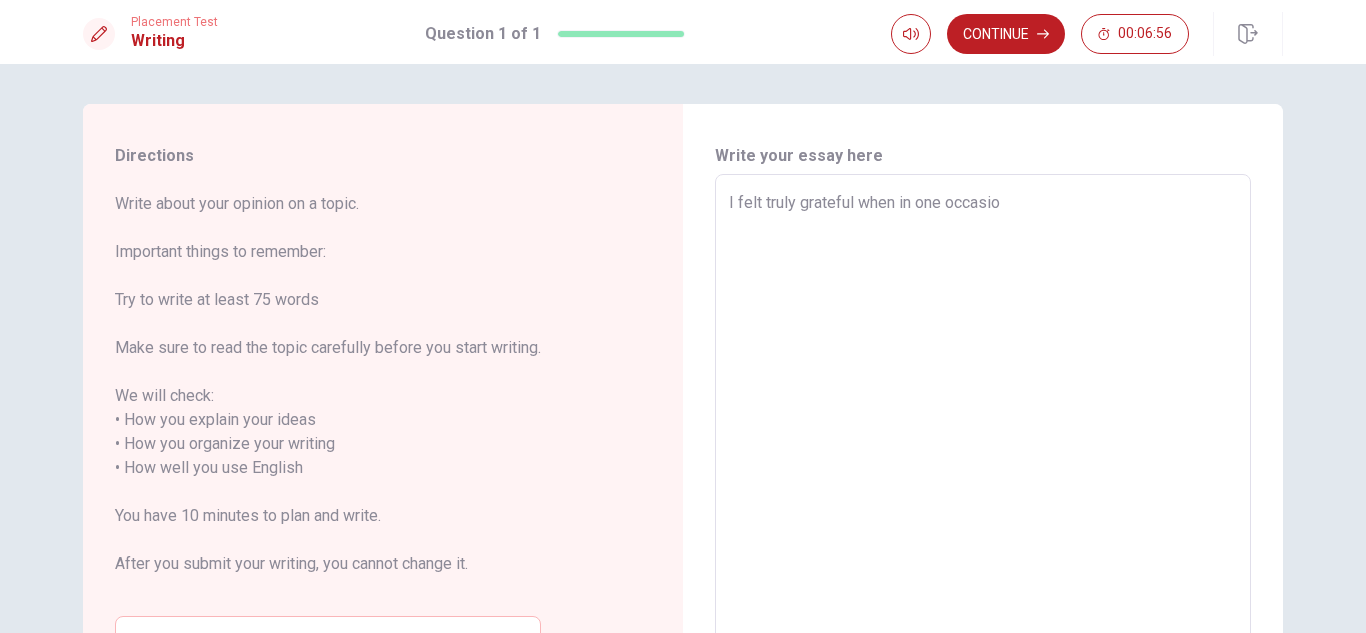 type on "x" 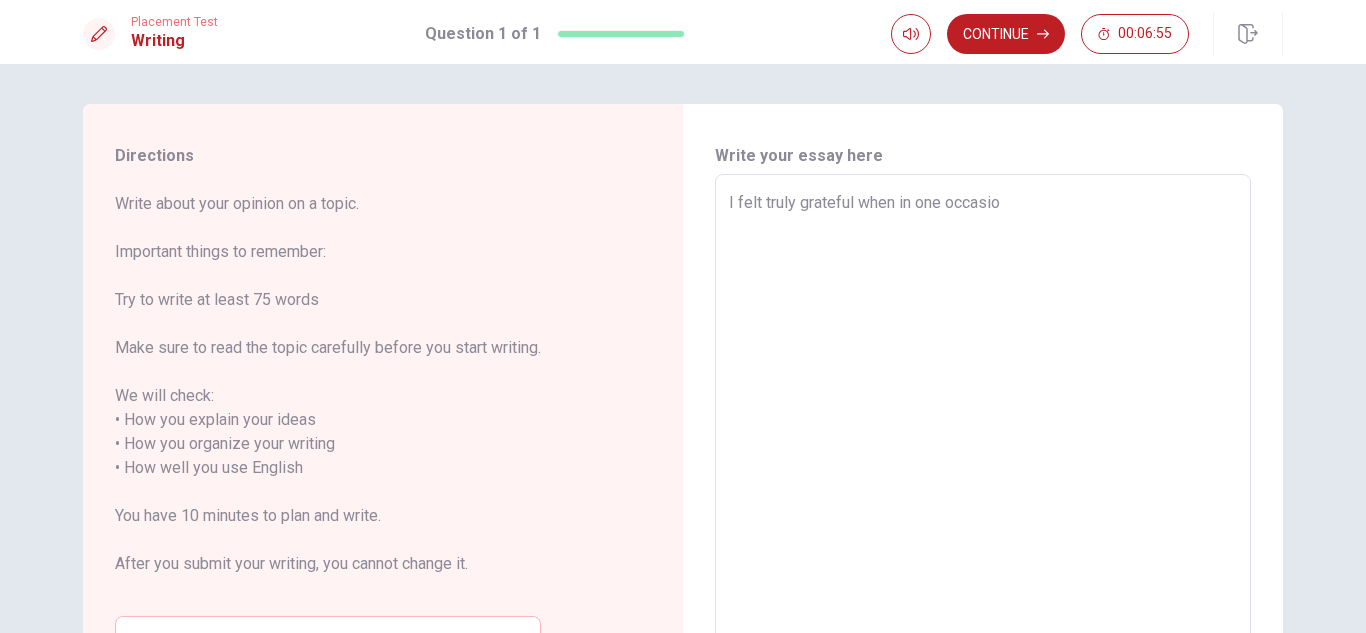 type on "I felt truly grateful when in one occasion" 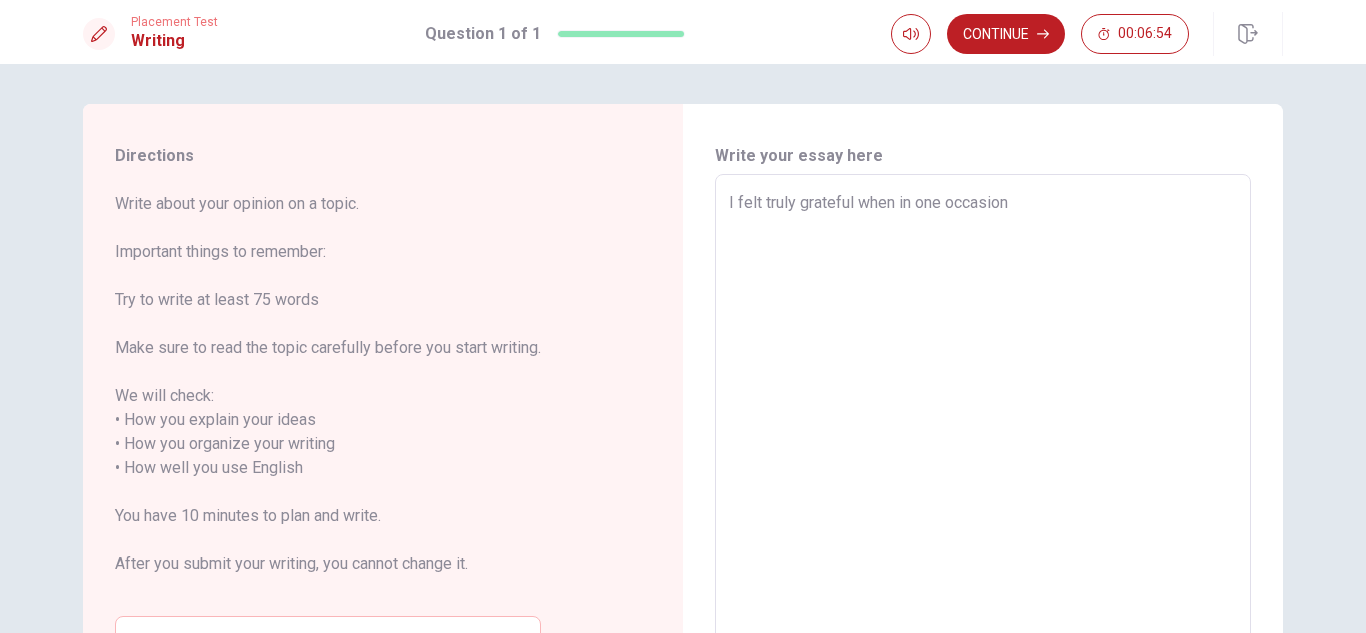 type on "I felt truly grateful when in one occasion" 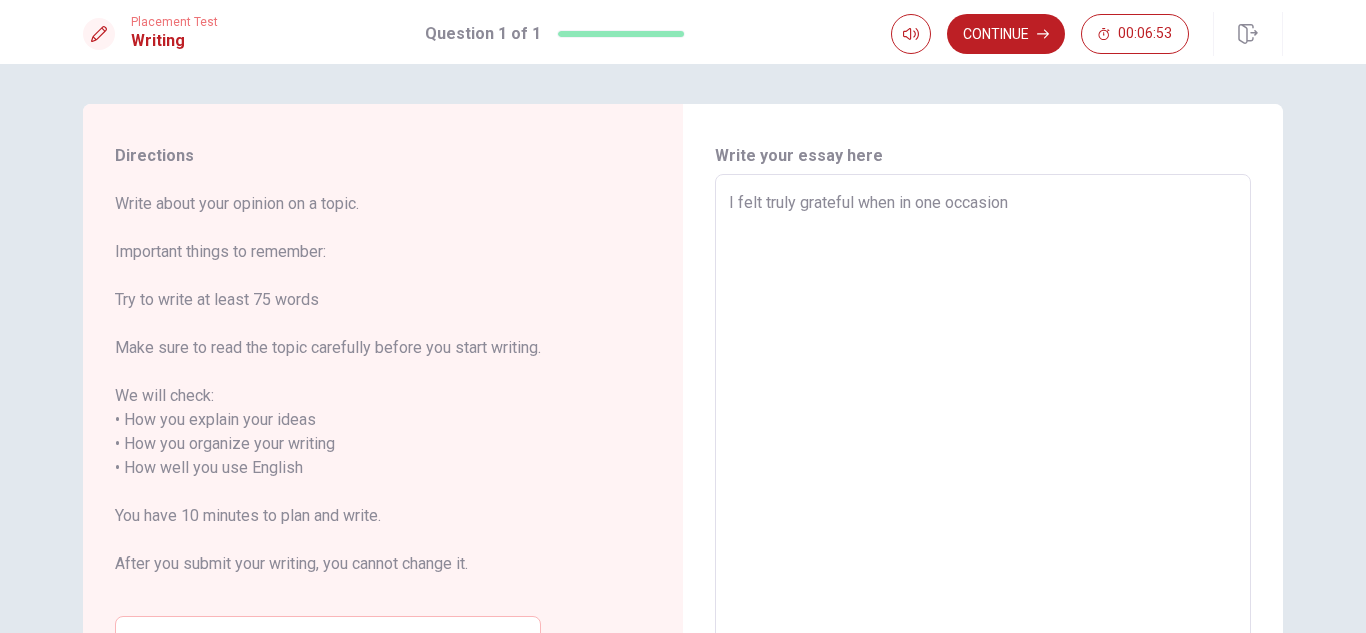 type on "x" 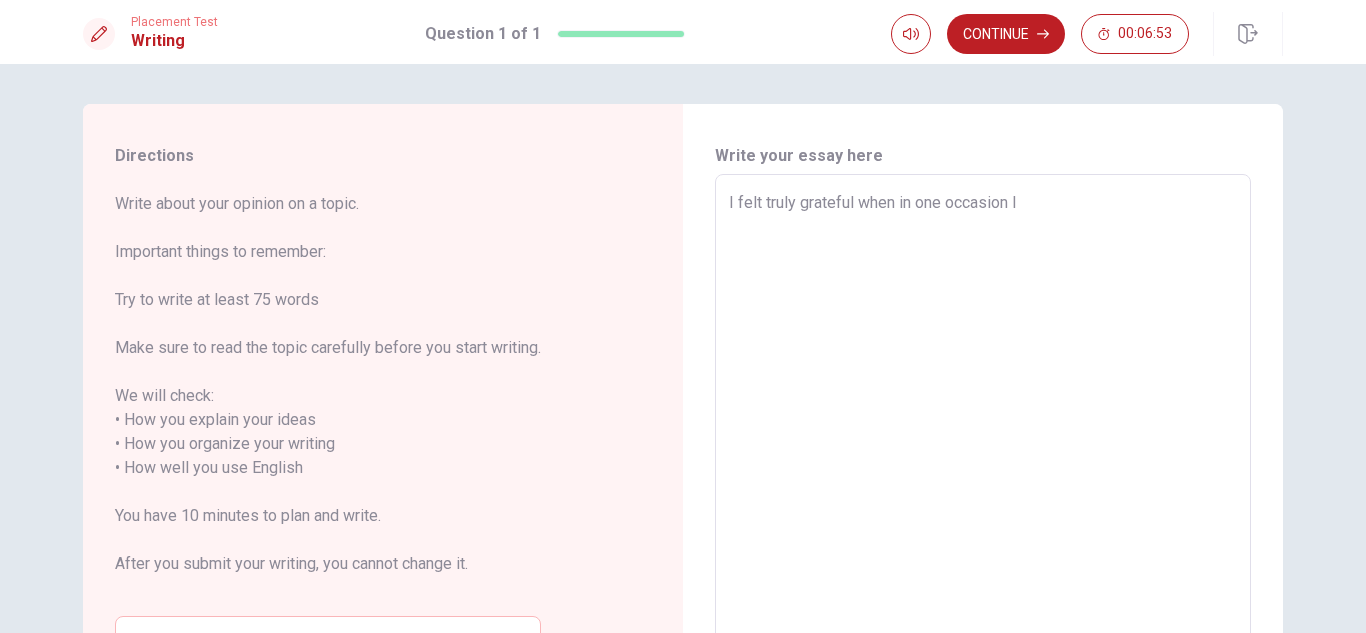 type on "x" 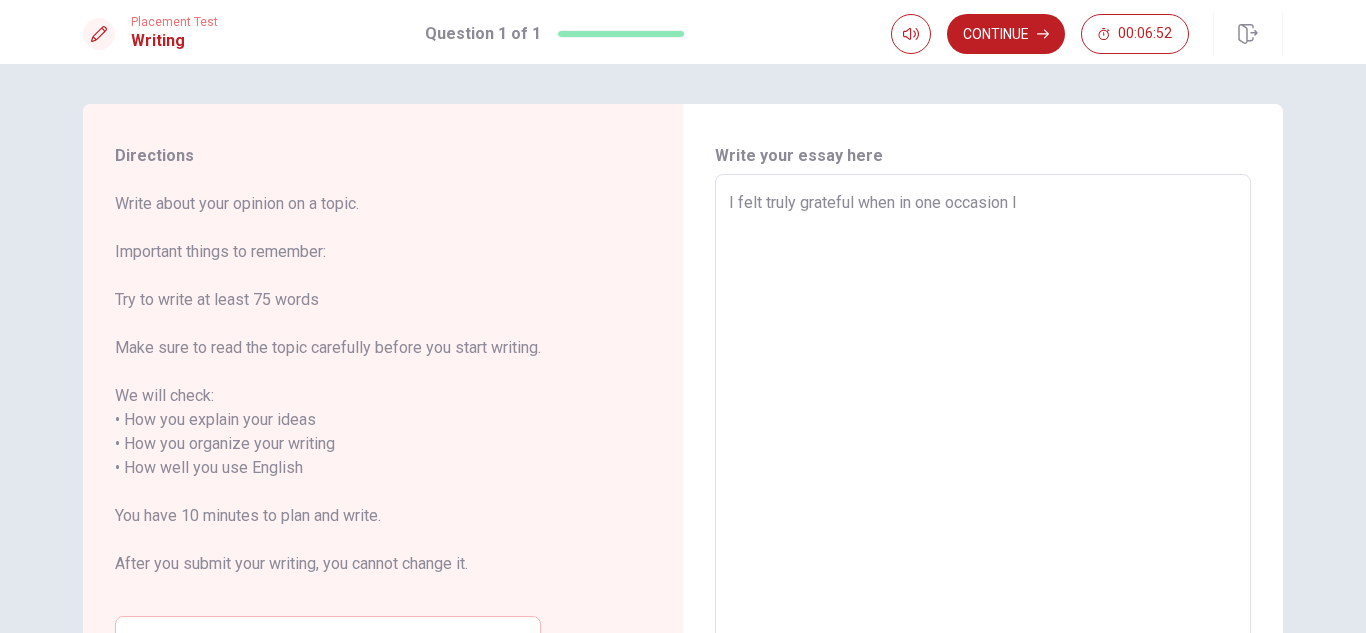 type on "I felt truly grateful when in one occasion I" 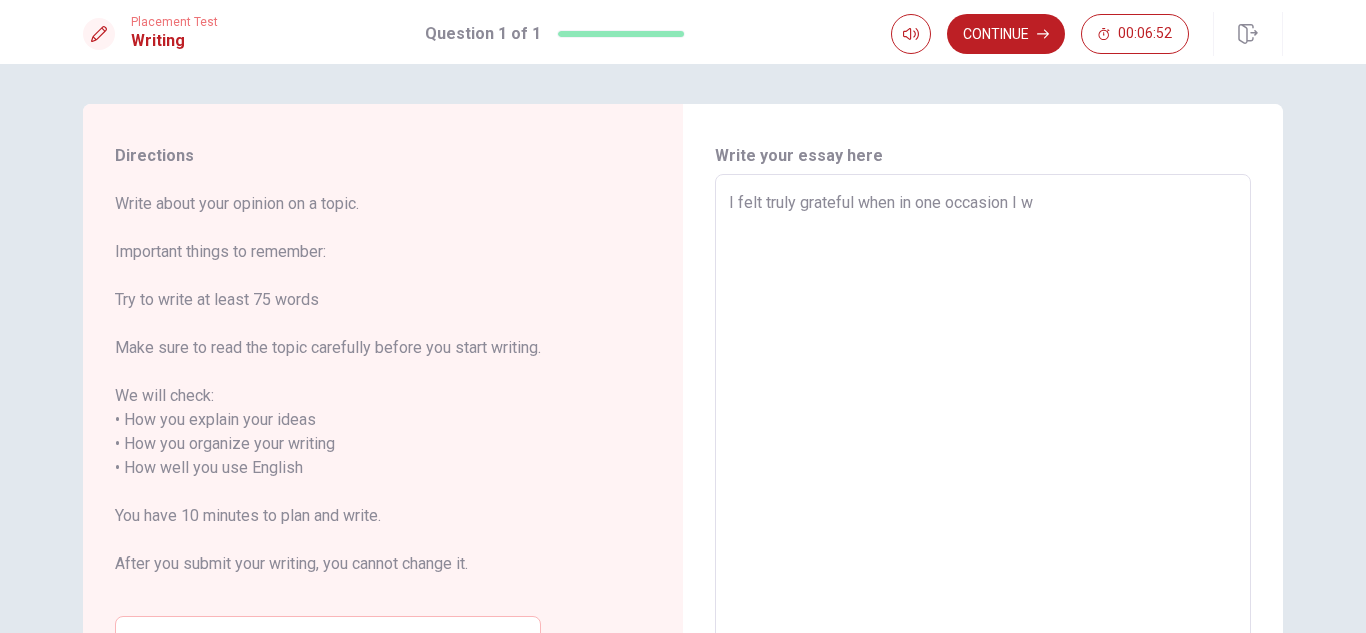 type on "x" 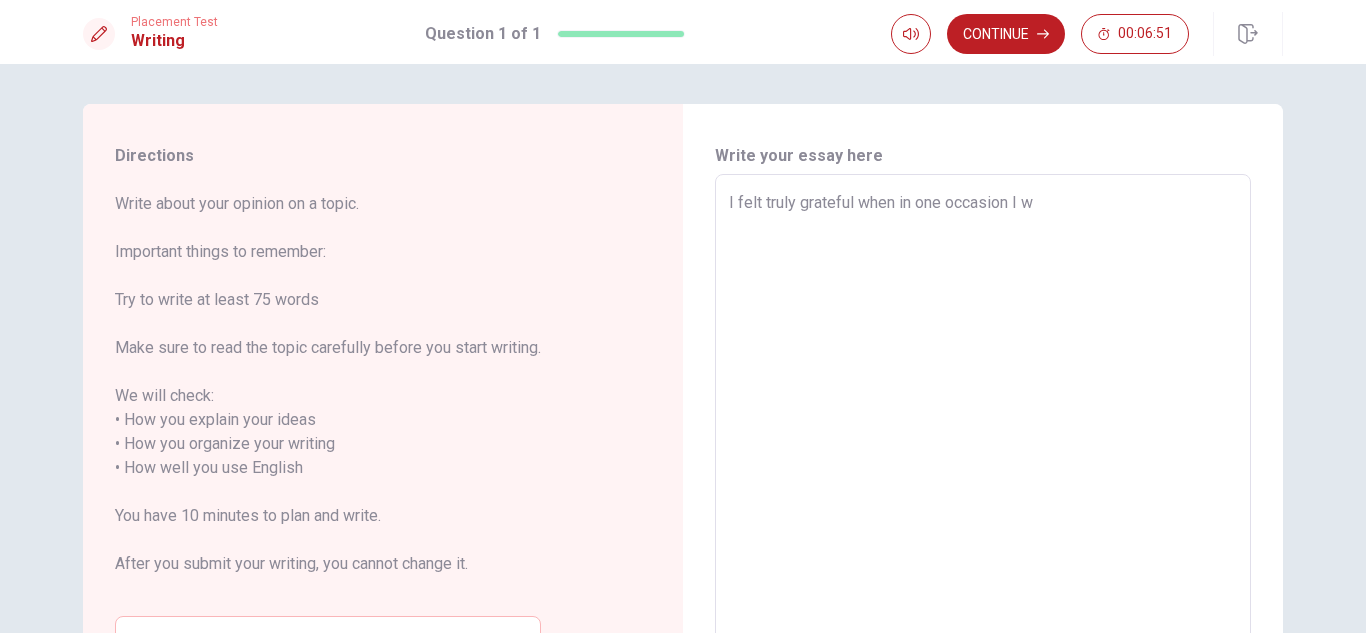 type on "I felt truly grateful when in one occasion I wa" 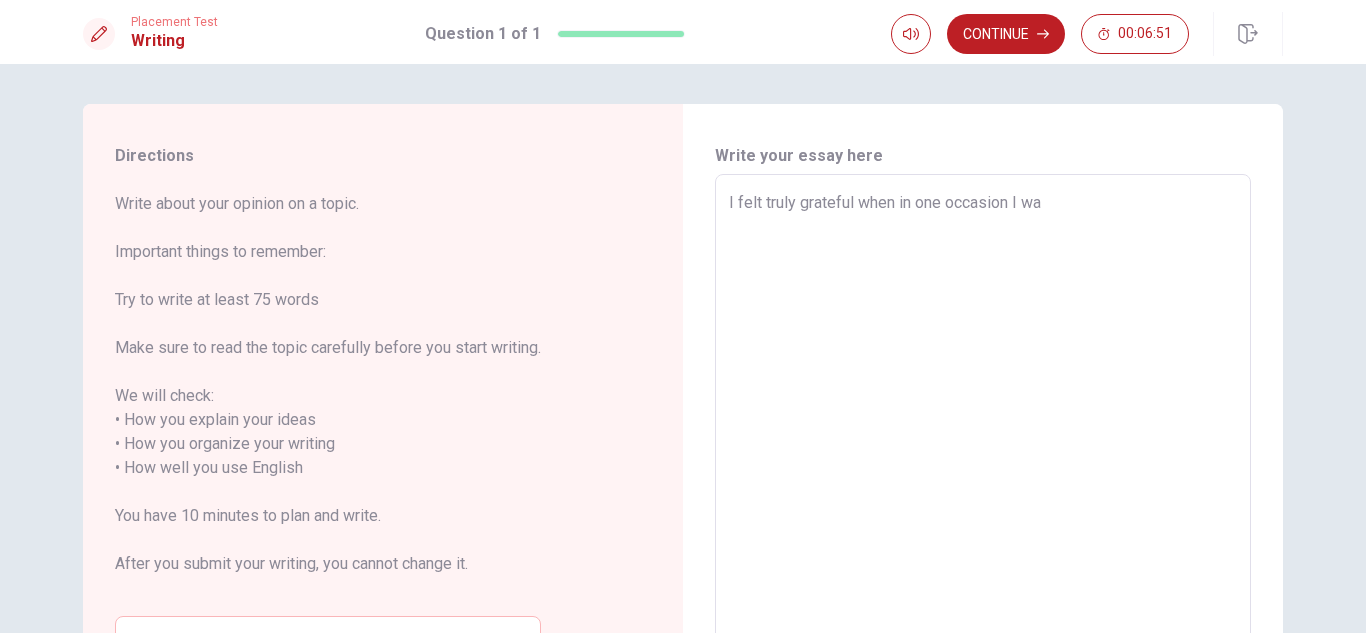 type on "x" 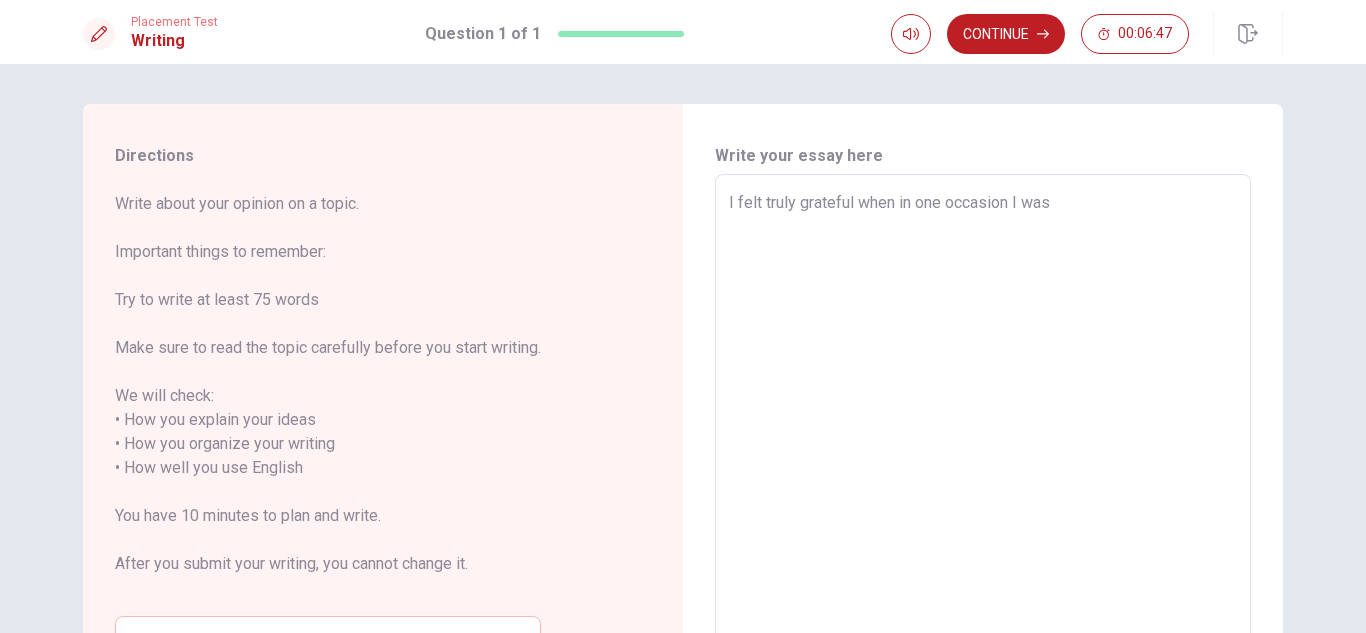 type on "x" 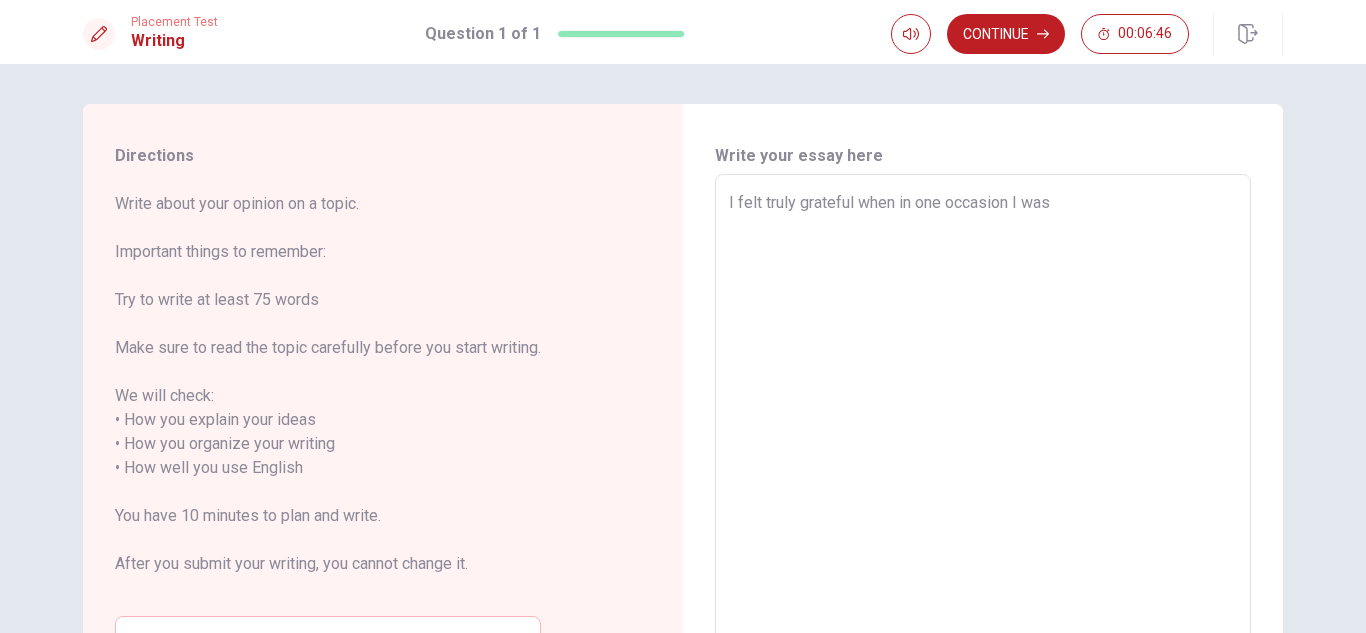 type on "I felt truly grateful when in one occasion I was" 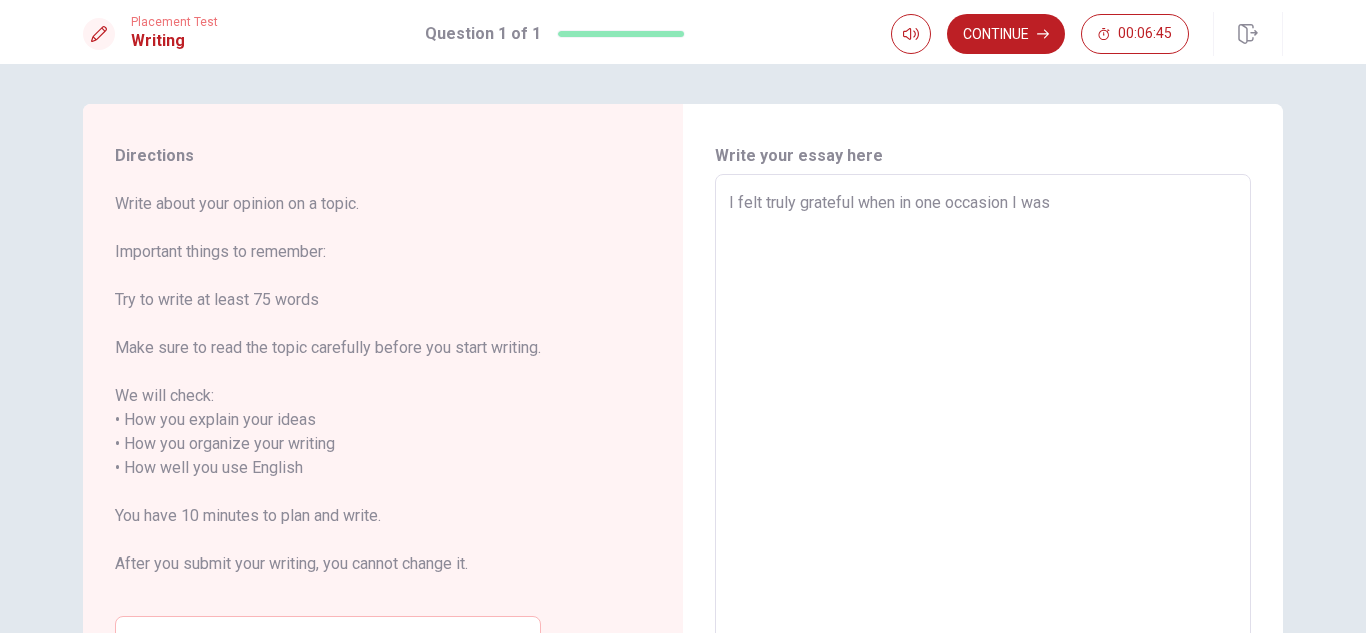 type on "I felt truly grateful when in one occasion I was d" 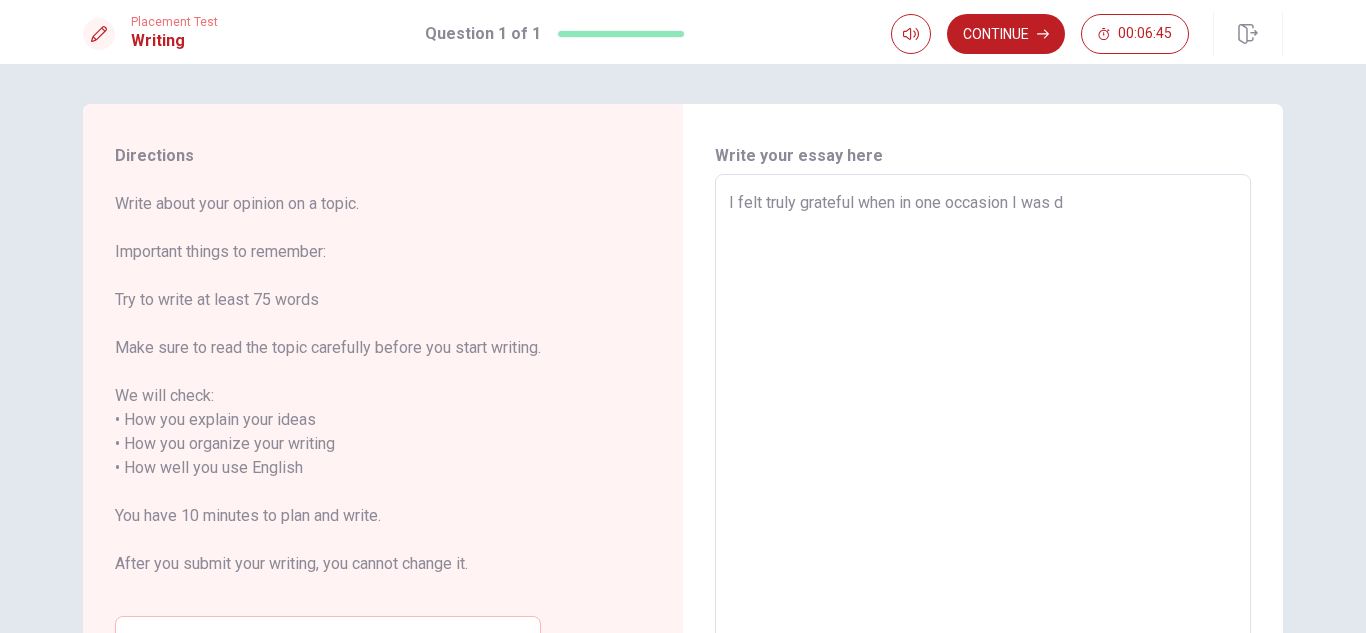 type on "x" 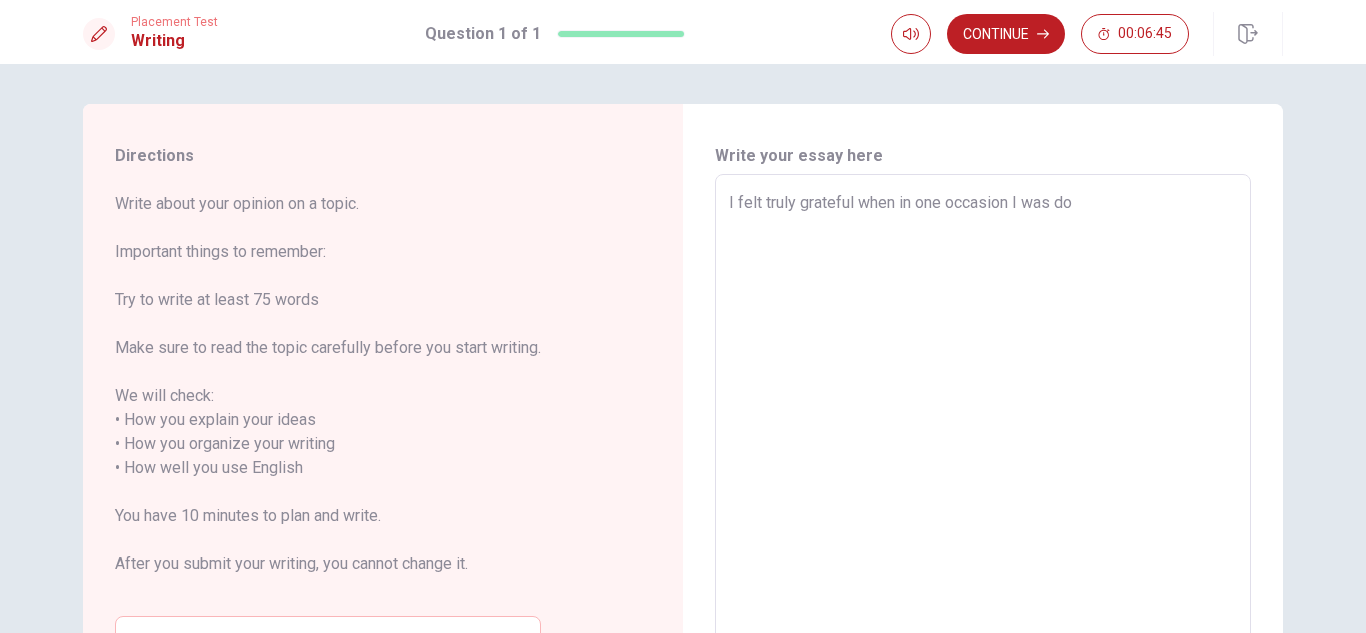 type on "x" 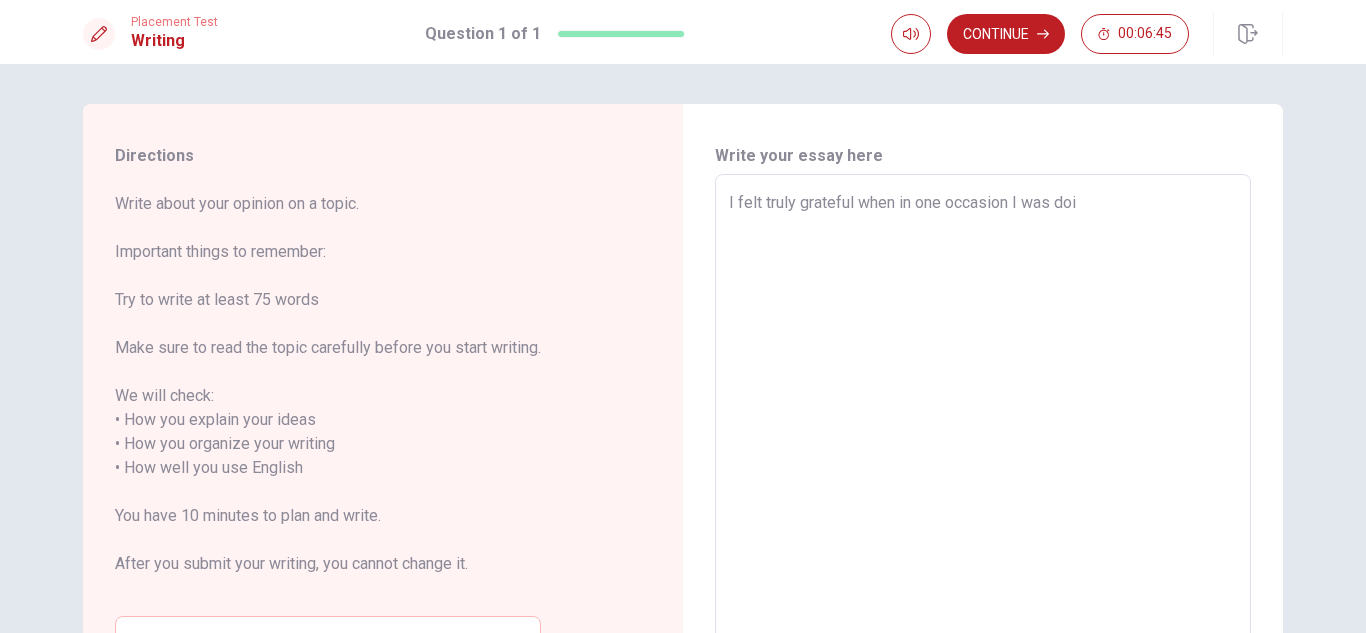 type on "x" 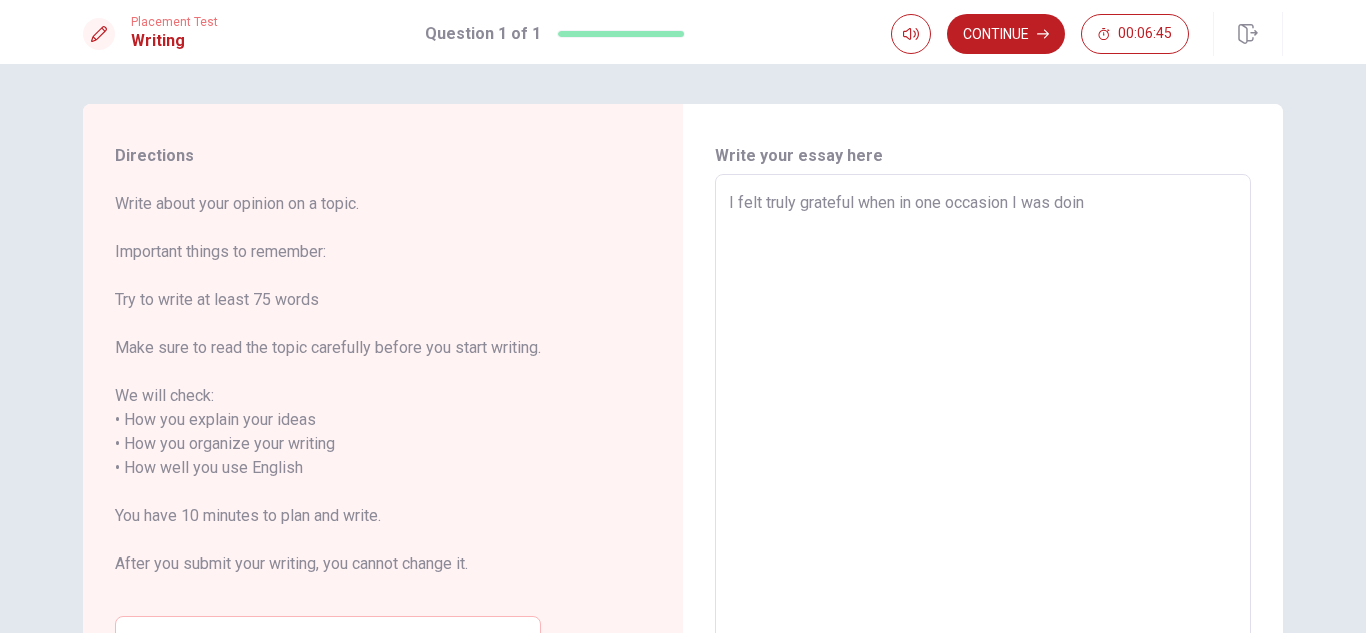 type on "x" 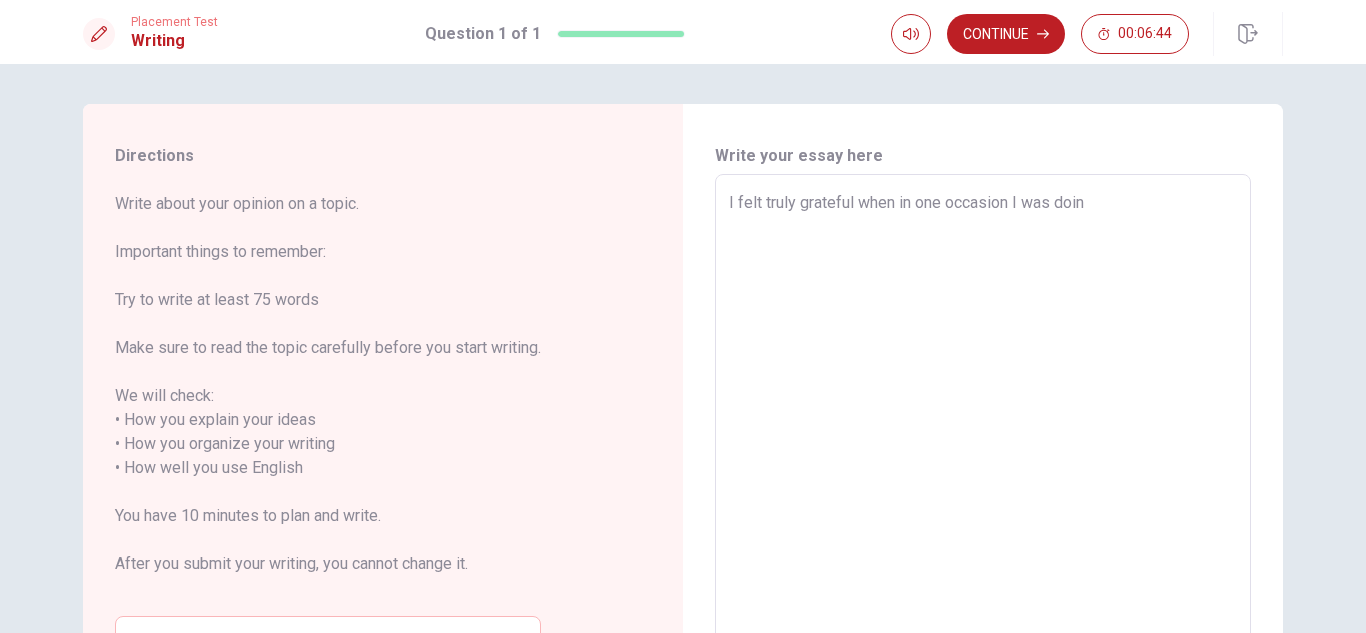 type on "I felt truly grateful when in one occasion I was doing" 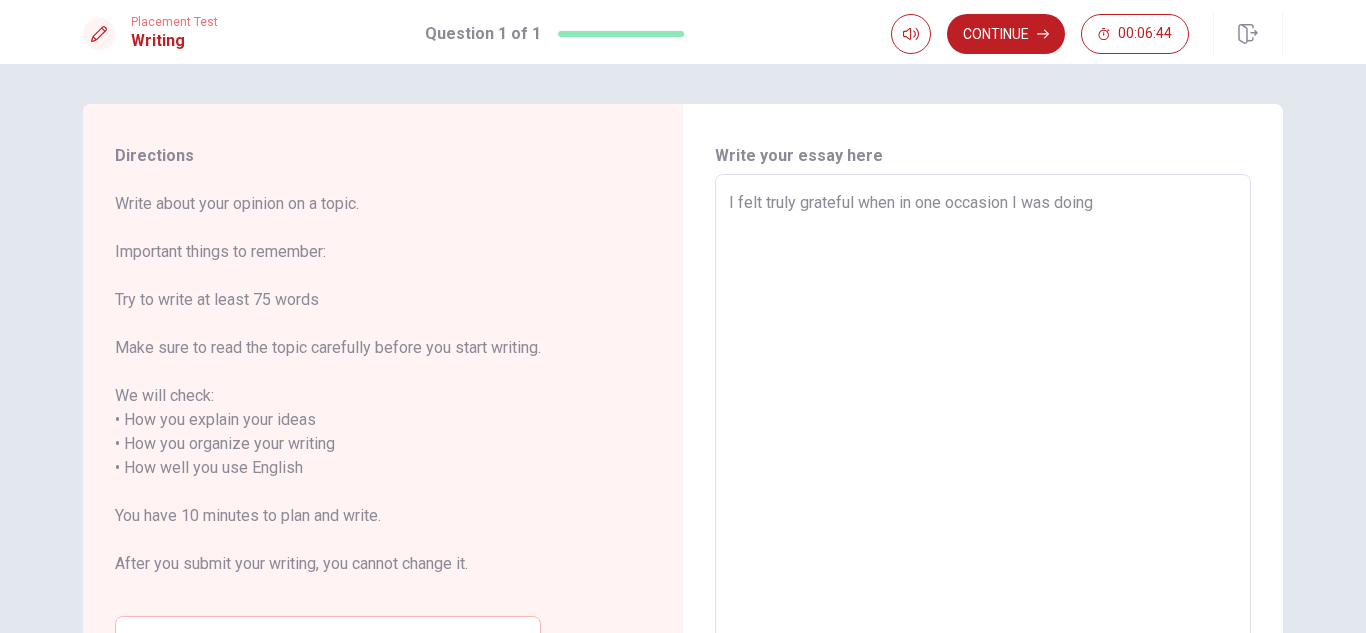 type on "x" 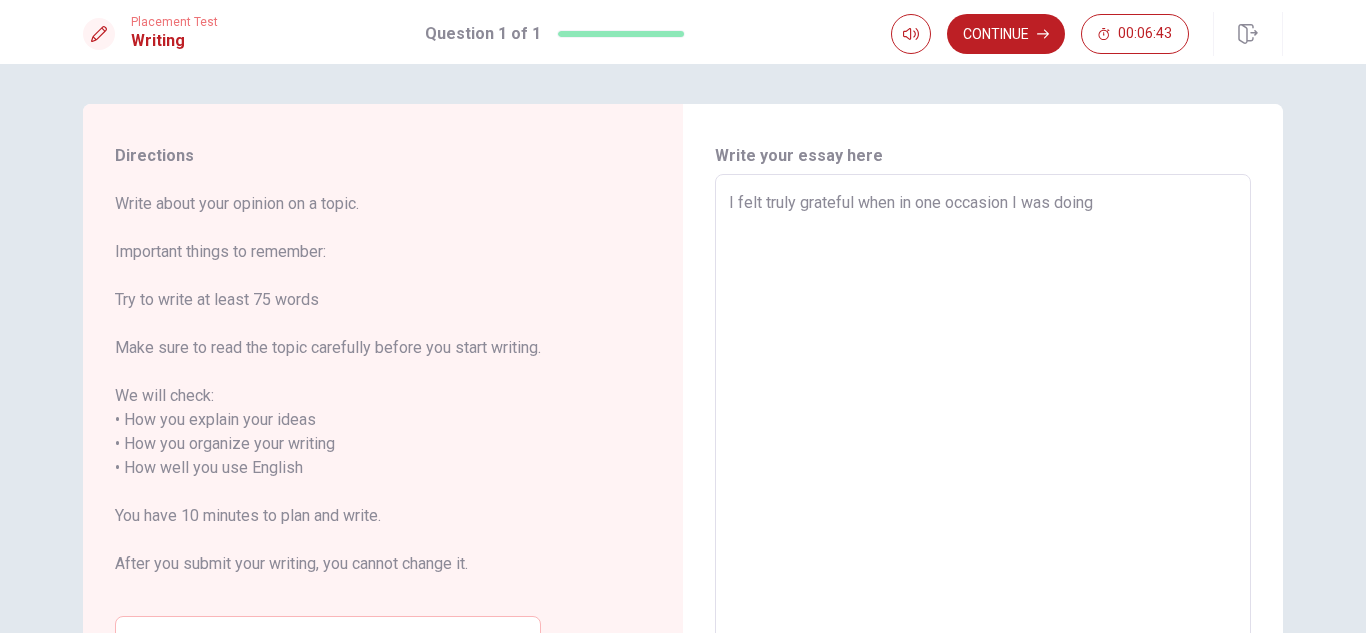 type on "I felt truly grateful when in one occasion I was doing f" 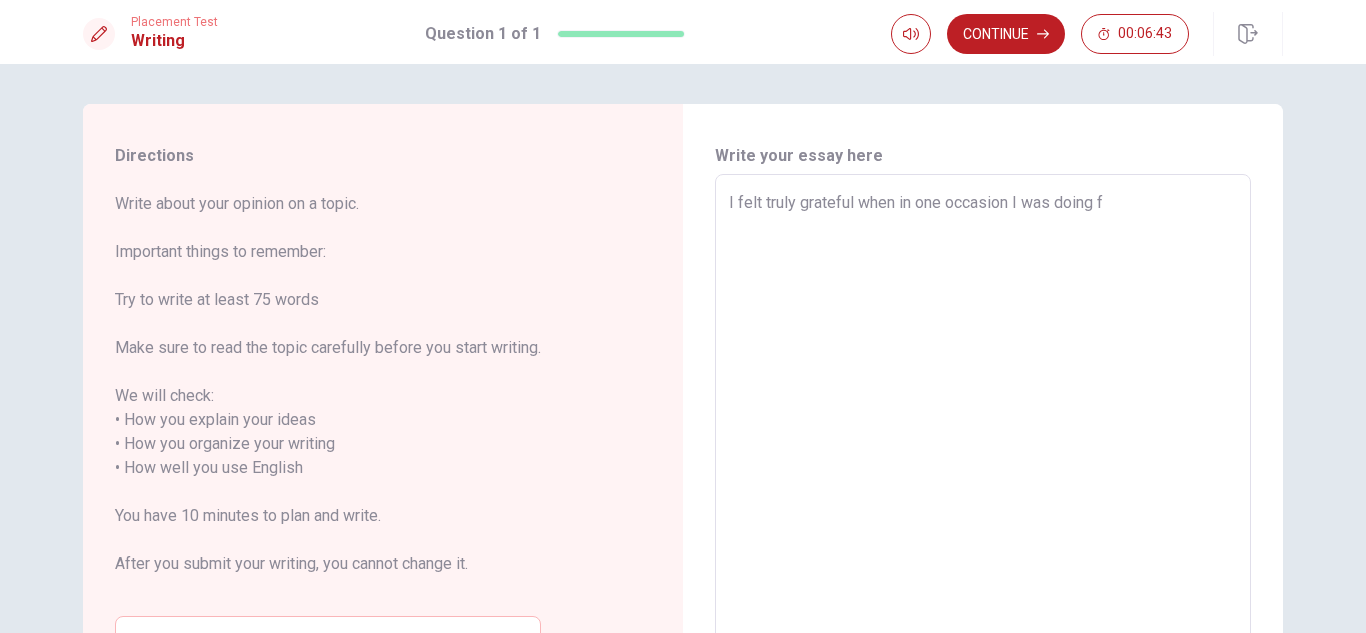 type on "x" 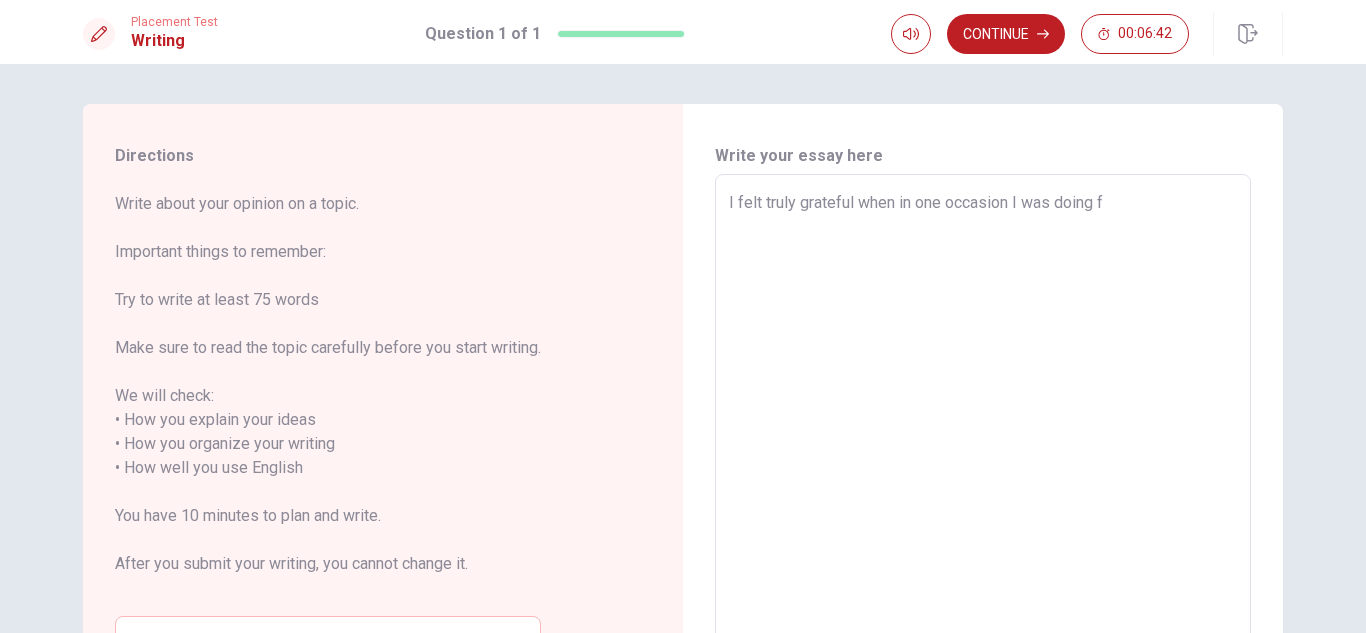 type on "I felt truly grateful when in one occasion I was doing fa" 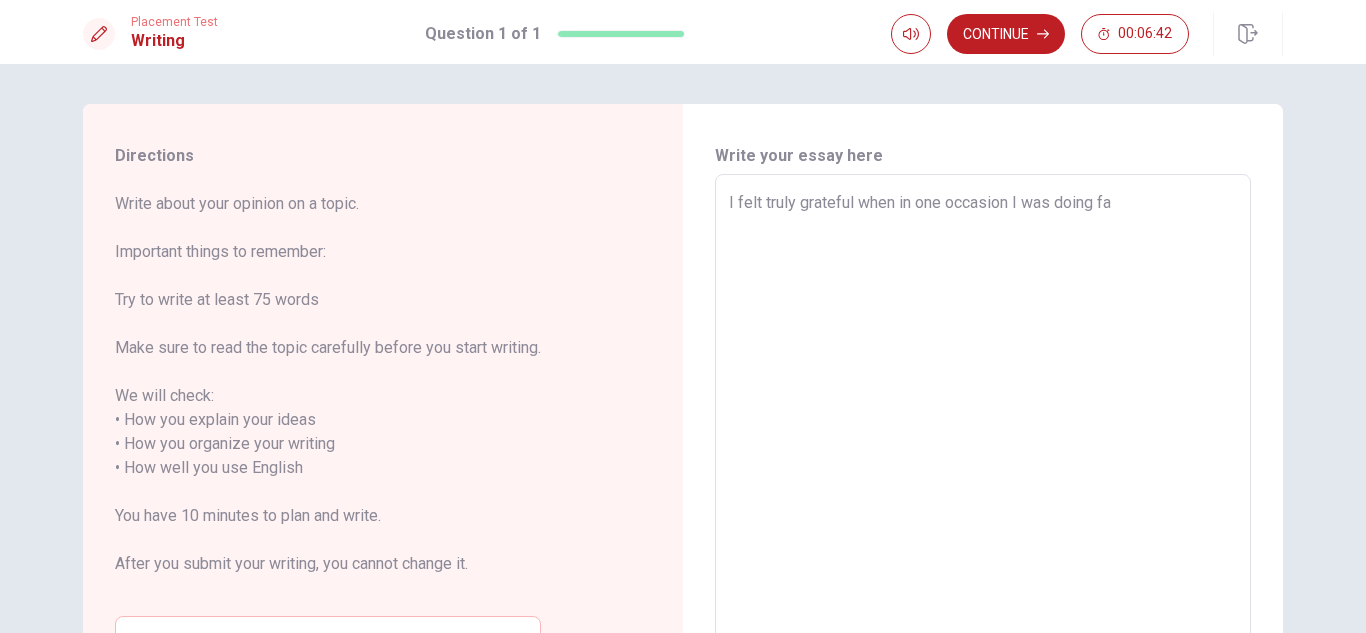 type on "x" 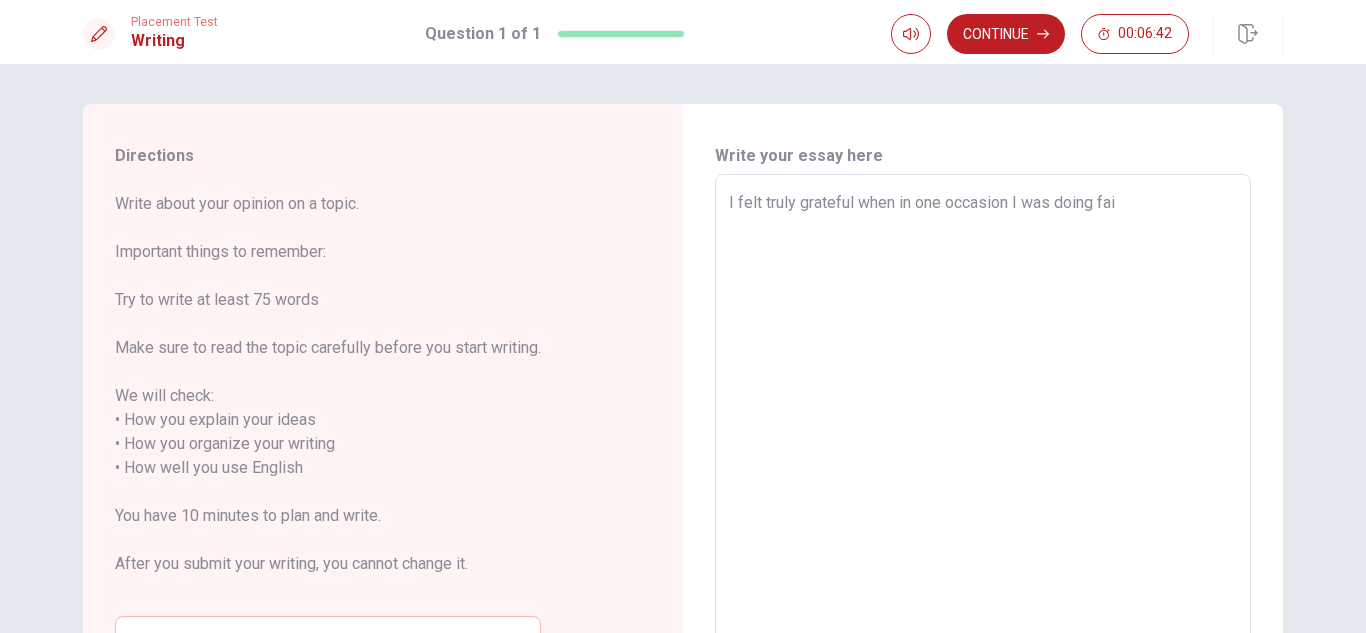 type on "x" 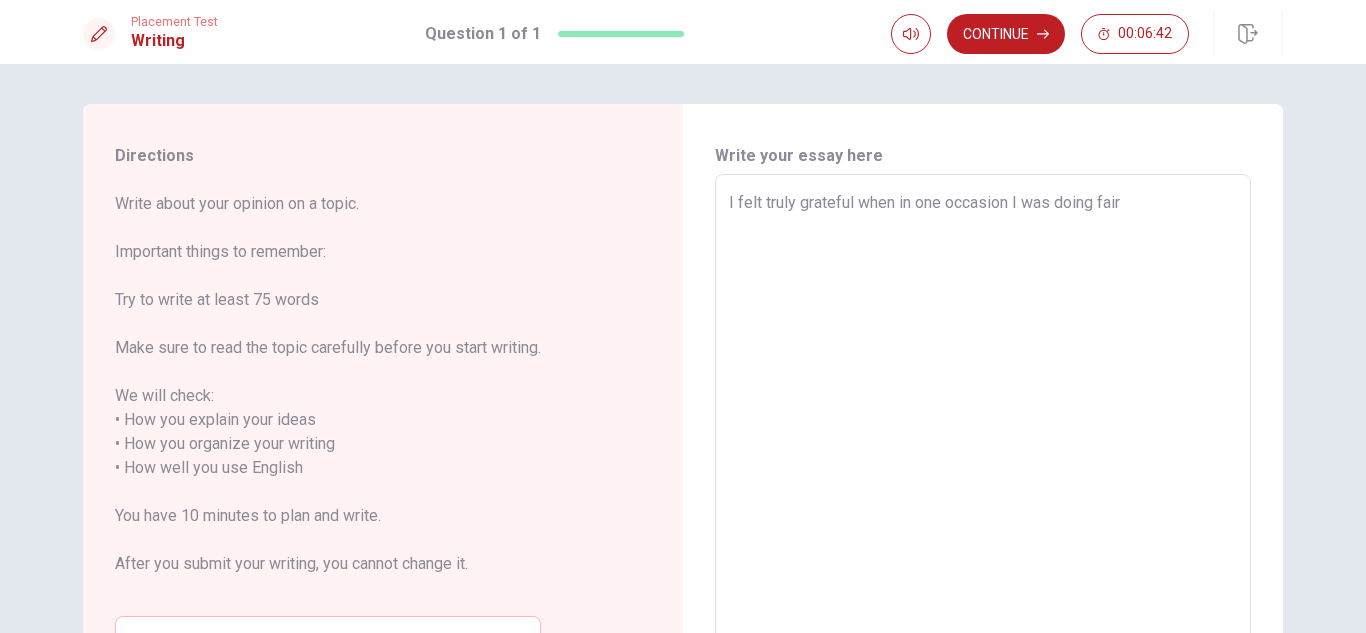 type on "x" 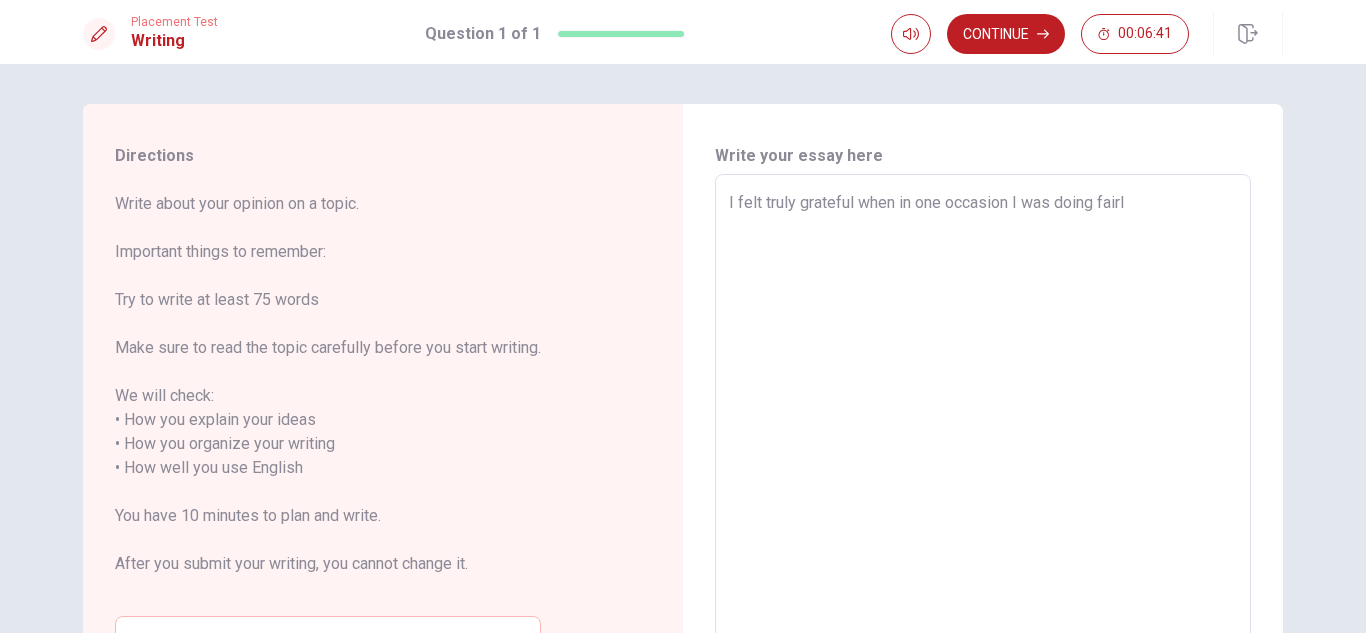 type on "x" 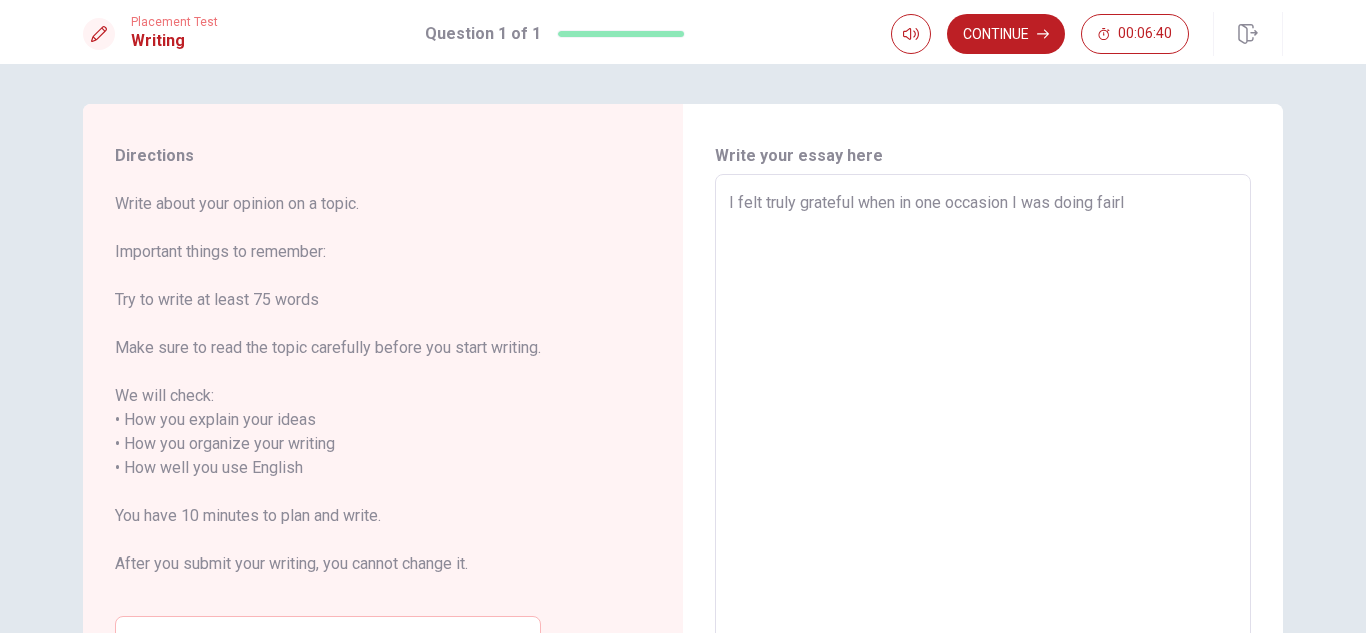 type on "I felt truly grateful when in one occasion I was doing fairly" 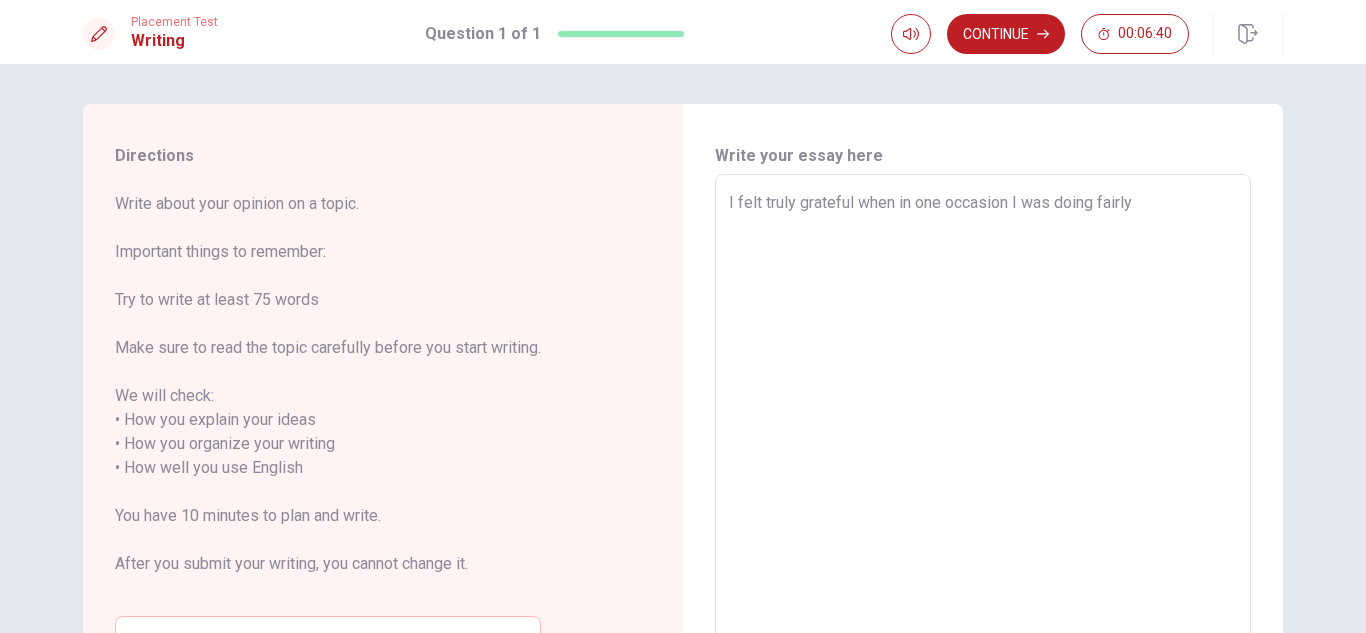 type on "x" 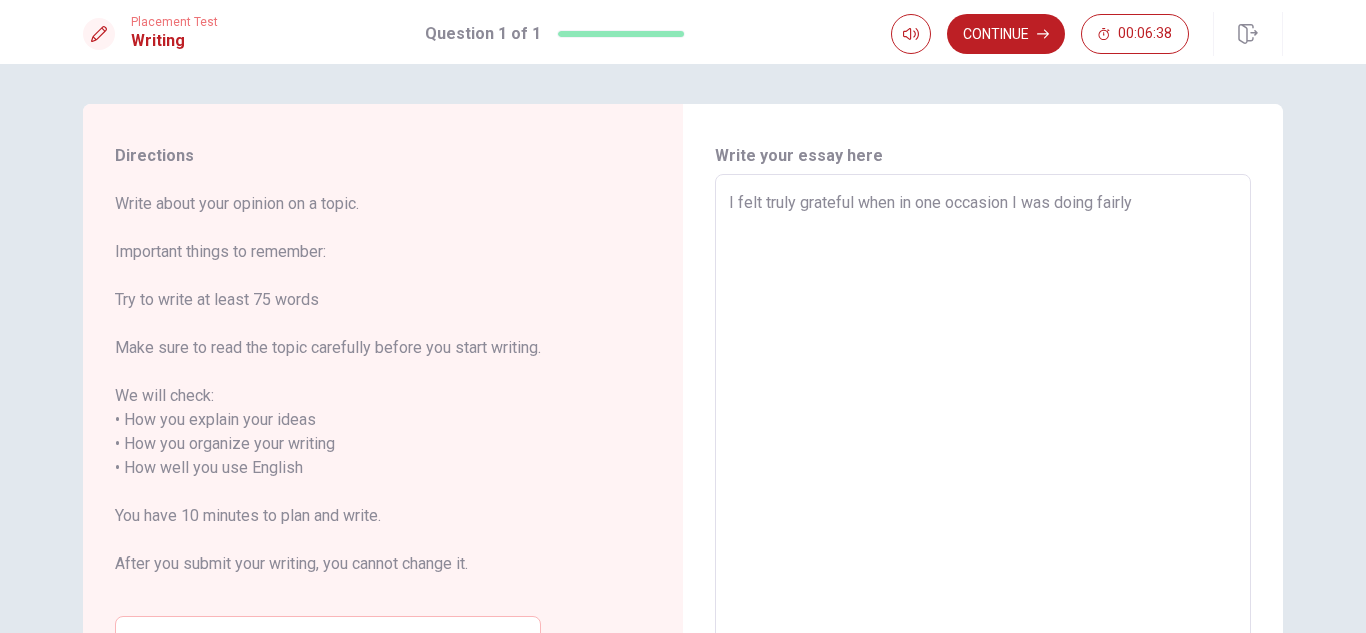 type on "x" 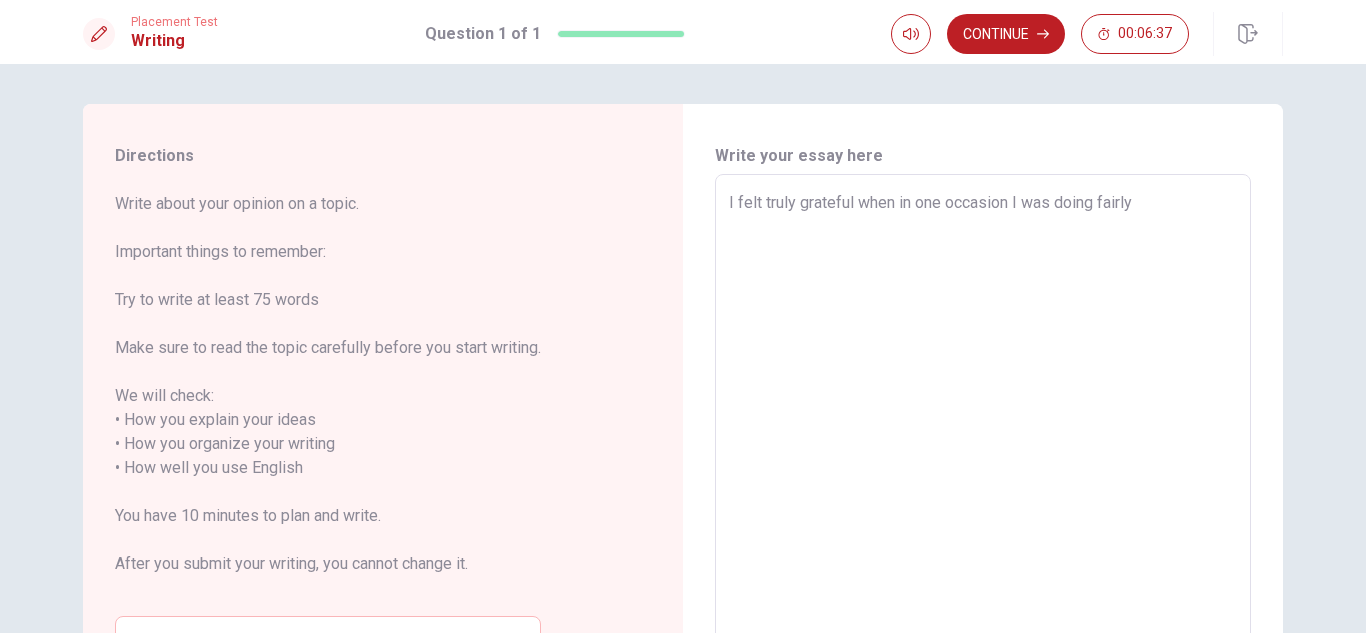 type on "I felt truly grateful when in one occasion I was doing fairly w" 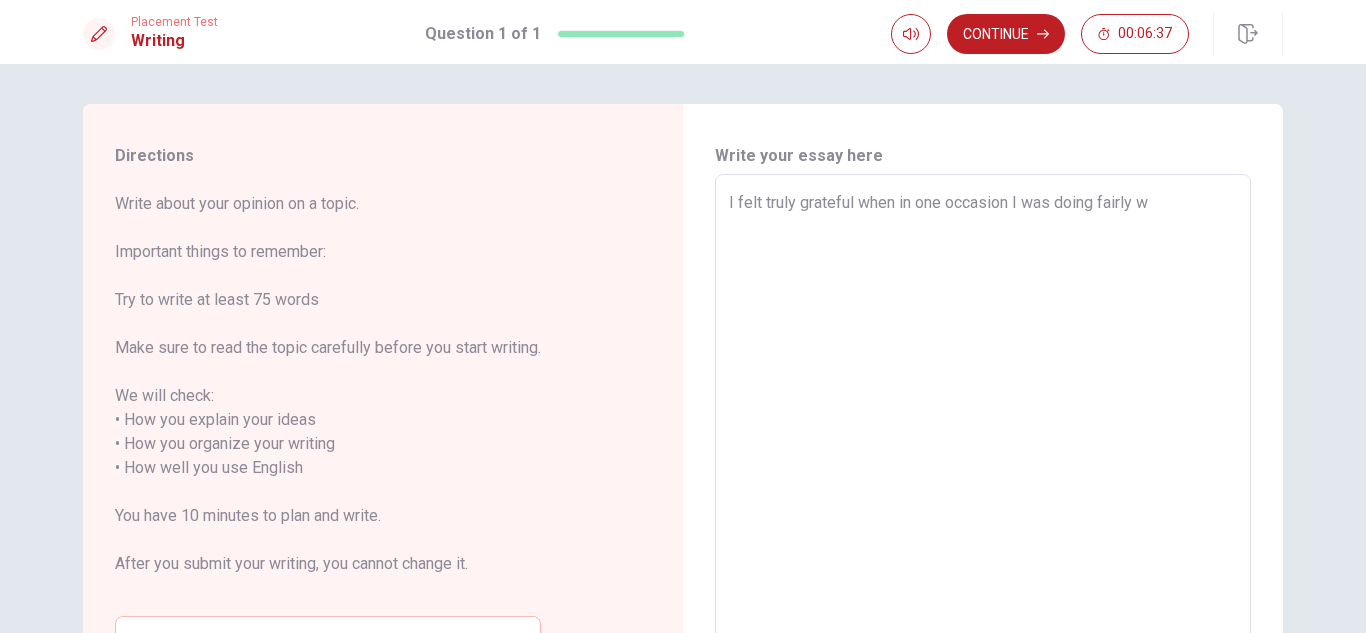 type on "x" 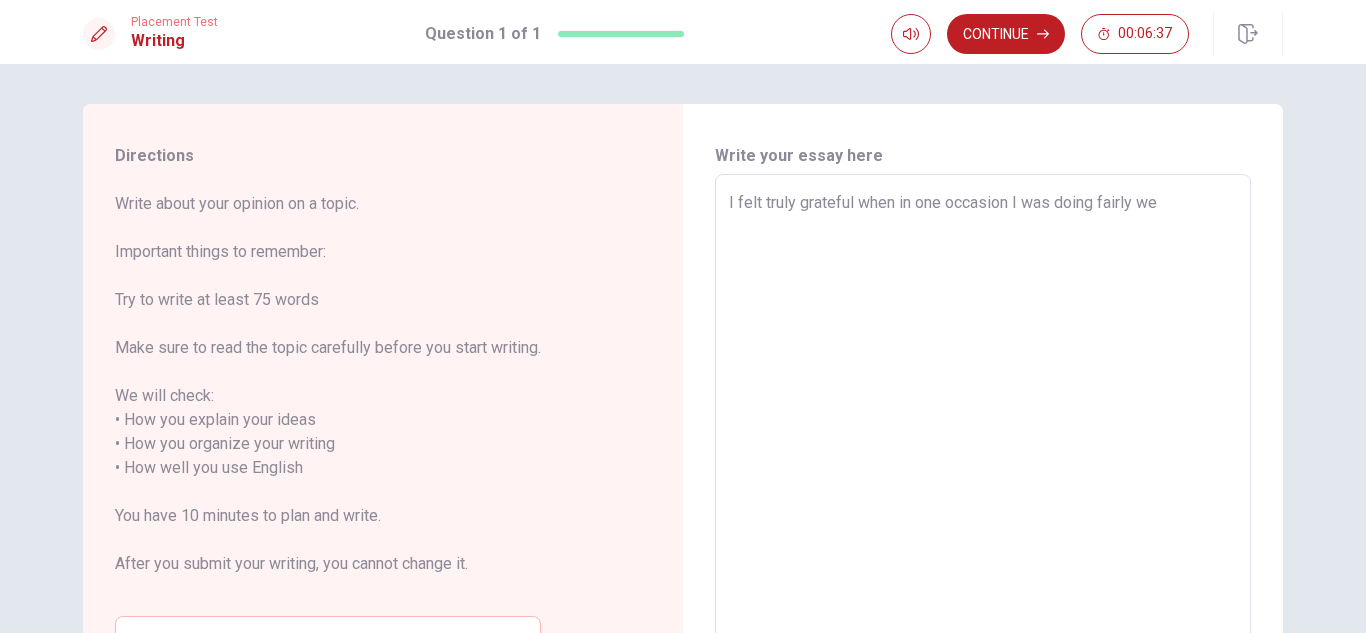 type on "x" 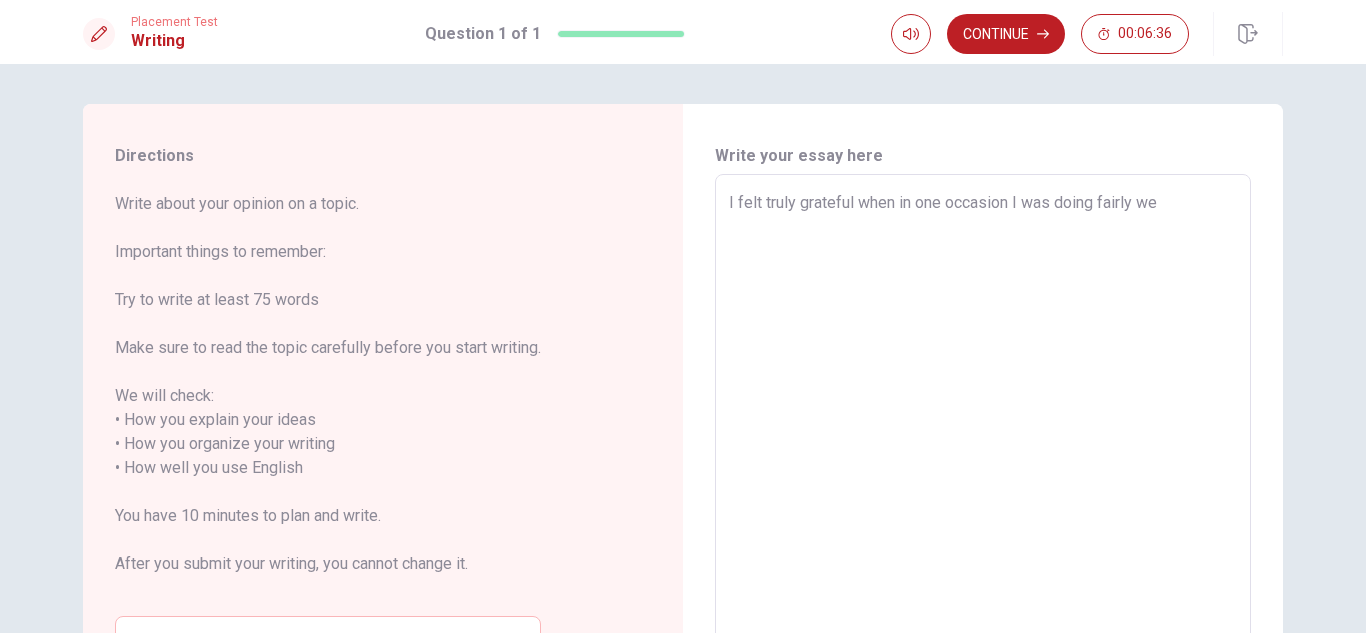 type on "I felt truly grateful when in one occasion I was doing fairly wel" 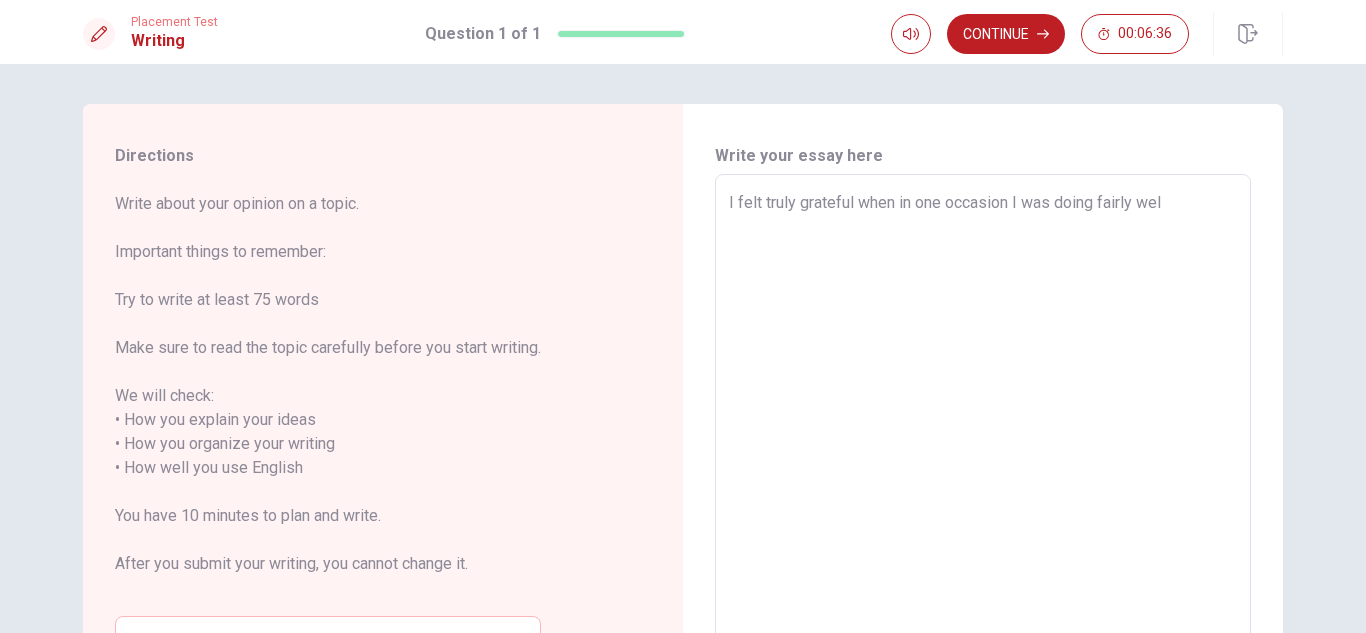 type on "x" 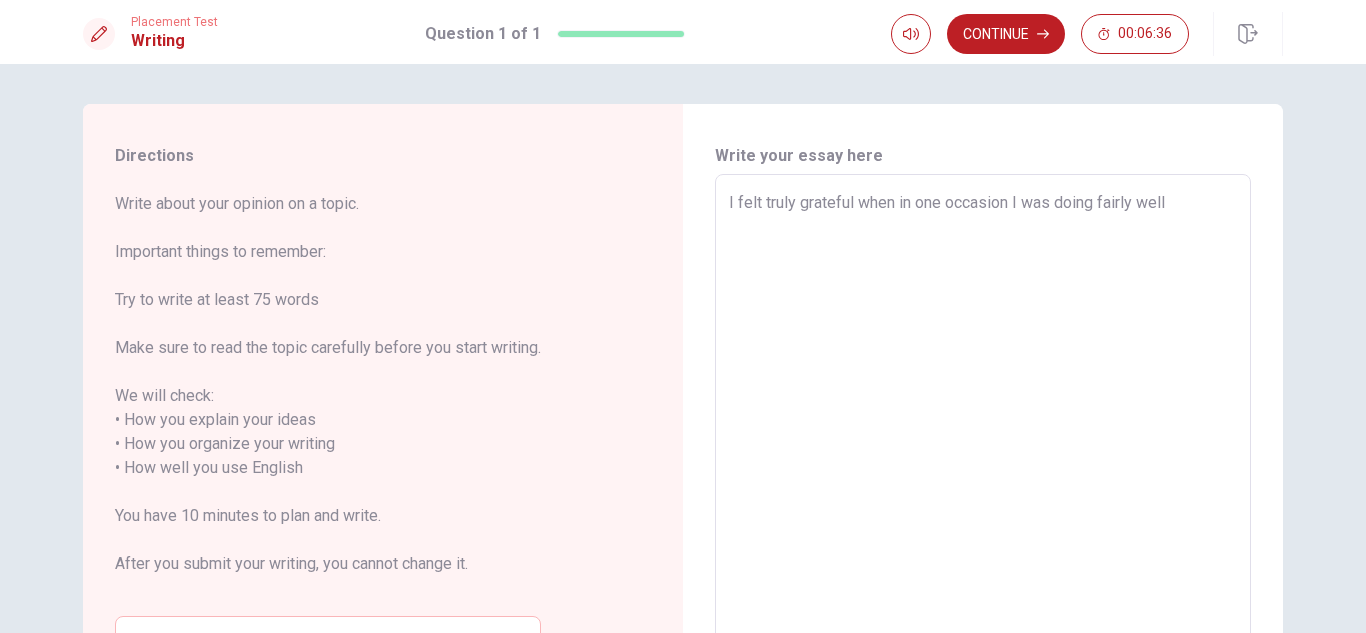 type on "x" 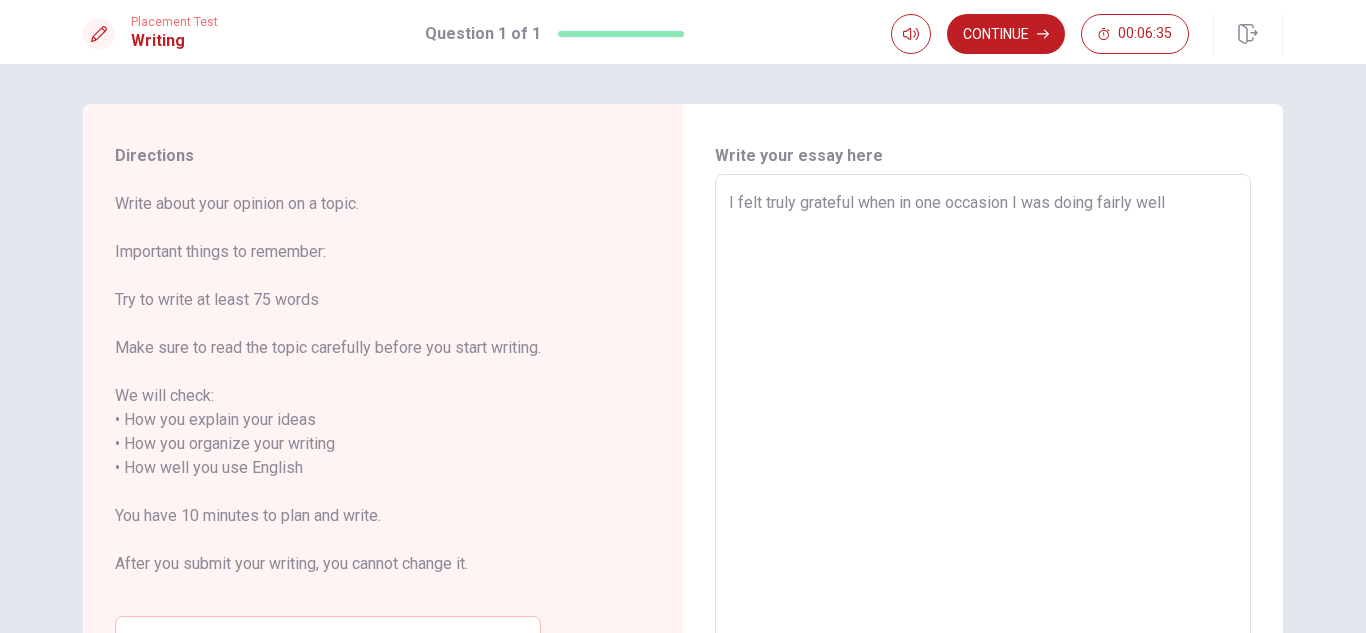 type on "I felt truly grateful when in one occasion I was doing fairly well i" 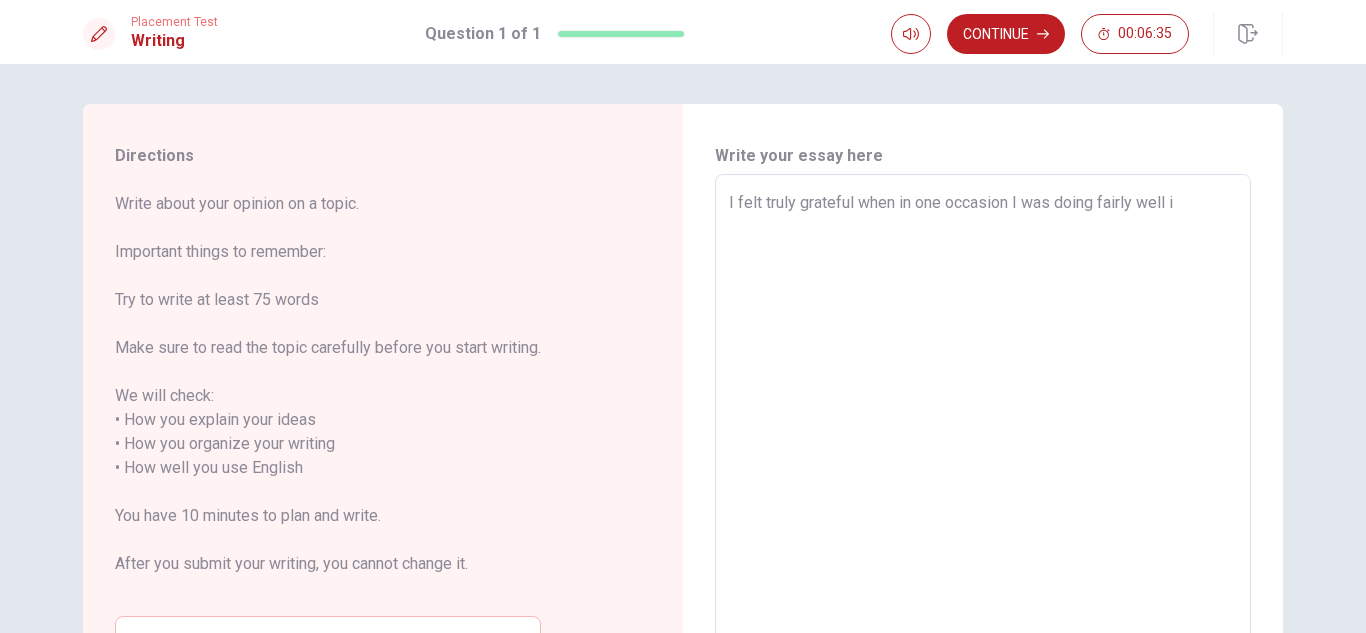 type on "x" 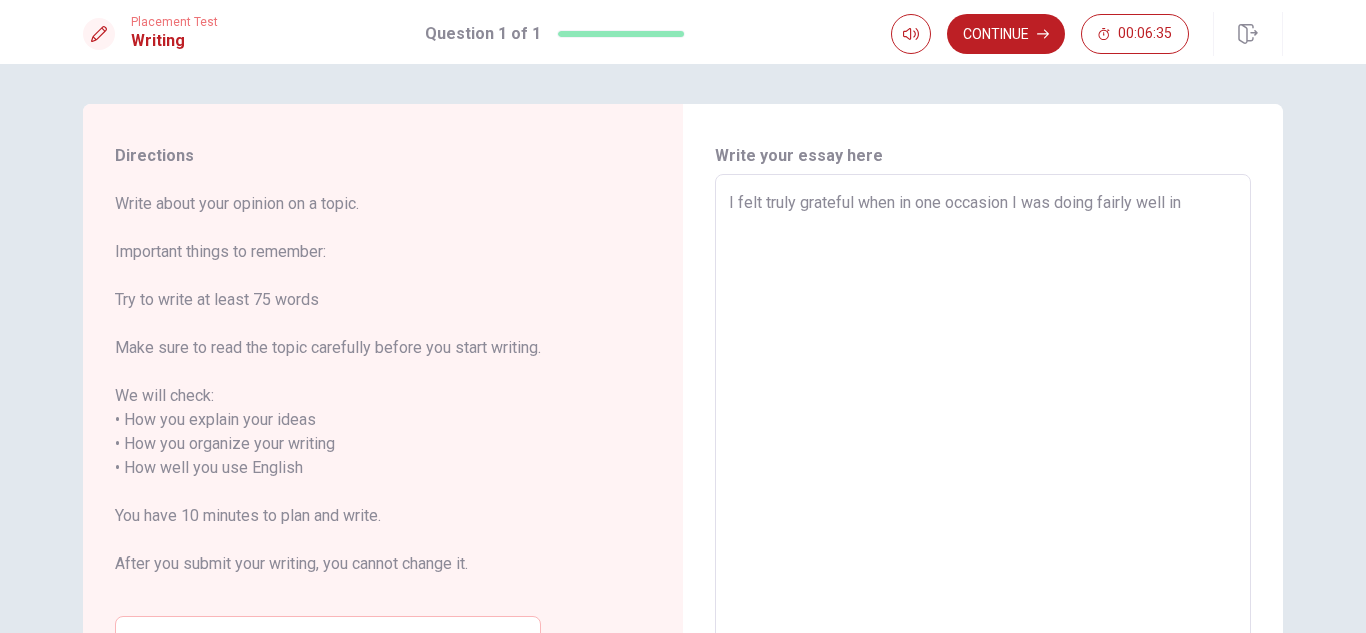 type on "x" 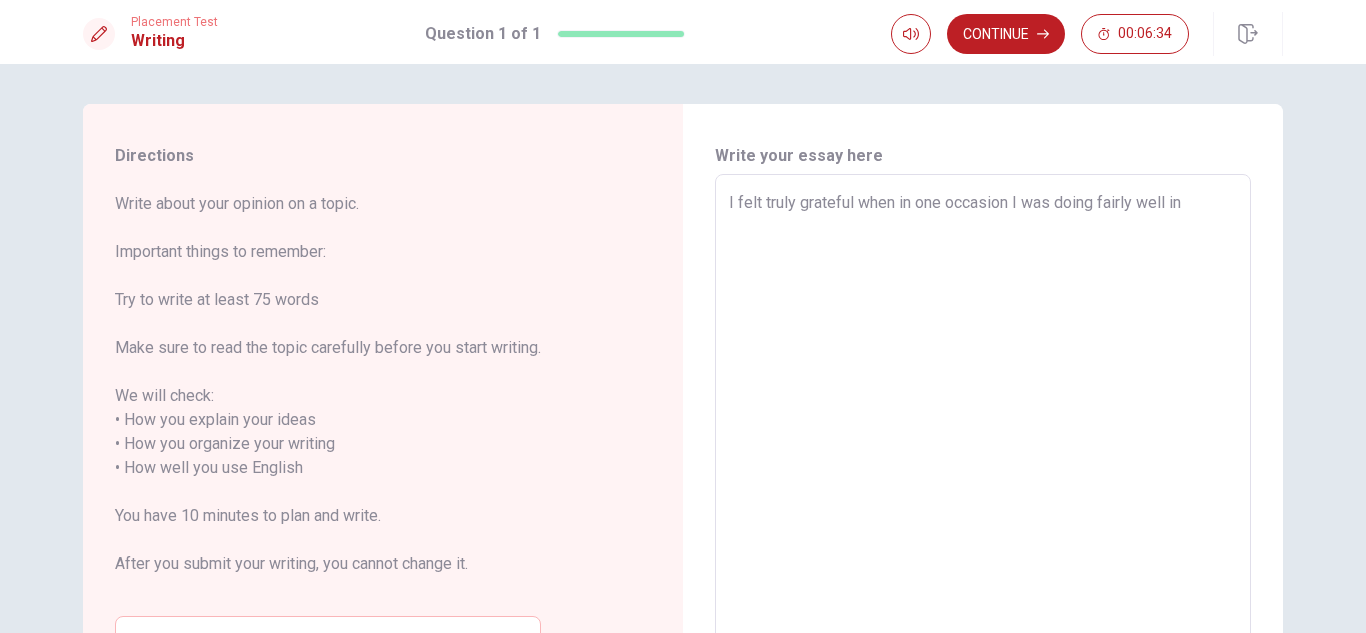 type on "I felt truly grateful when in one occasion I was doing fairly well in" 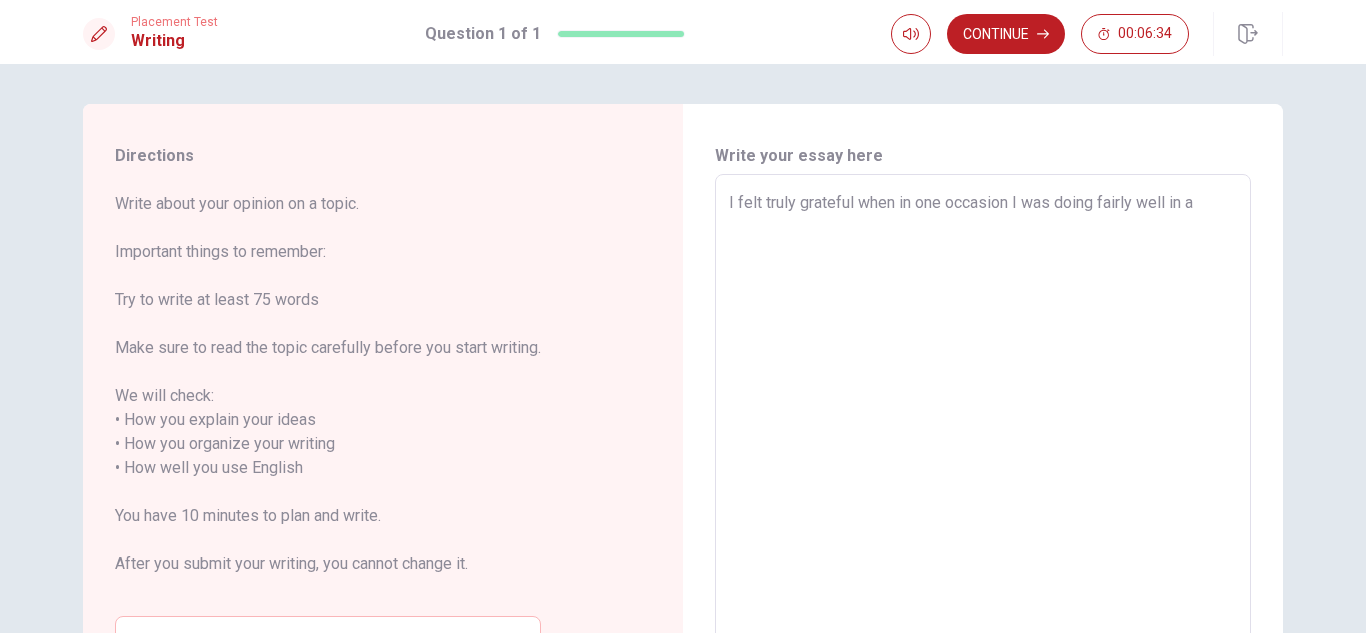 type on "x" 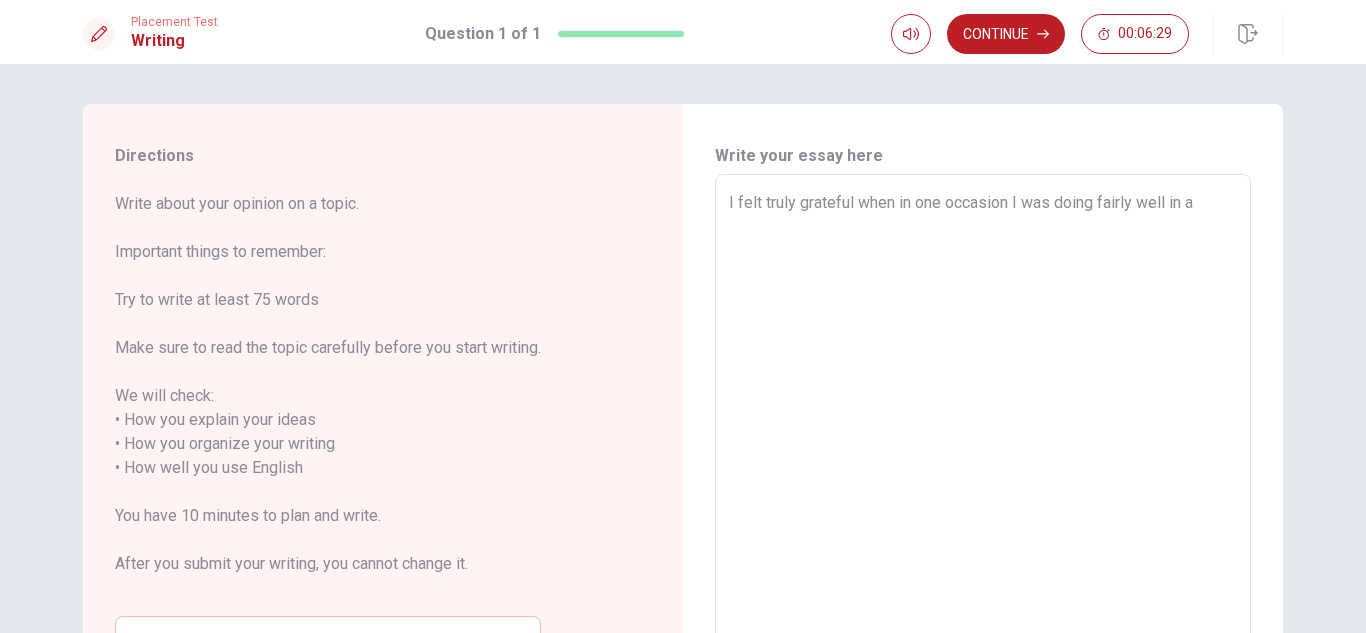 type on "x" 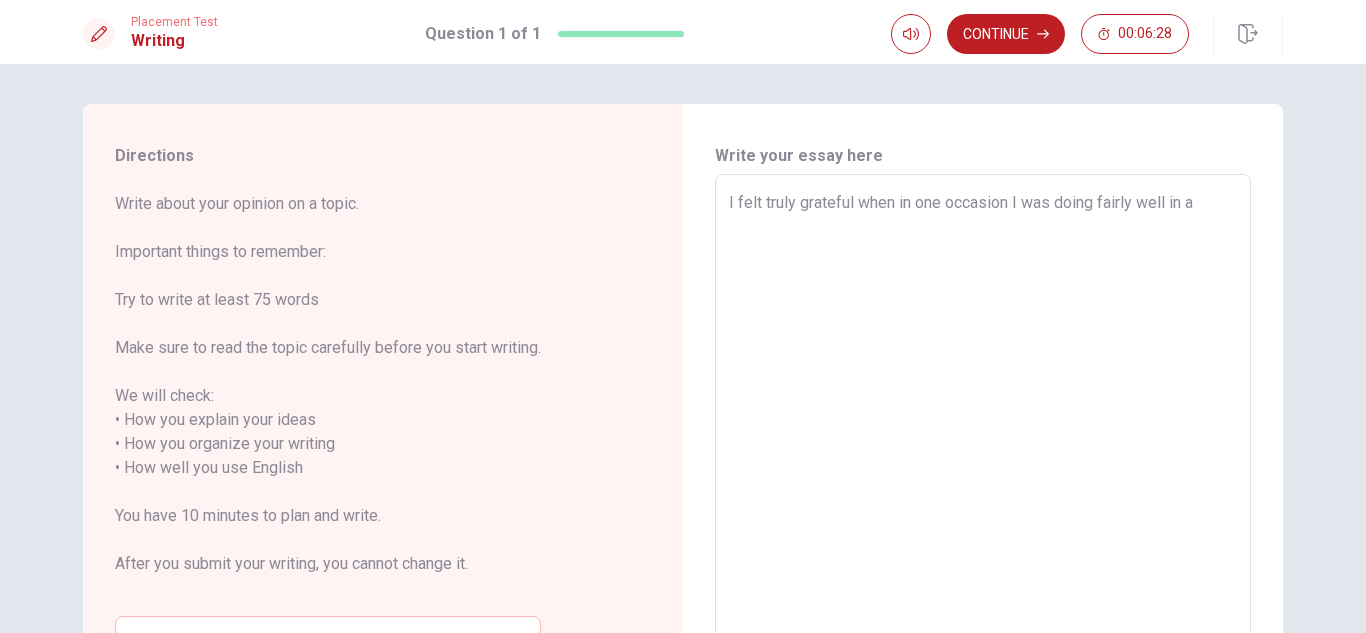 type on "I felt truly grateful when in one occasion I was doing fairly well in a m" 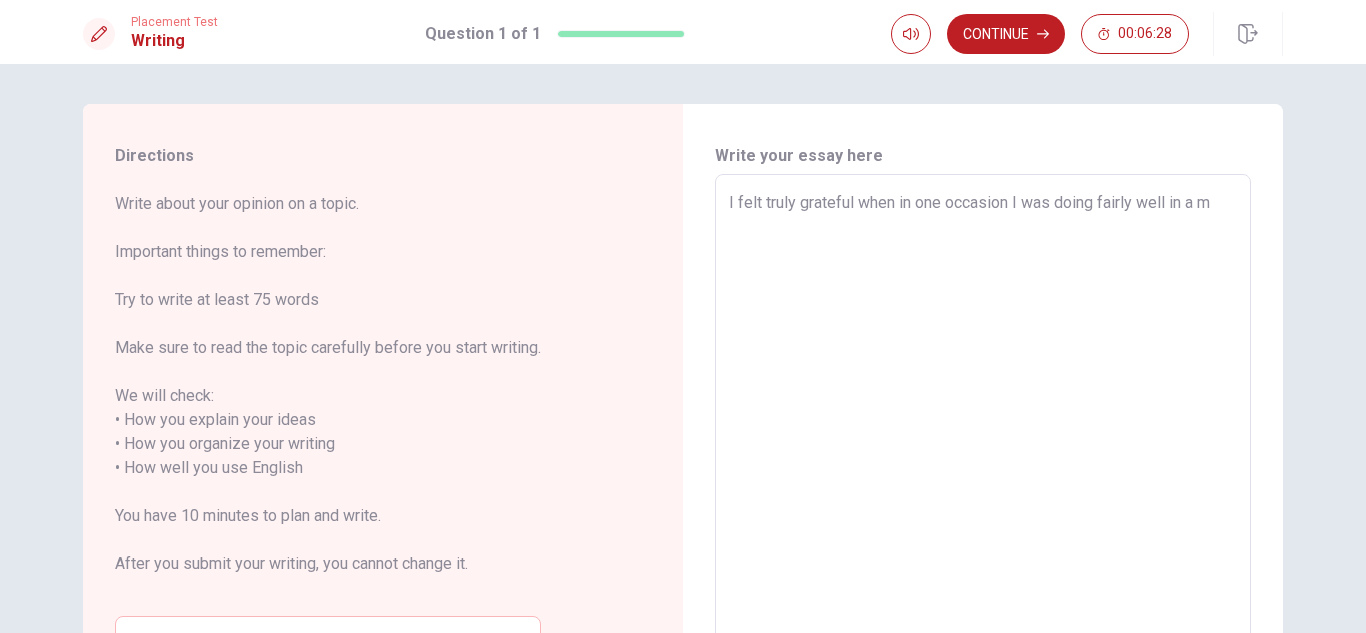 type on "x" 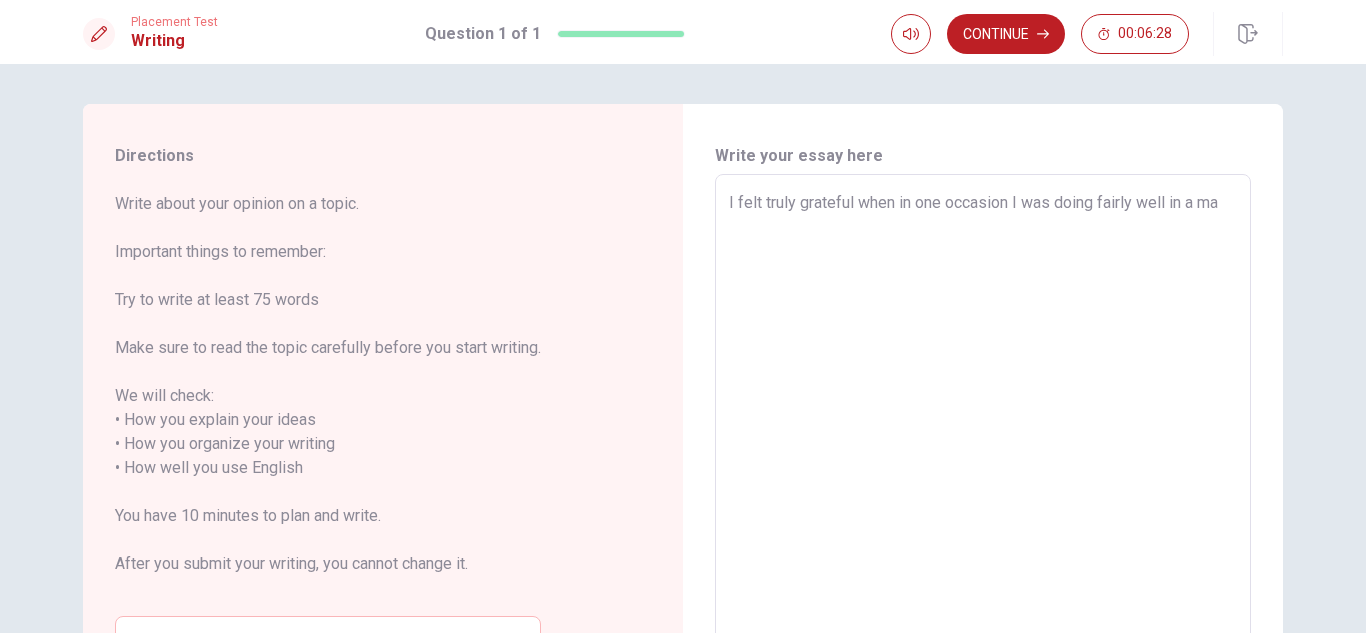 type on "x" 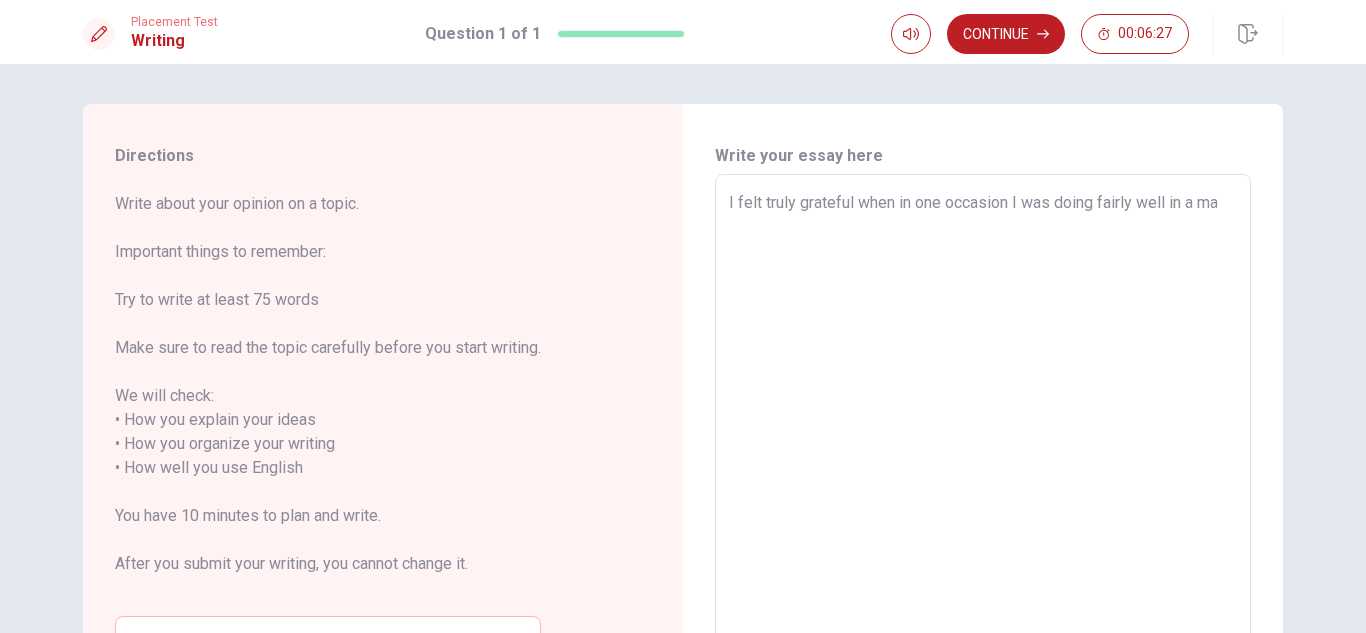 type on "I felt truly grateful when in one occasion I was doing fairly well in a mat" 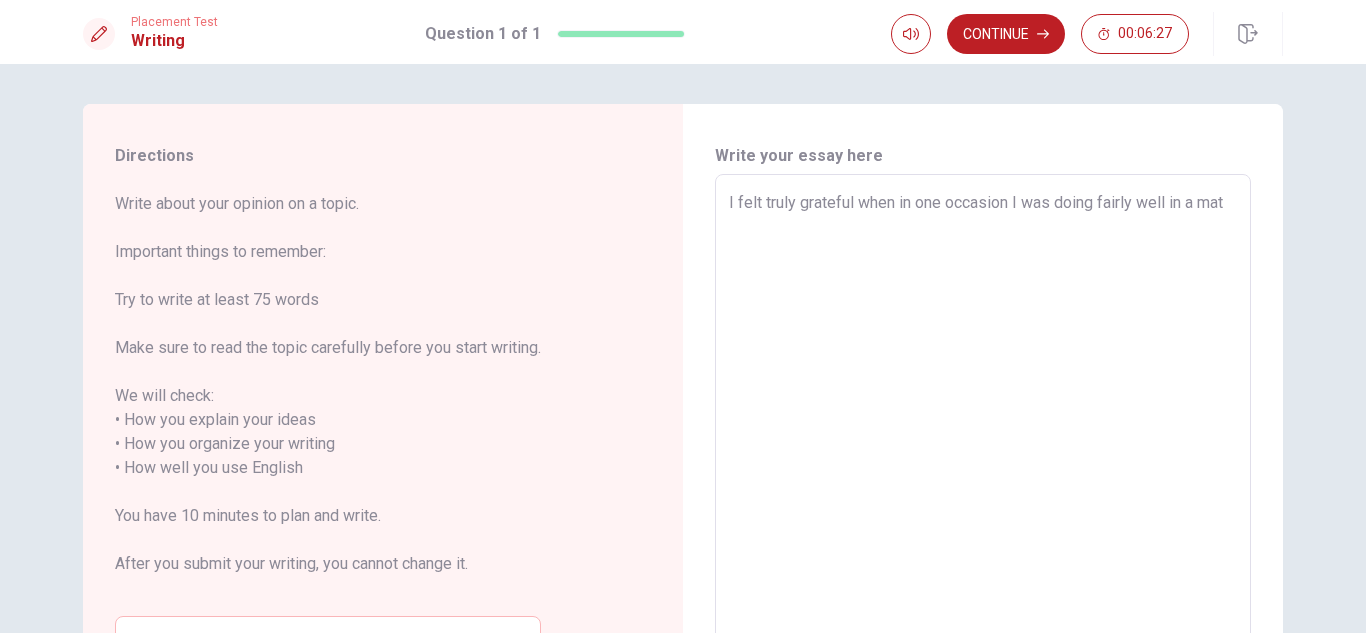 type on "x" 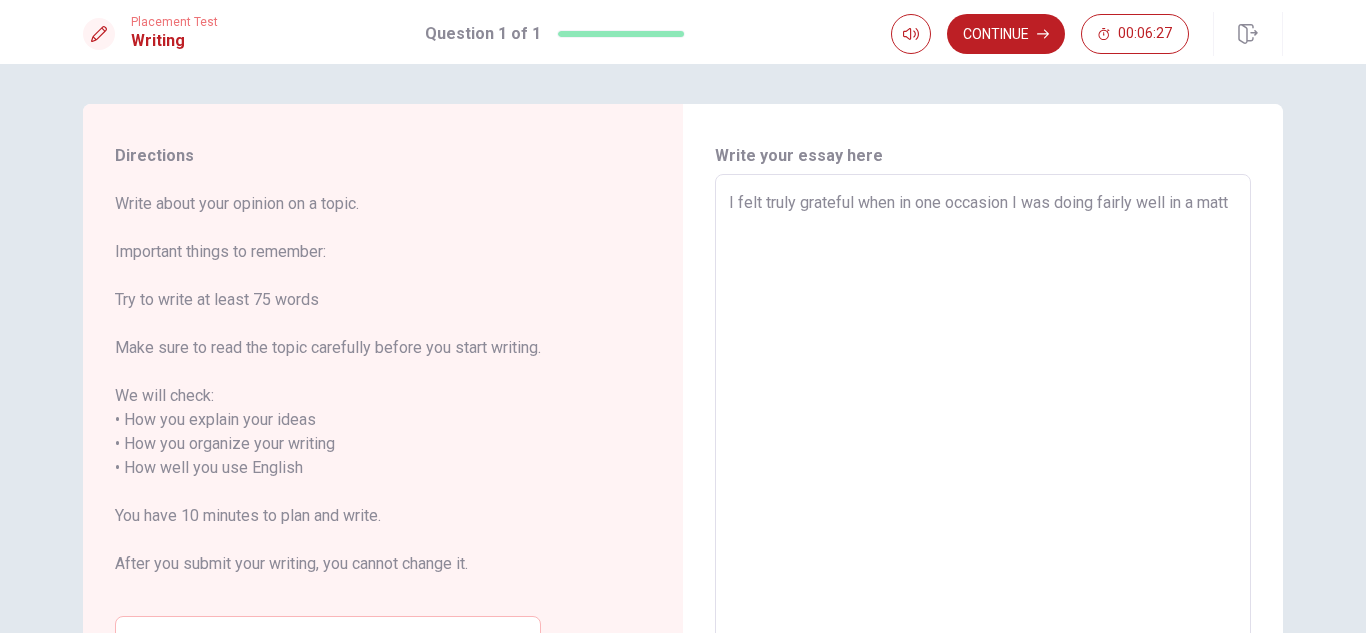 type on "x" 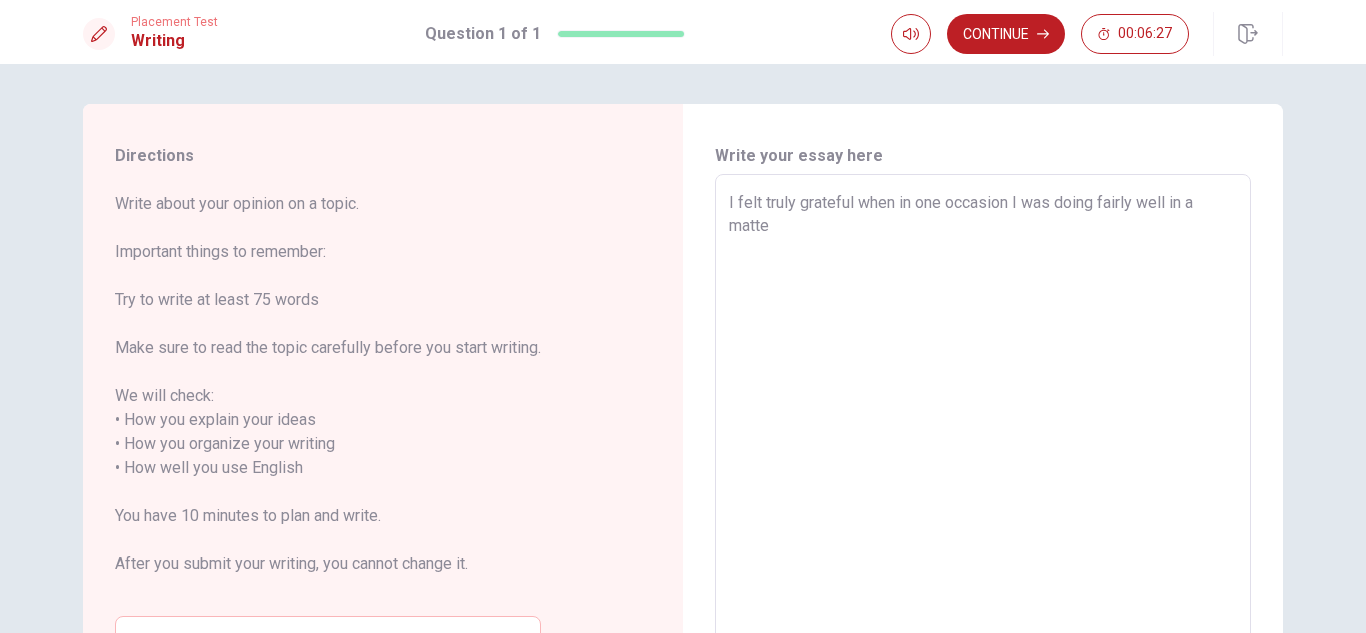 type on "x" 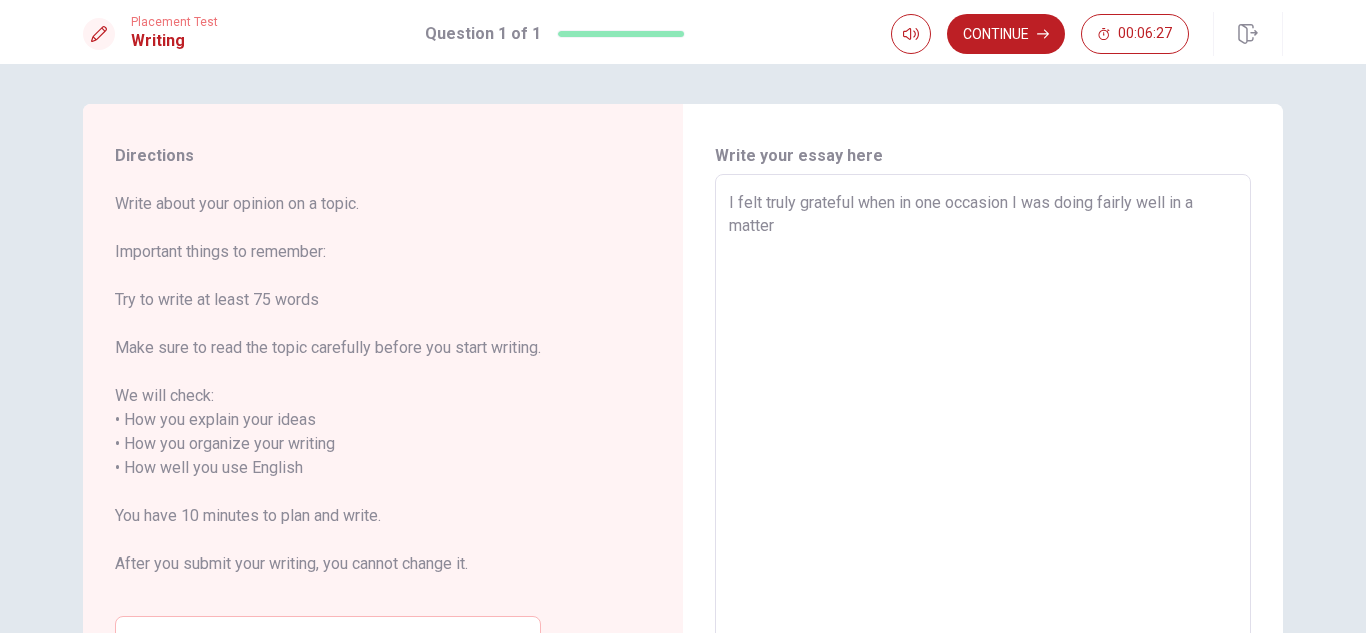 type on "x" 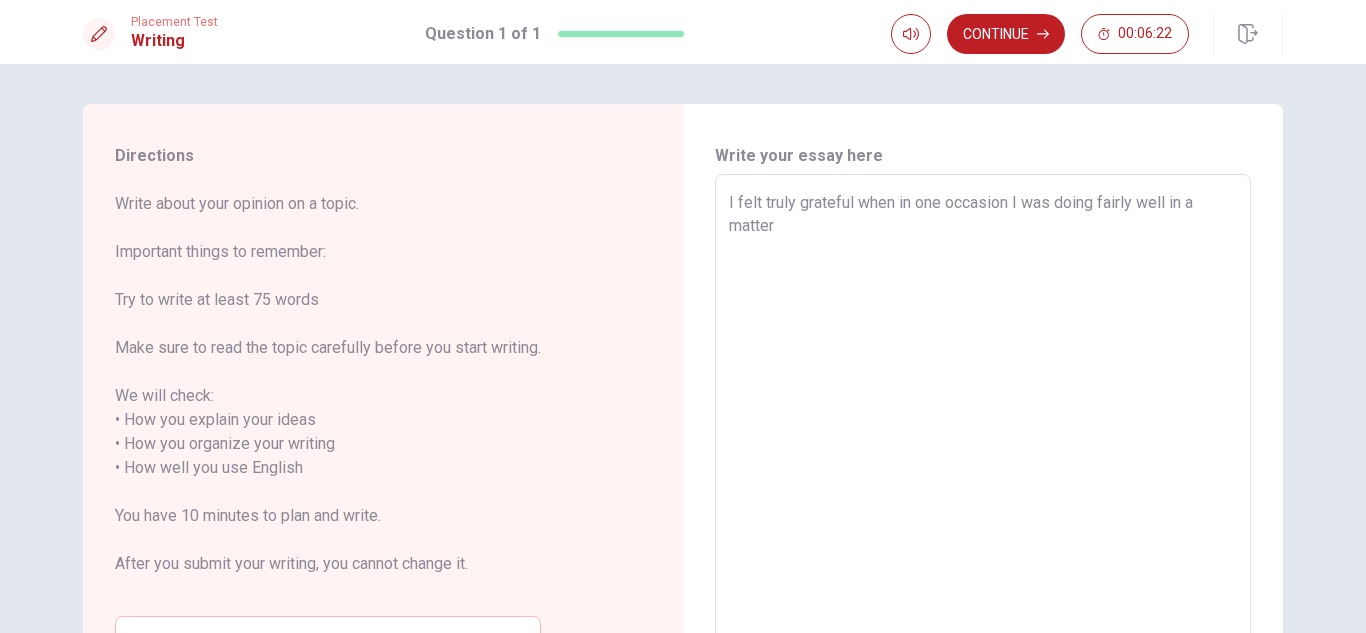type on "x" 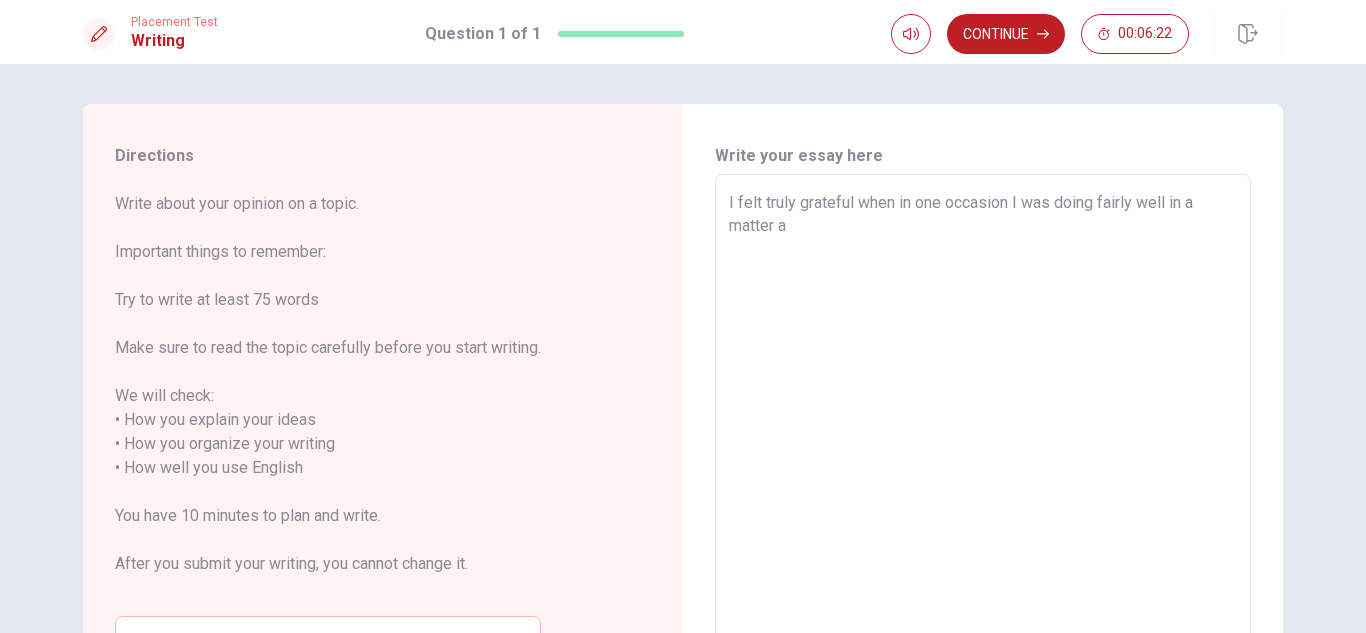 type on "x" 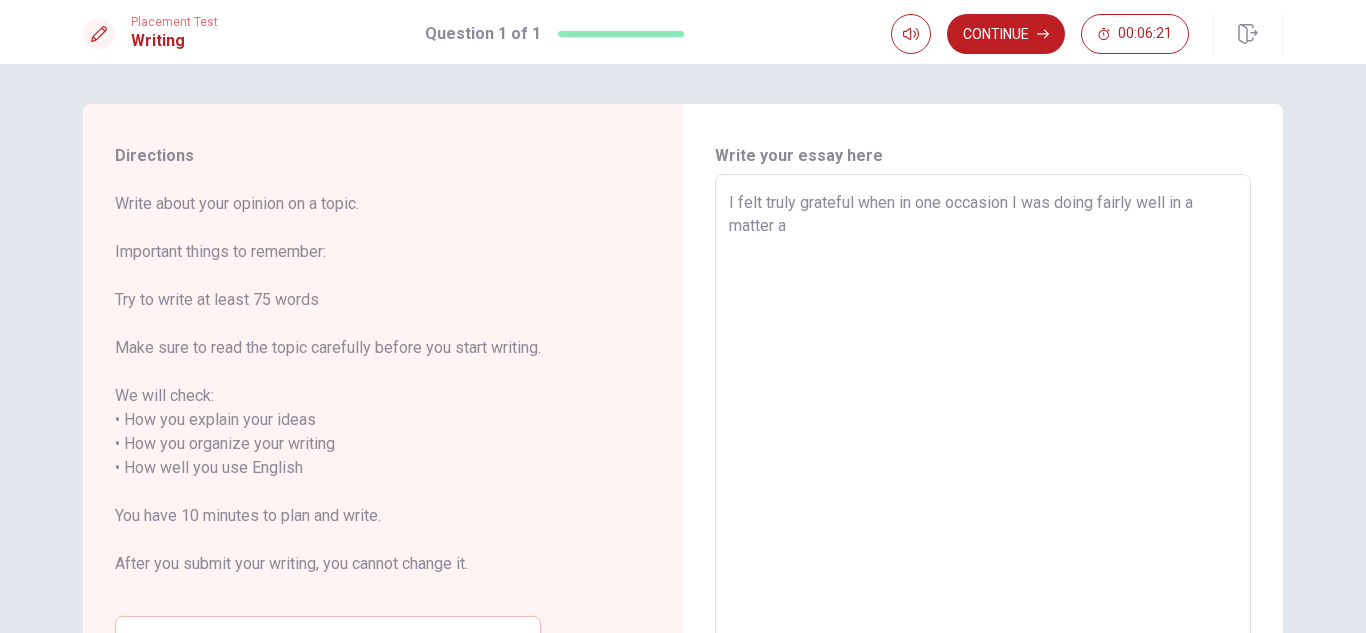 type on "I felt truly grateful when in one occasion I was doing fairly well in a matter at" 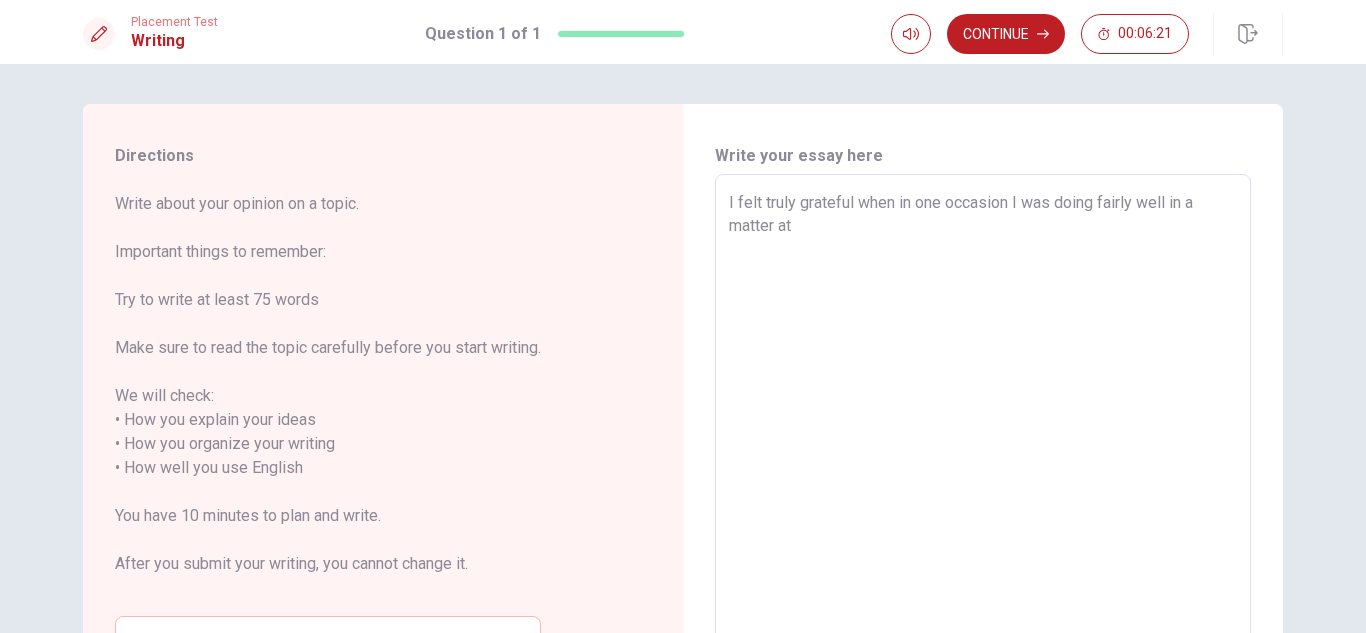 type on "x" 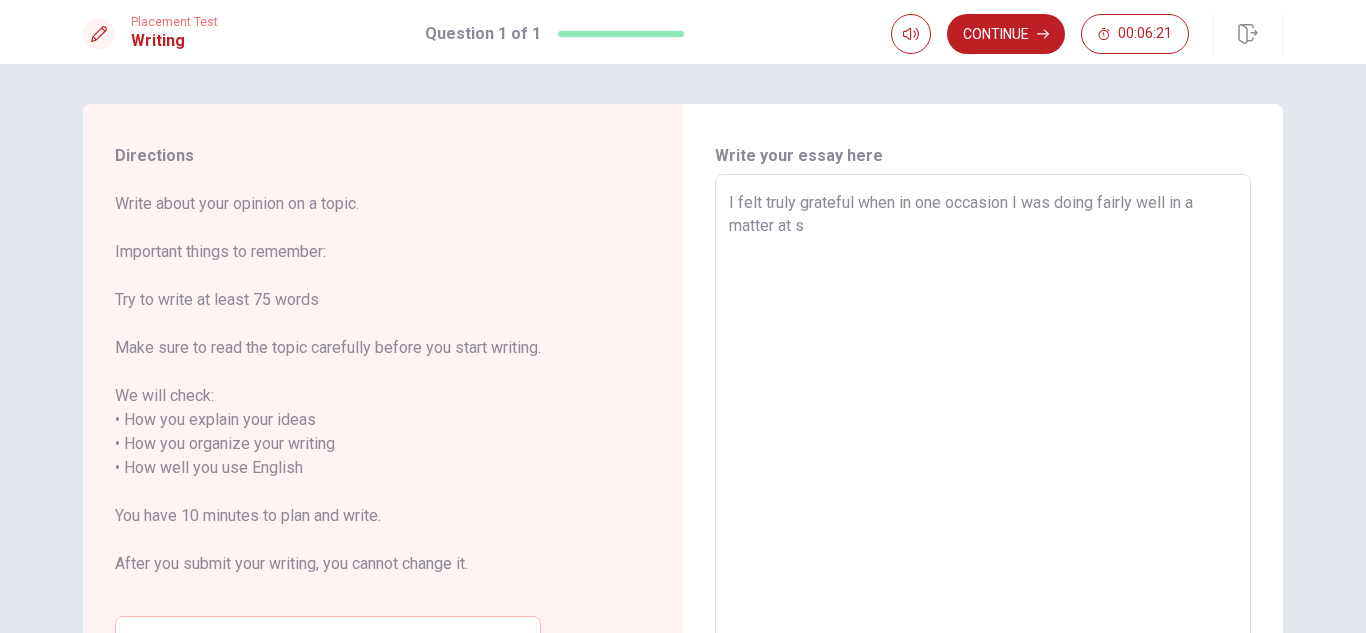 type on "x" 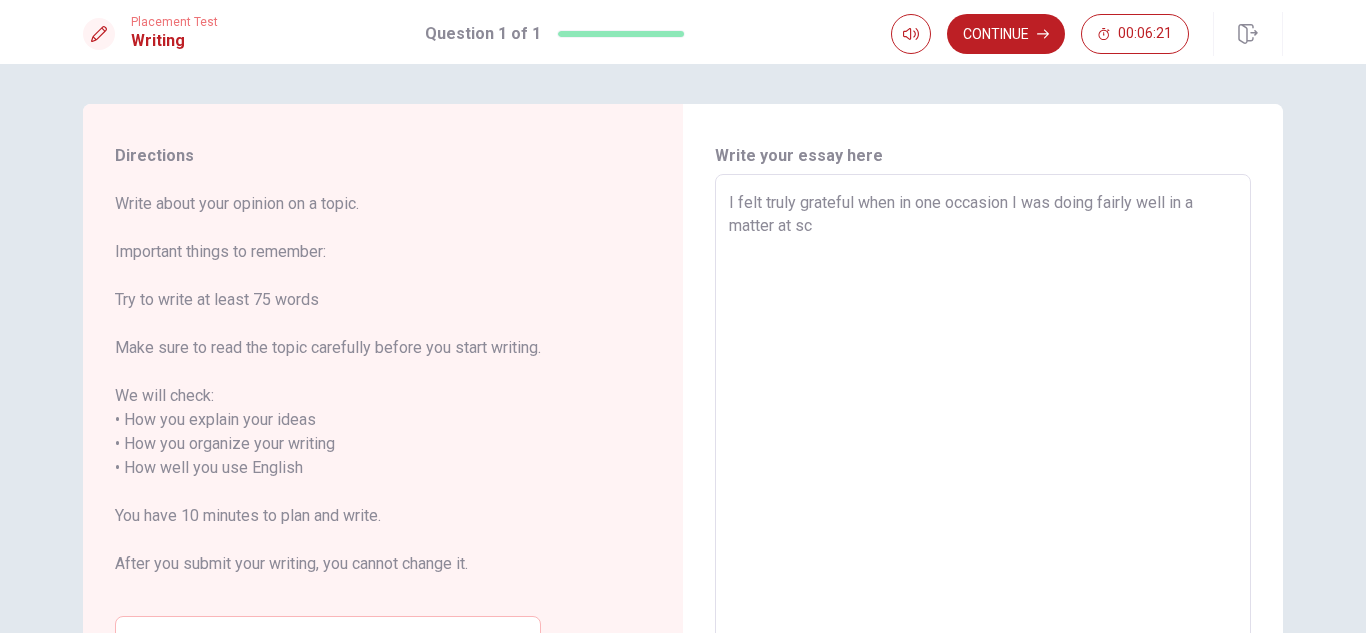 type on "x" 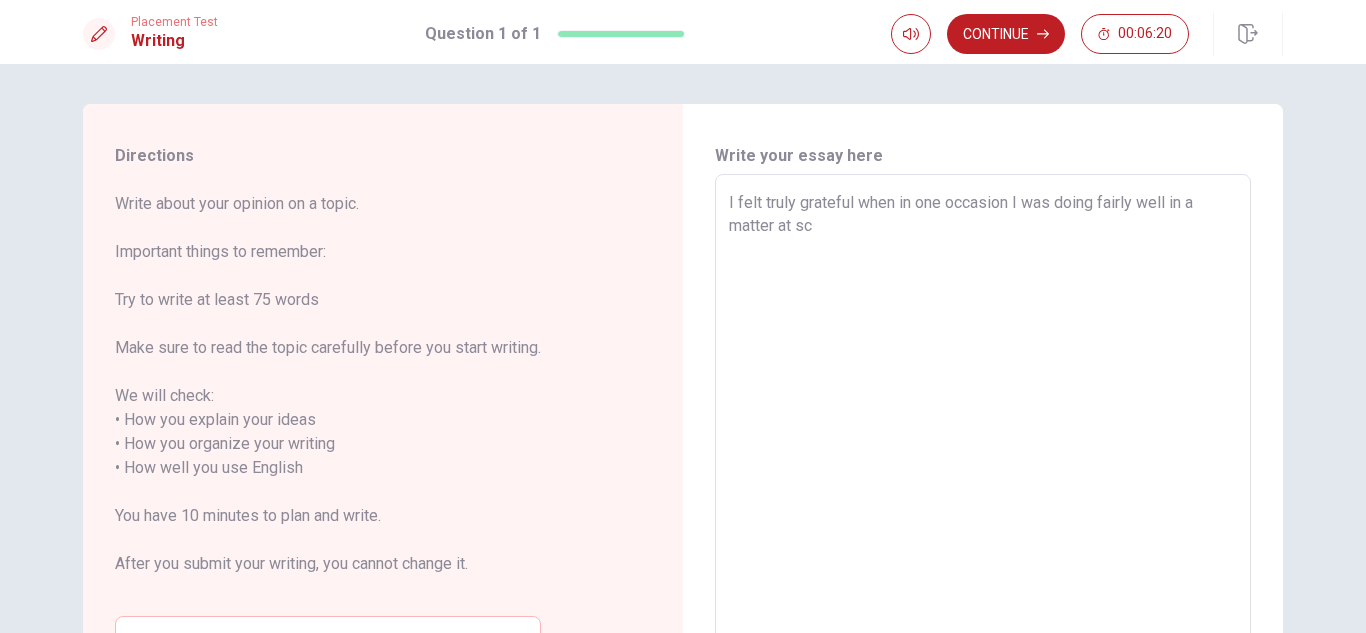 type on "I felt truly grateful when in one occasion I was doing fairly well in a matter at sch" 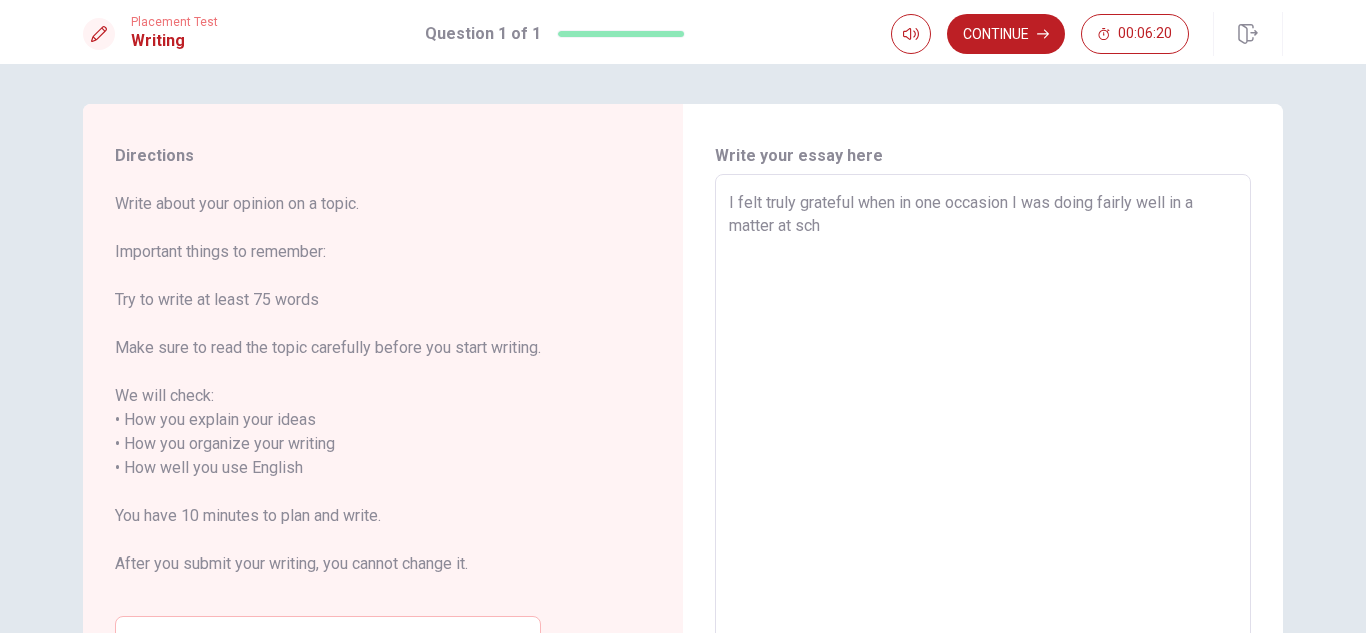 type on "x" 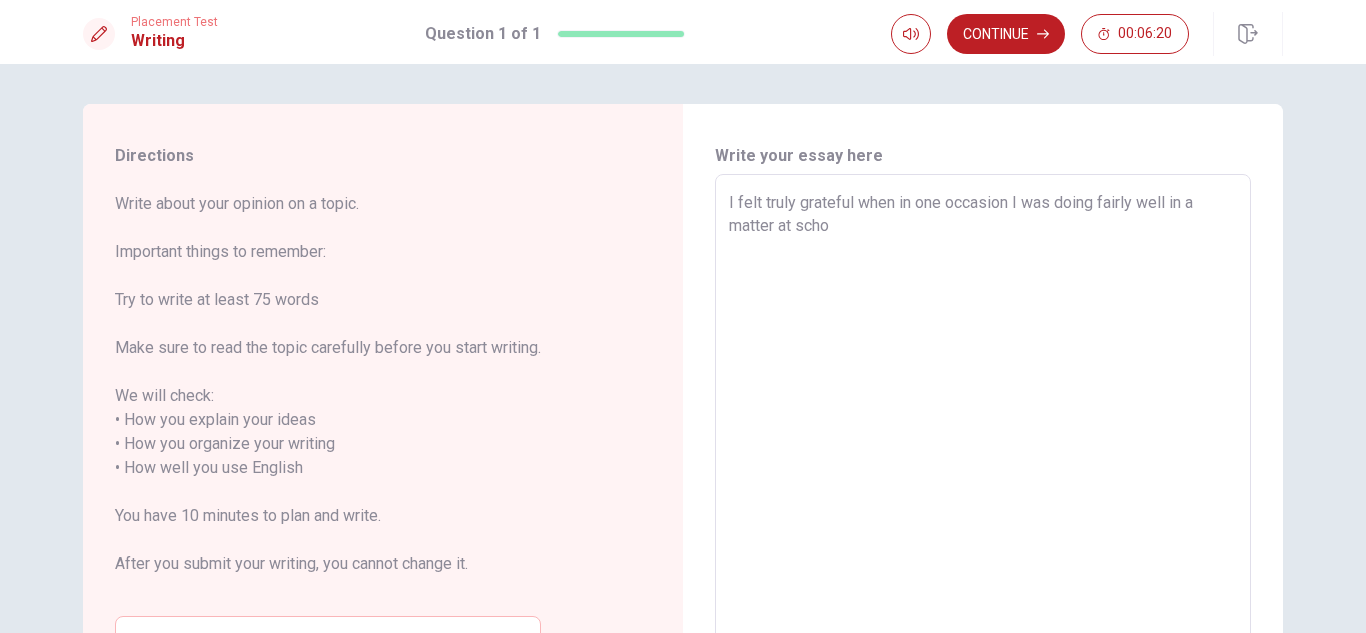 type on "x" 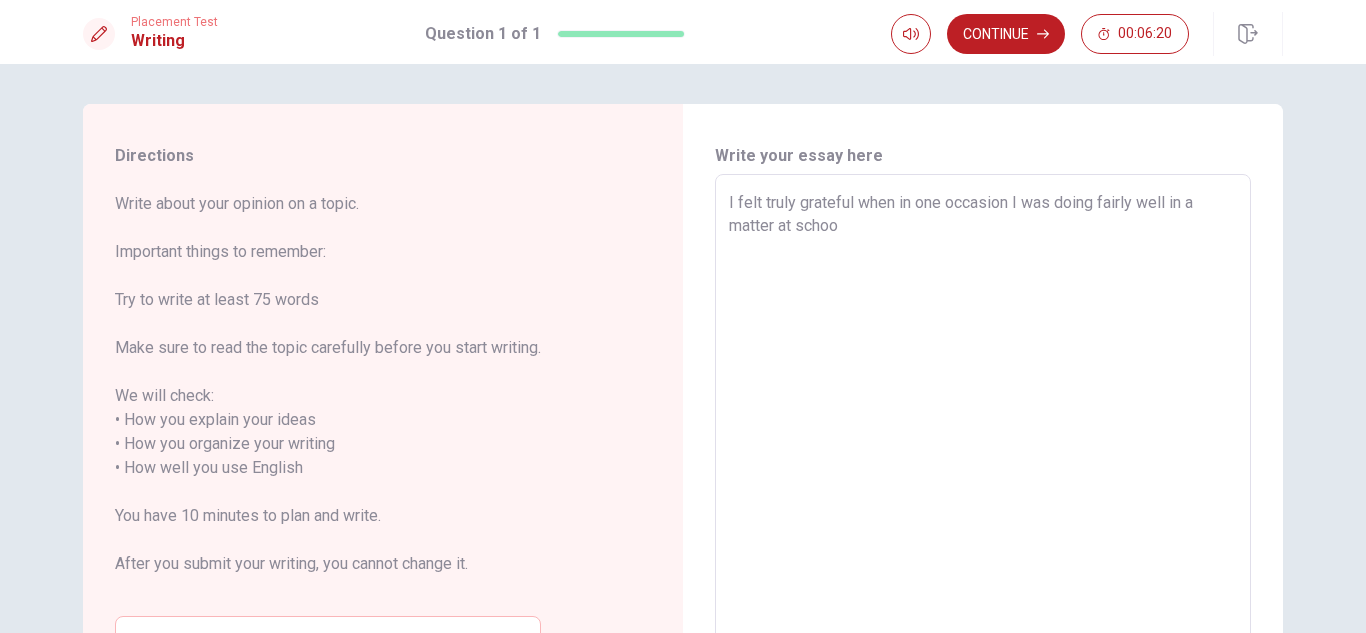 type on "x" 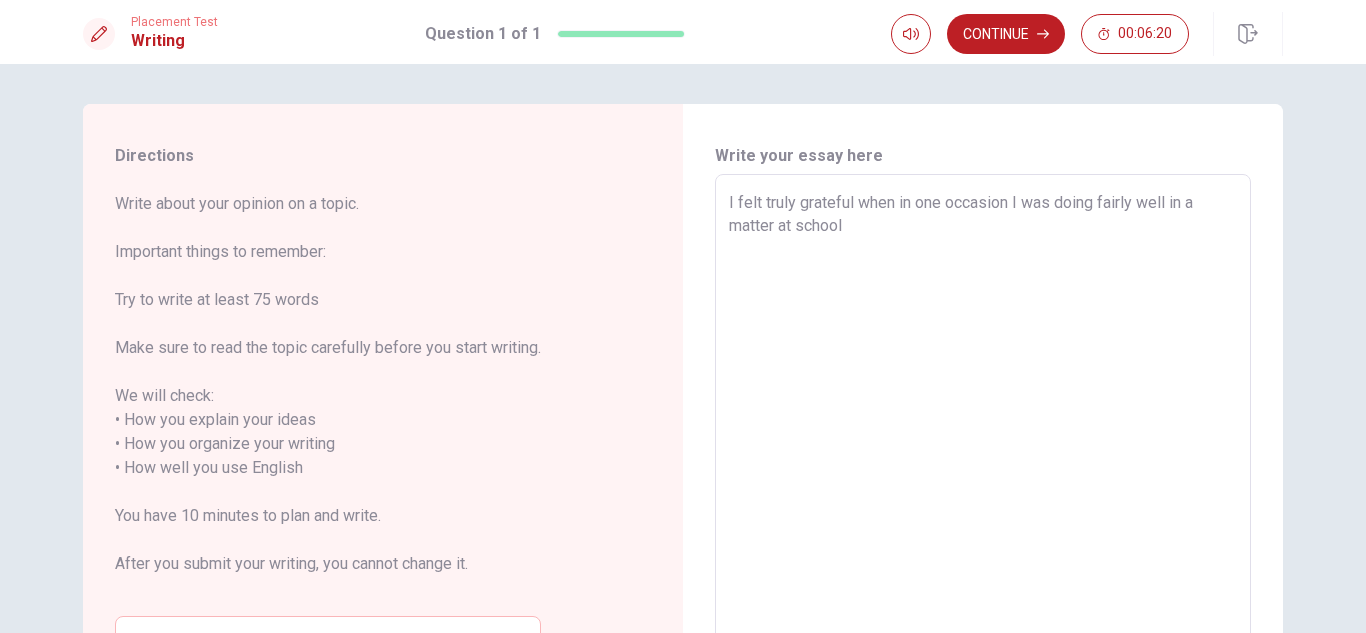 type on "x" 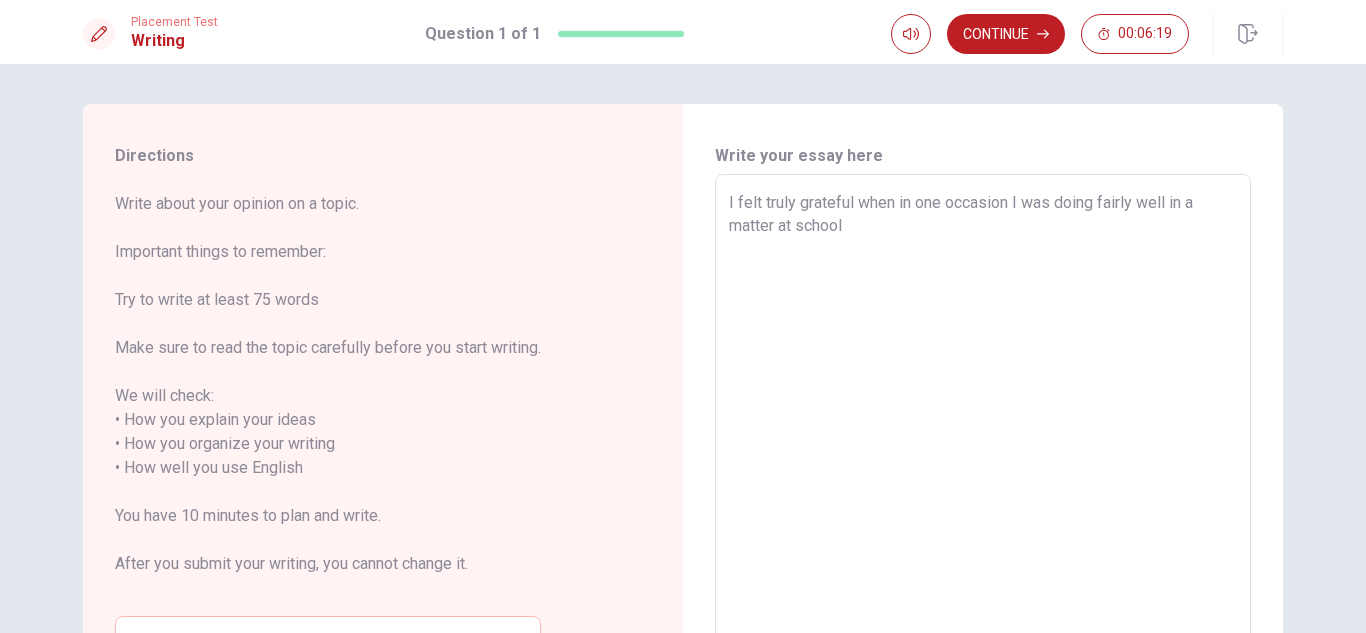 type on "I felt truly grateful when in one occasion I was doing fairly well in a matter at school" 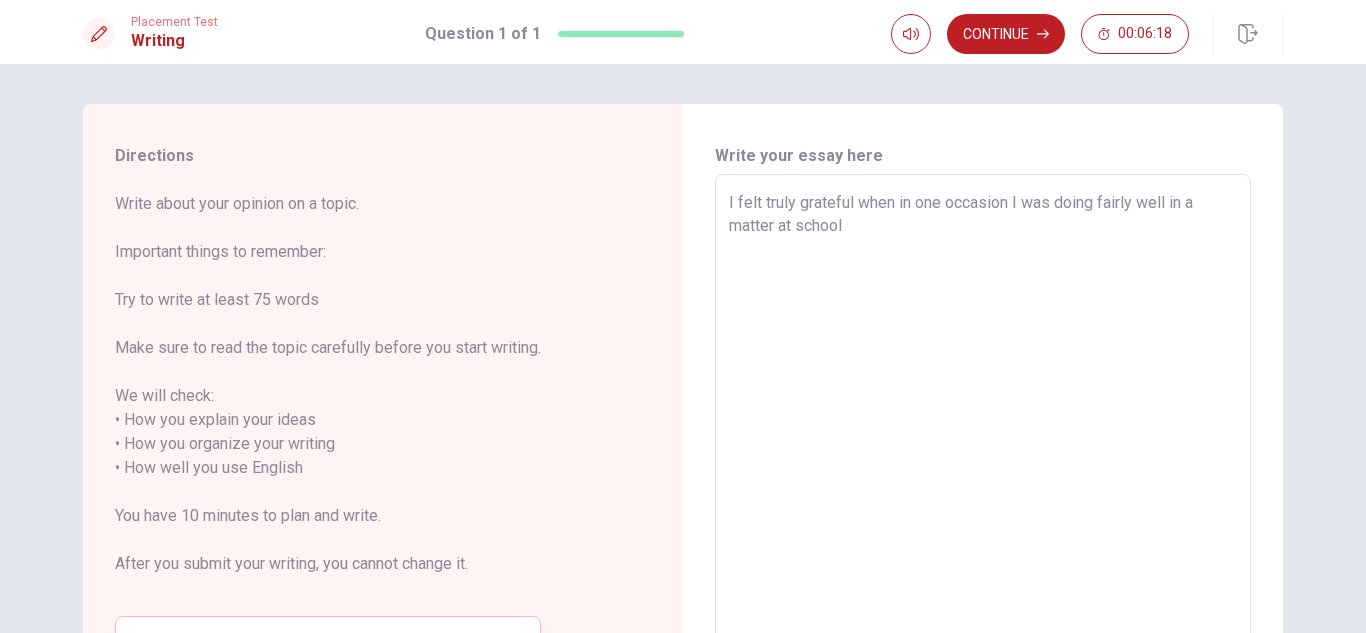 type on "x" 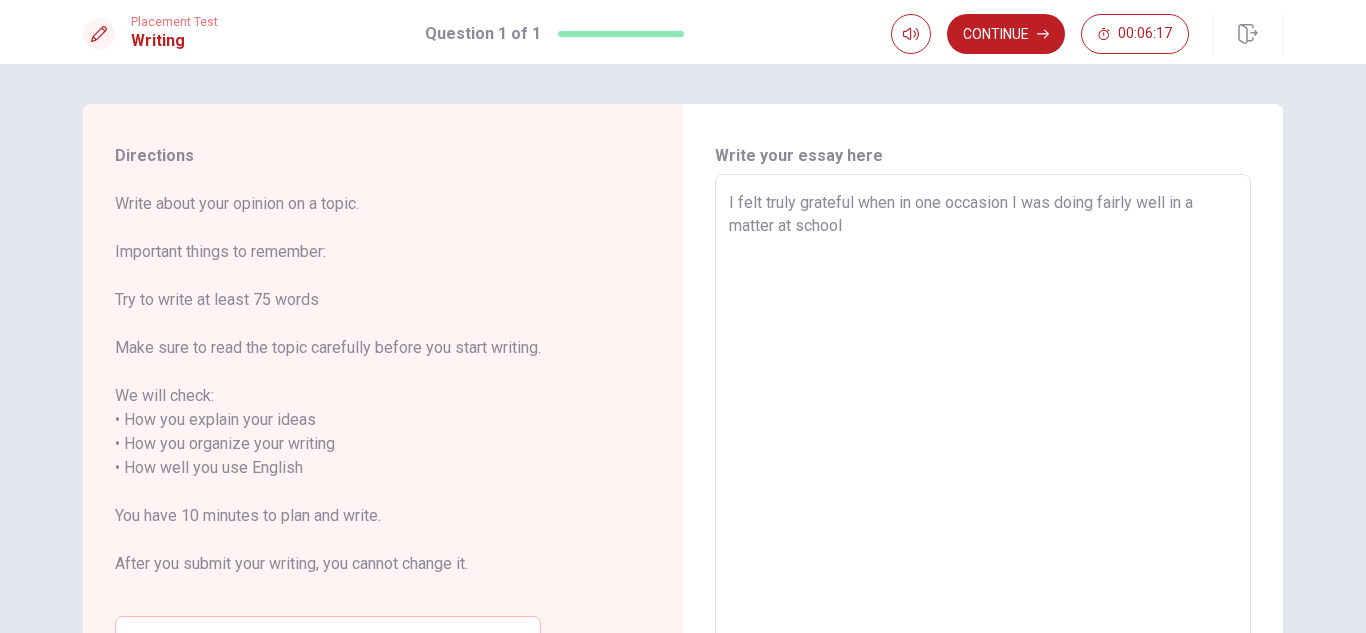 type on "I felt truly grateful when in one occasion I was doing fairly well in a matter at school a" 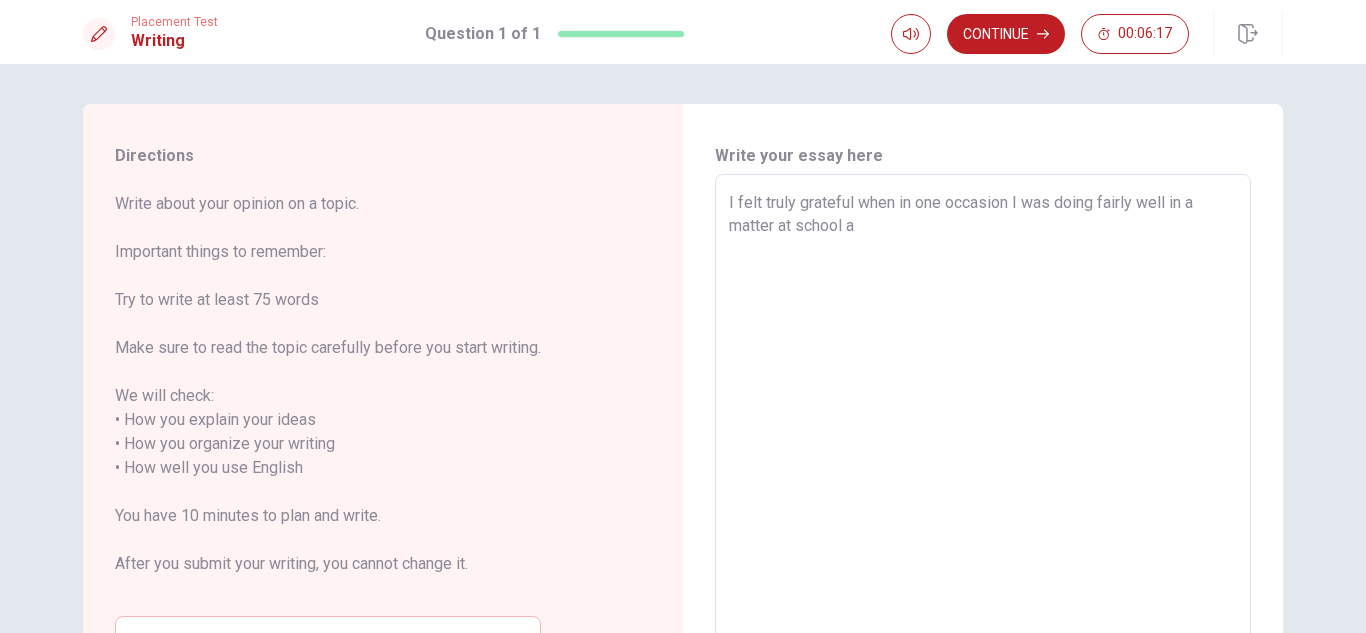 type on "x" 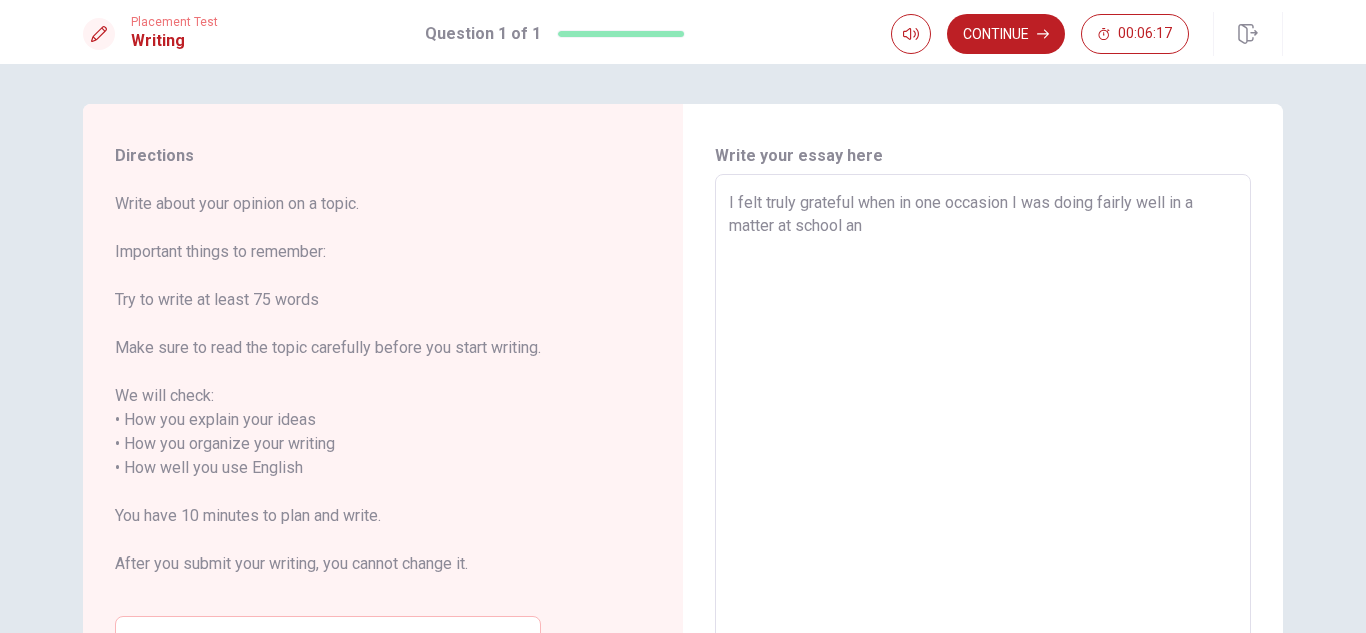 type on "x" 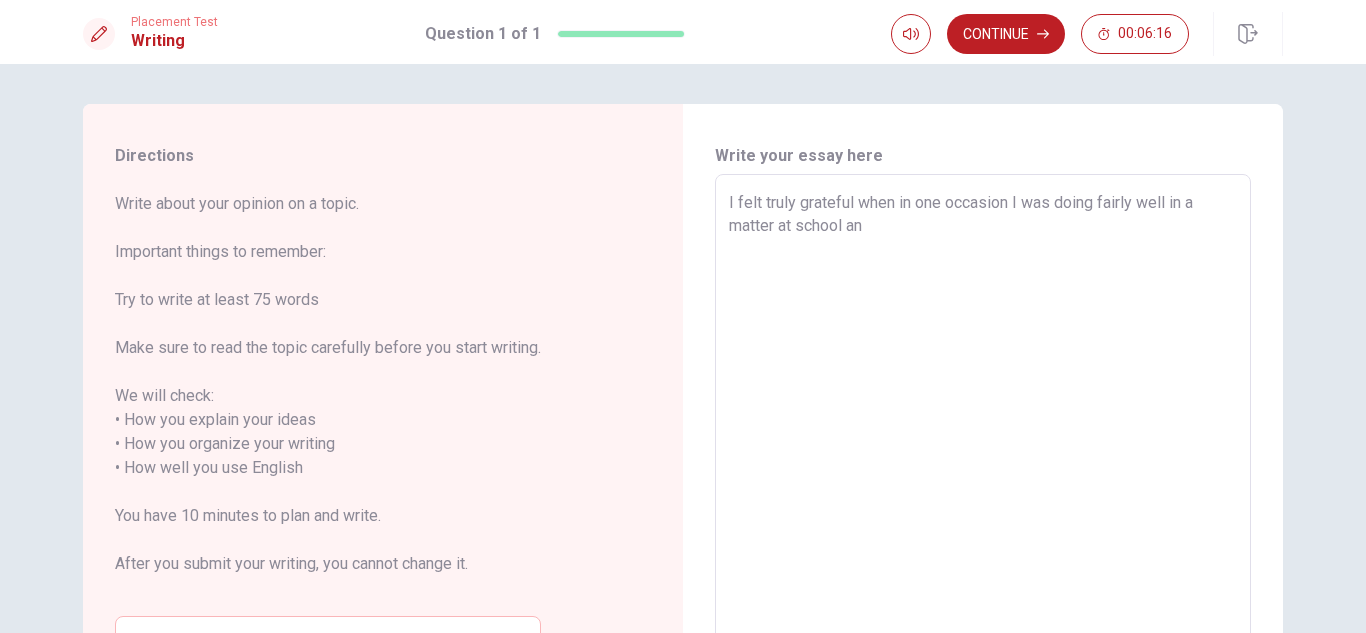 type on "I felt truly grateful when in one occasion I was doing fairly well in a matter at school and" 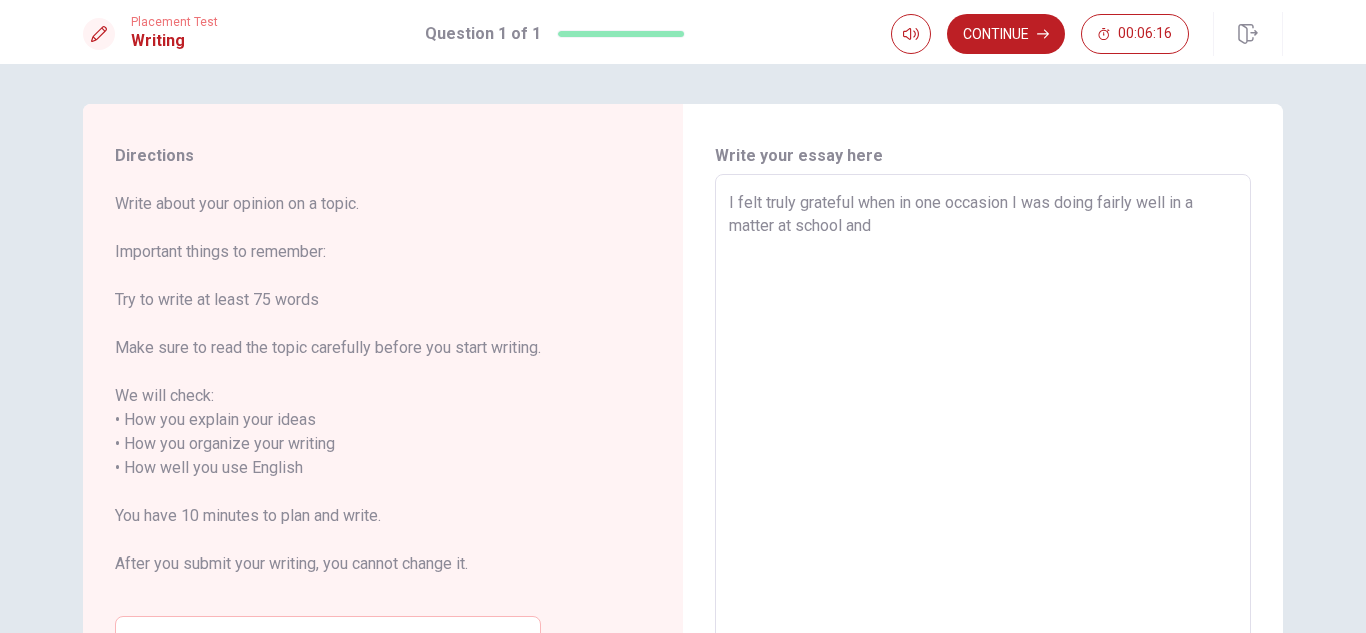 type on "x" 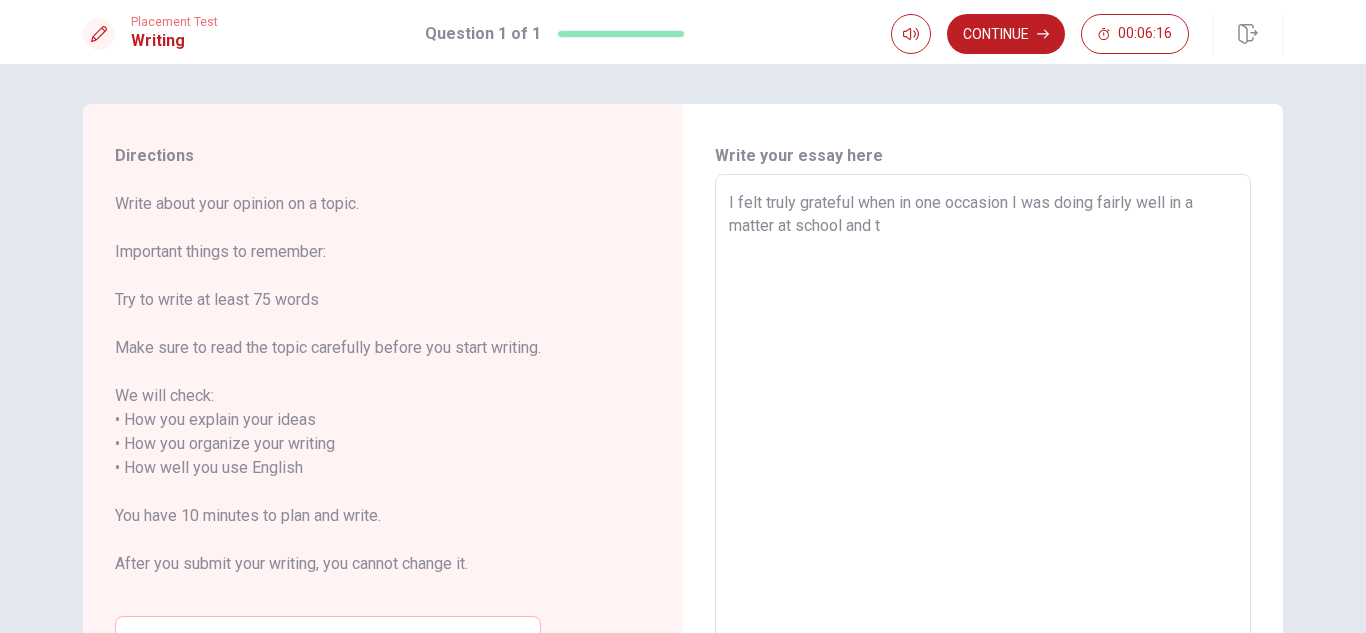 type on "x" 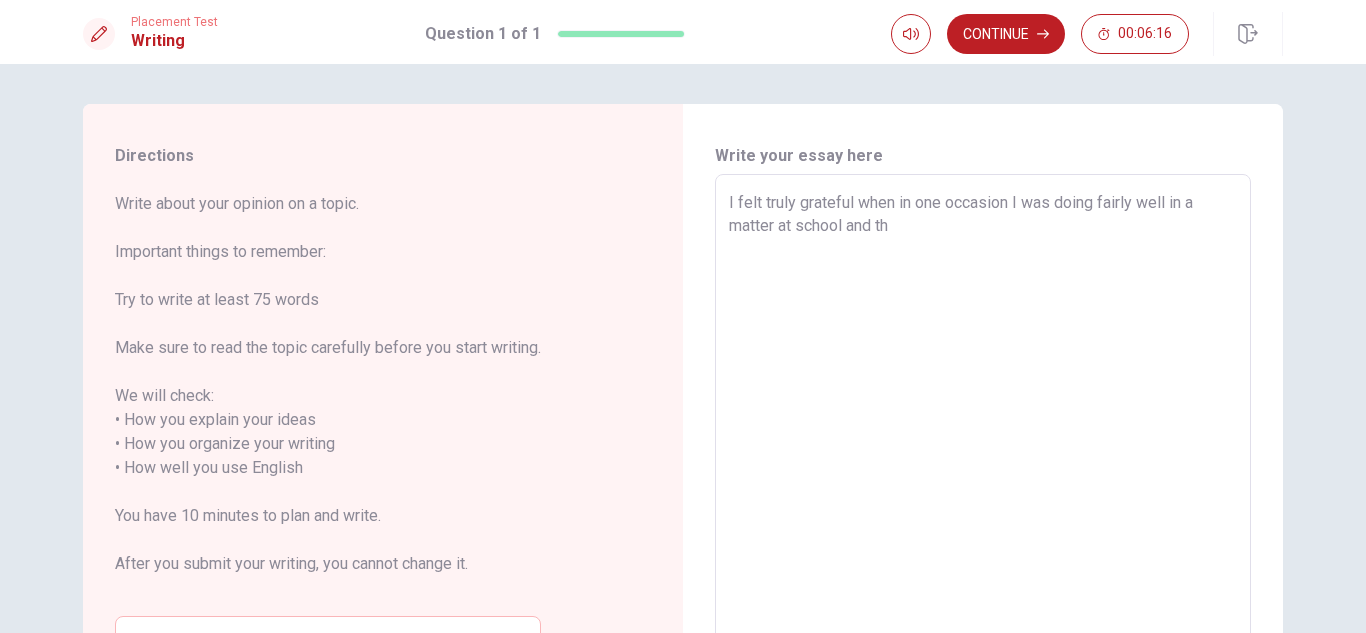 type on "x" 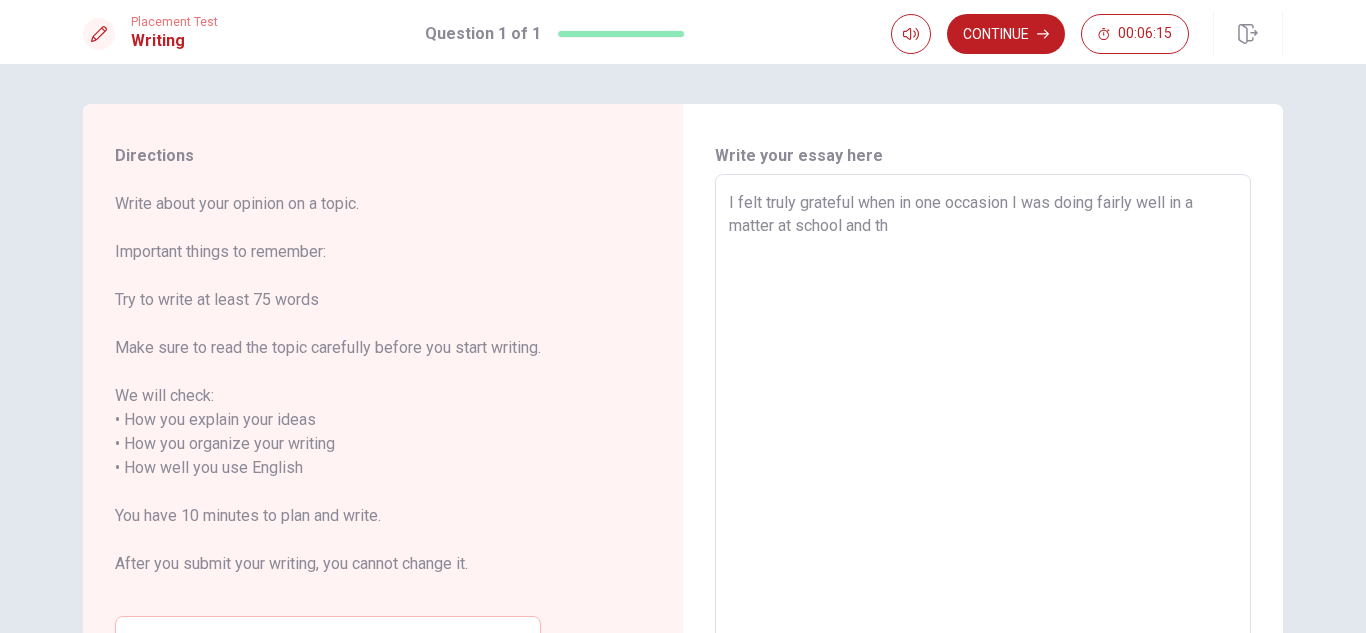 type on "I felt truly grateful when in one occasion I was doing fairly well in a matter at school and the" 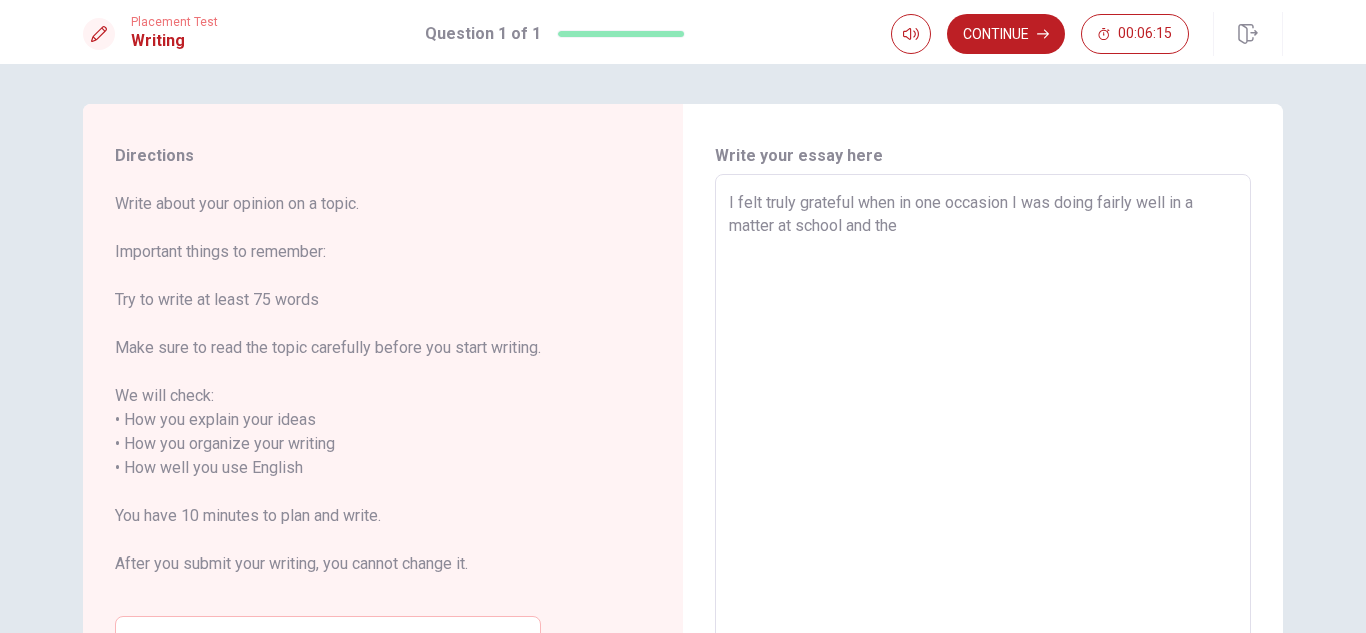 type on "x" 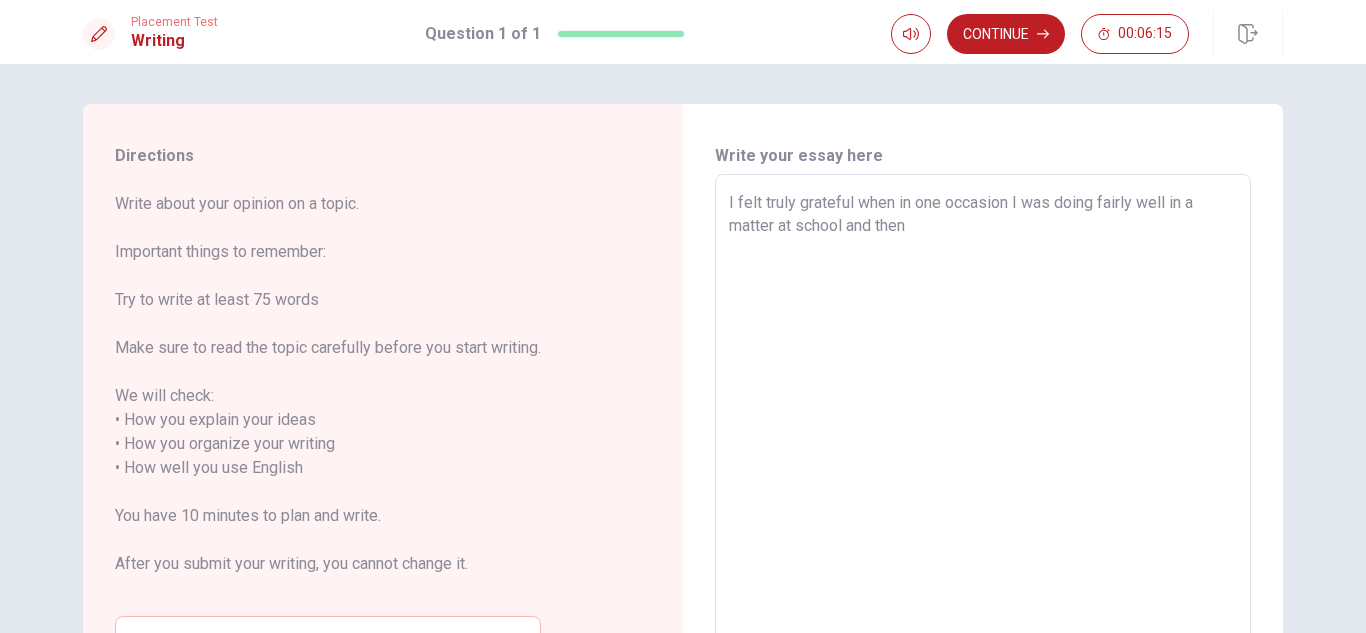 type on "x" 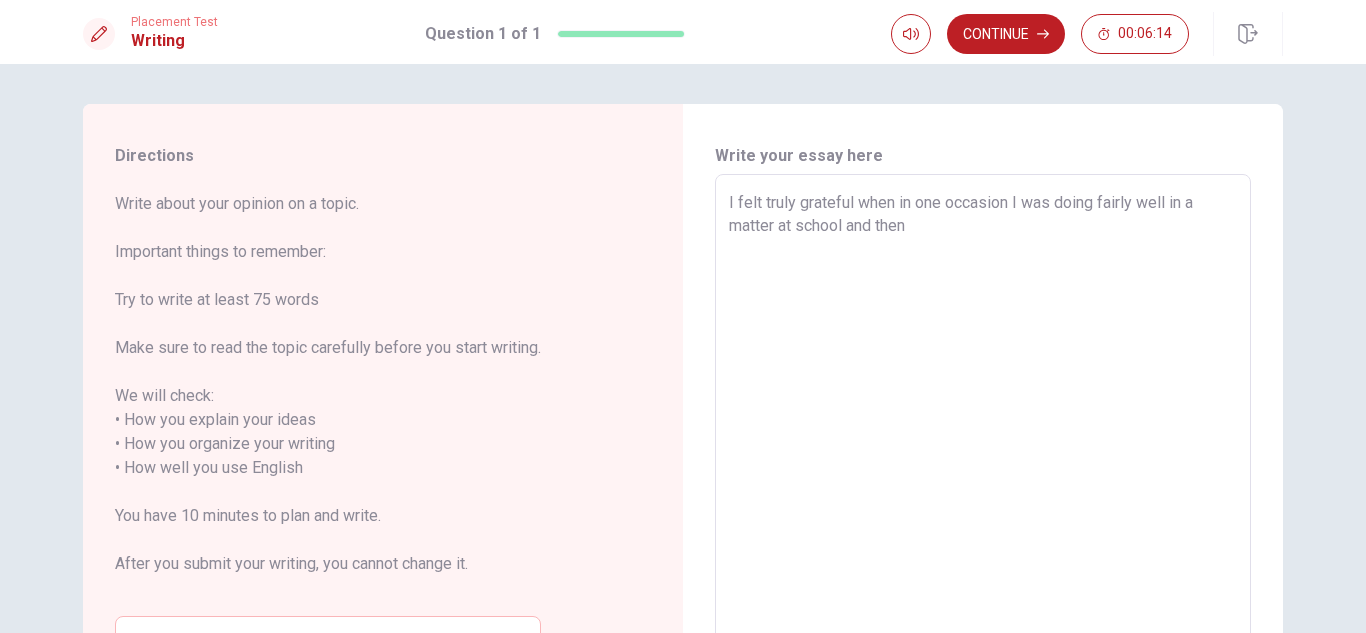 type on "x" 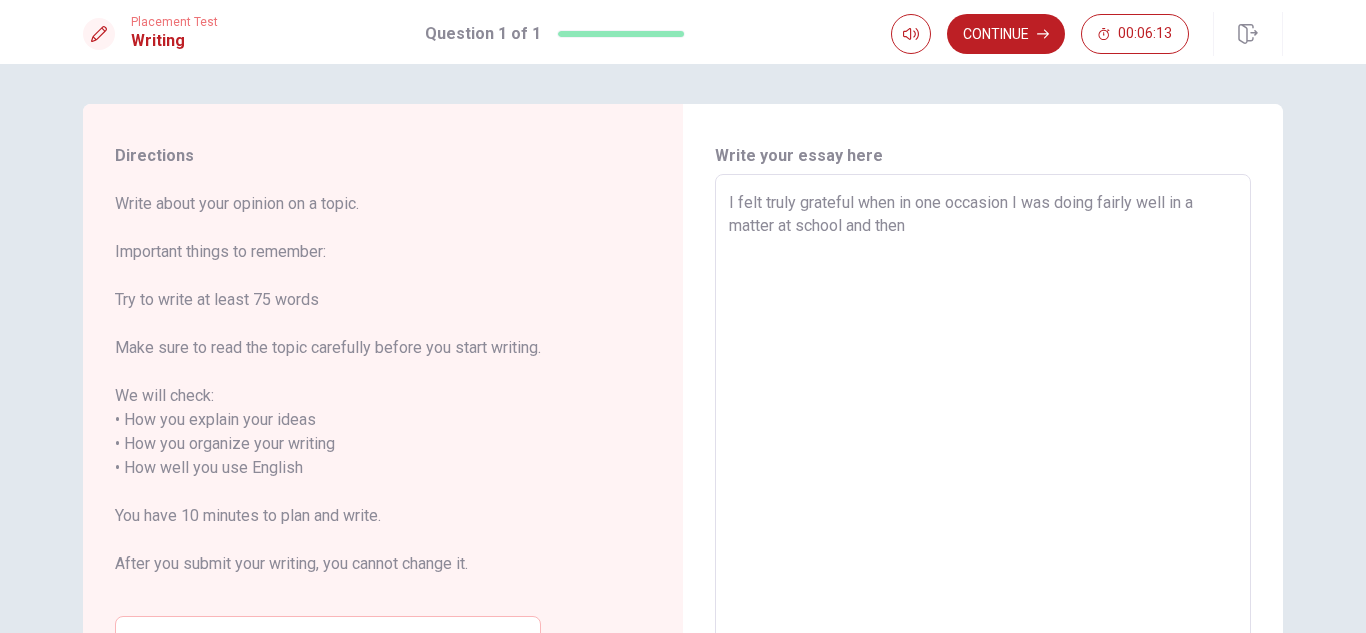 type on "I felt truly grateful when in one occasion I was doing fairly well in a matter at school and then t" 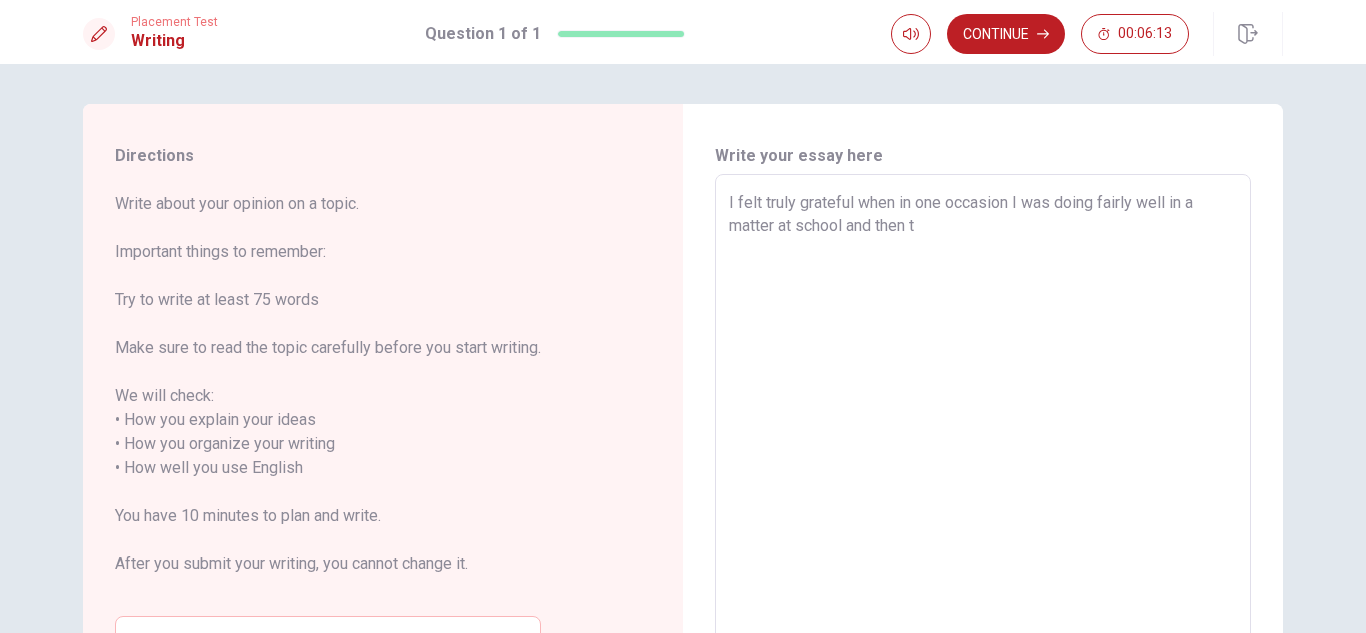 type 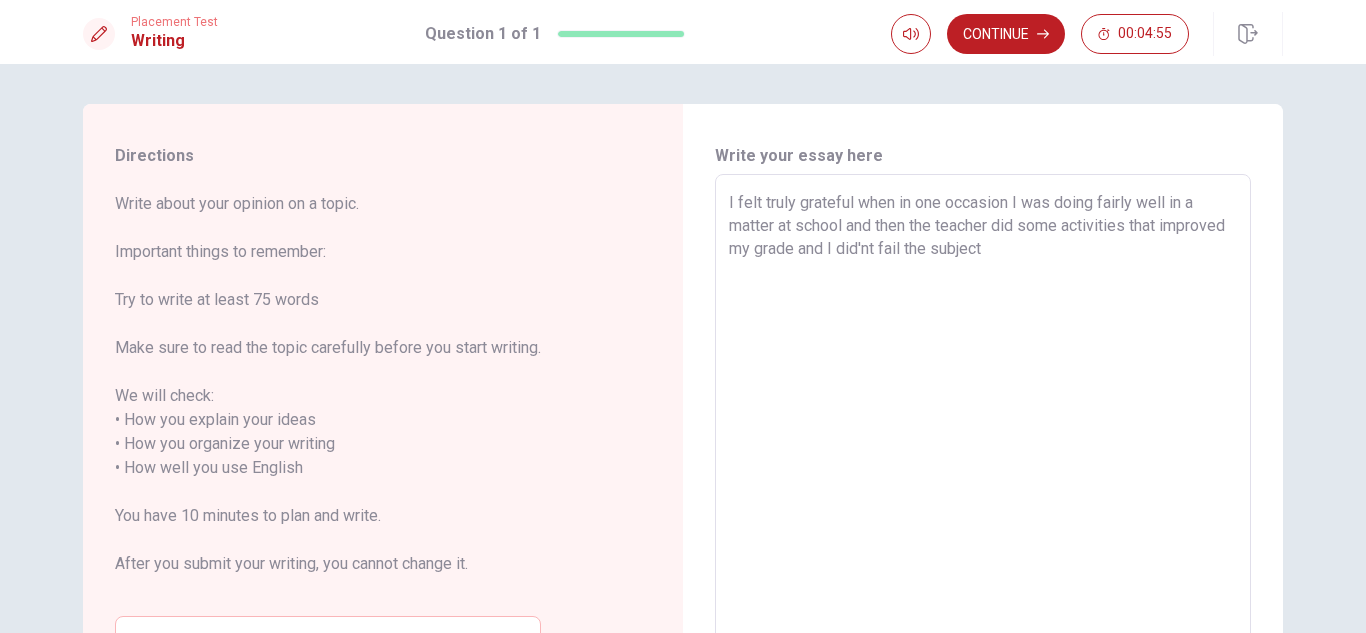 click on "I felt truly grateful when in one occasion I was doing fairly well in a matter at school and then the teacher did some activities that improved my grade and I did'nt fail the subject" at bounding box center (983, 456) 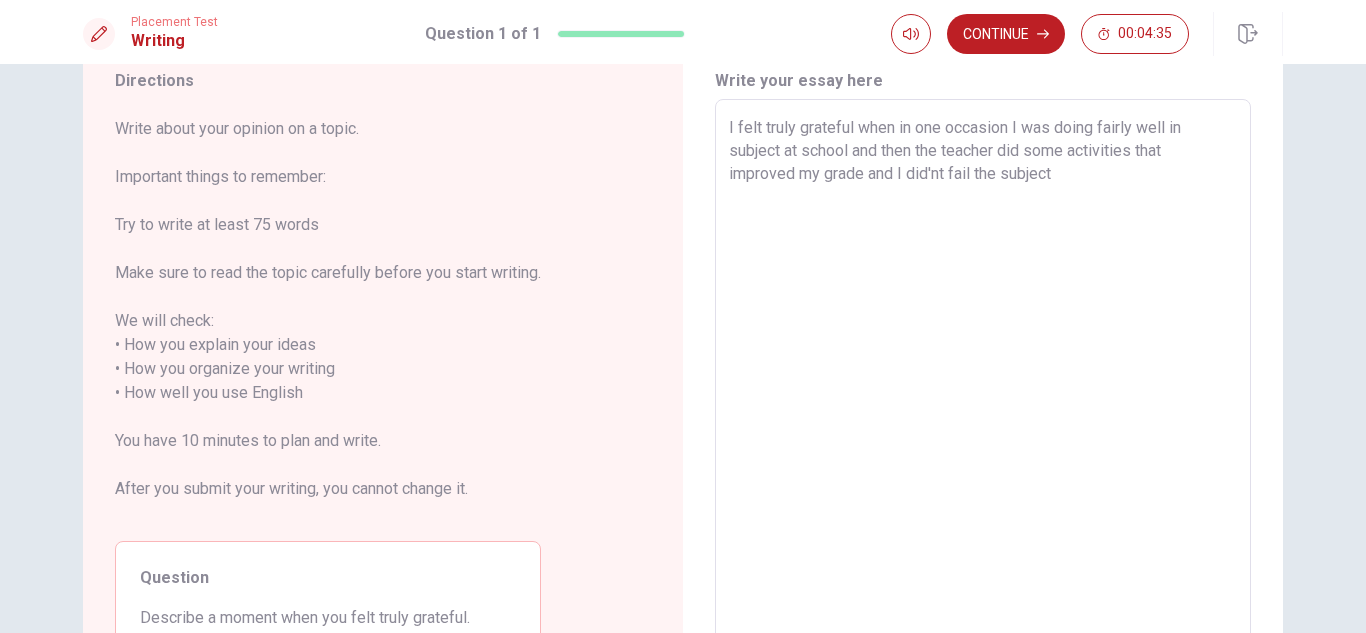 scroll, scrollTop: 64, scrollLeft: 0, axis: vertical 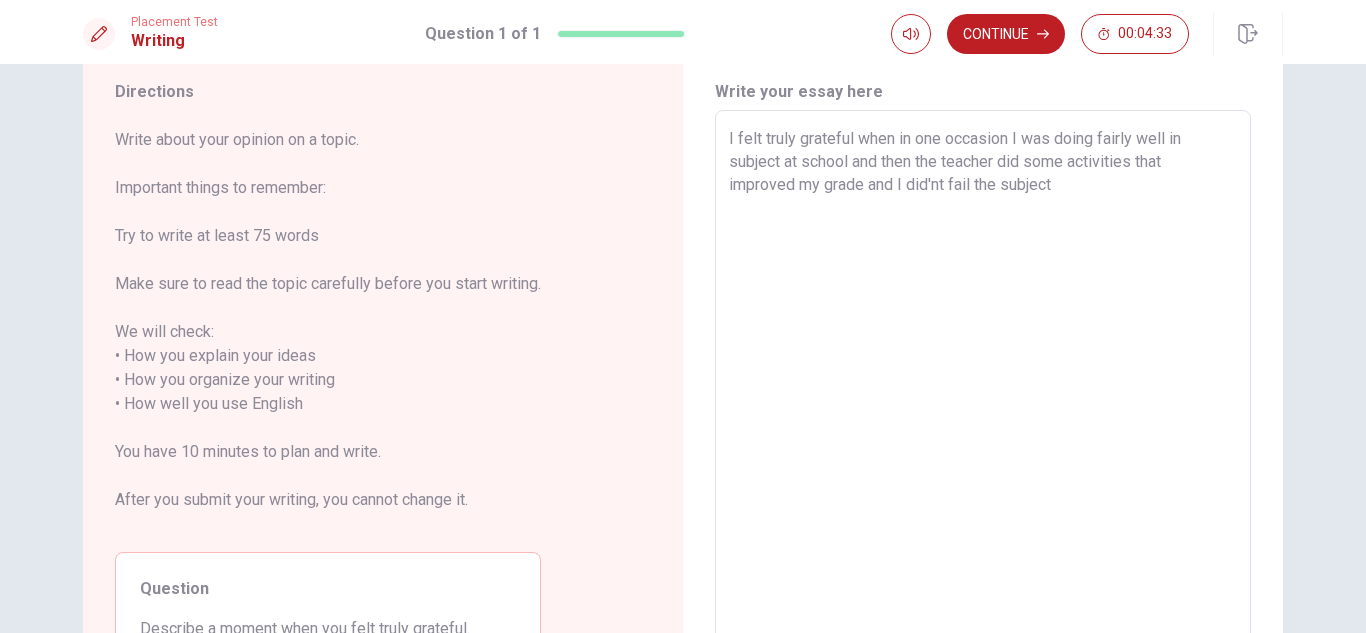click on "I felt truly grateful when in one occasion I was doing fairly well in subject at school and then the teacher did some activities that improved my grade and I did'nt fail the subject" at bounding box center [983, 392] 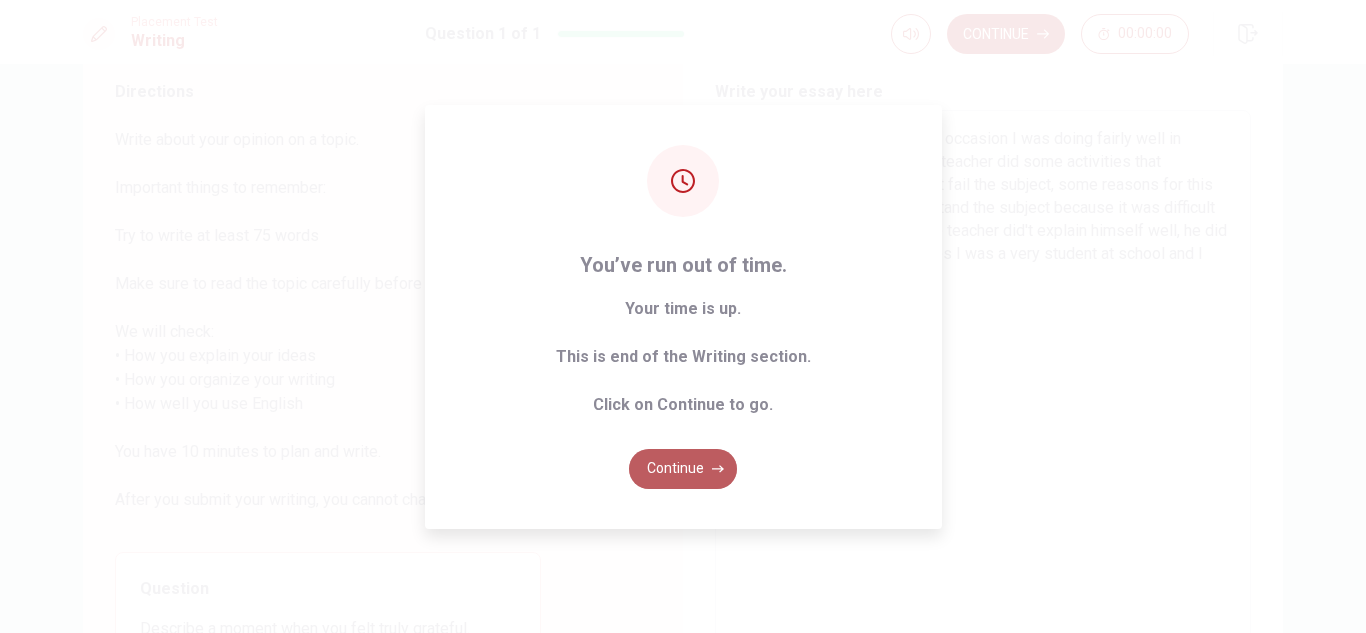 click on "Continue" at bounding box center (683, 469) 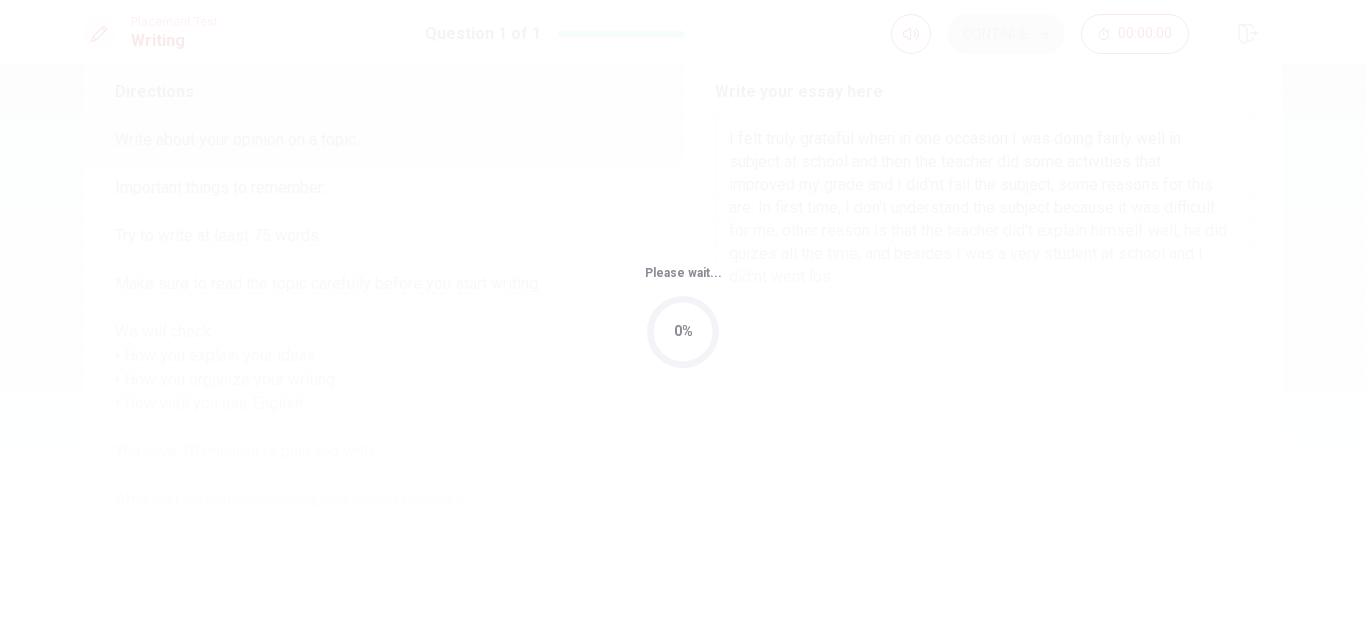 scroll, scrollTop: 0, scrollLeft: 0, axis: both 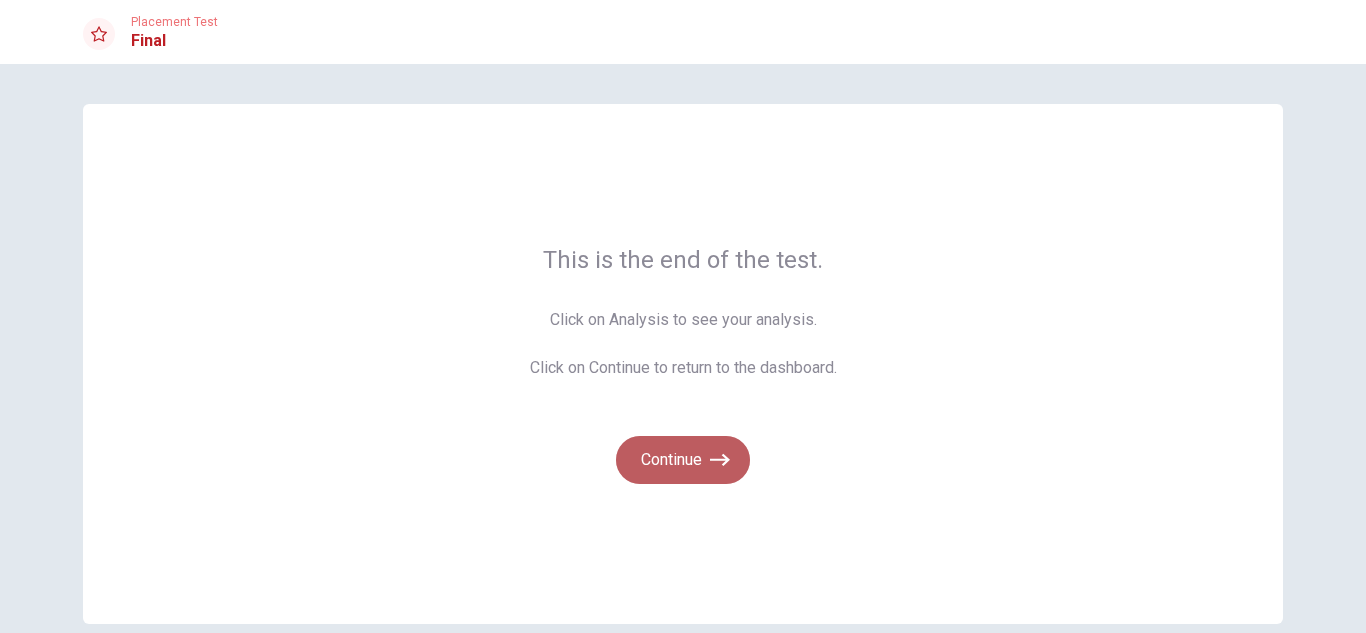 click on "Continue" at bounding box center [683, 460] 